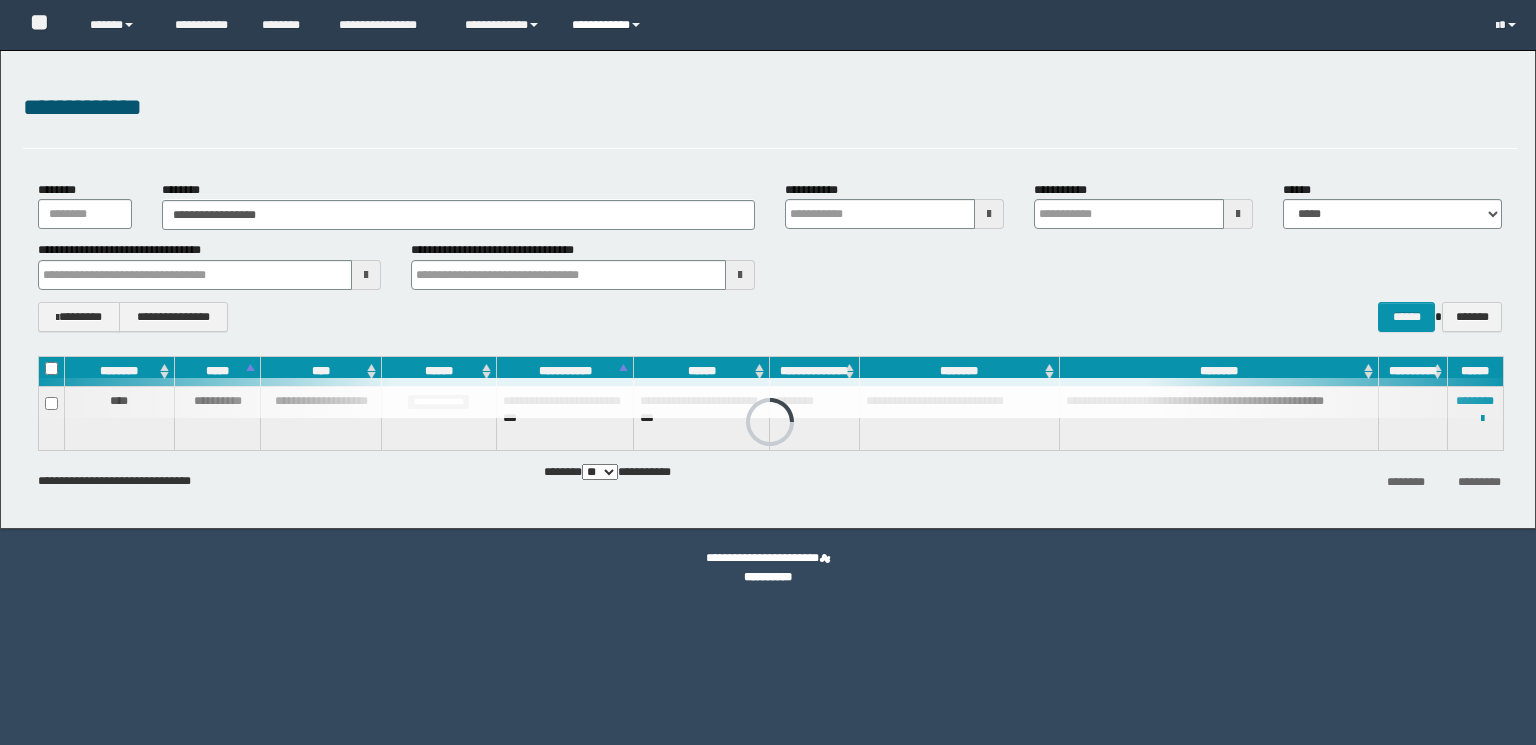 scroll, scrollTop: 0, scrollLeft: 0, axis: both 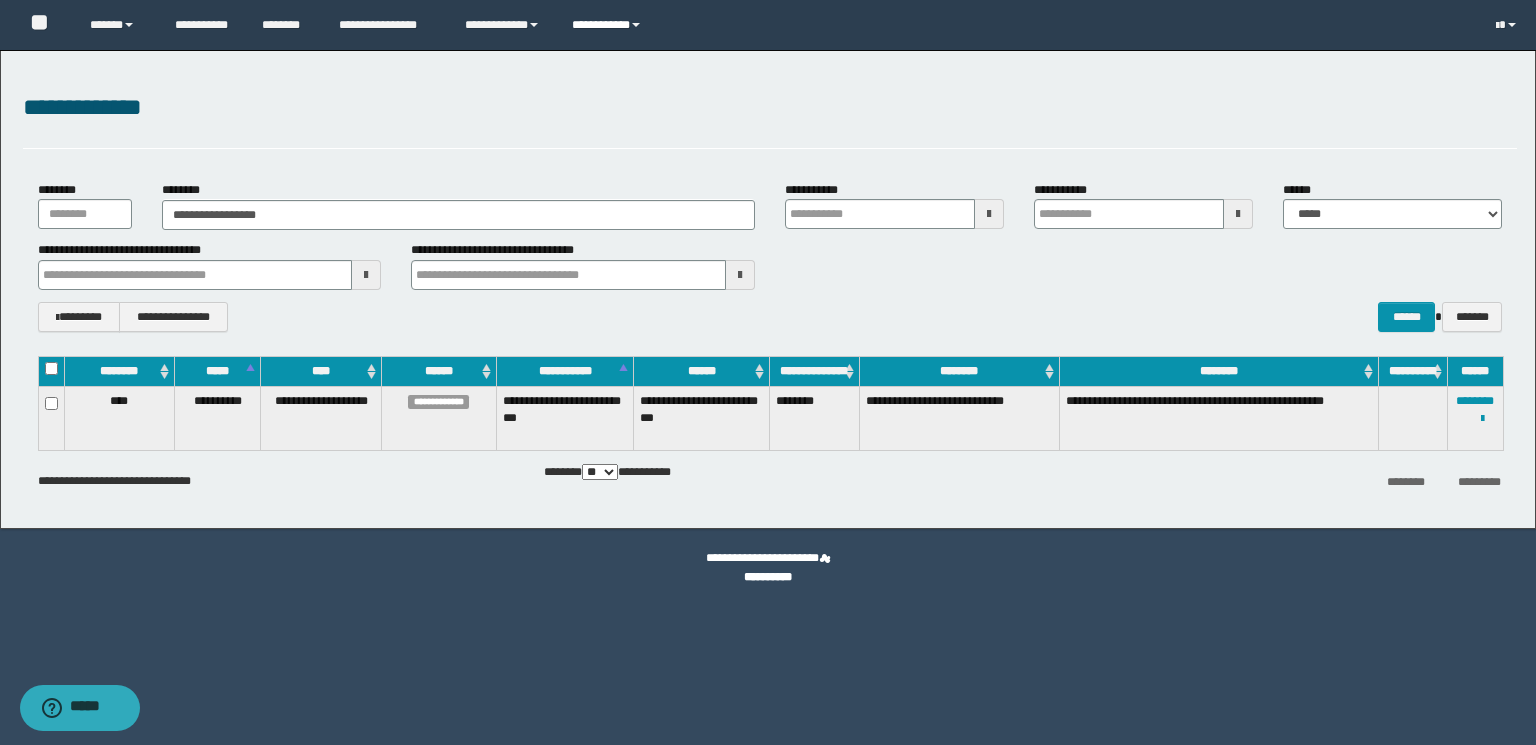 click on "**********" at bounding box center [609, 25] 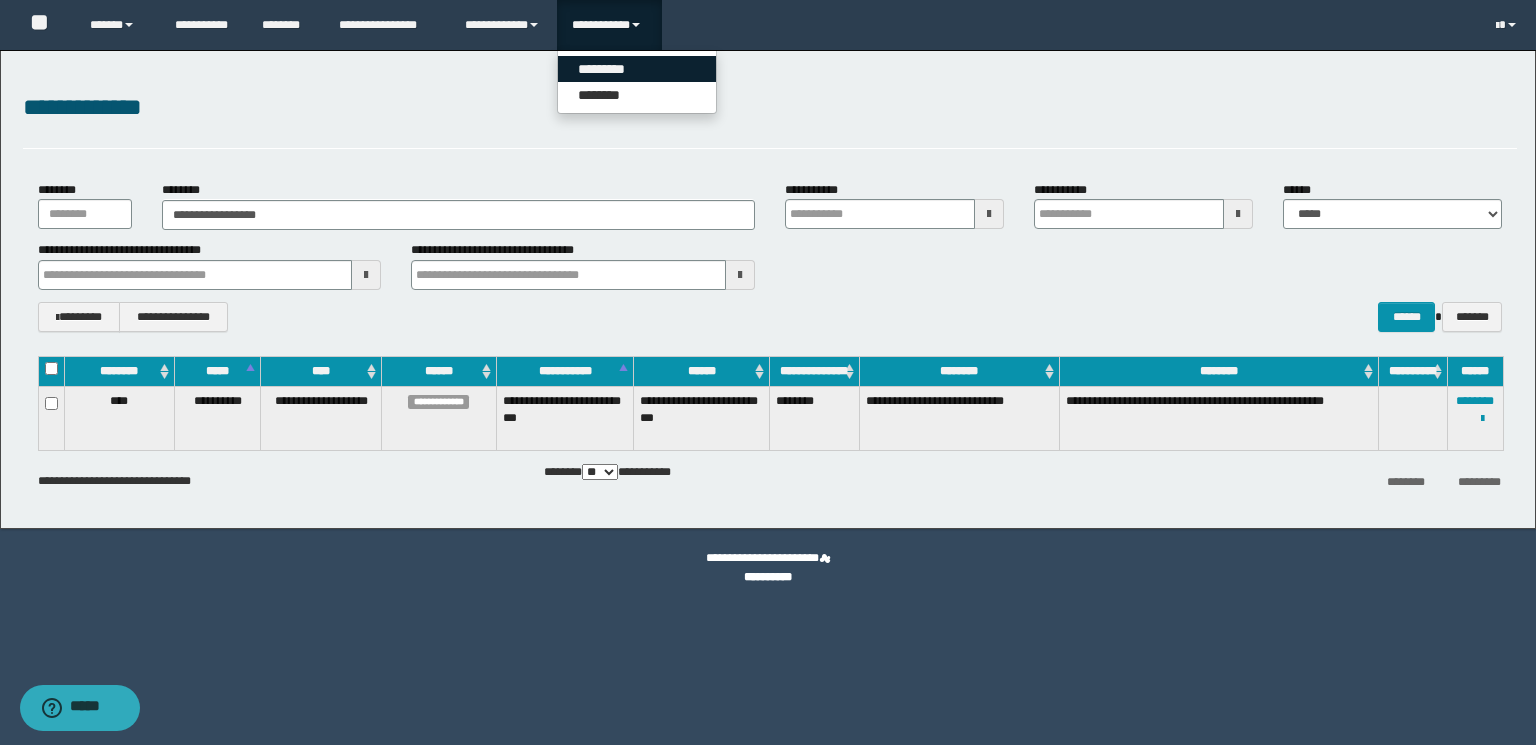 click on "*********" at bounding box center [637, 69] 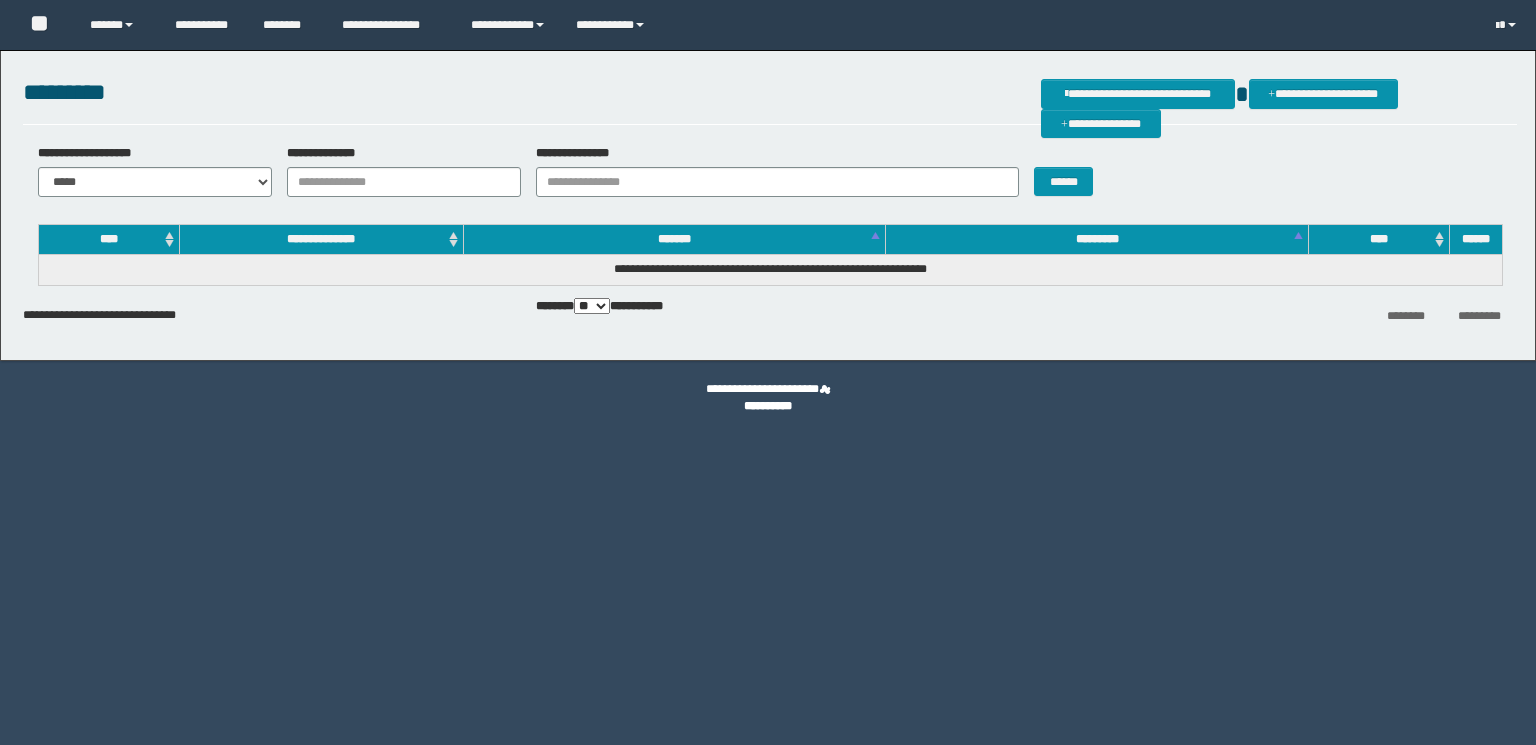 scroll, scrollTop: 0, scrollLeft: 0, axis: both 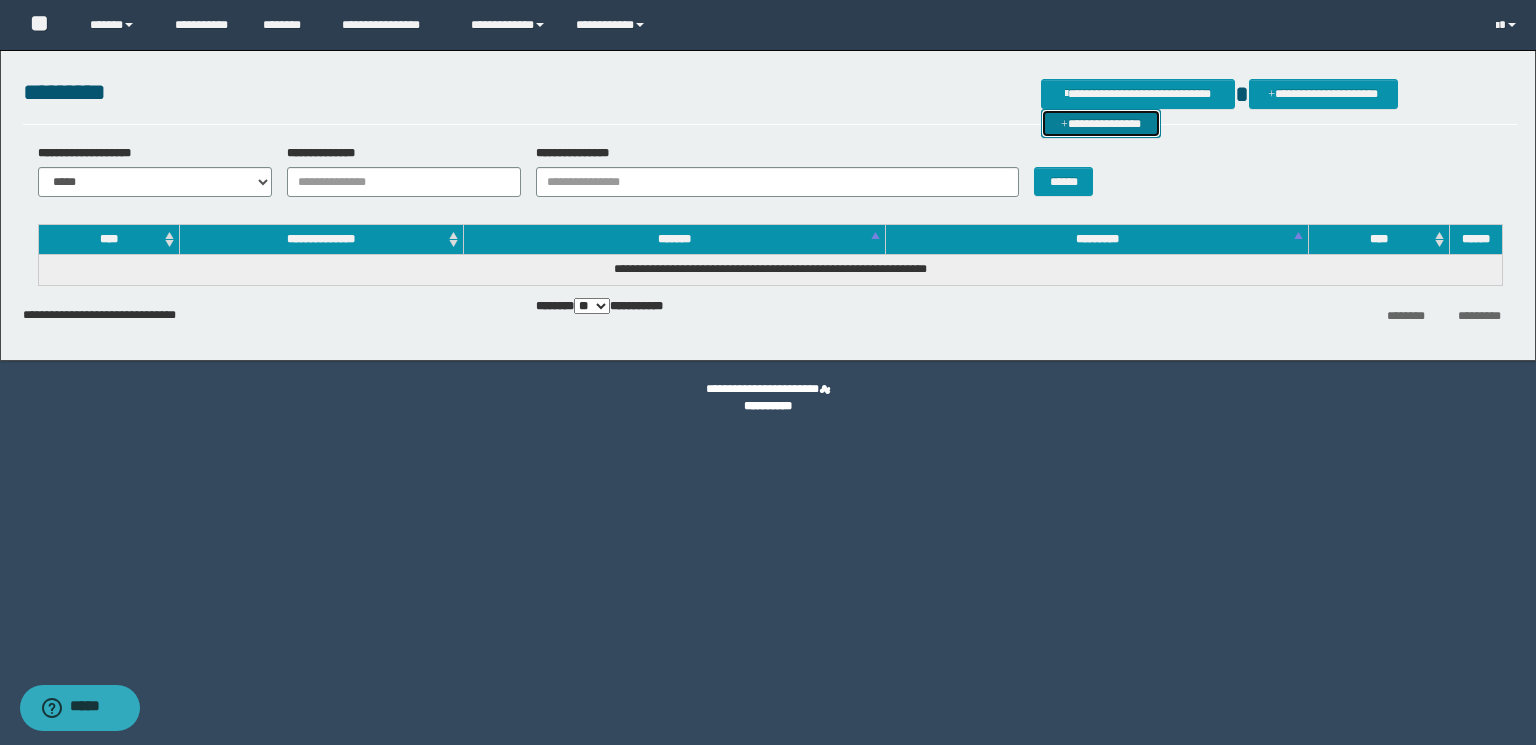 click on "**********" at bounding box center [1101, 124] 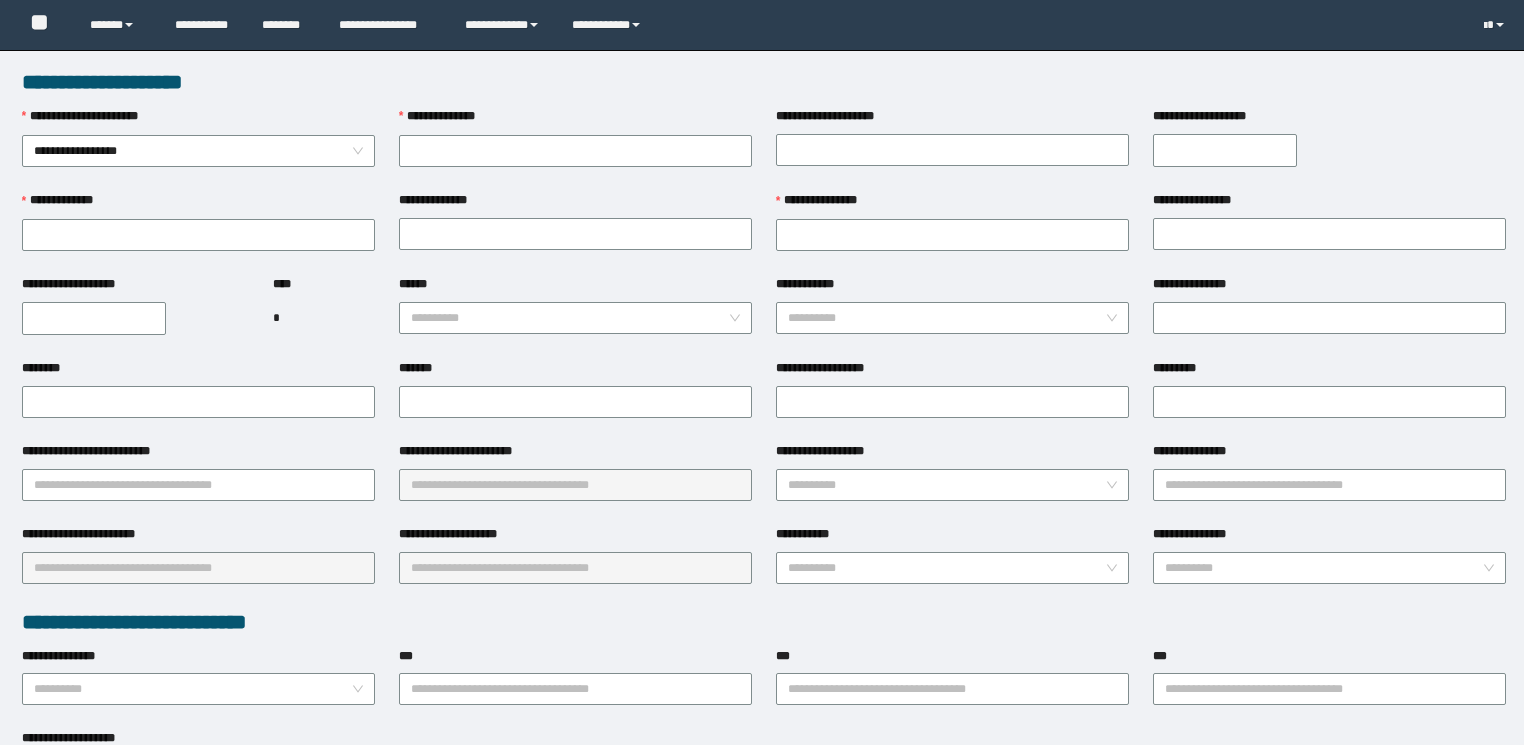 scroll, scrollTop: 0, scrollLeft: 0, axis: both 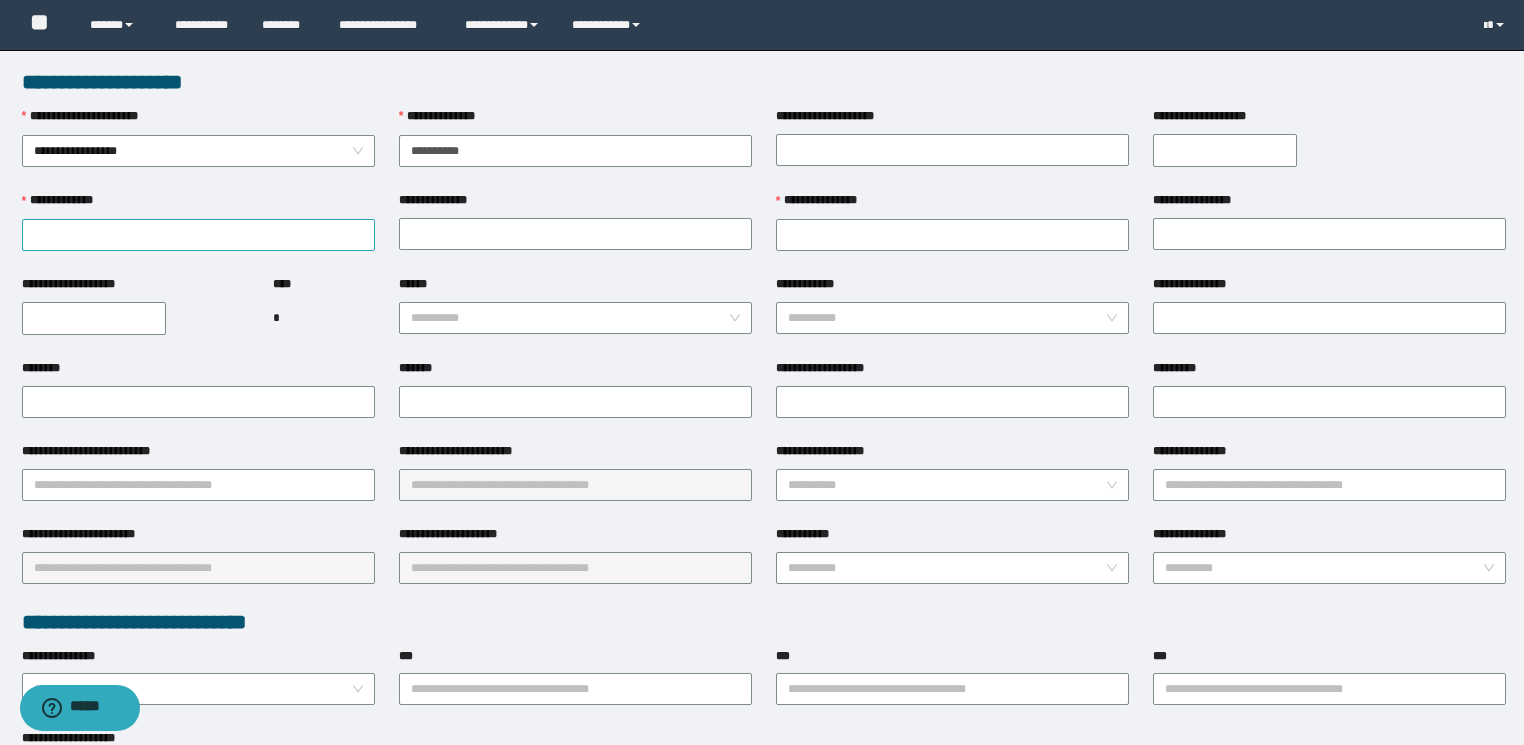 type on "**********" 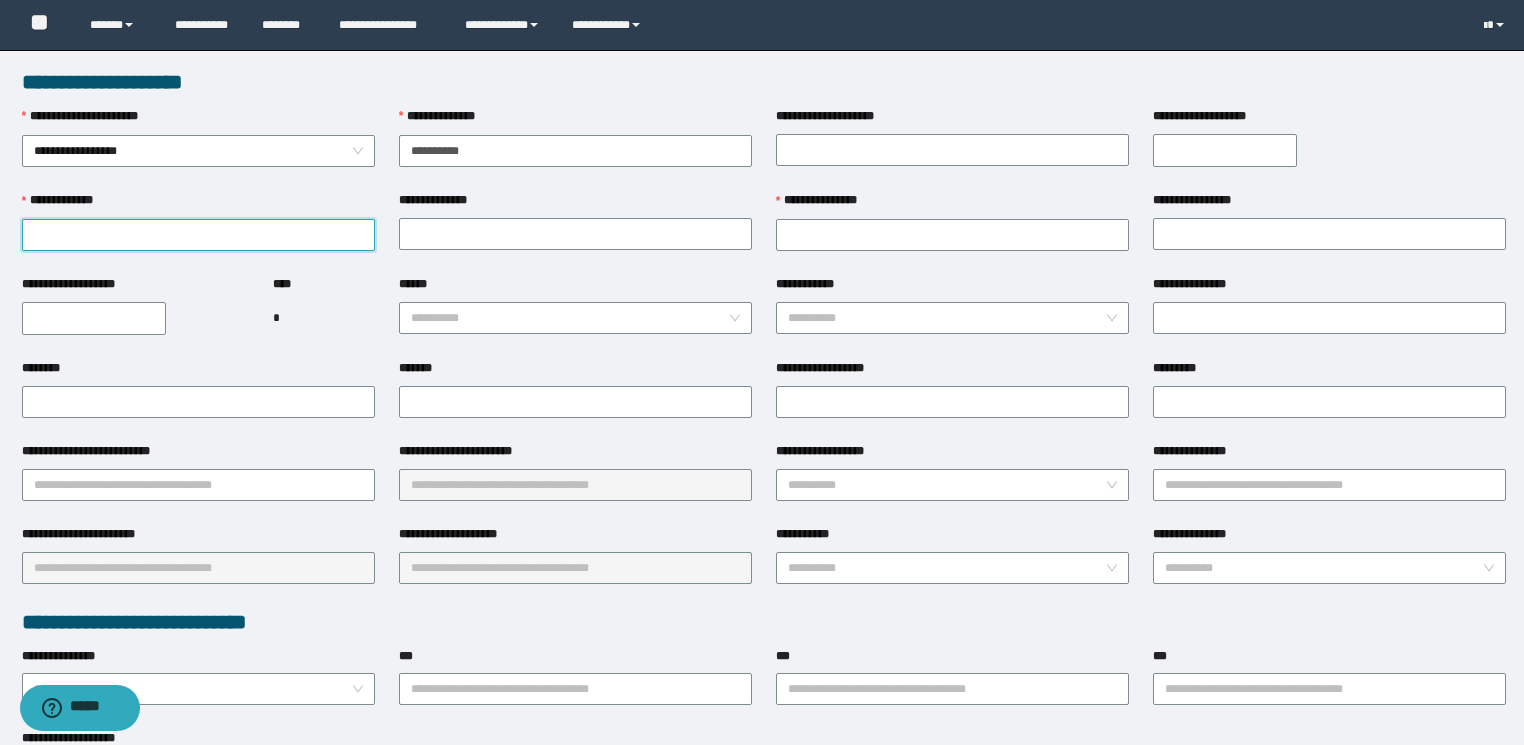 click on "**********" at bounding box center (198, 235) 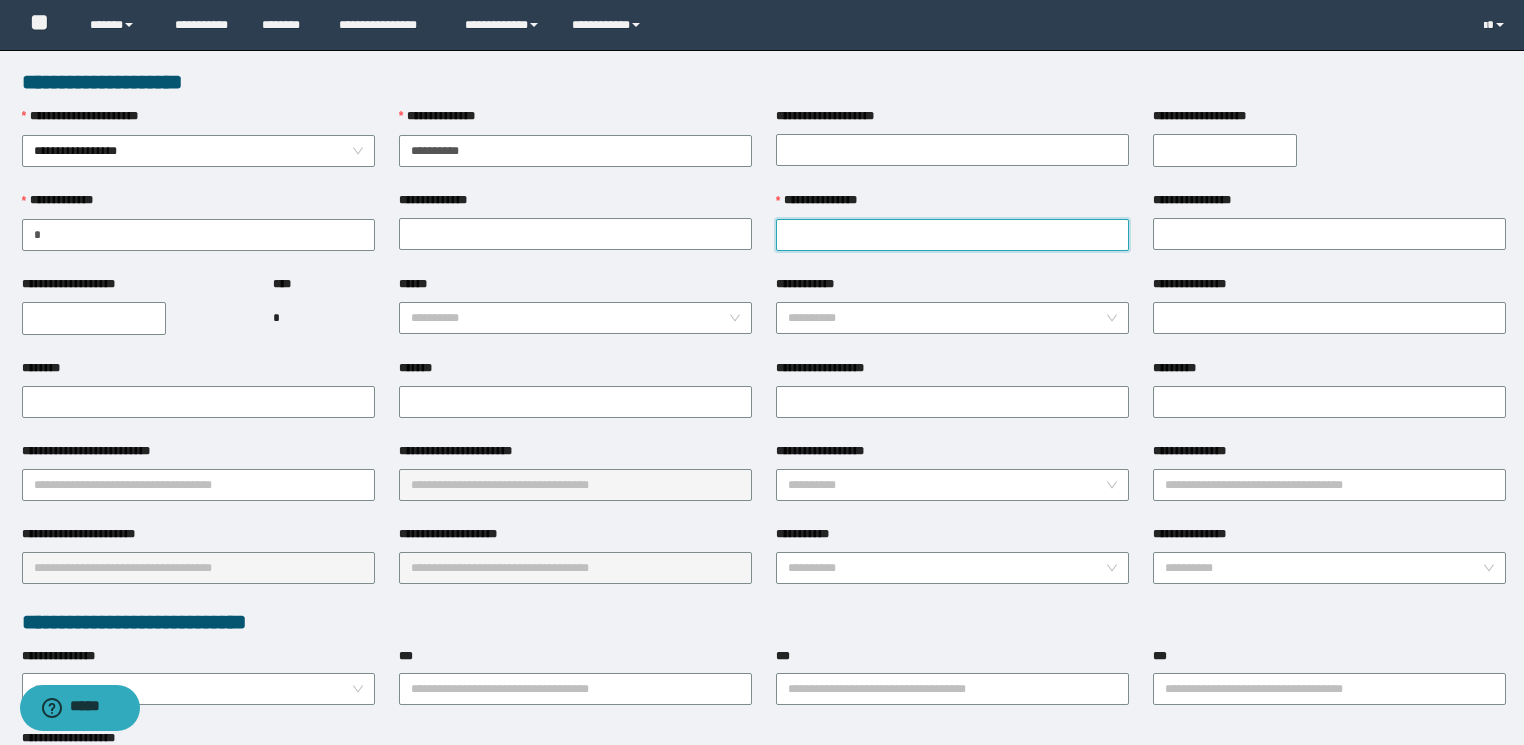 click on "**********" at bounding box center [952, 235] 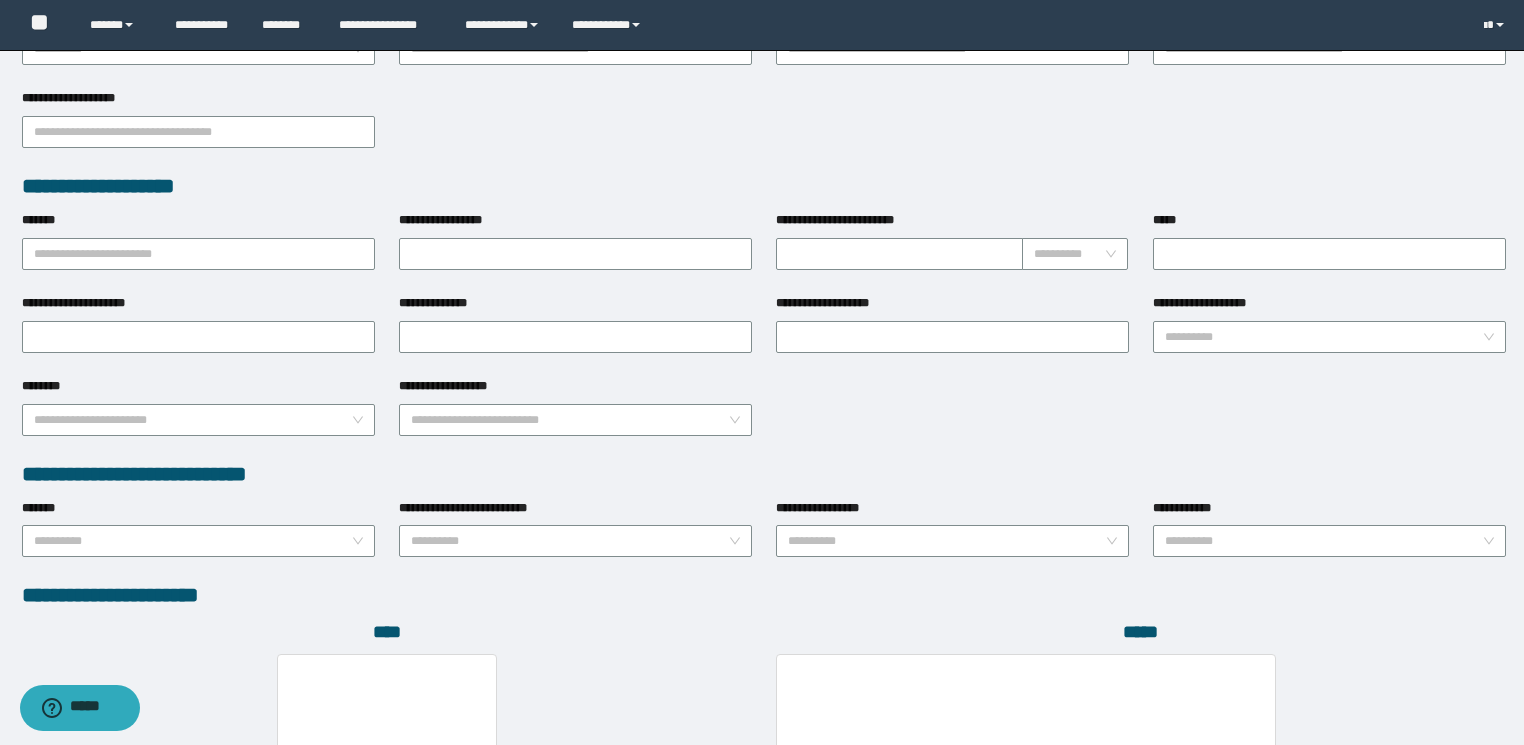 scroll, scrollTop: 956, scrollLeft: 0, axis: vertical 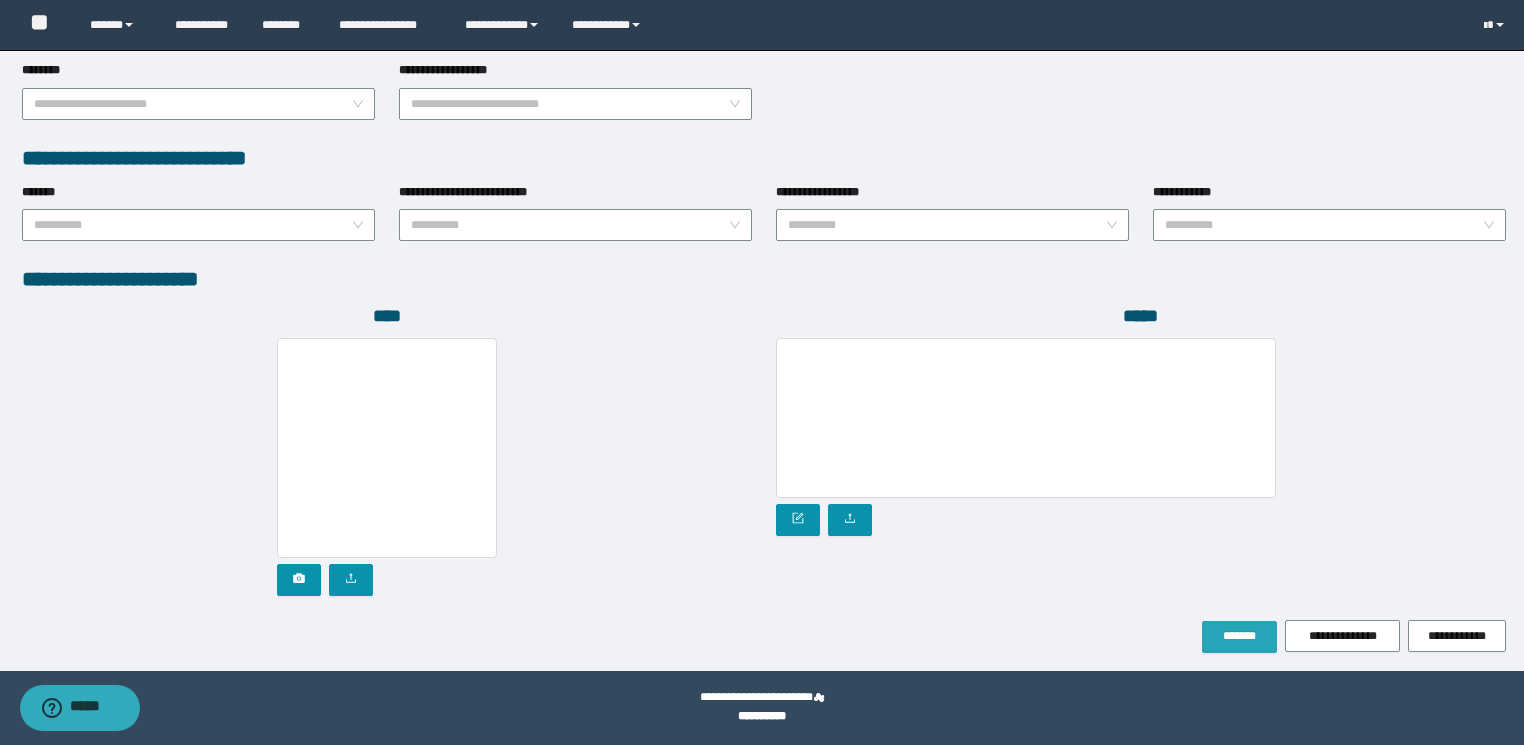 click on "*******" at bounding box center [1239, 636] 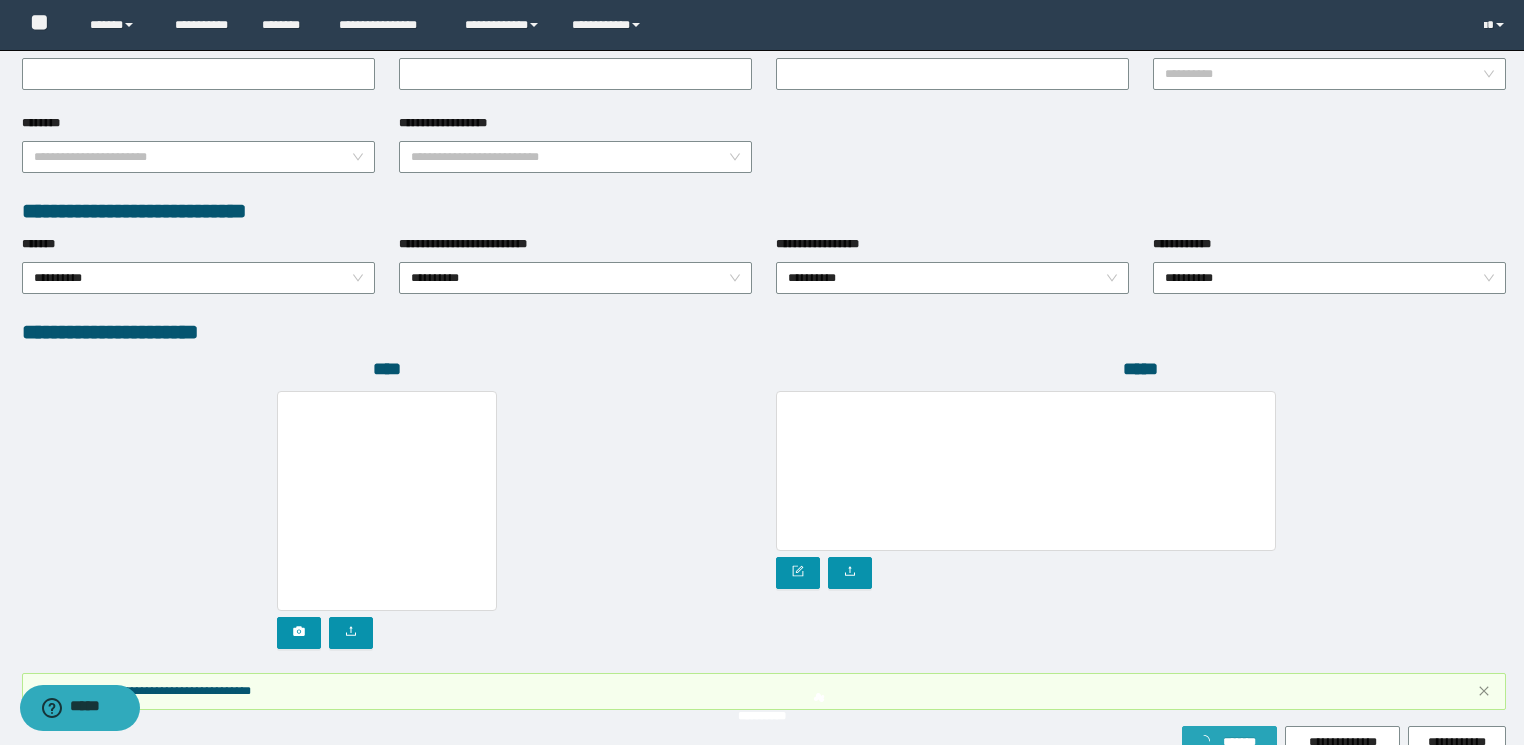 scroll, scrollTop: 1009, scrollLeft: 0, axis: vertical 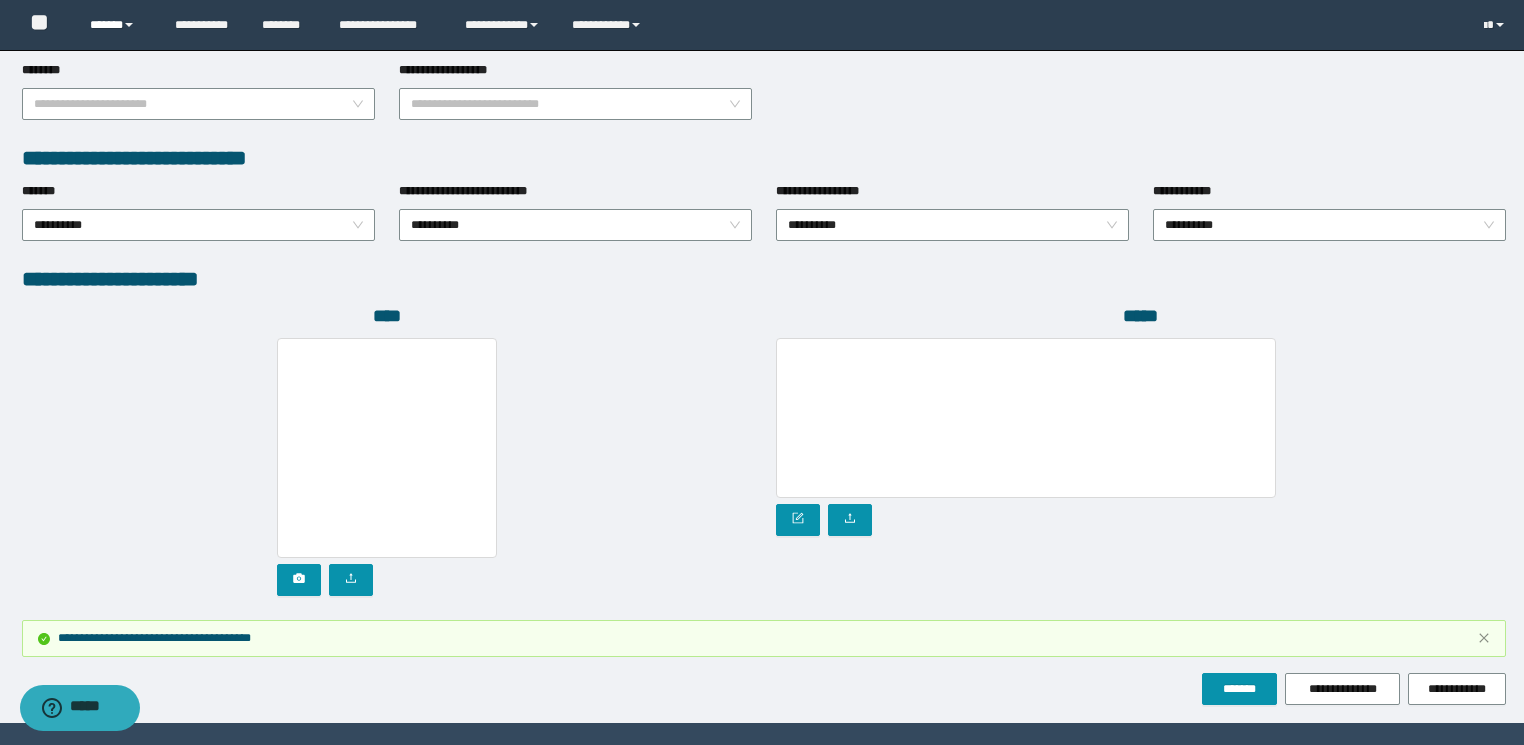 click on "******" at bounding box center [117, 25] 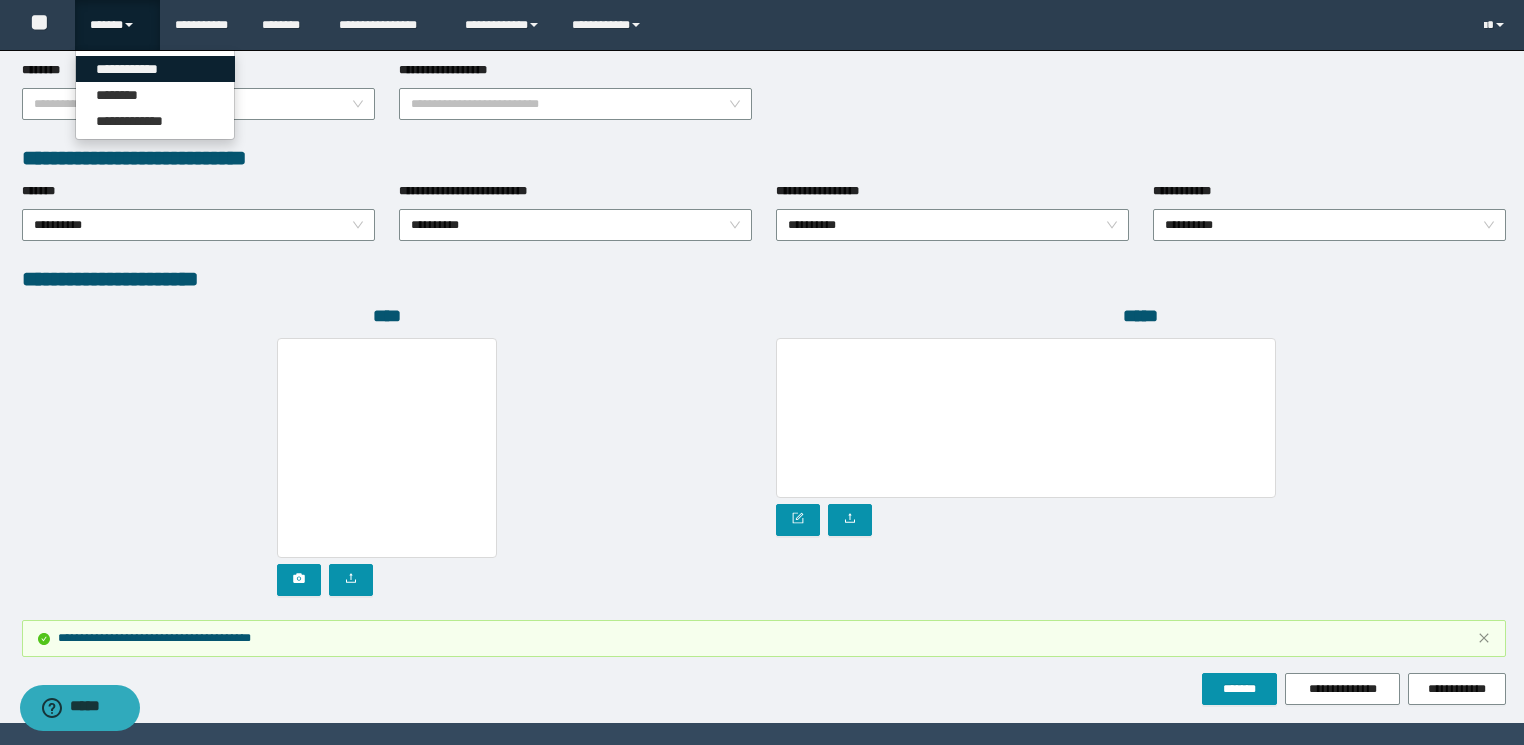 click on "**********" at bounding box center (155, 69) 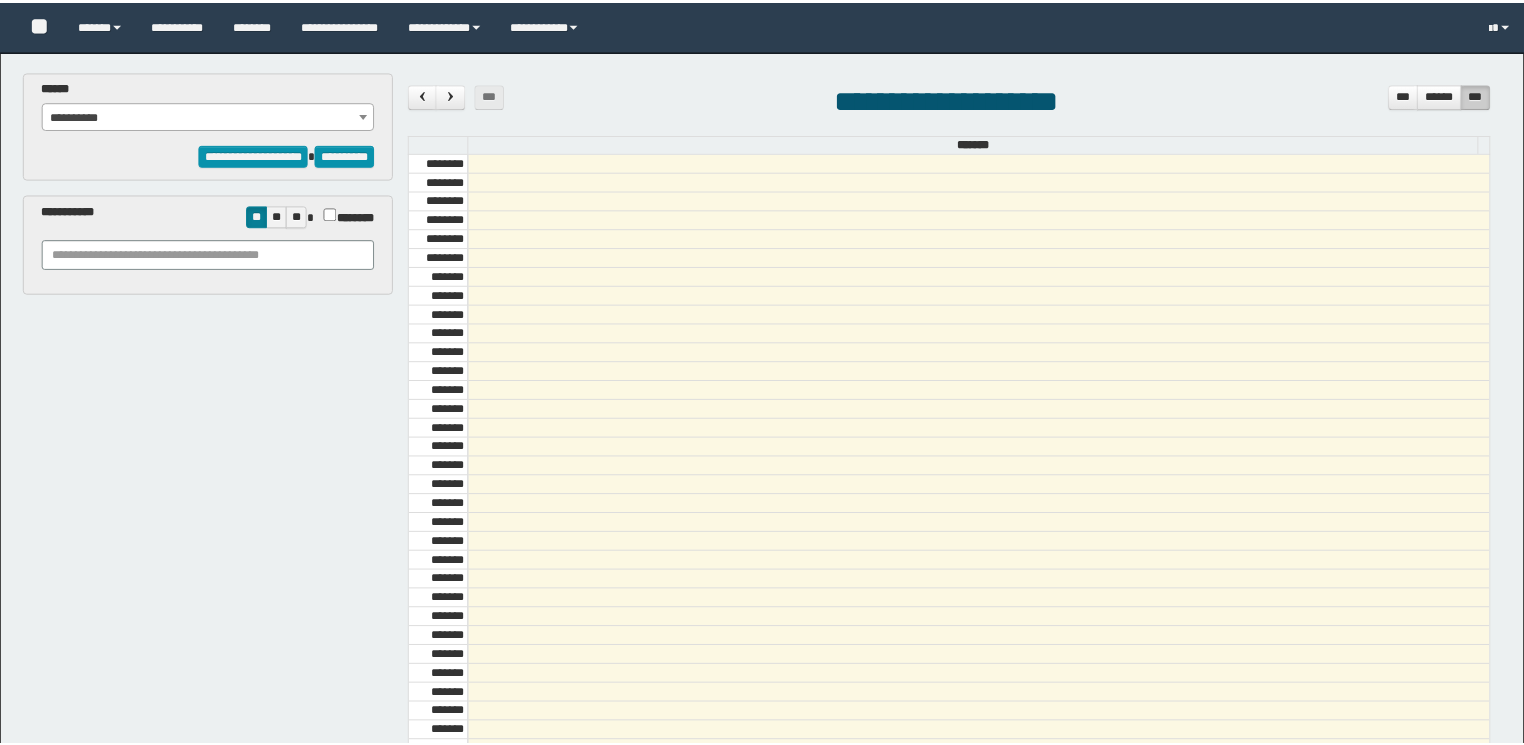 scroll, scrollTop: 0, scrollLeft: 0, axis: both 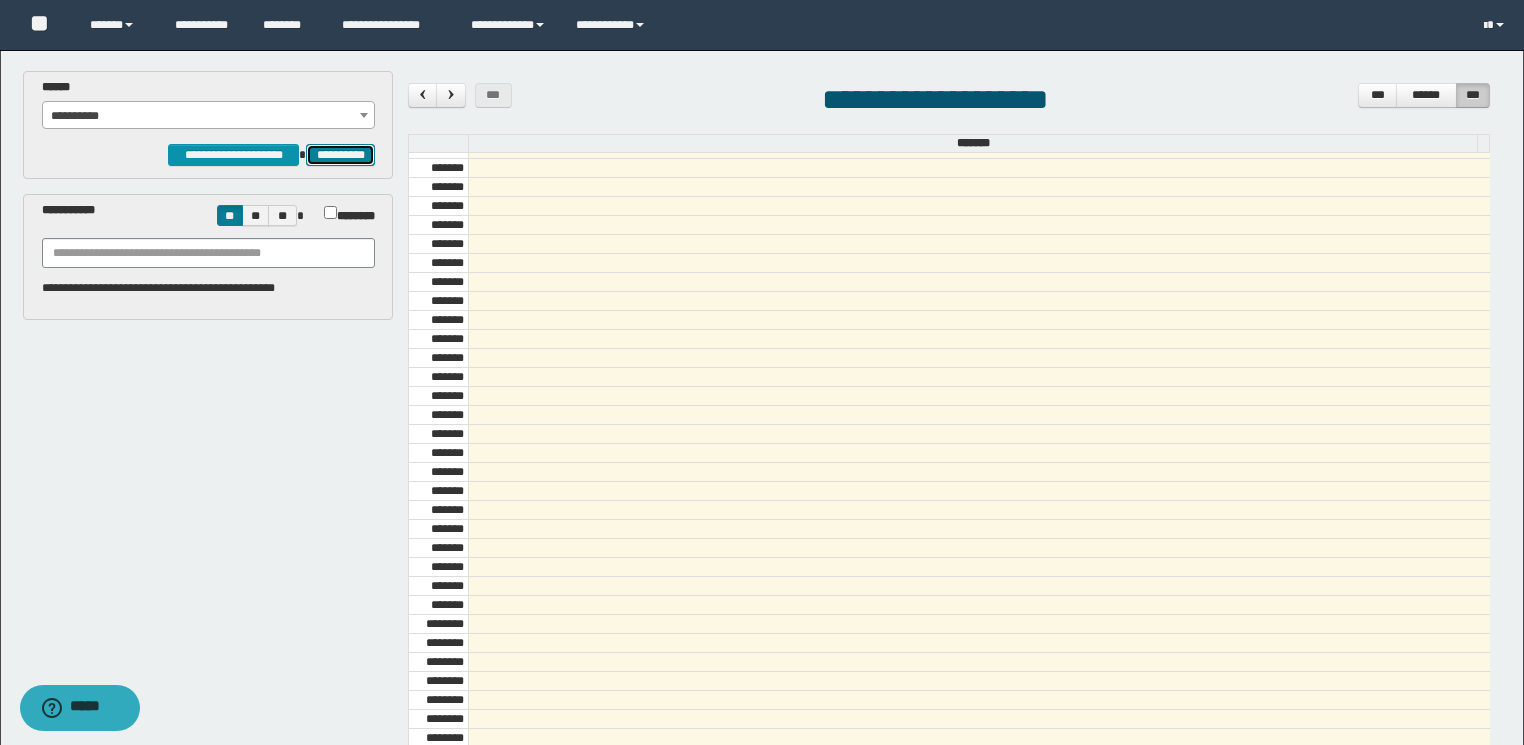 click on "**********" at bounding box center [340, 155] 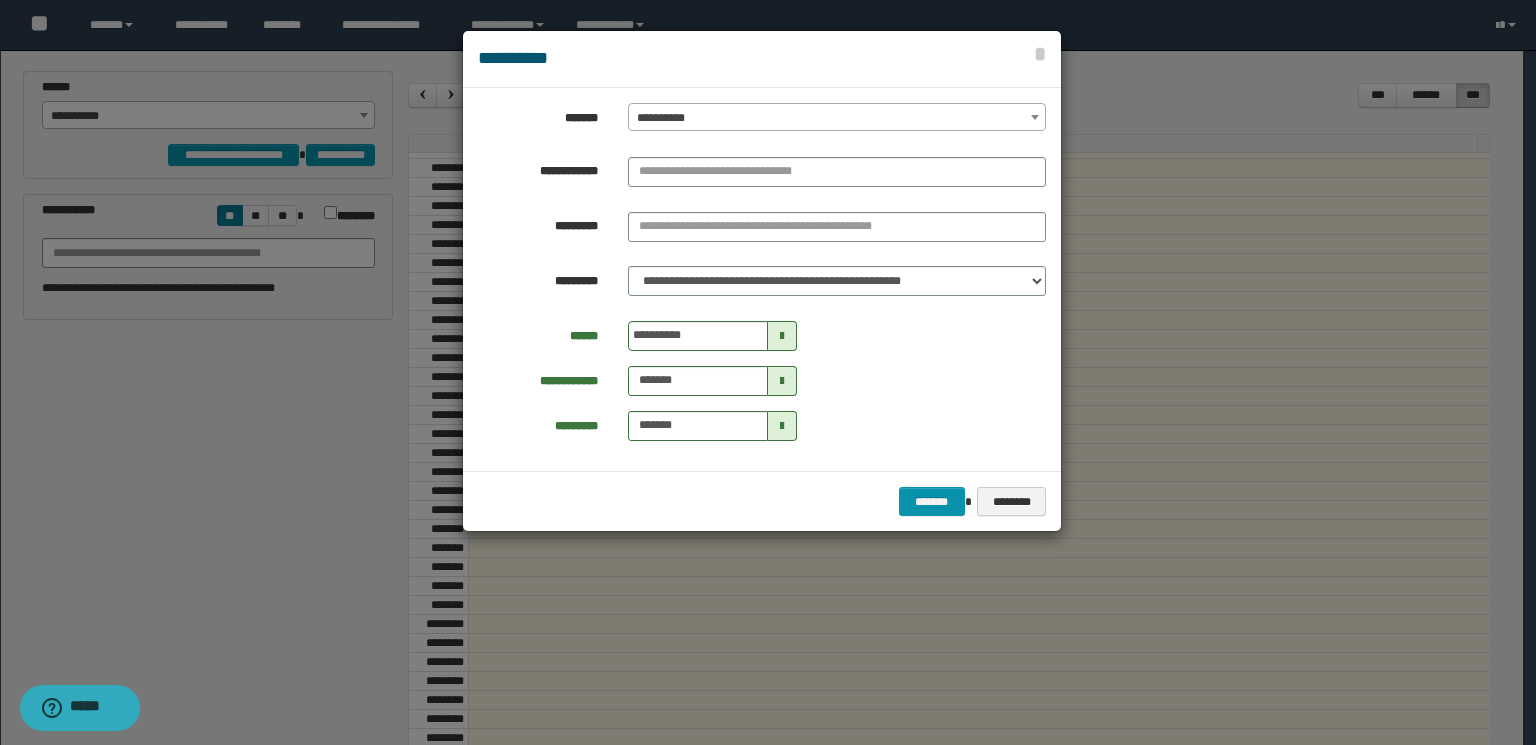 click on "**********" at bounding box center (762, 279) 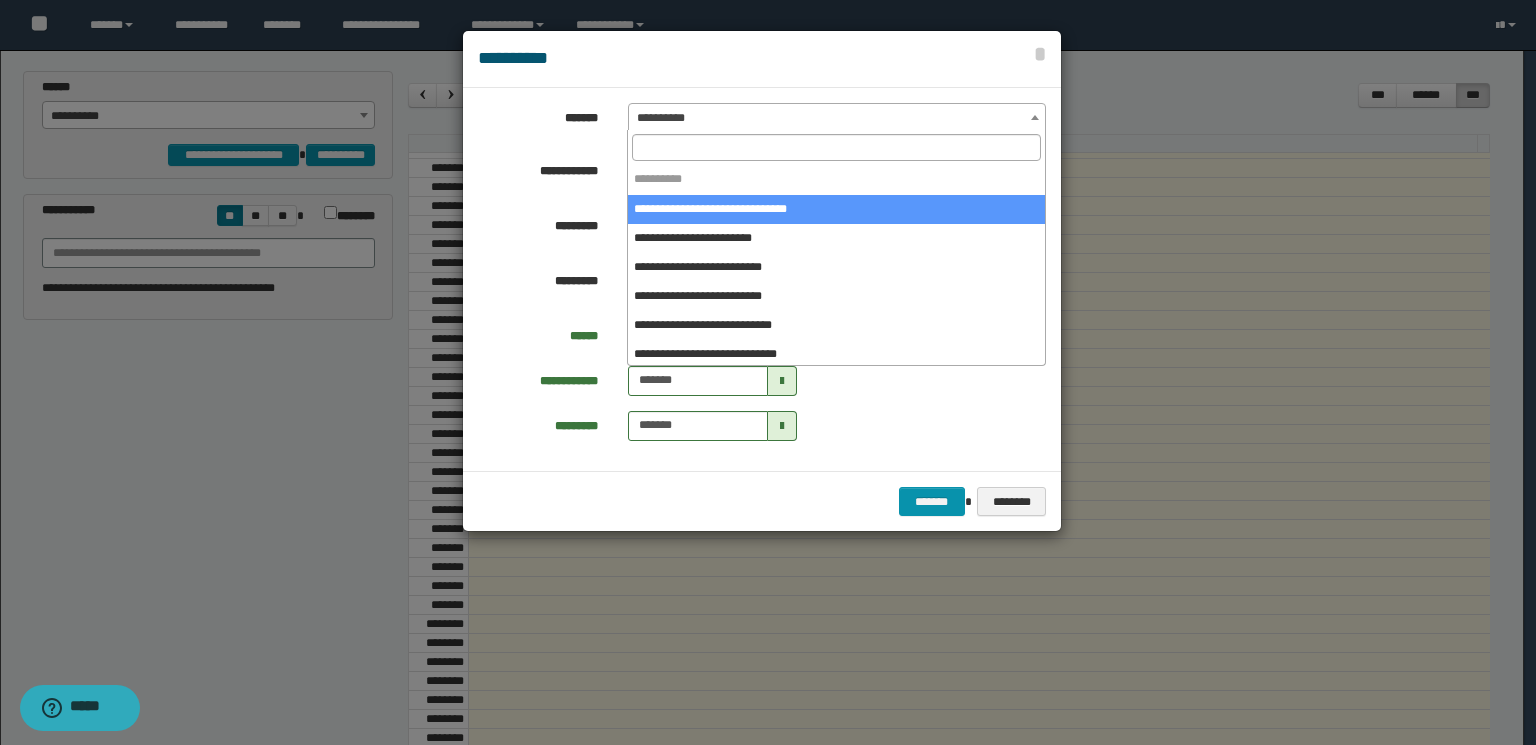 click on "**********" at bounding box center [837, 118] 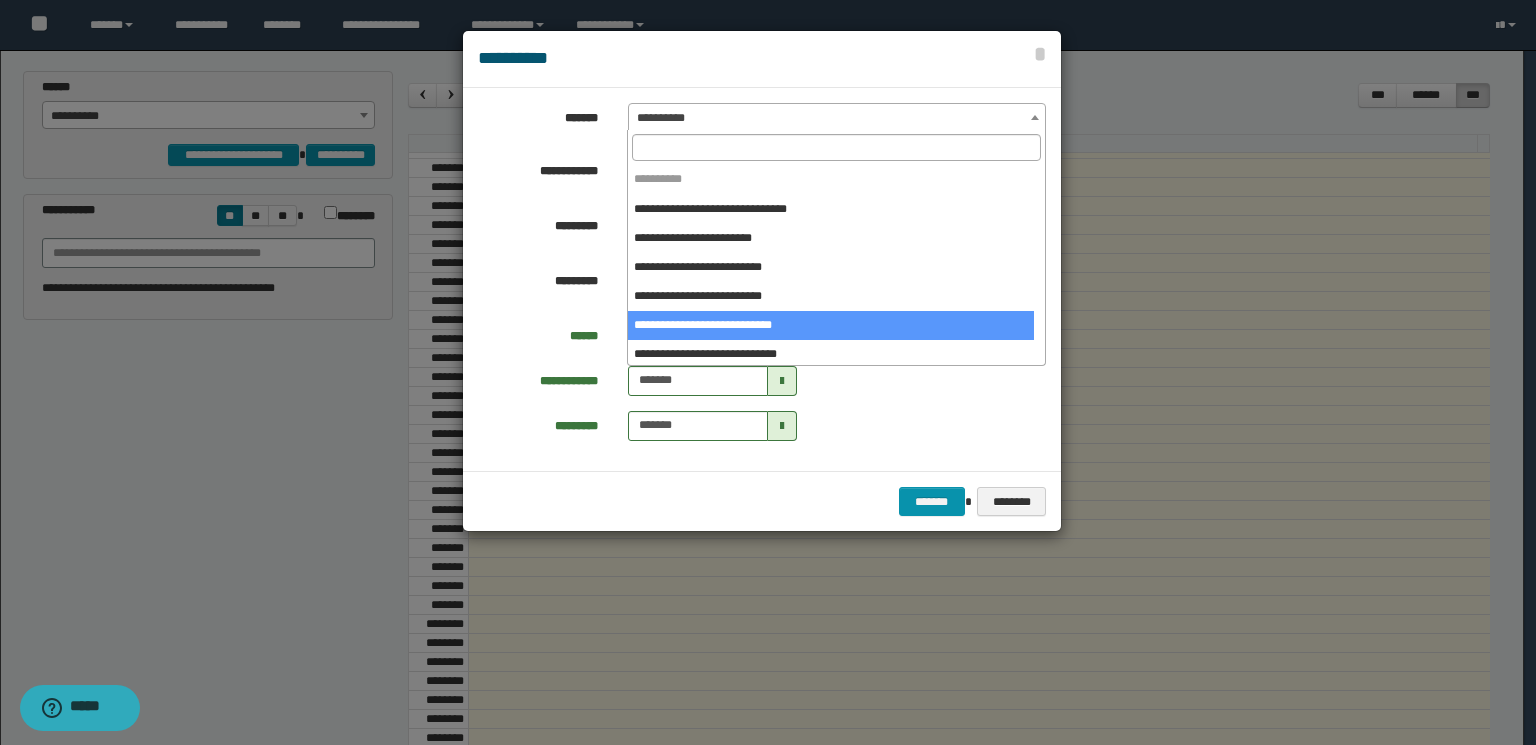 select on "*****" 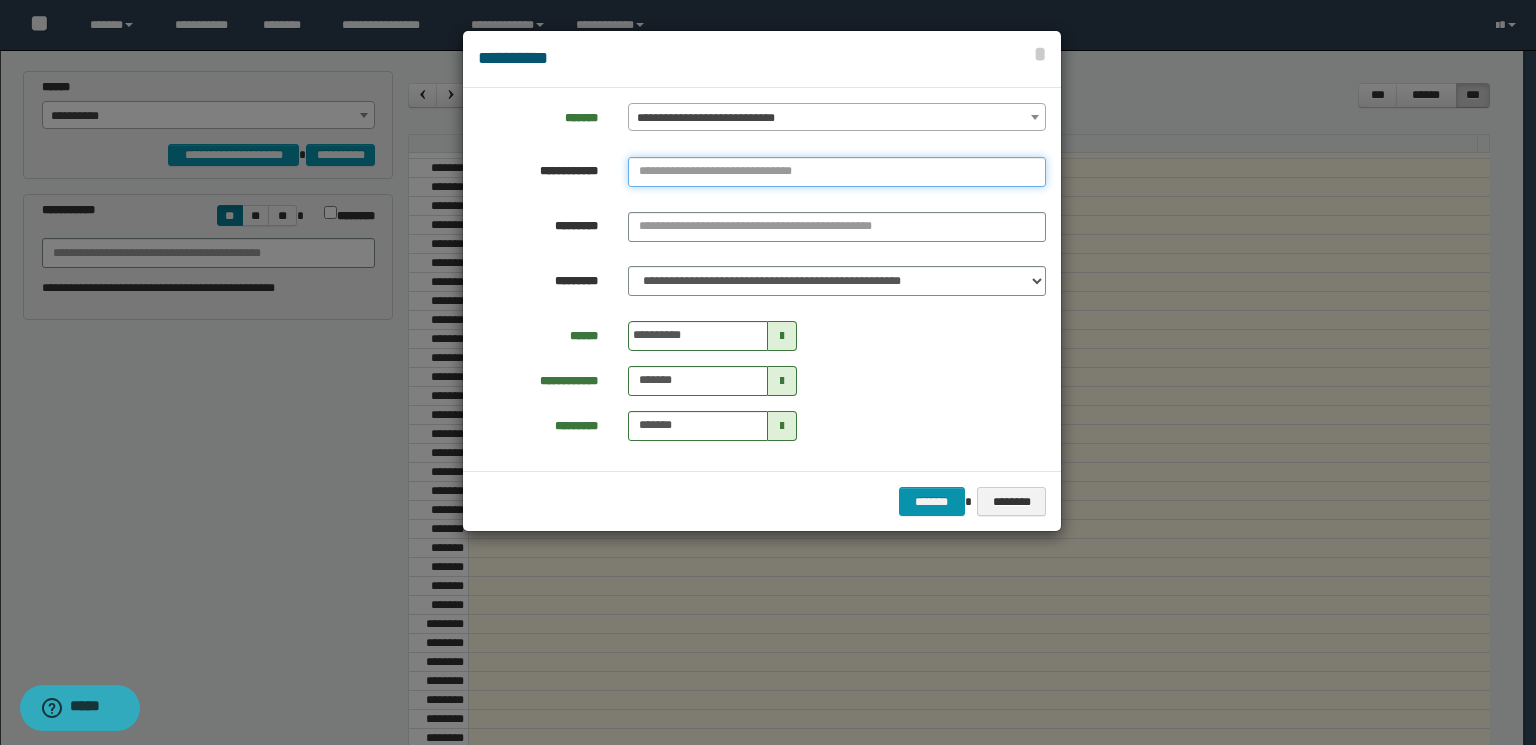 click at bounding box center [837, 172] 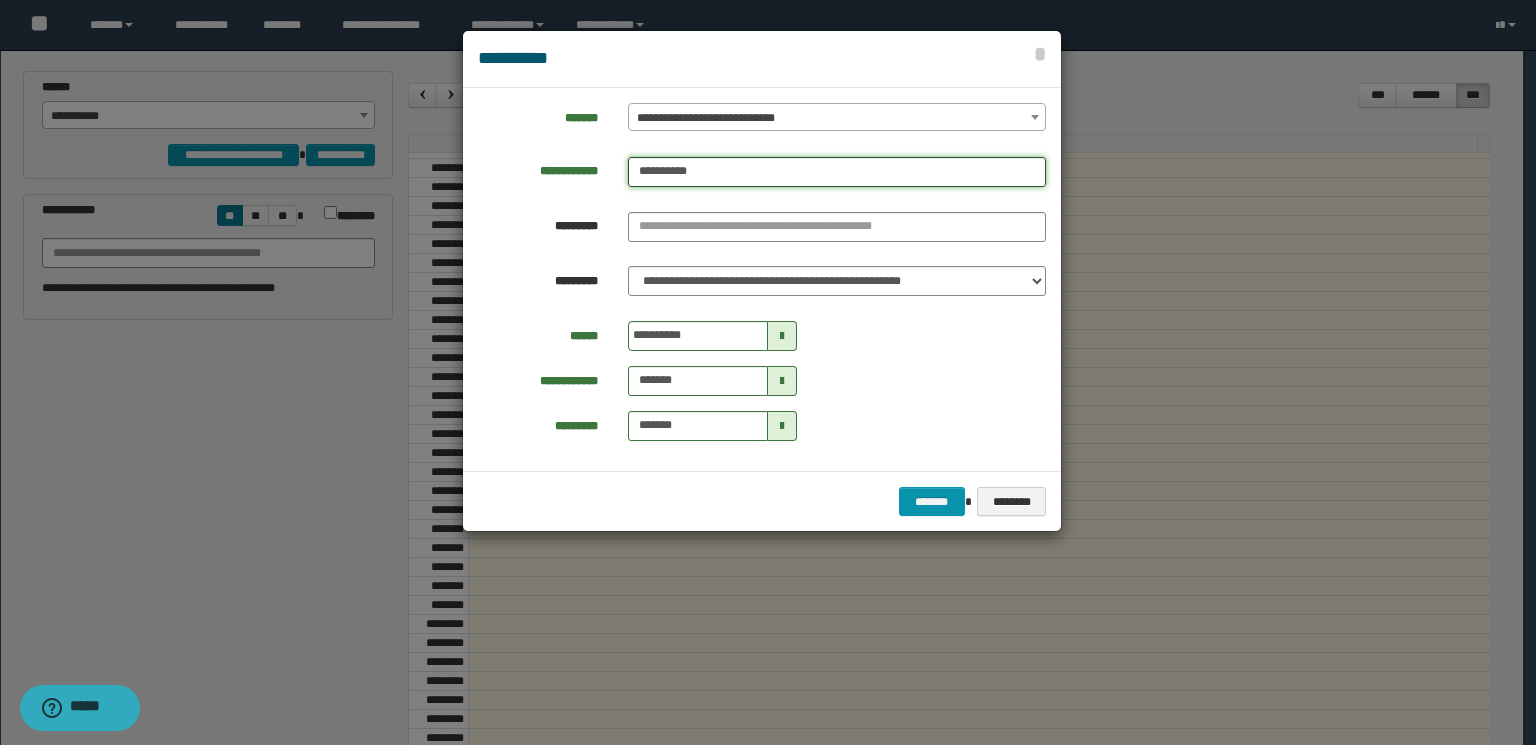 type on "**********" 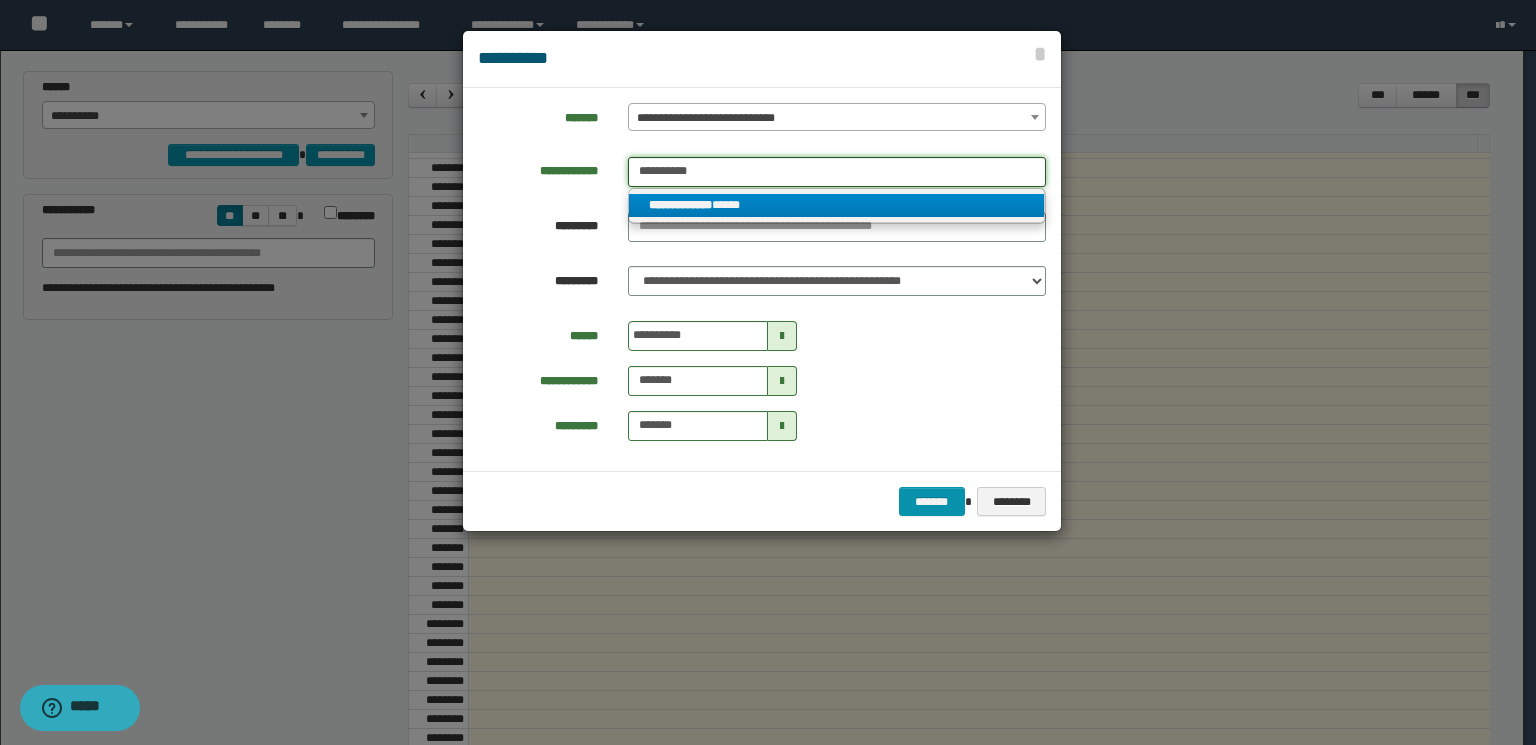 type on "**********" 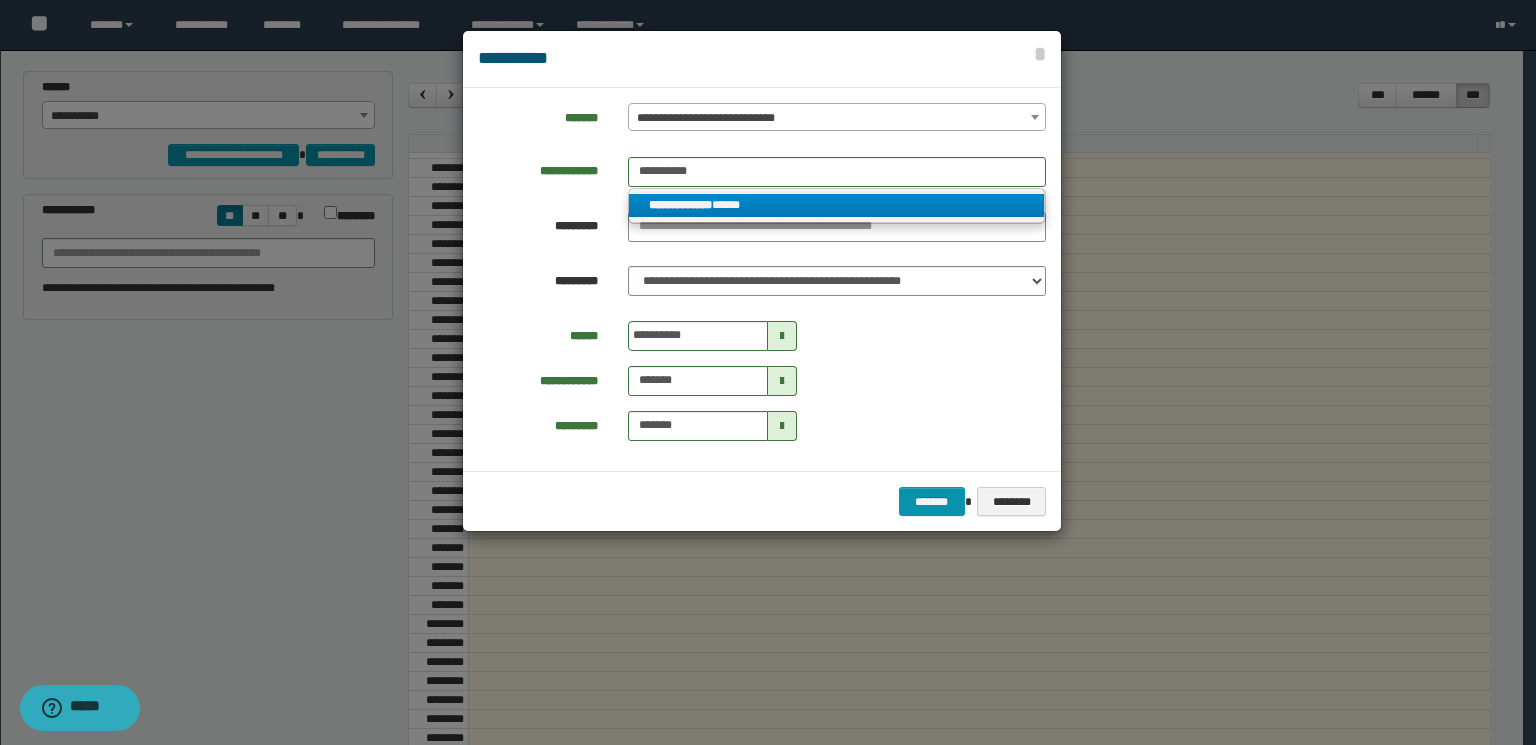 click on "**********" at bounding box center [680, 205] 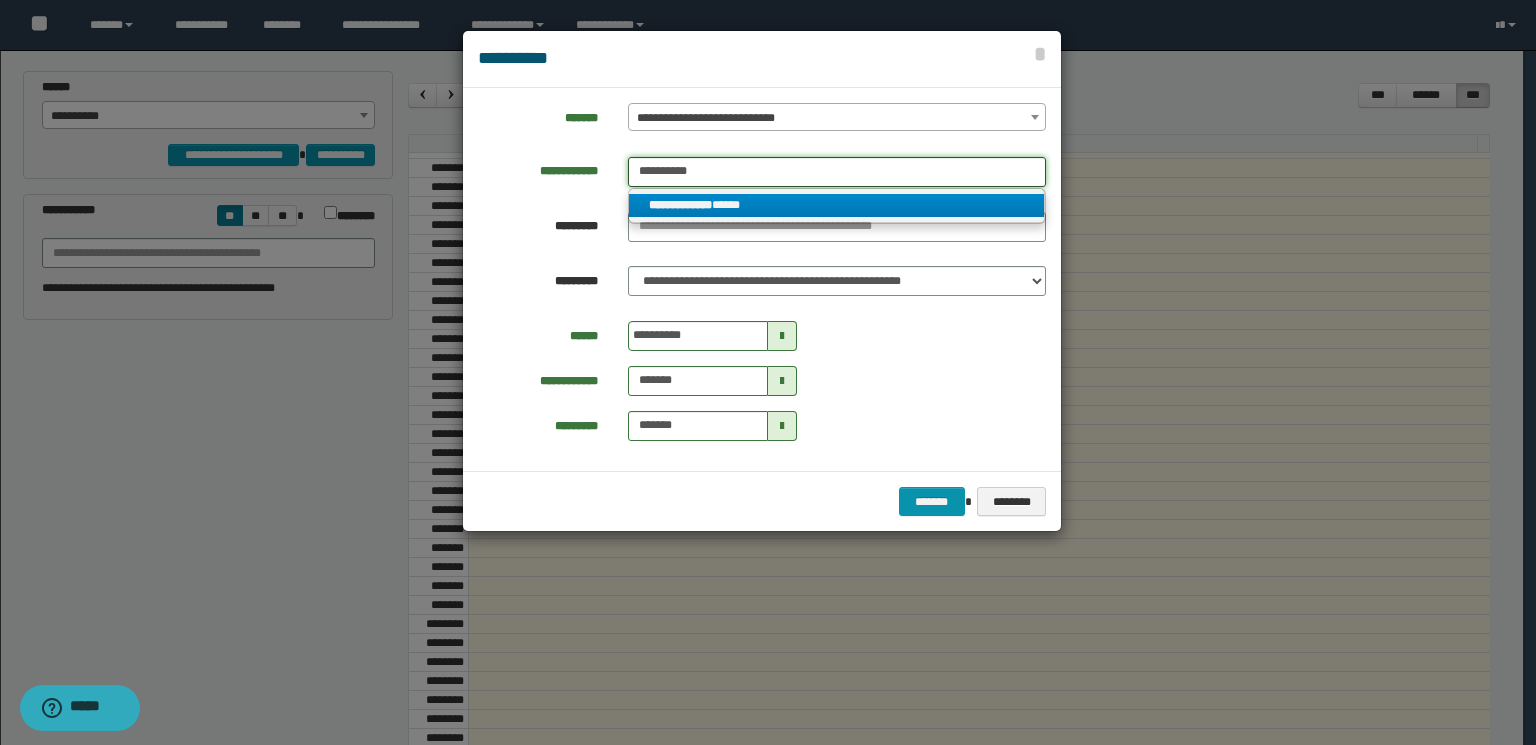 type 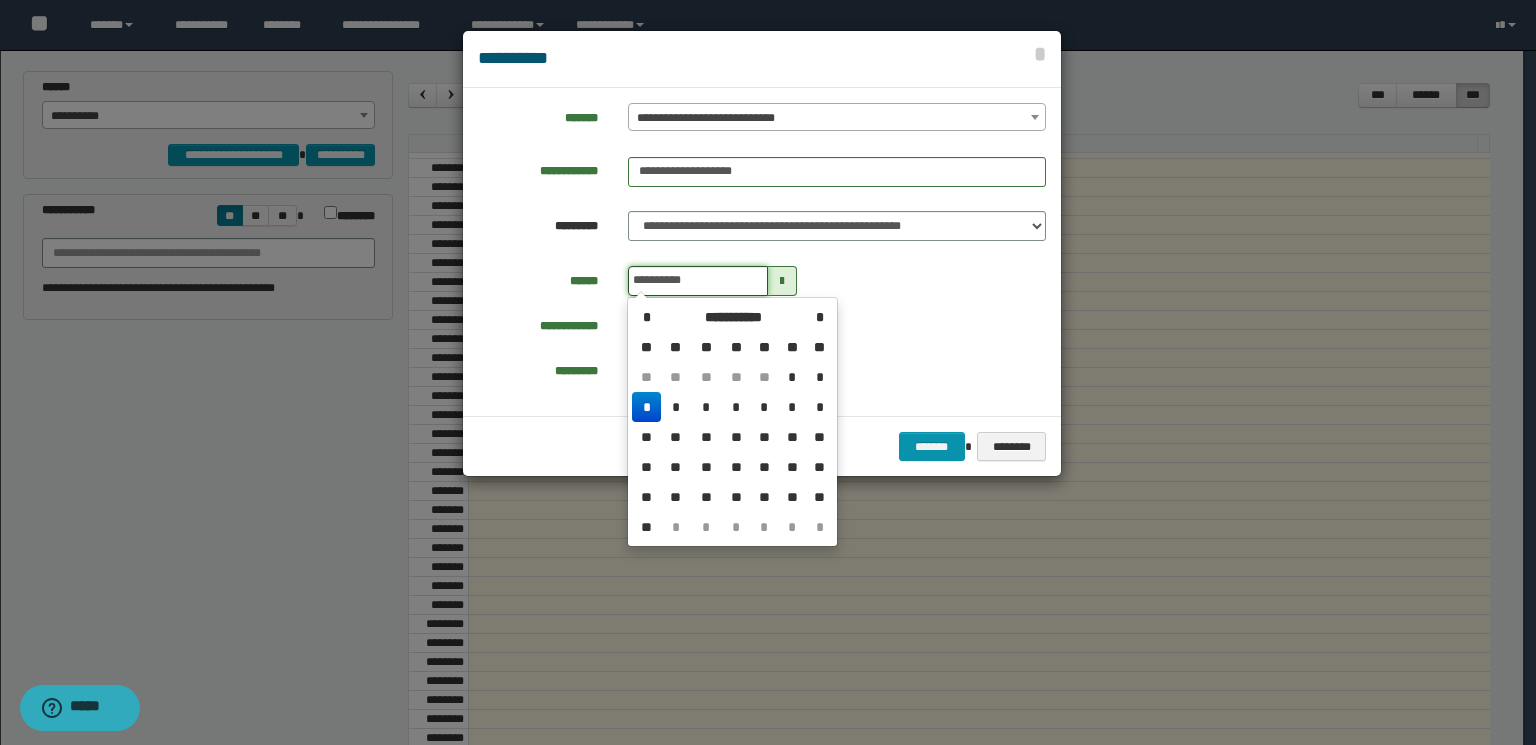 drag, startPoint x: 644, startPoint y: 279, endPoint x: 621, endPoint y: 280, distance: 23.021729 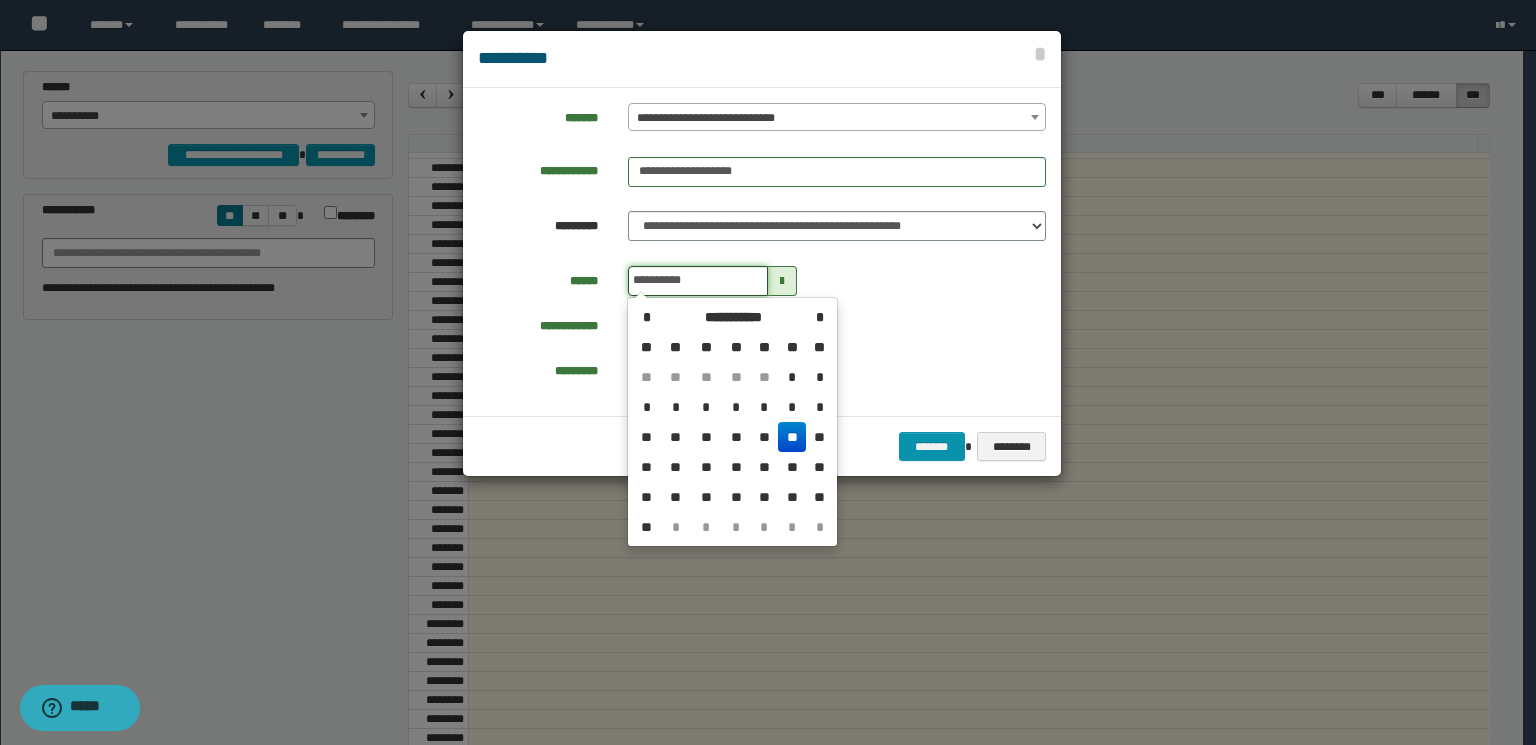 type on "**********" 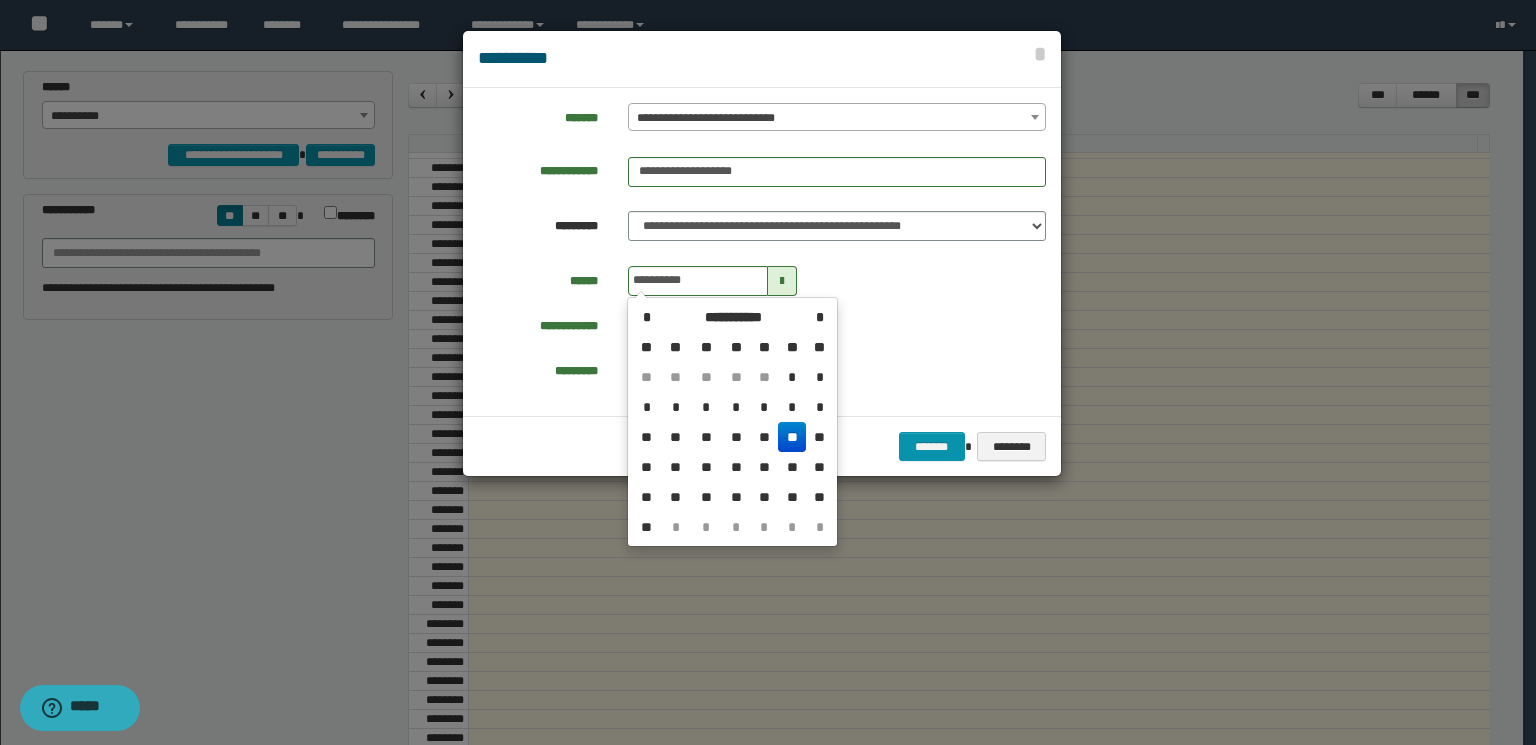 click on "**********" at bounding box center (762, 326) 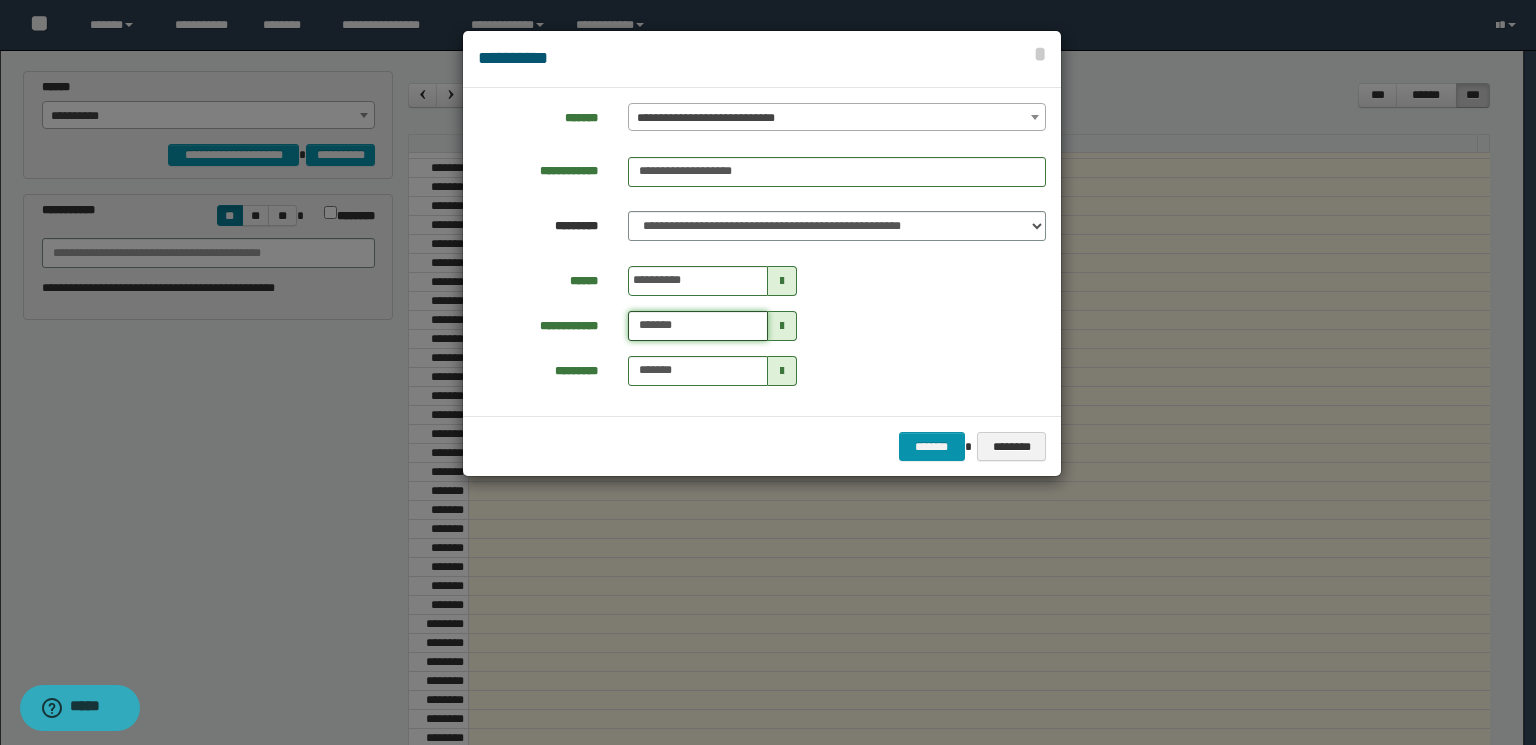 click on "*******" at bounding box center [698, 326] 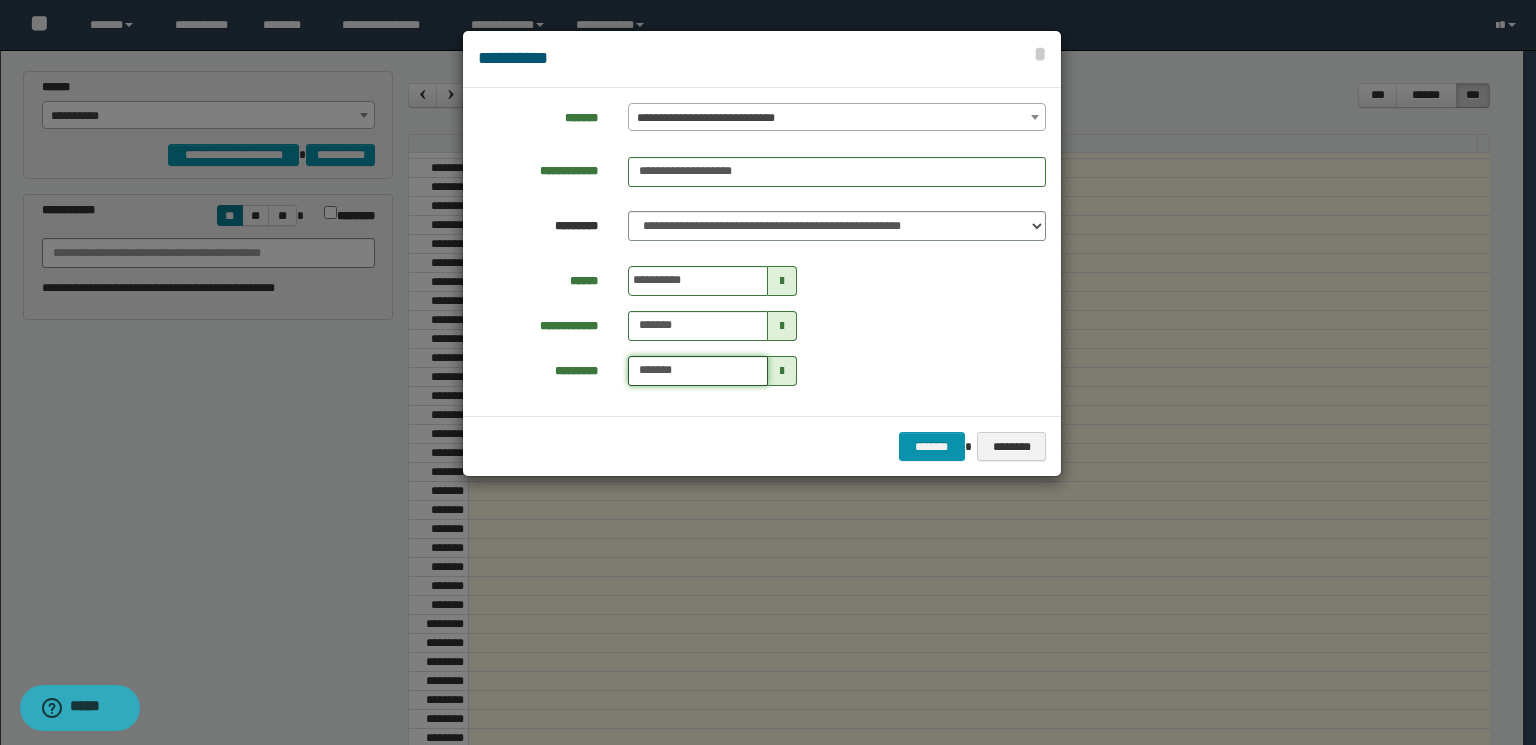 type on "*******" 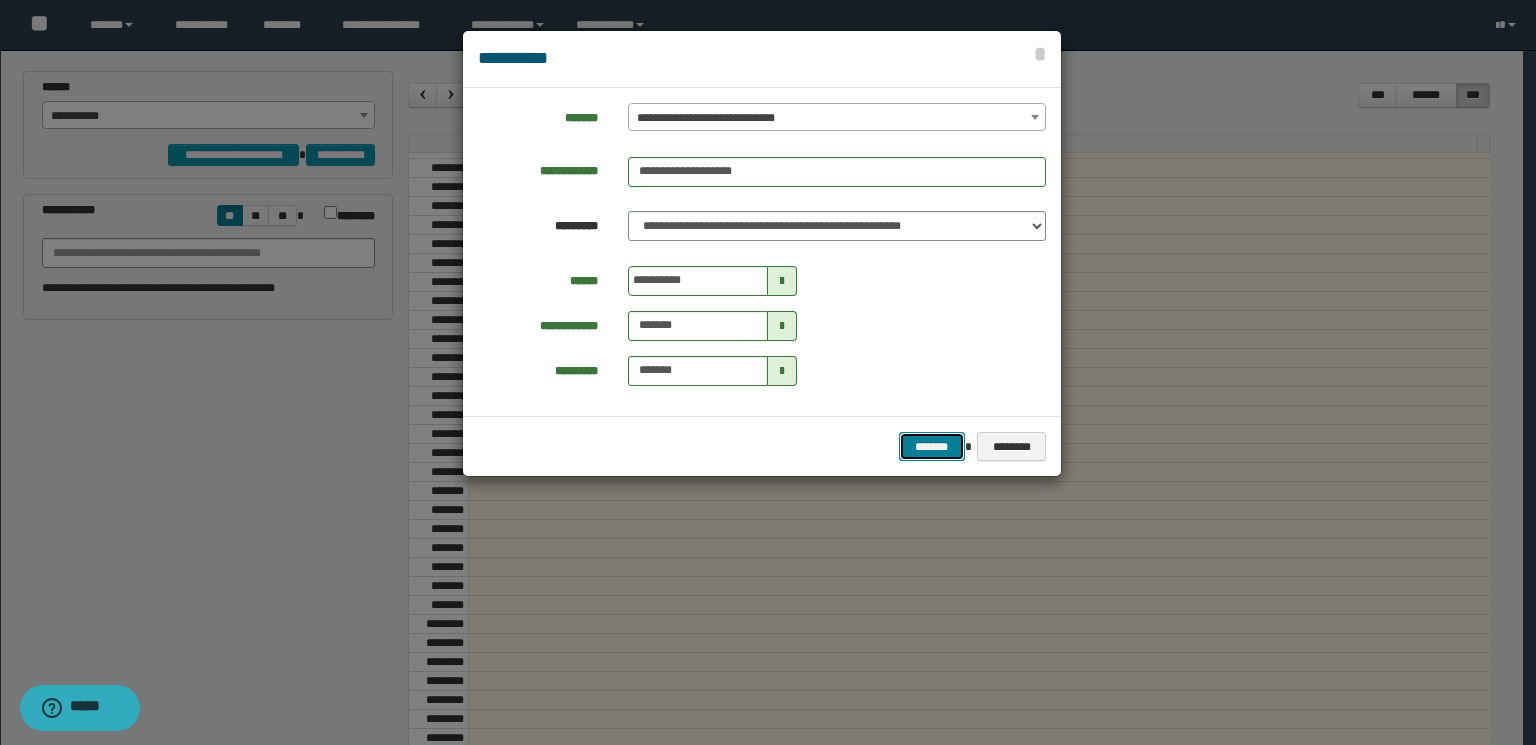 type on "*******" 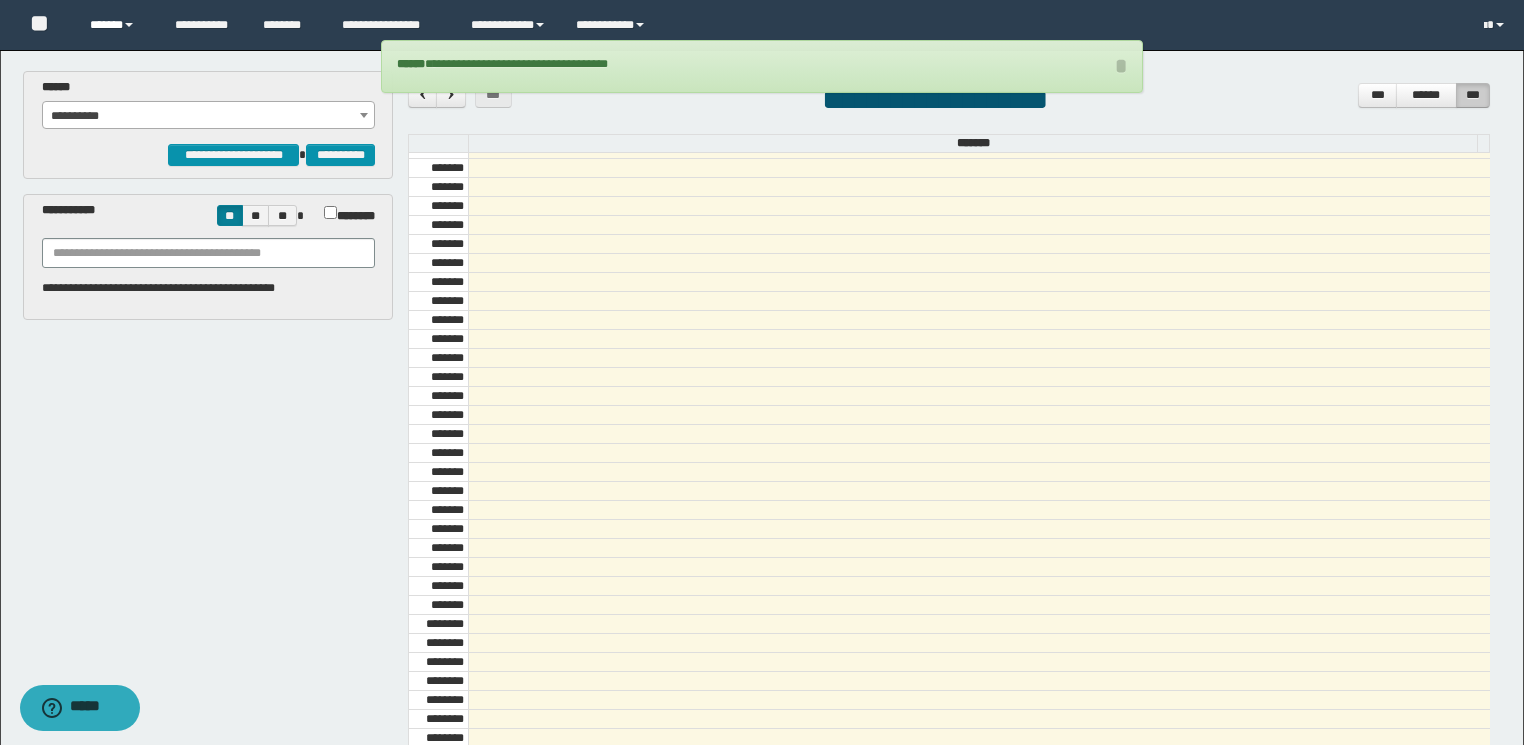 drag, startPoint x: 108, startPoint y: 29, endPoint x: 160, endPoint y: 57, distance: 59.05929 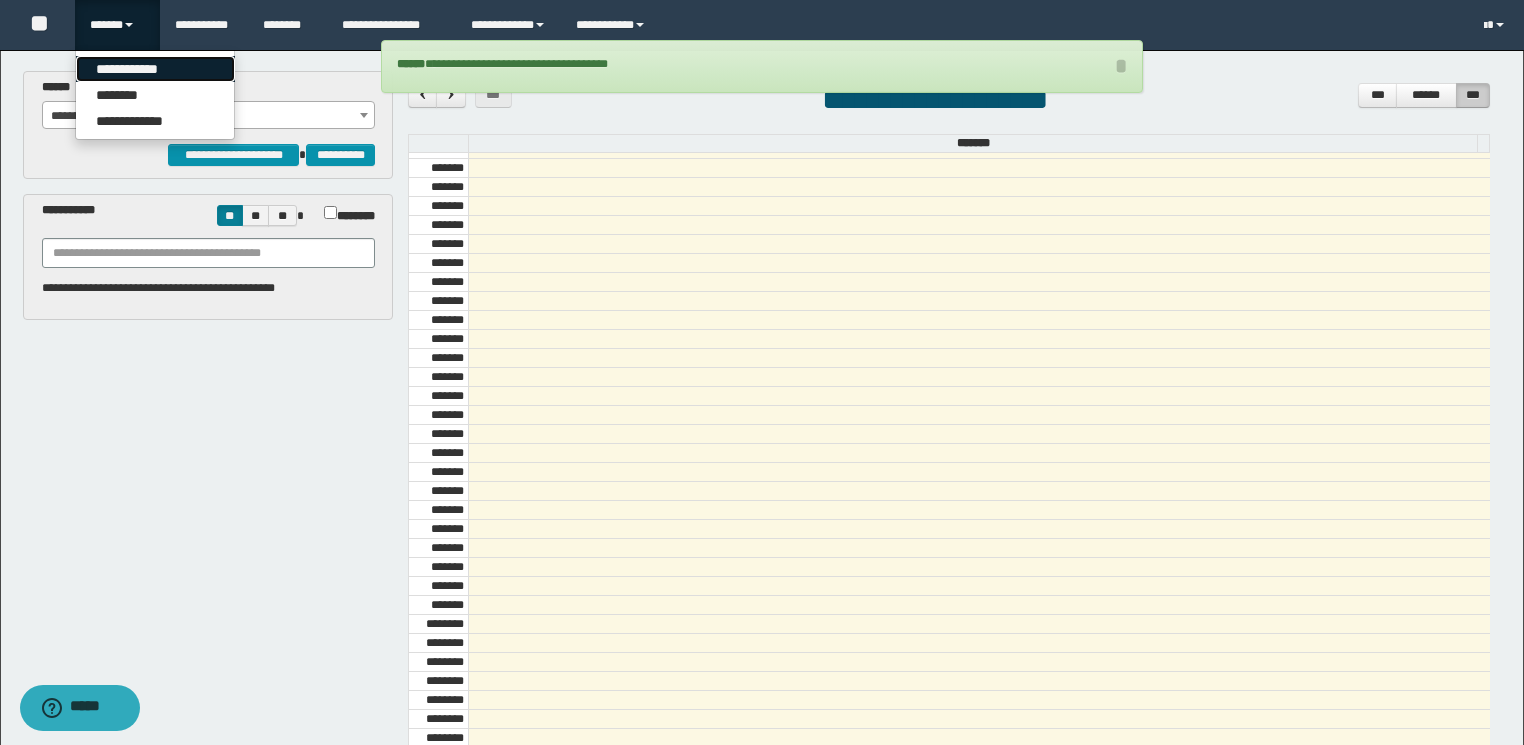 click on "**********" at bounding box center [155, 69] 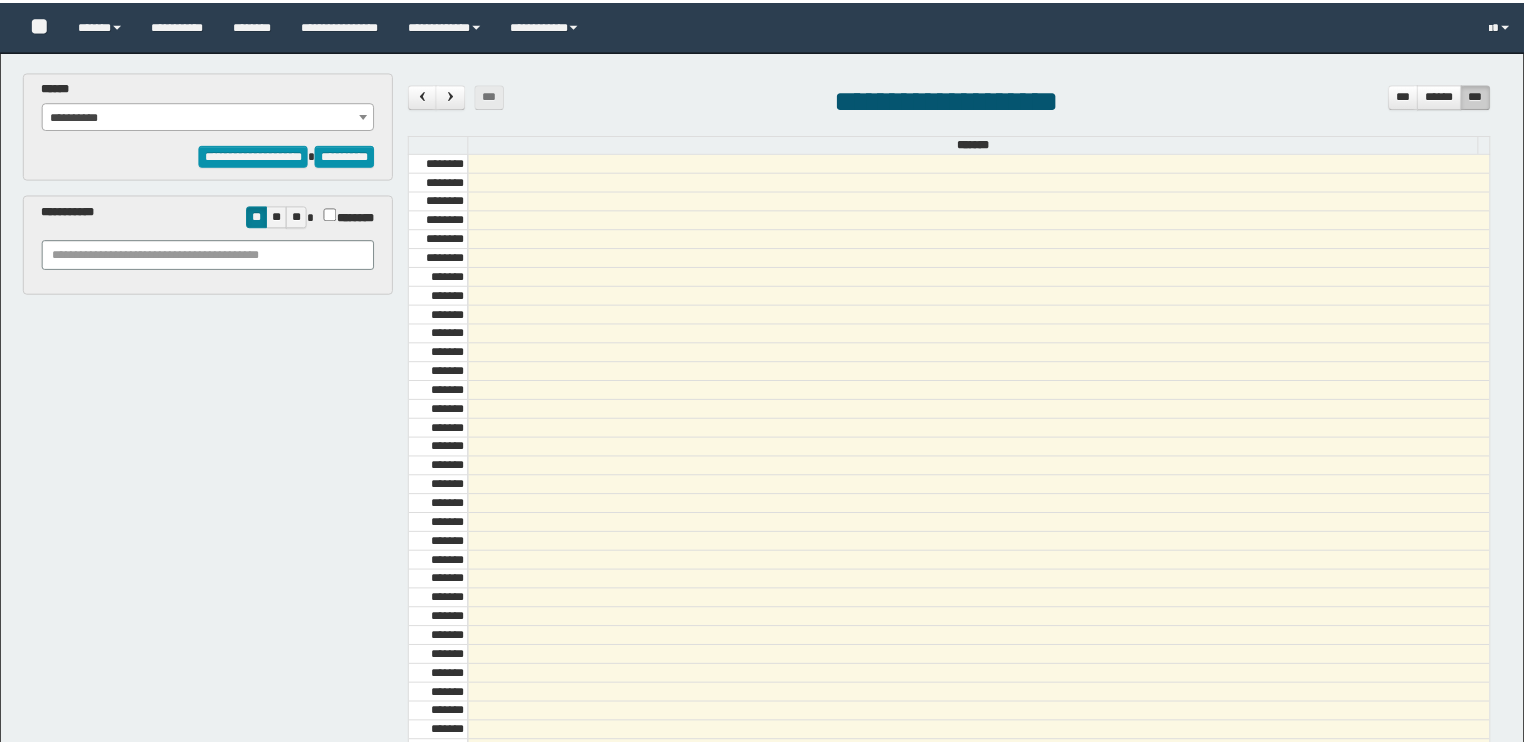 scroll, scrollTop: 0, scrollLeft: 0, axis: both 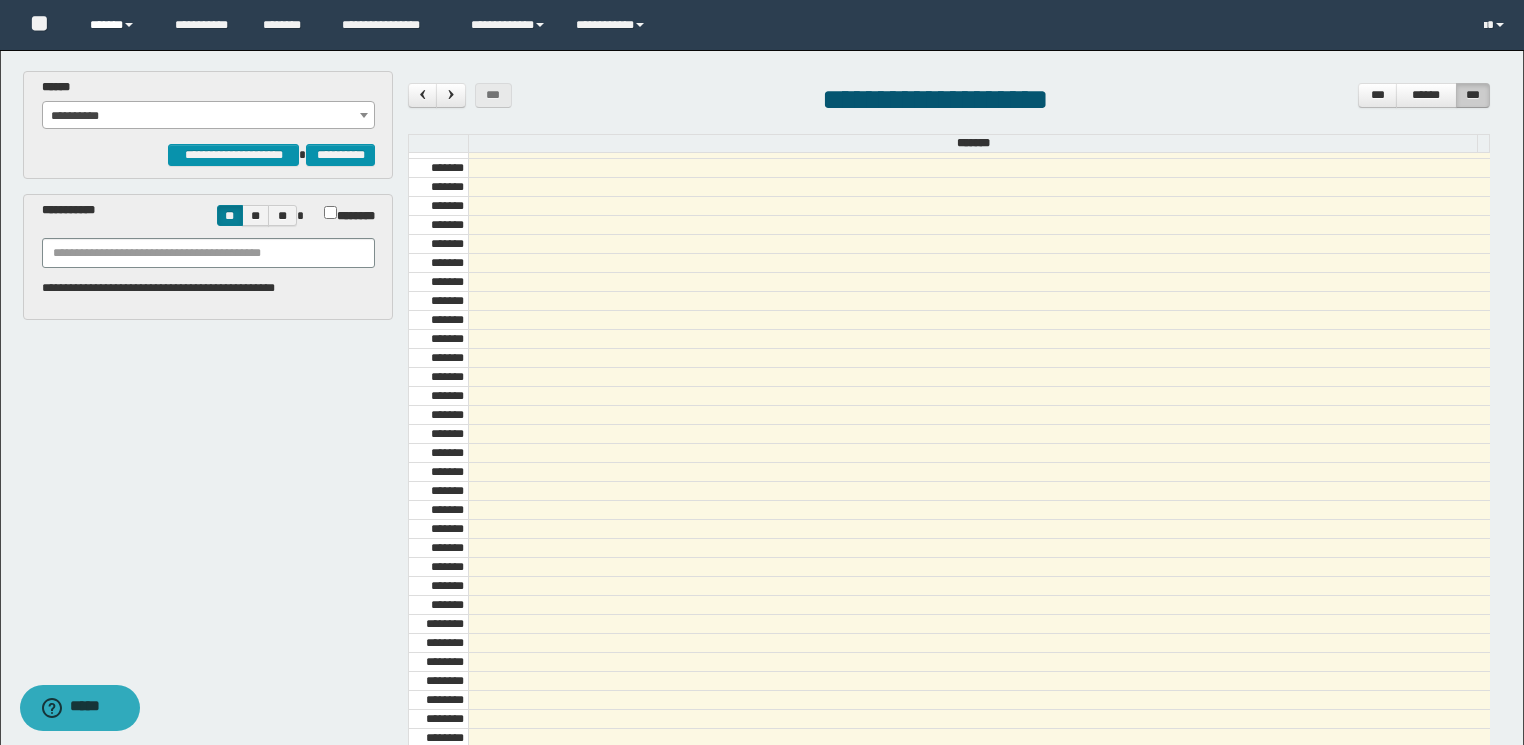click on "******" at bounding box center (117, 25) 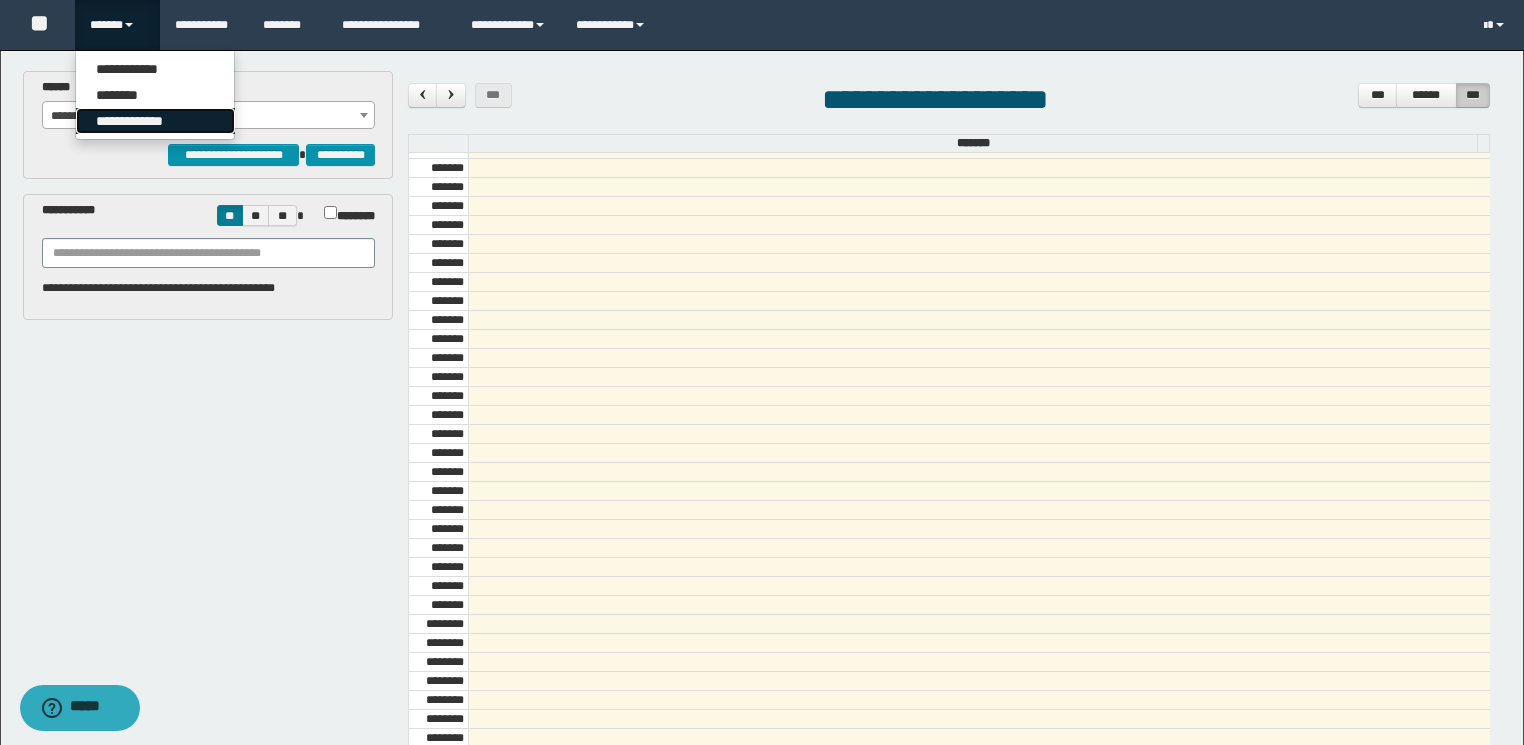 click on "**********" at bounding box center [155, 121] 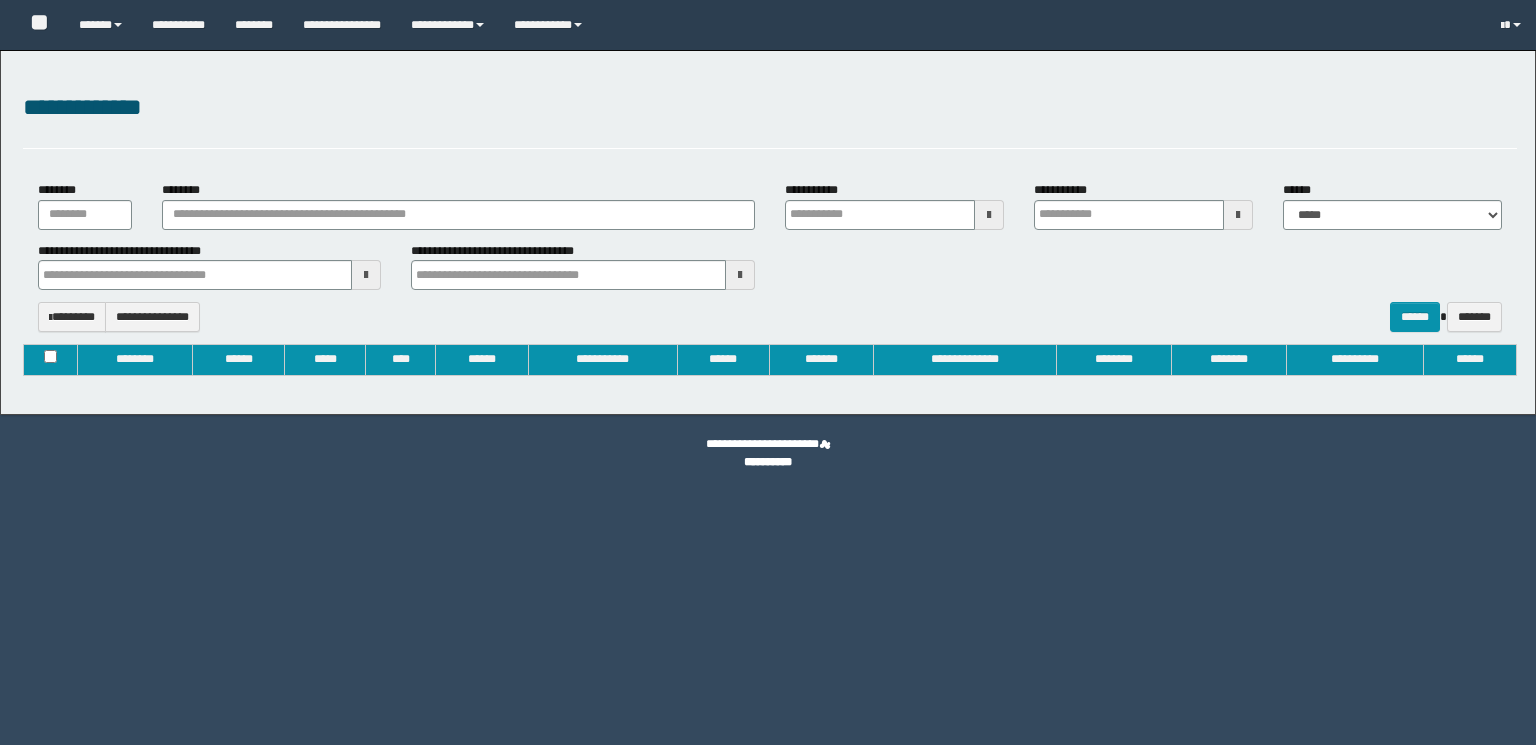 type on "**********" 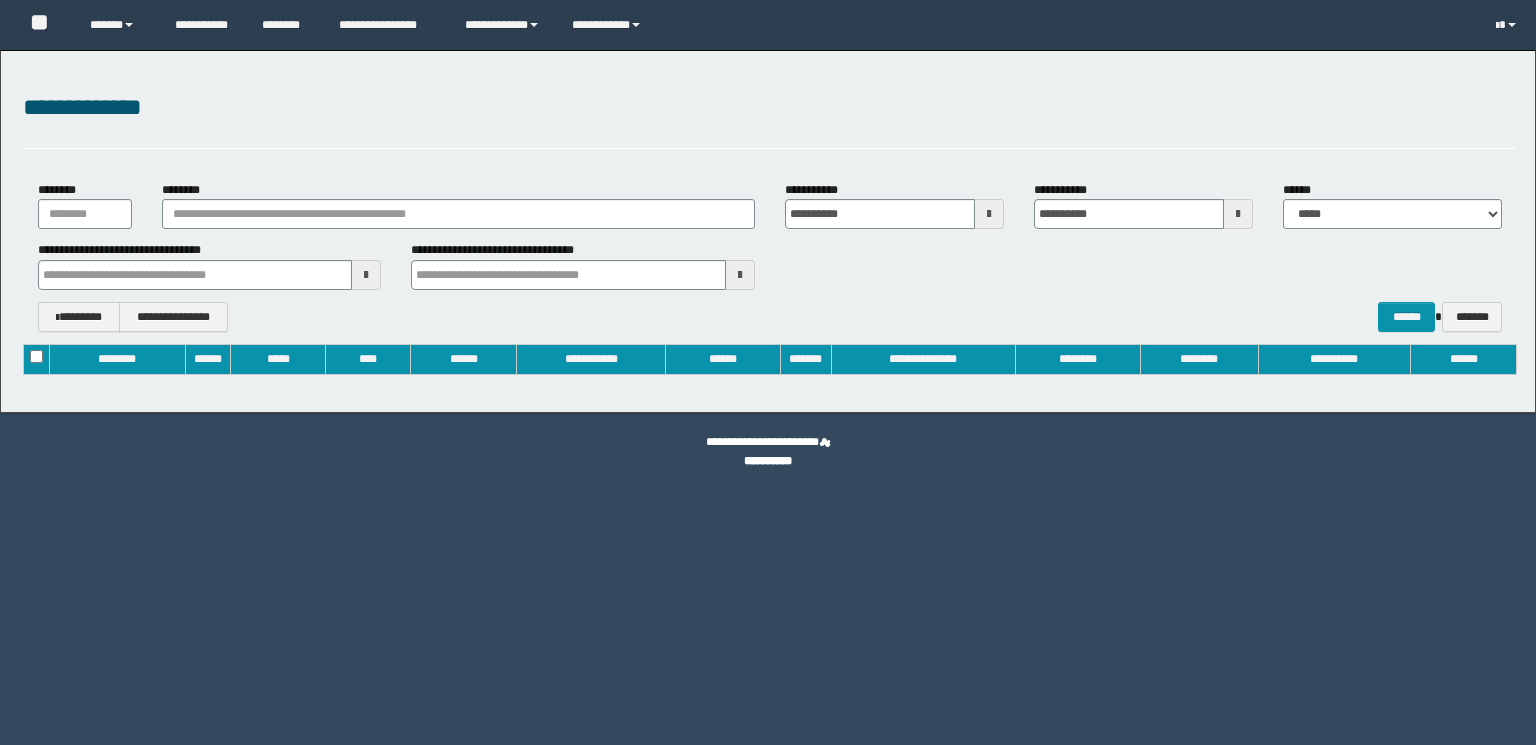 scroll, scrollTop: 0, scrollLeft: 0, axis: both 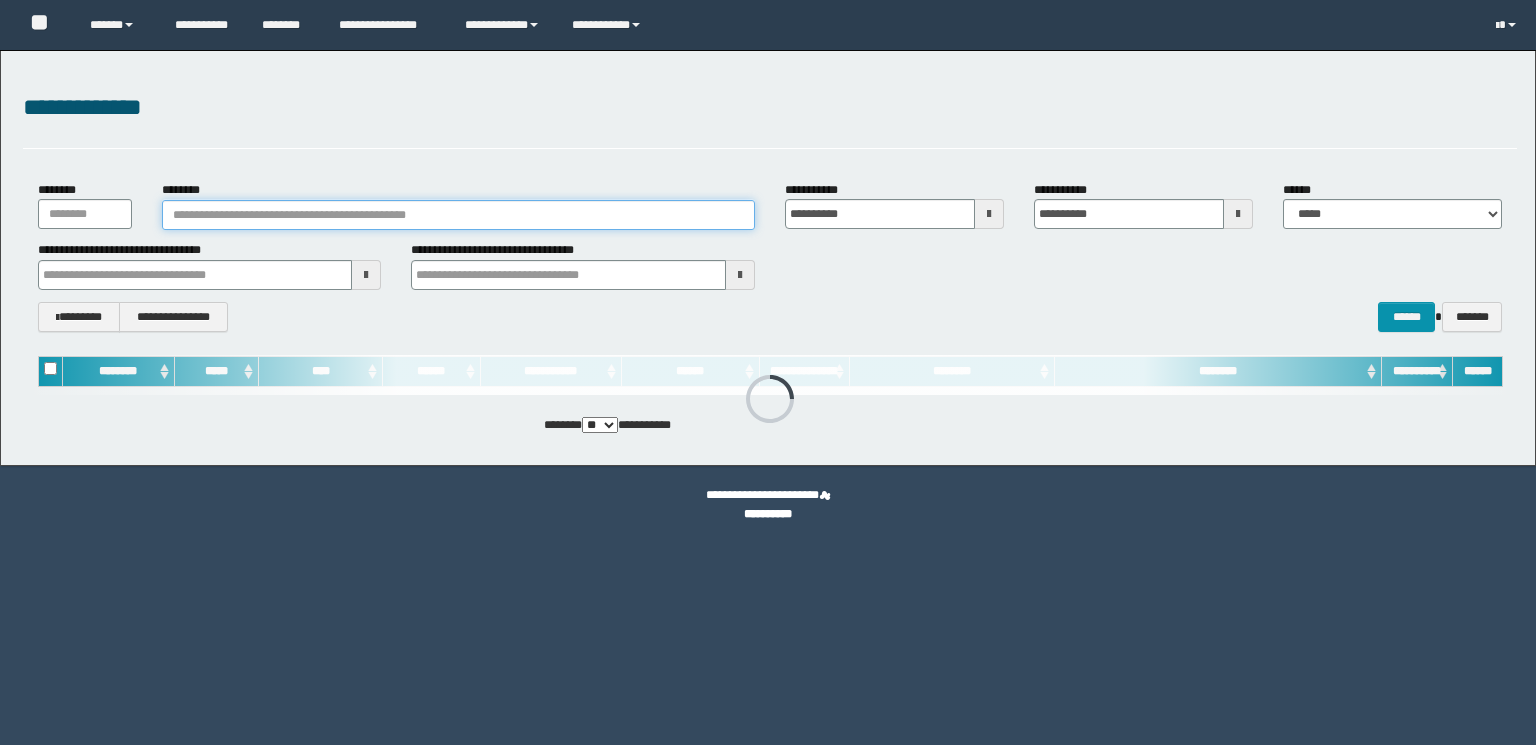 click on "********" at bounding box center (458, 215) 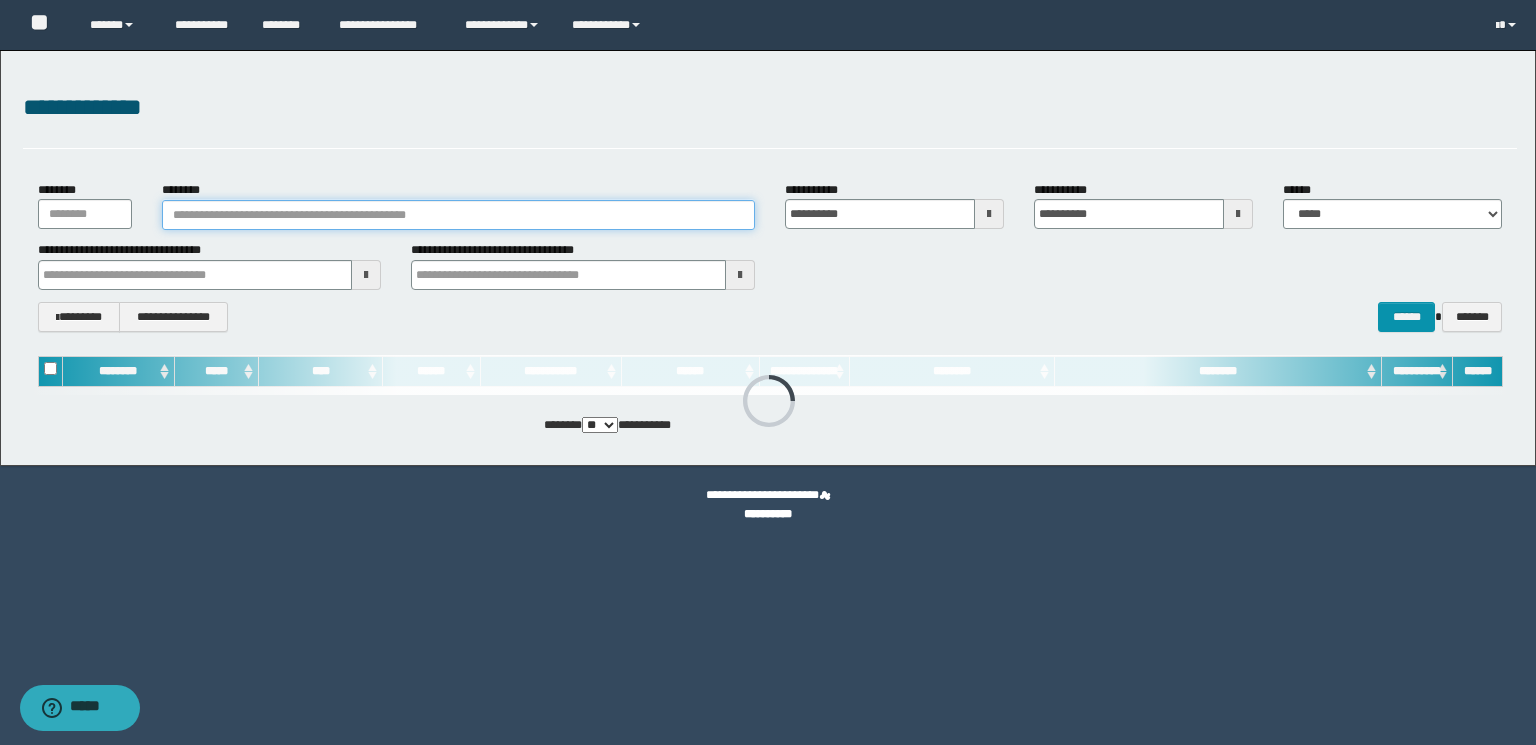 paste on "**********" 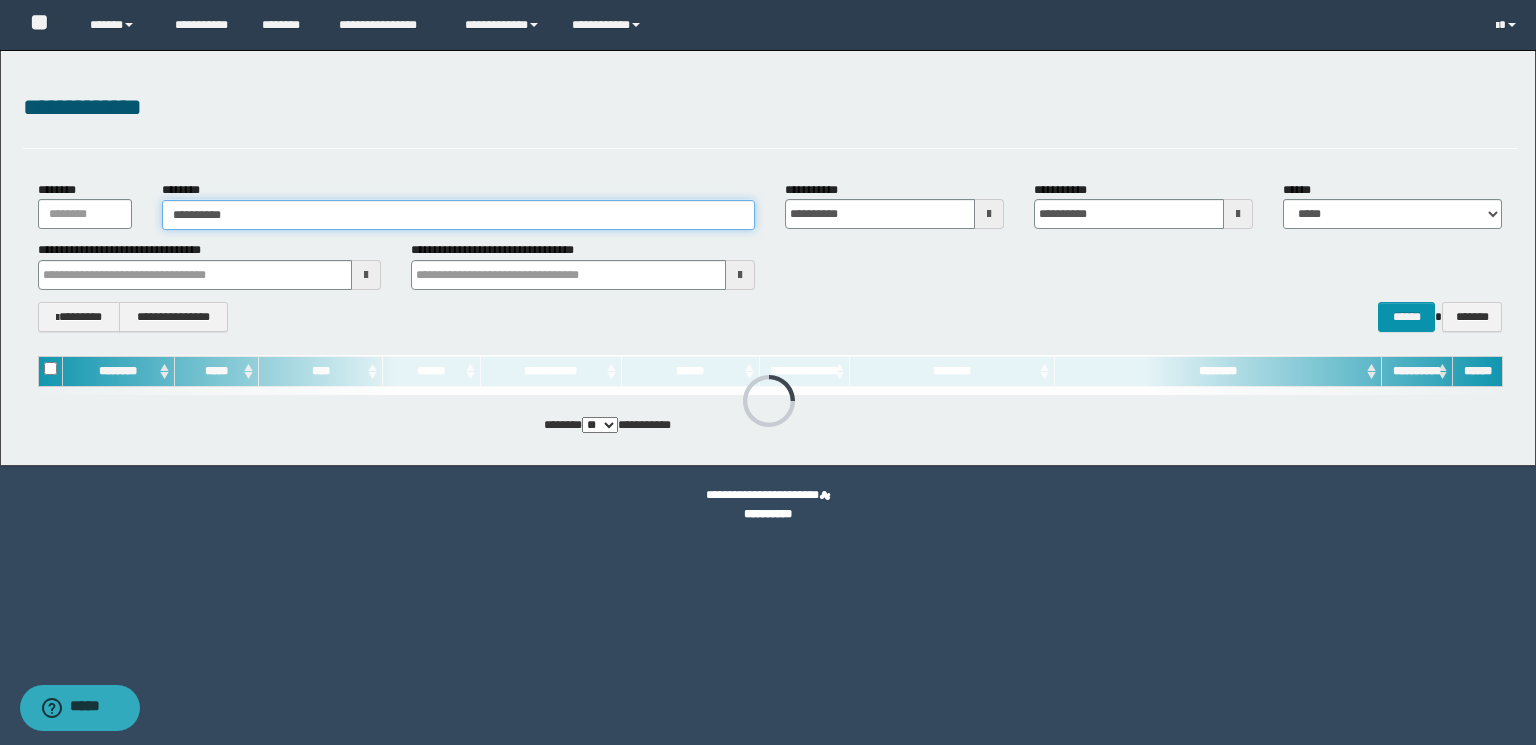 type on "**********" 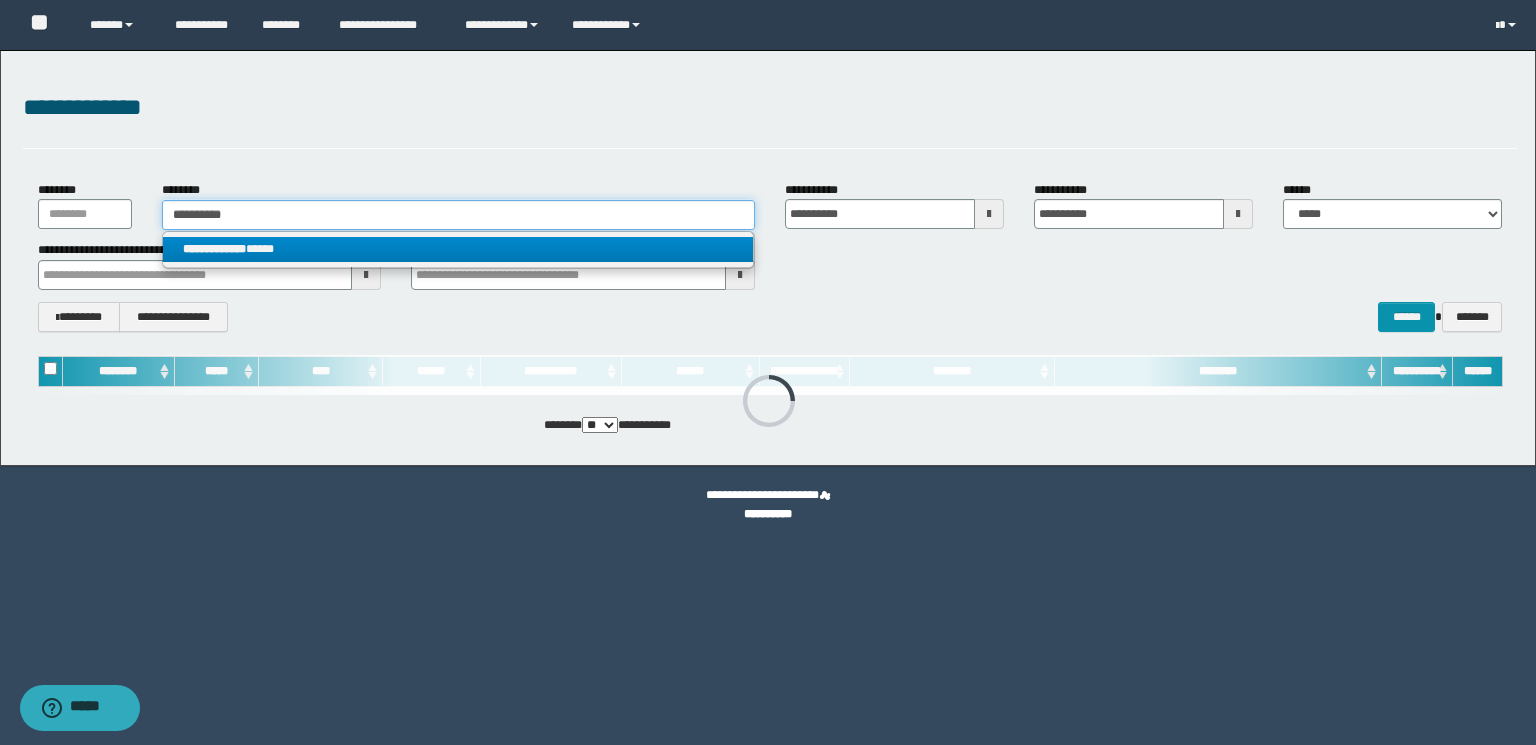 type on "**********" 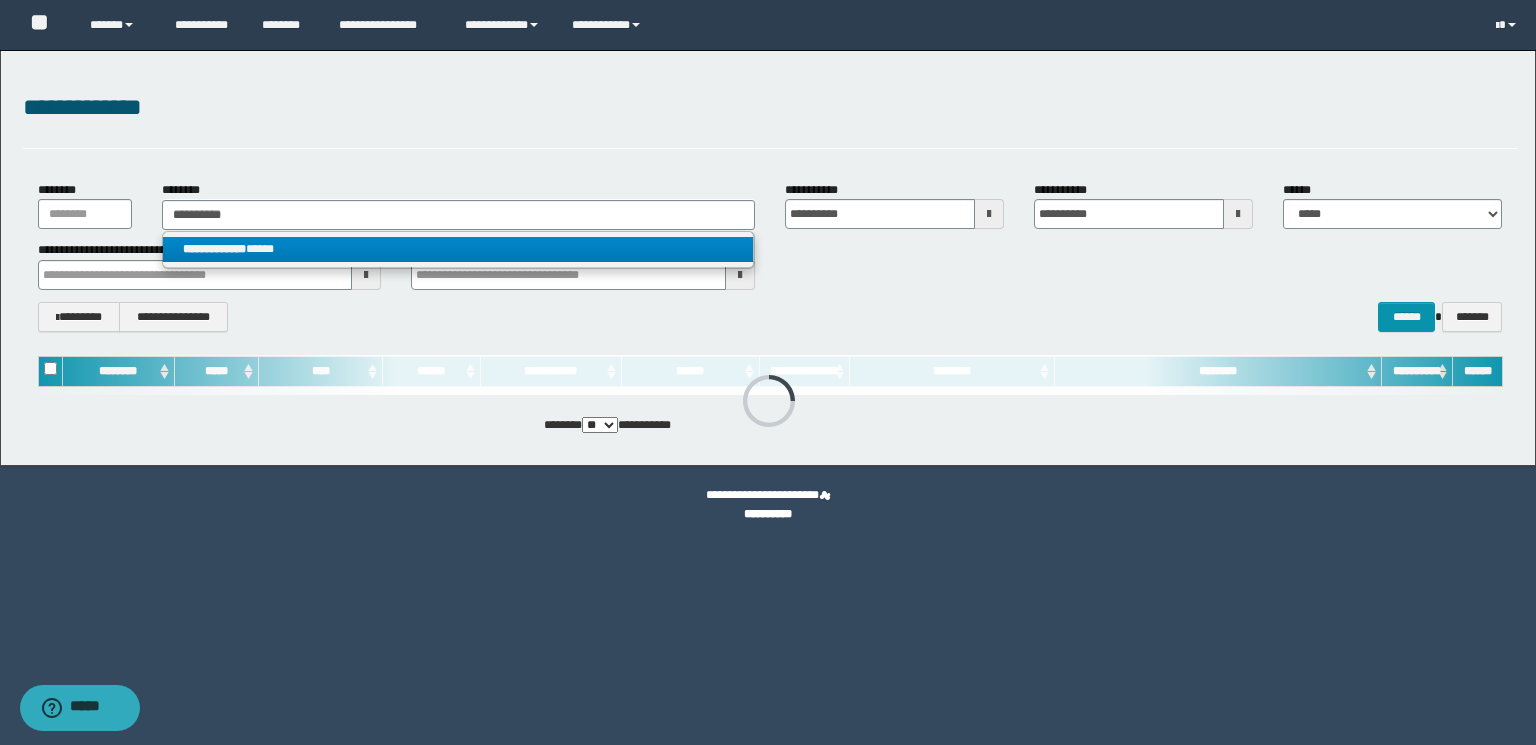 click on "**********" at bounding box center [458, 249] 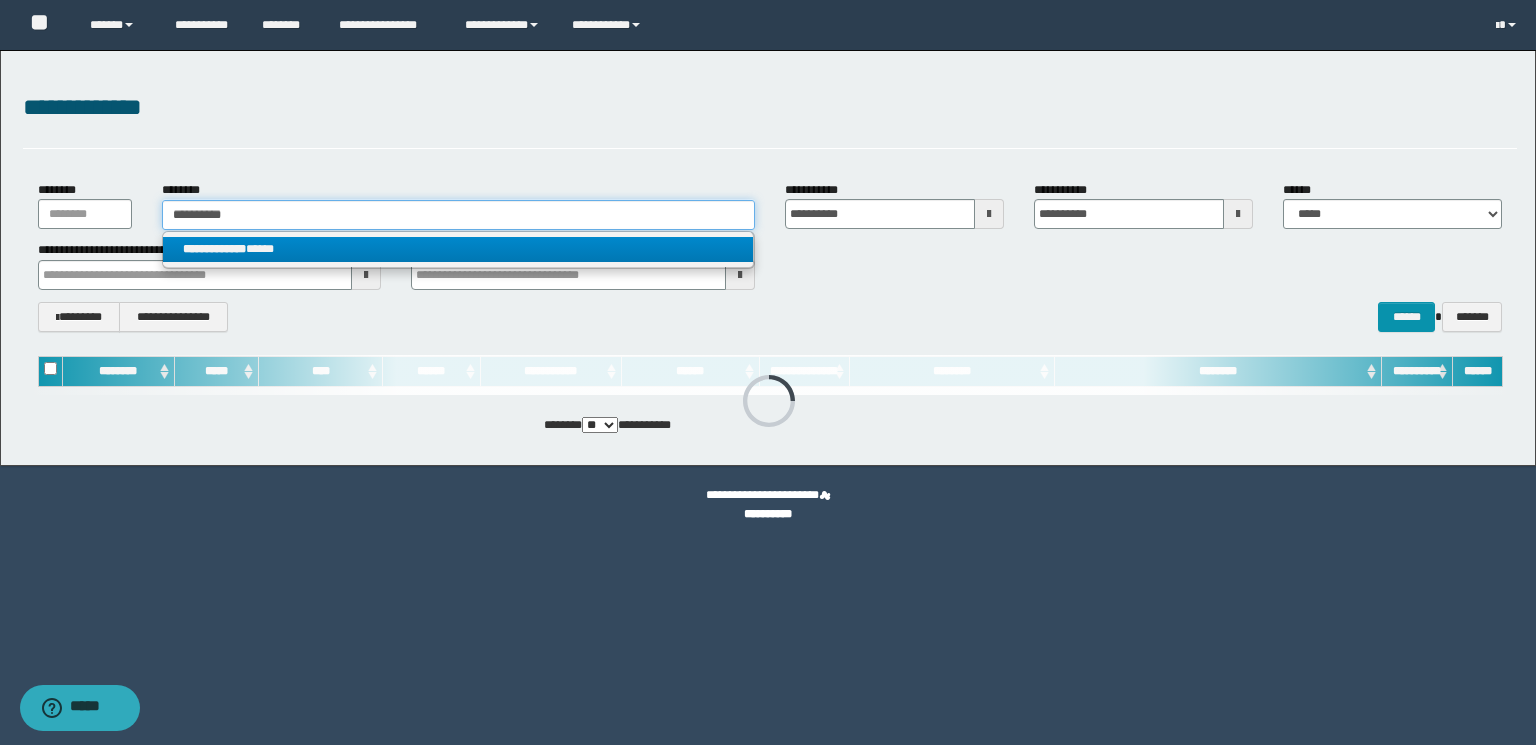 type 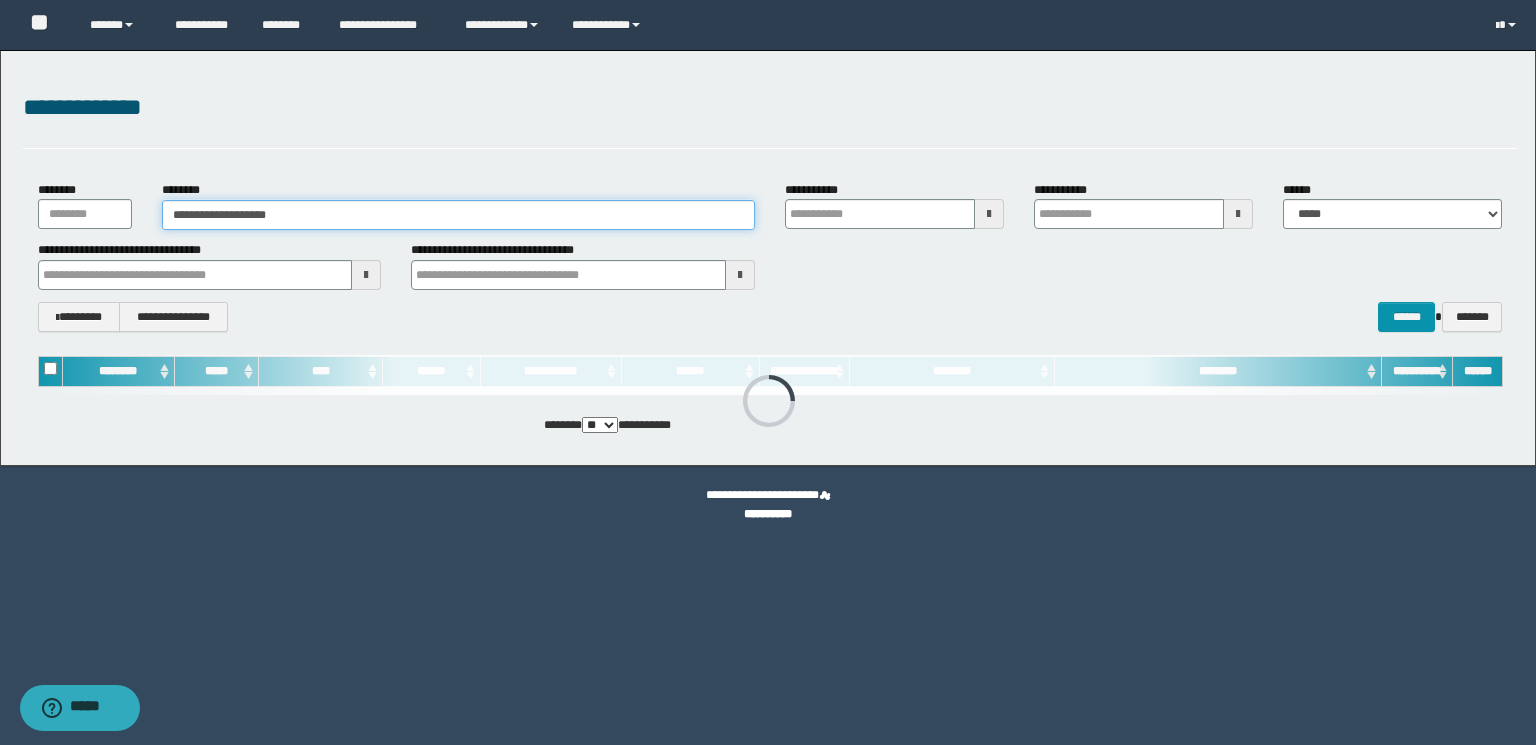 type 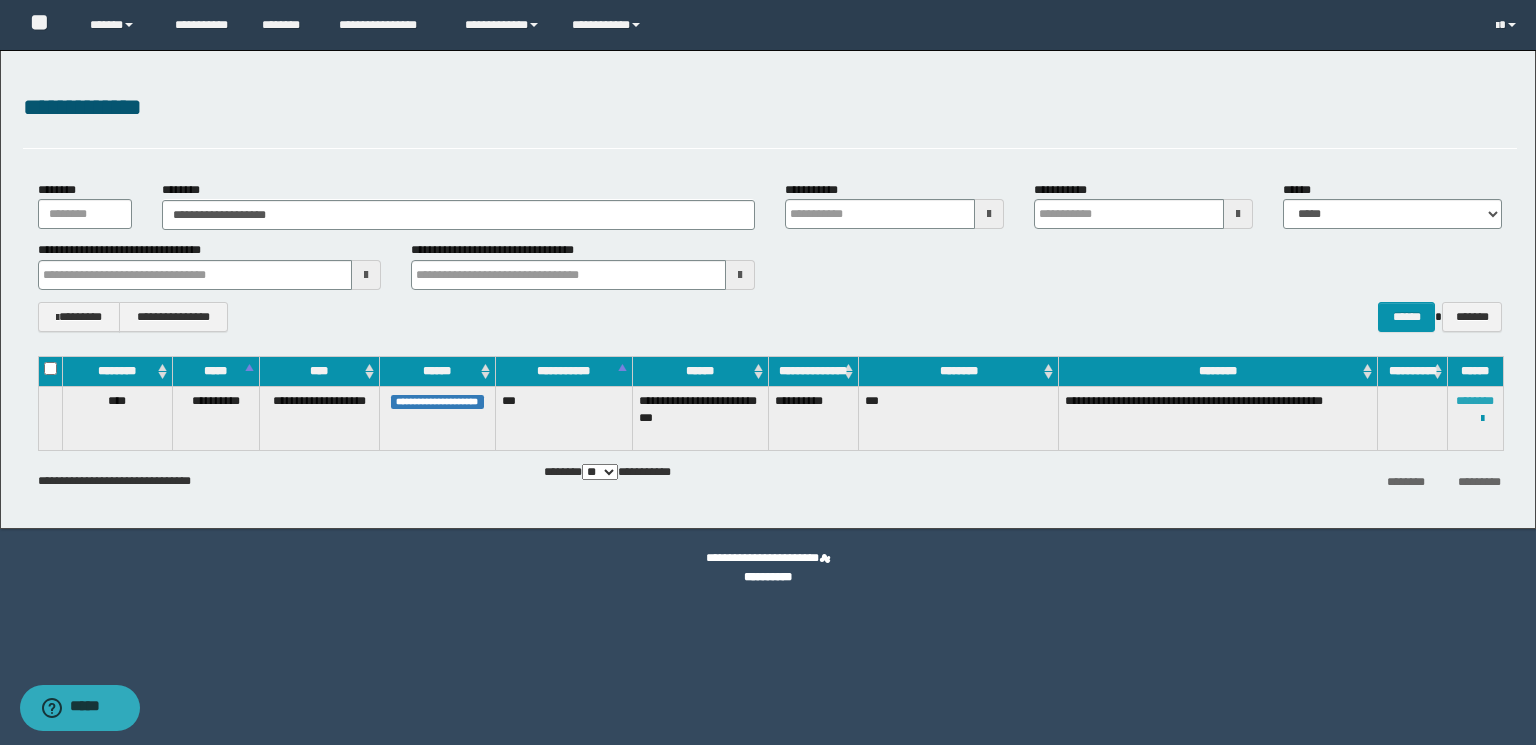 click on "********" at bounding box center [1475, 401] 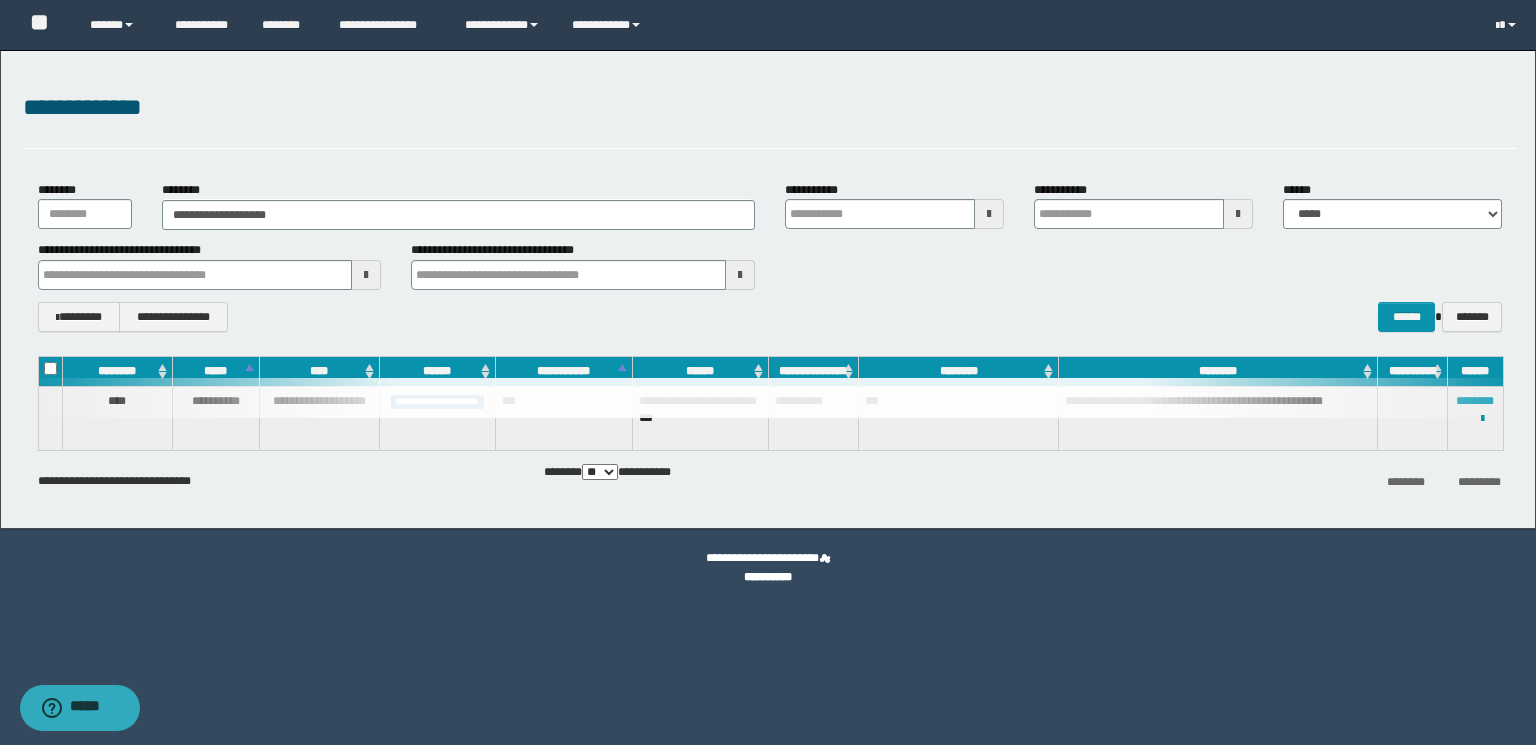 type 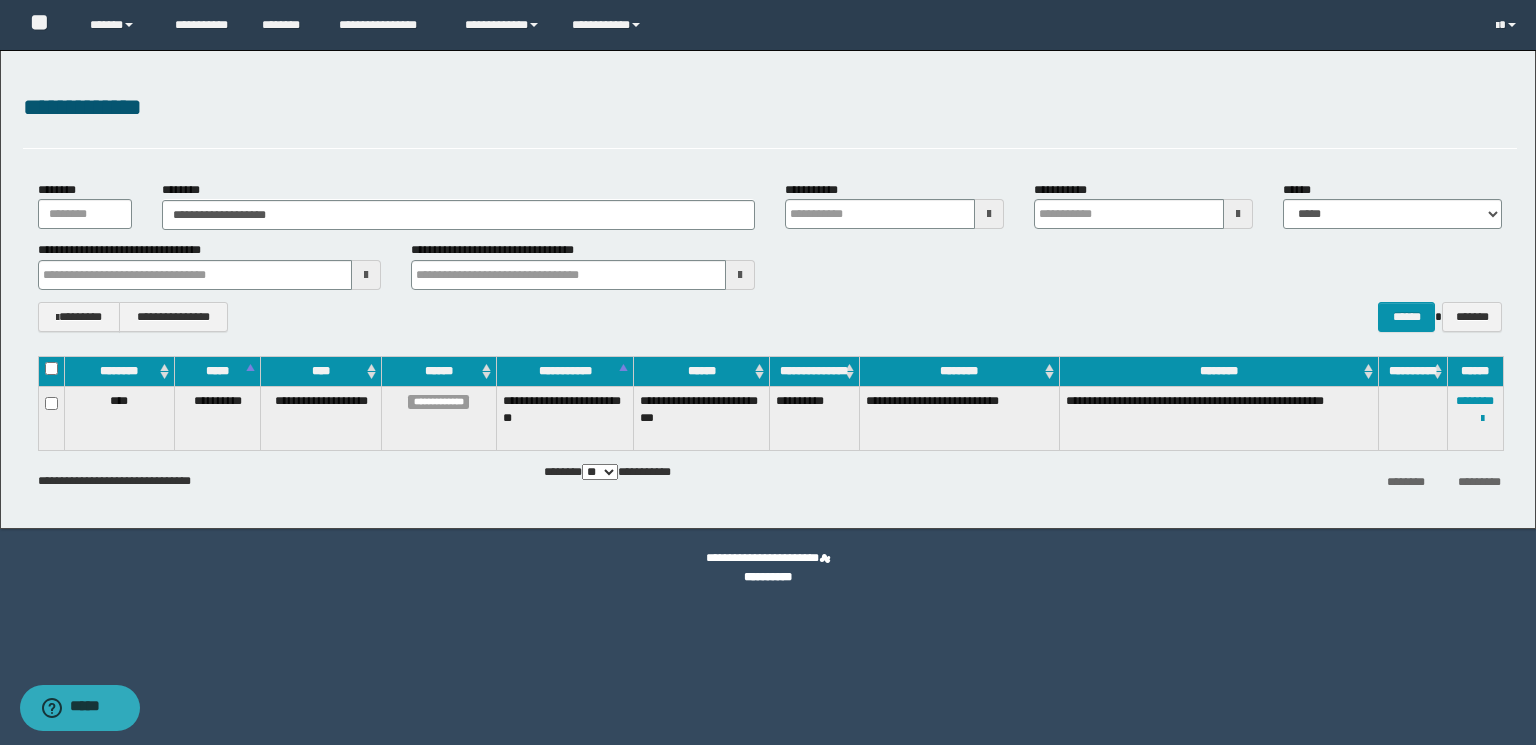 type 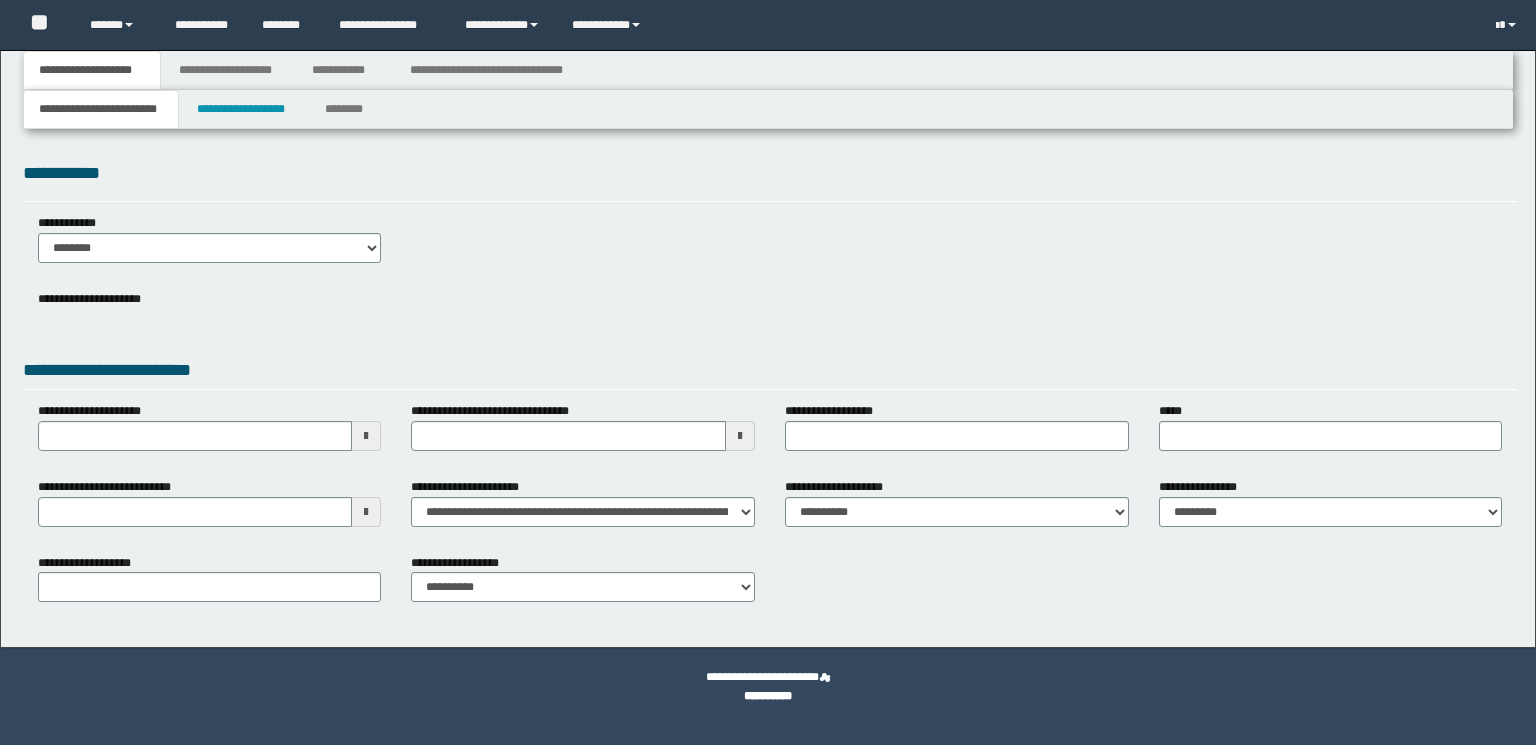 scroll, scrollTop: 0, scrollLeft: 0, axis: both 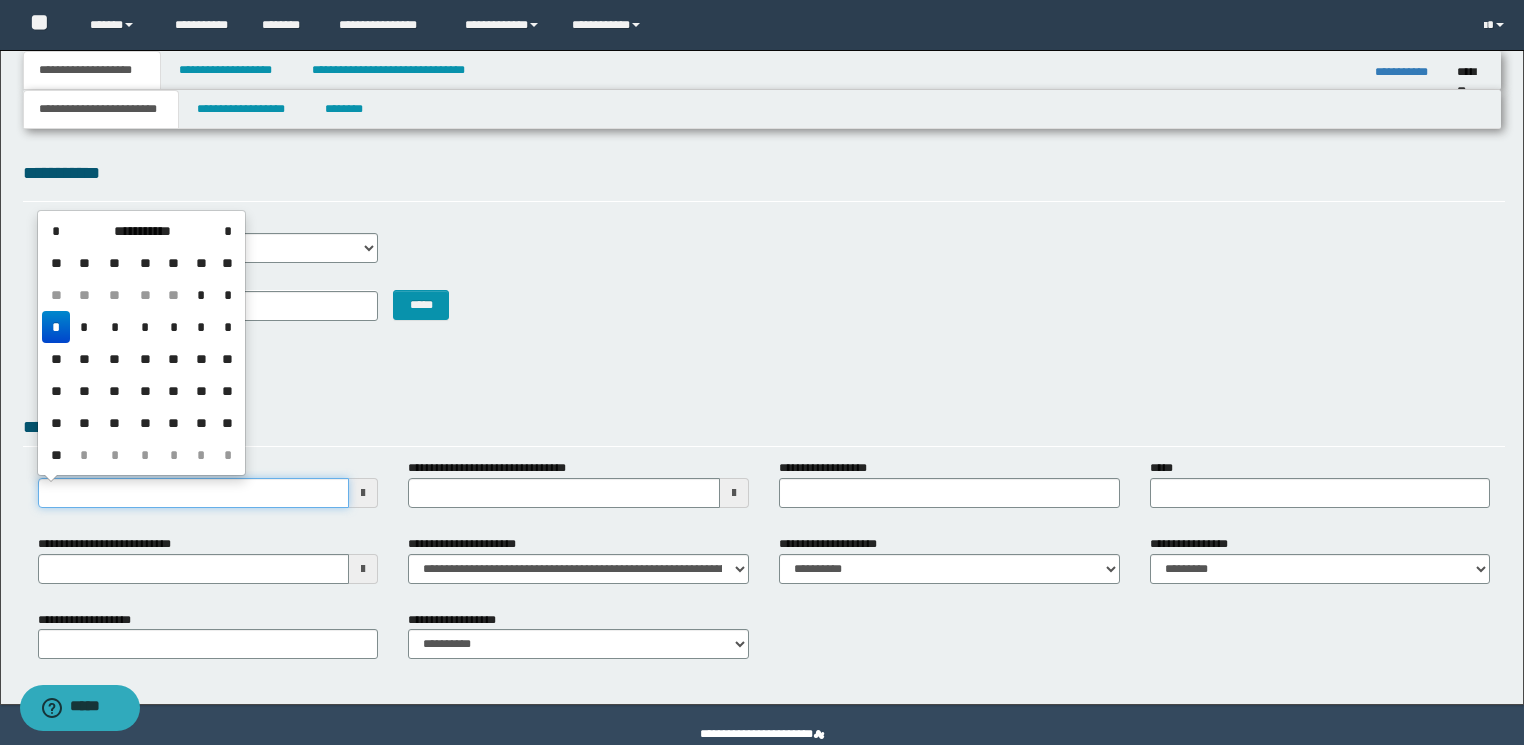 click on "**********" at bounding box center (194, 493) 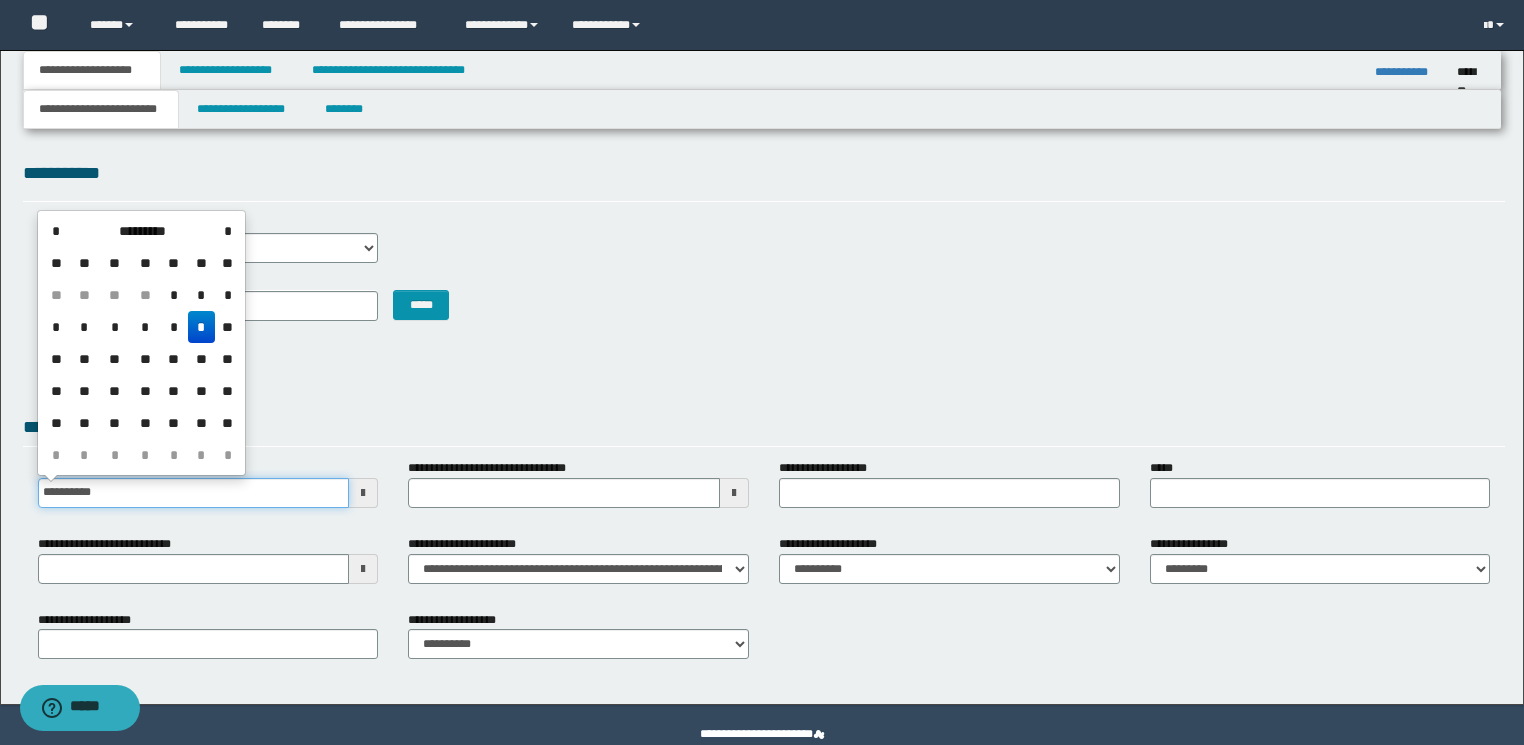 type on "**********" 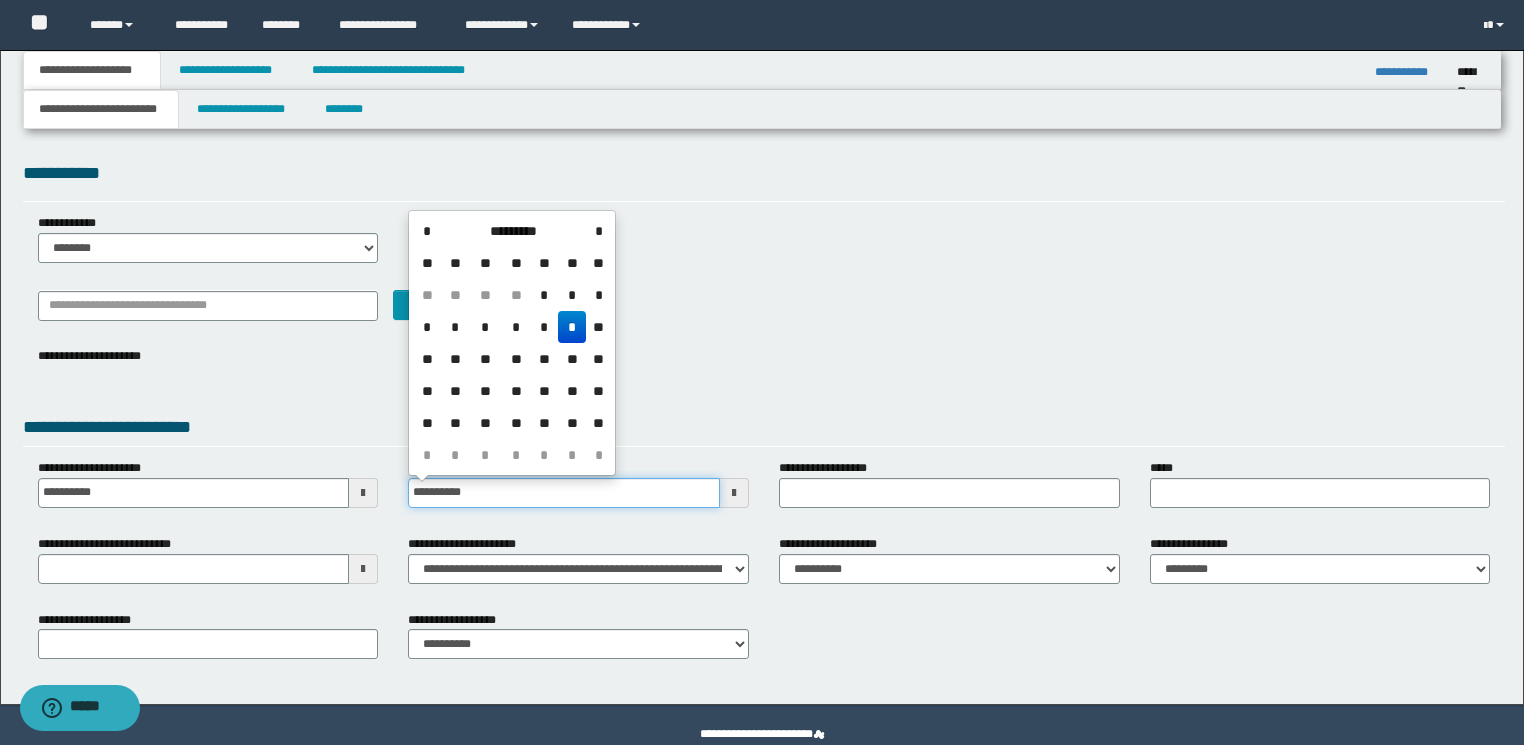 type on "**********" 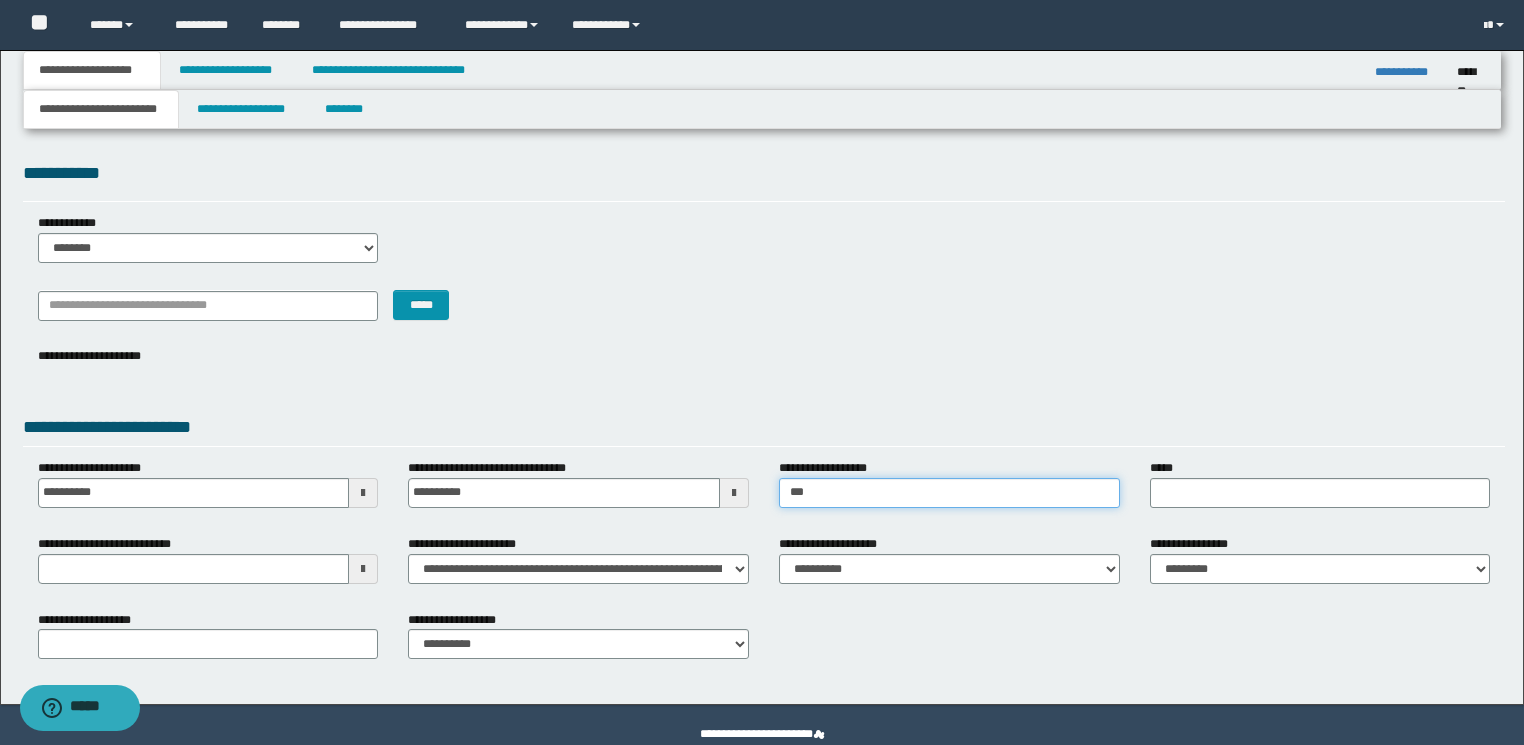type on "**********" 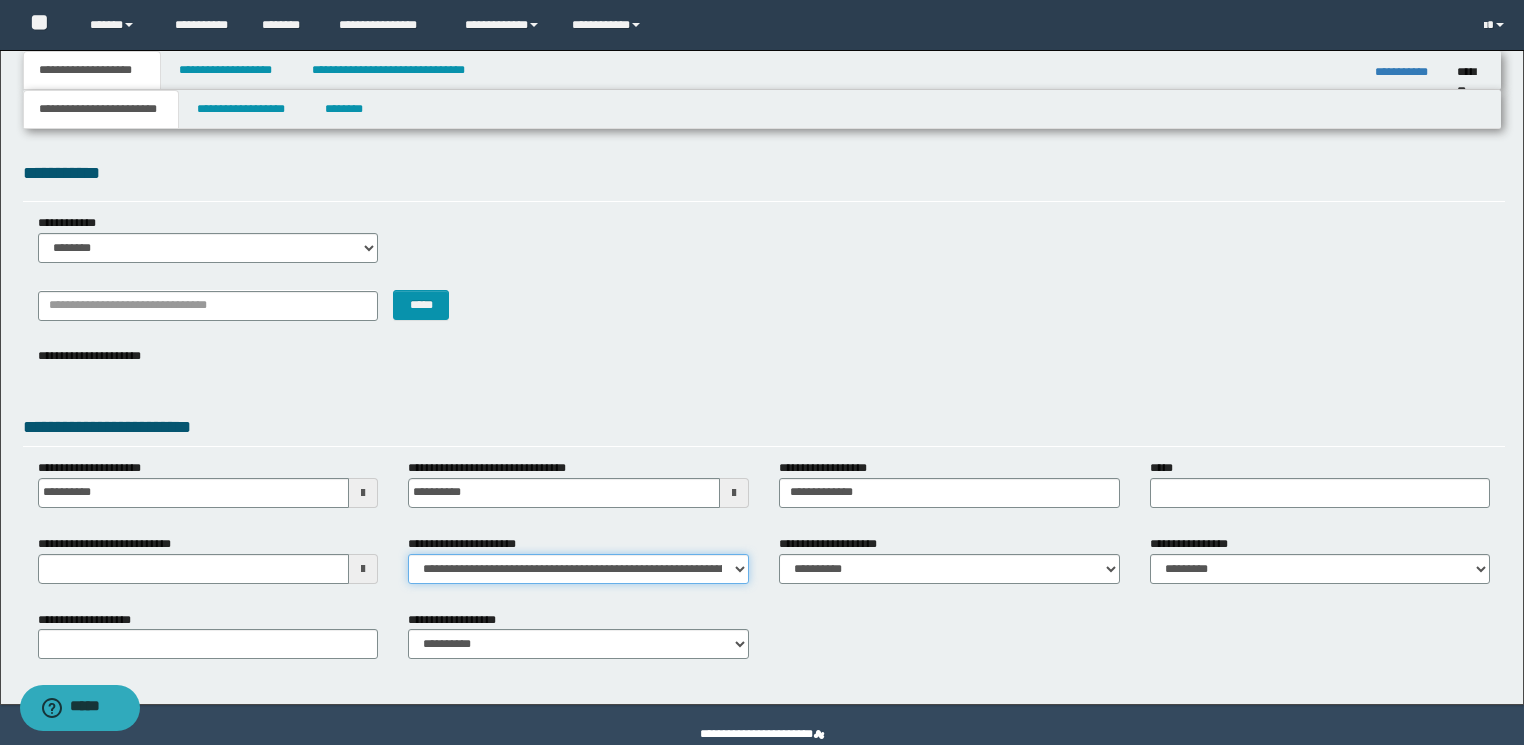 drag, startPoint x: 738, startPoint y: 568, endPoint x: 723, endPoint y: 584, distance: 21.931713 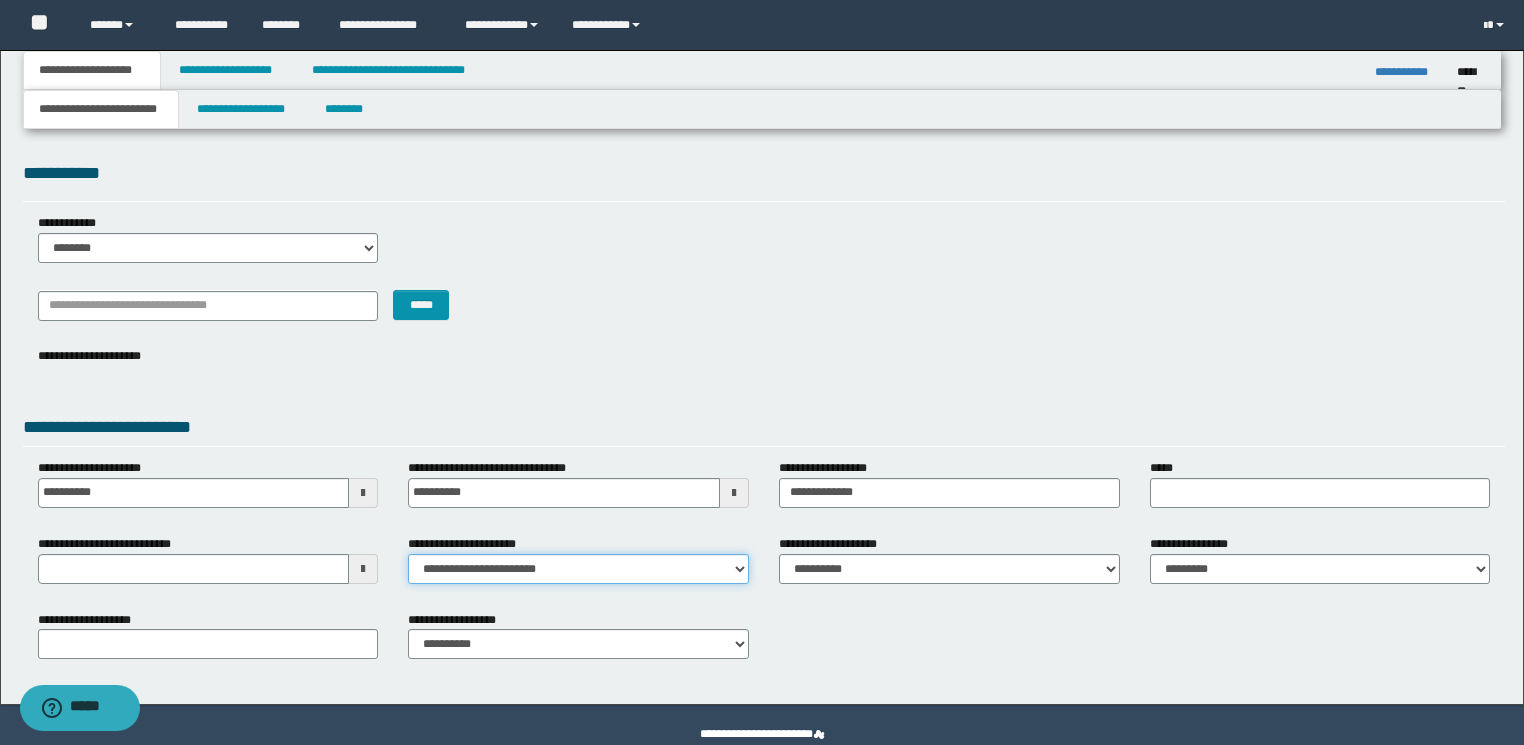 click on "**********" at bounding box center [578, 569] 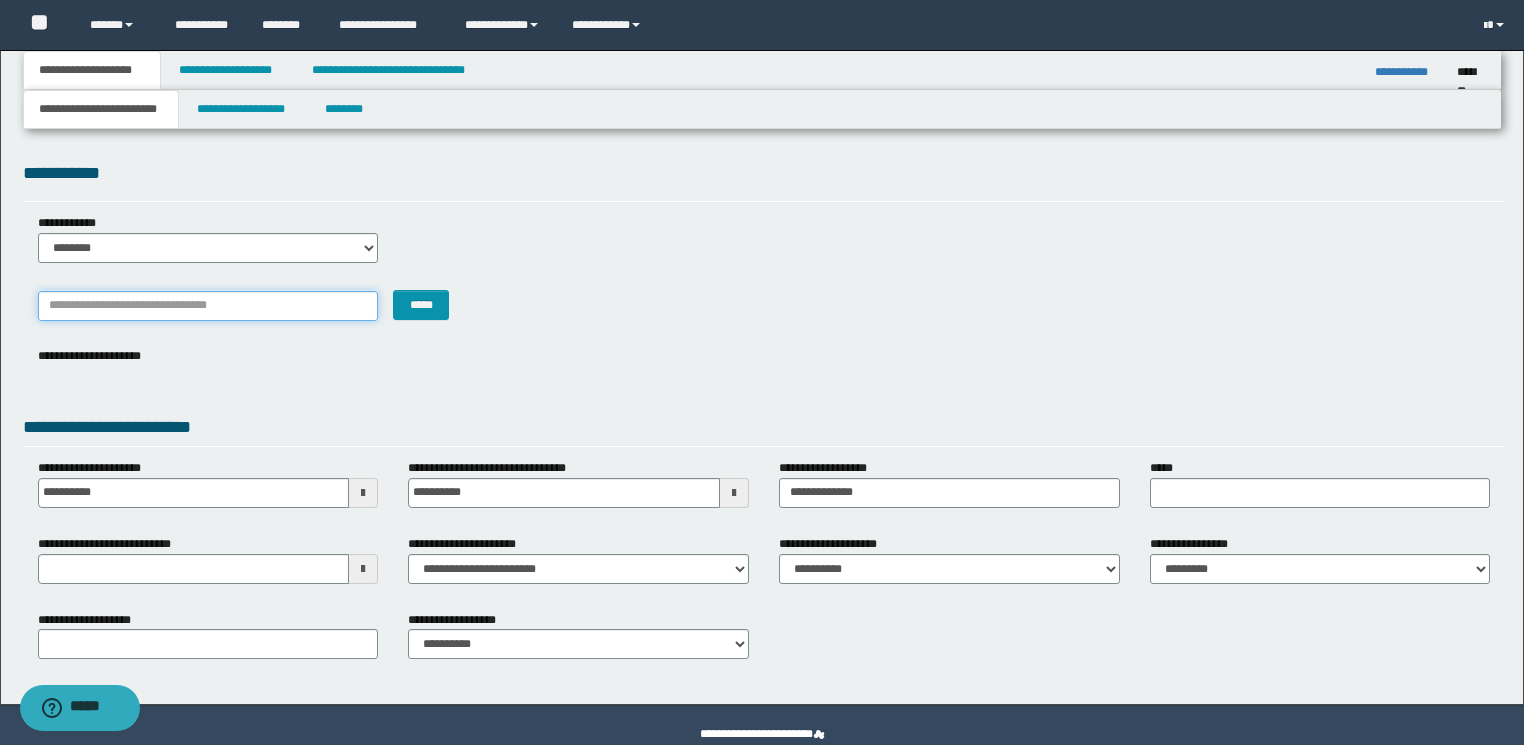 click on "*******" at bounding box center (208, 306) 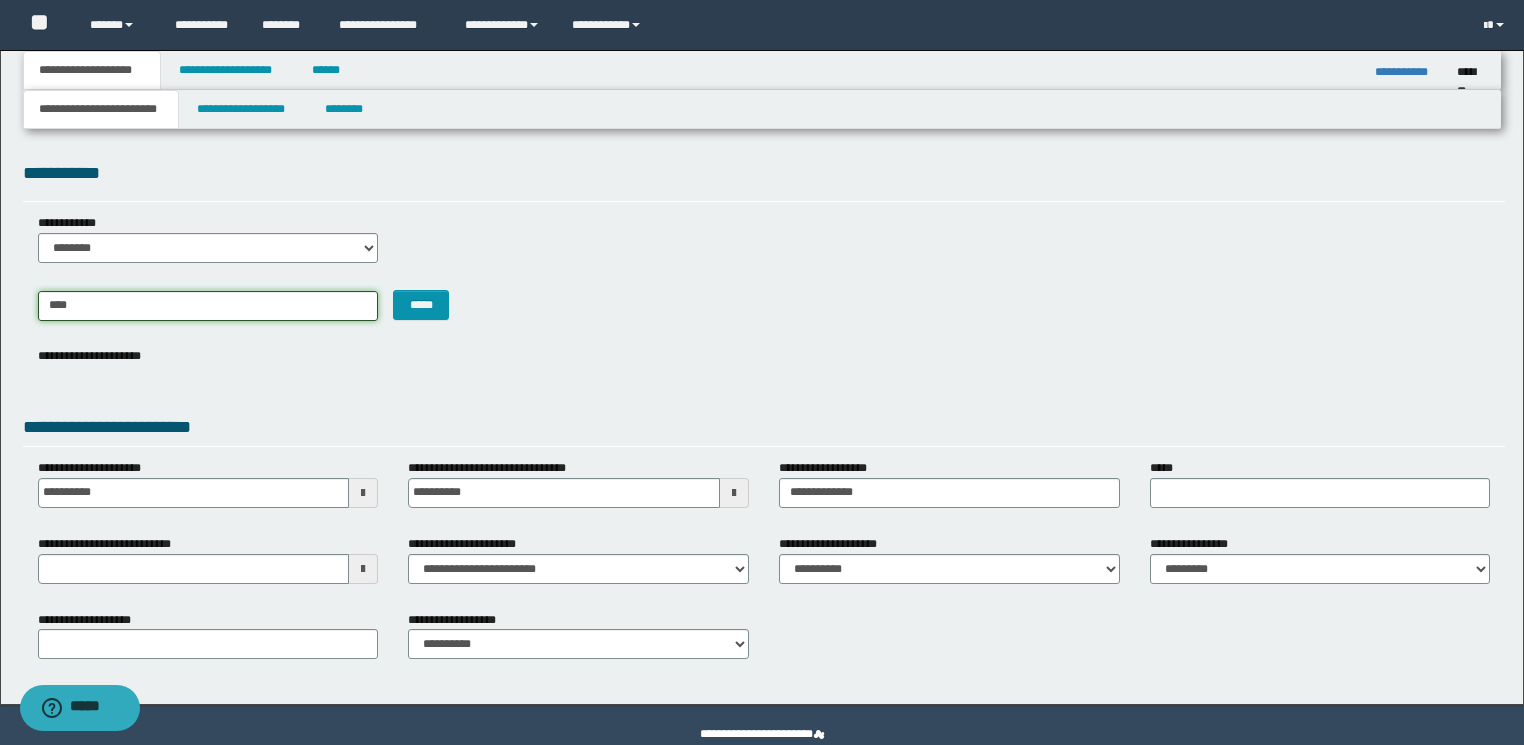 type on "*****" 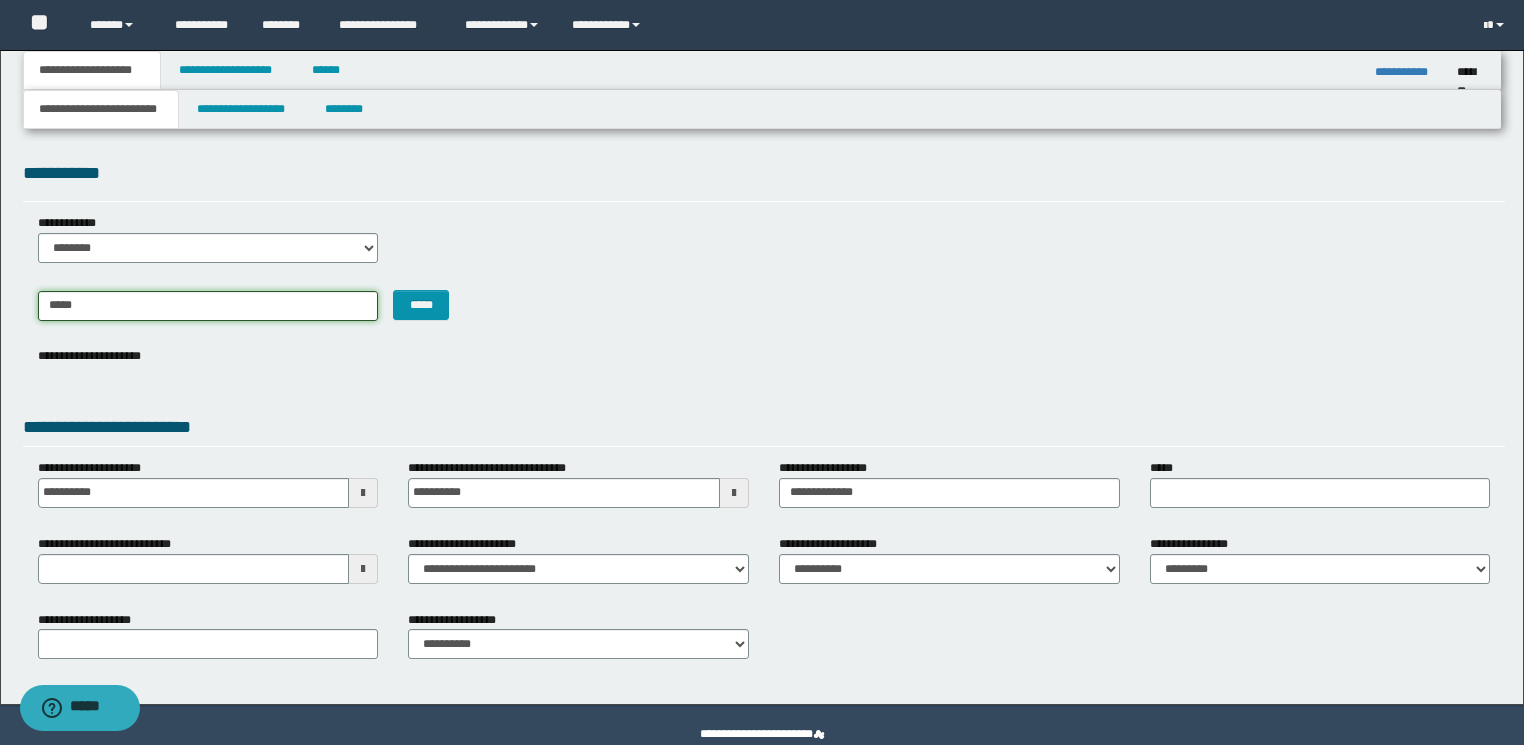 type on "**********" 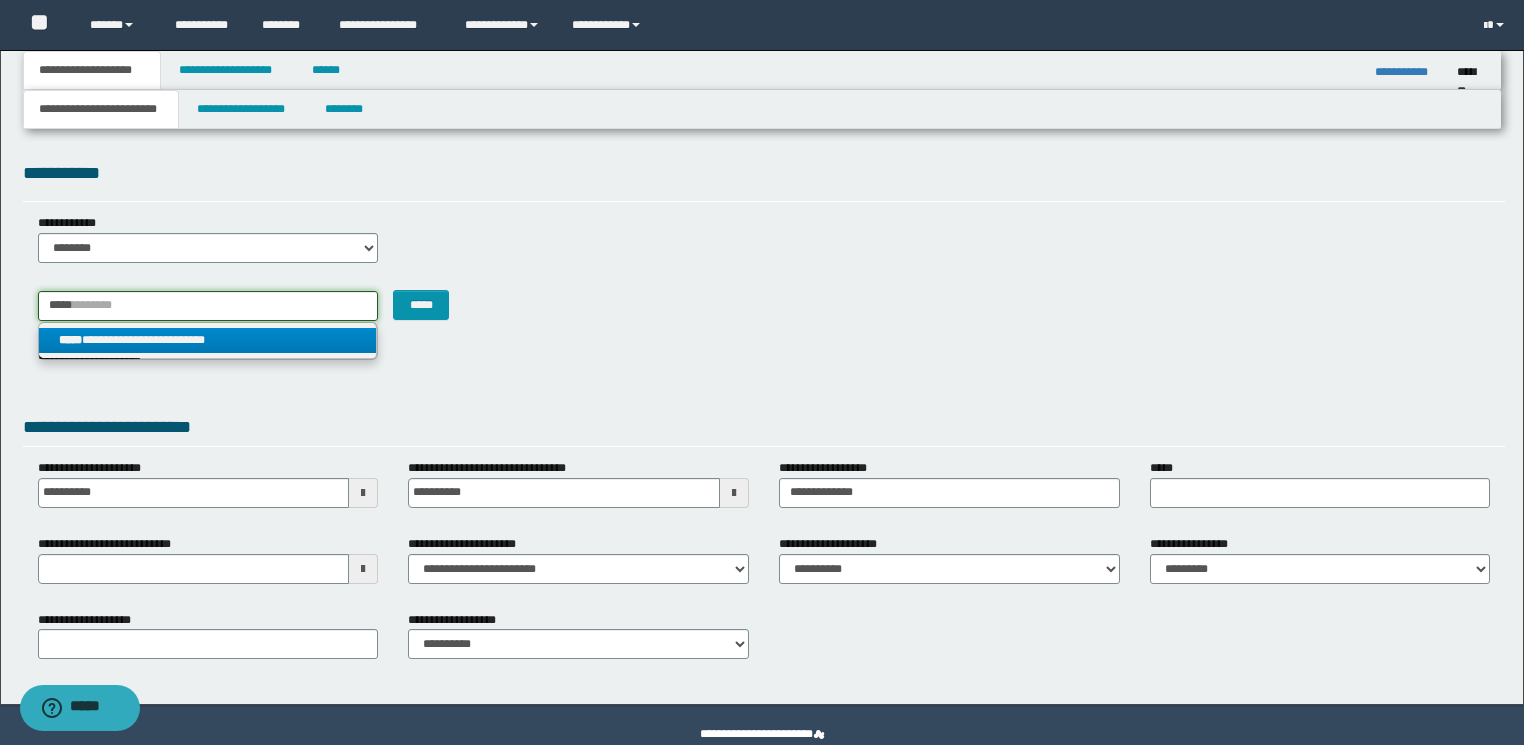type on "*****" 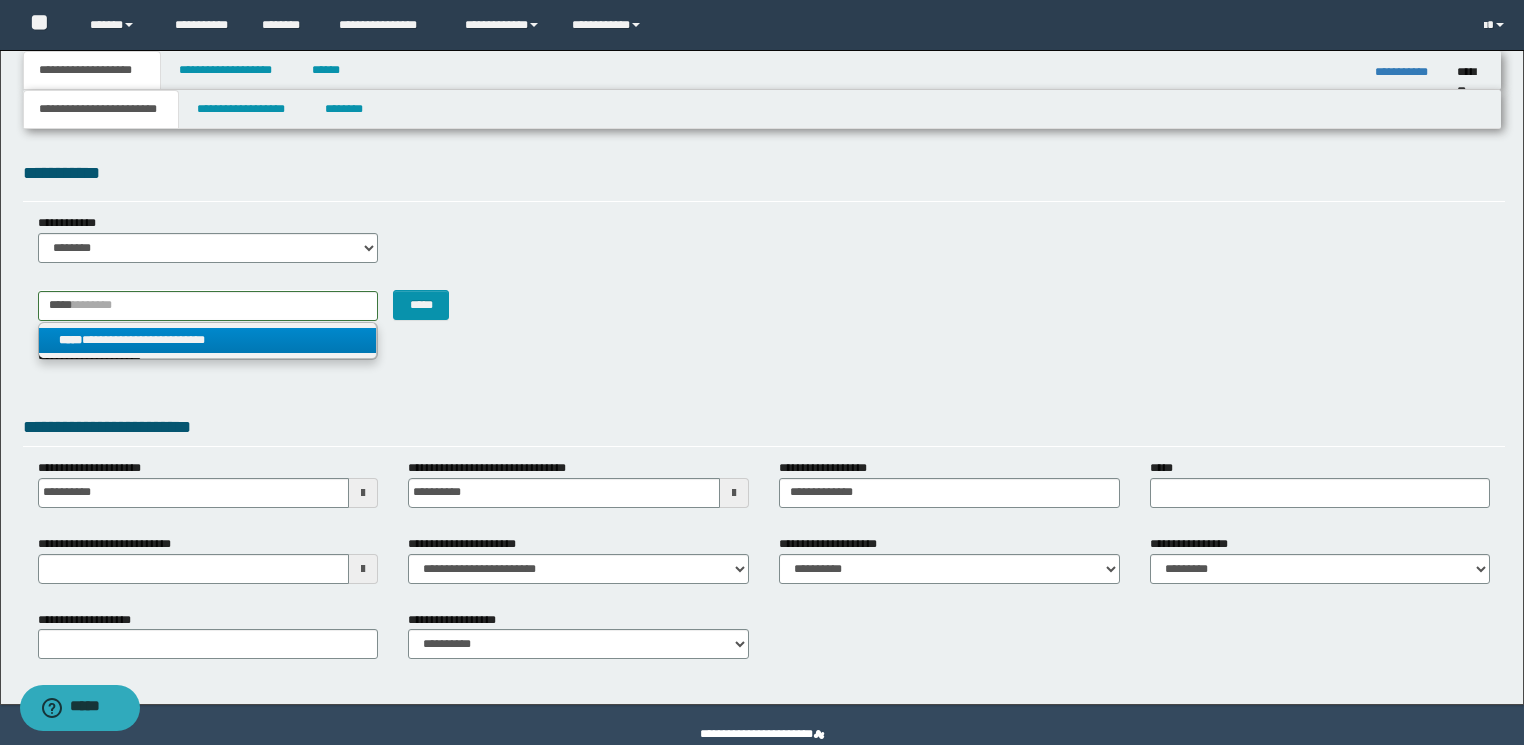 click on "**********" at bounding box center (208, 340) 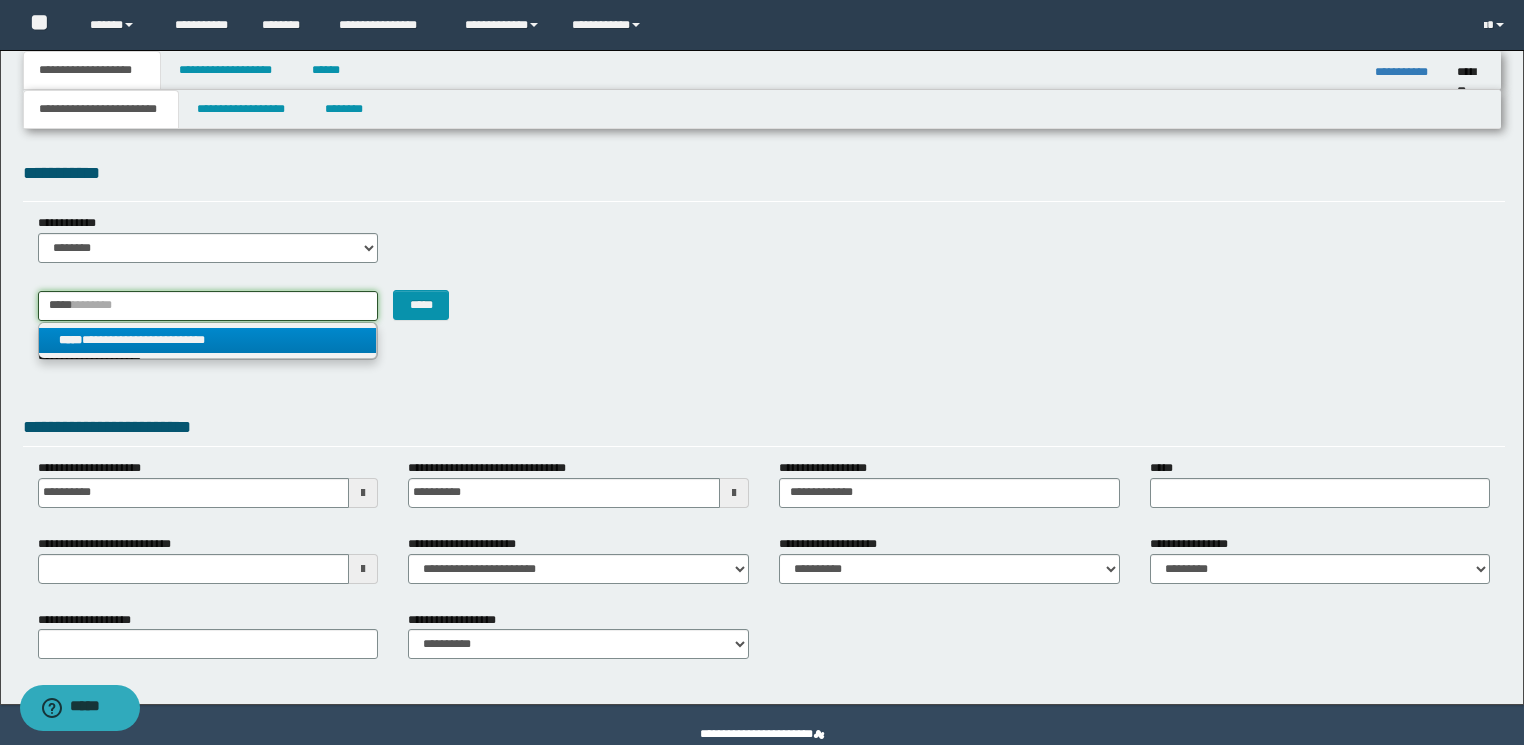 type 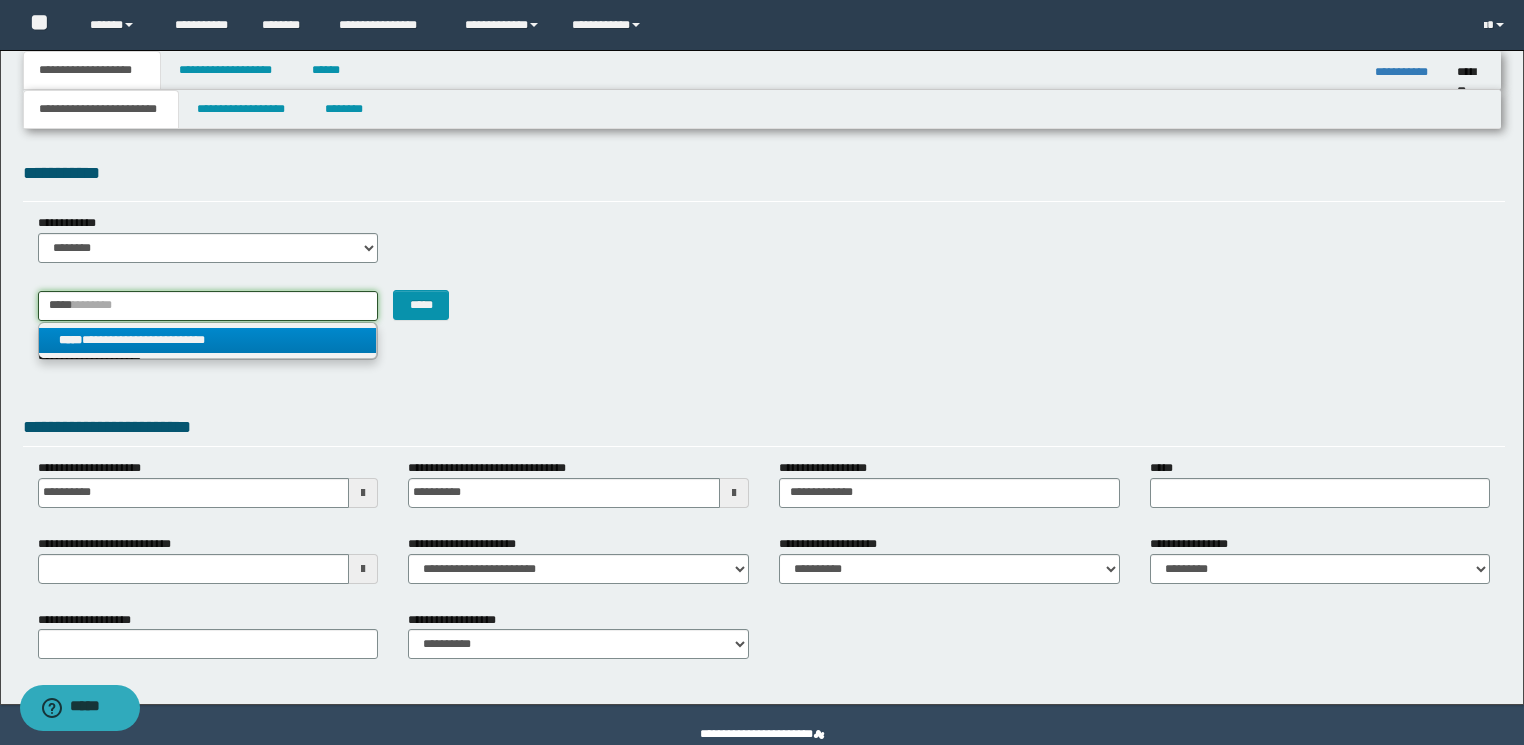 type on "**********" 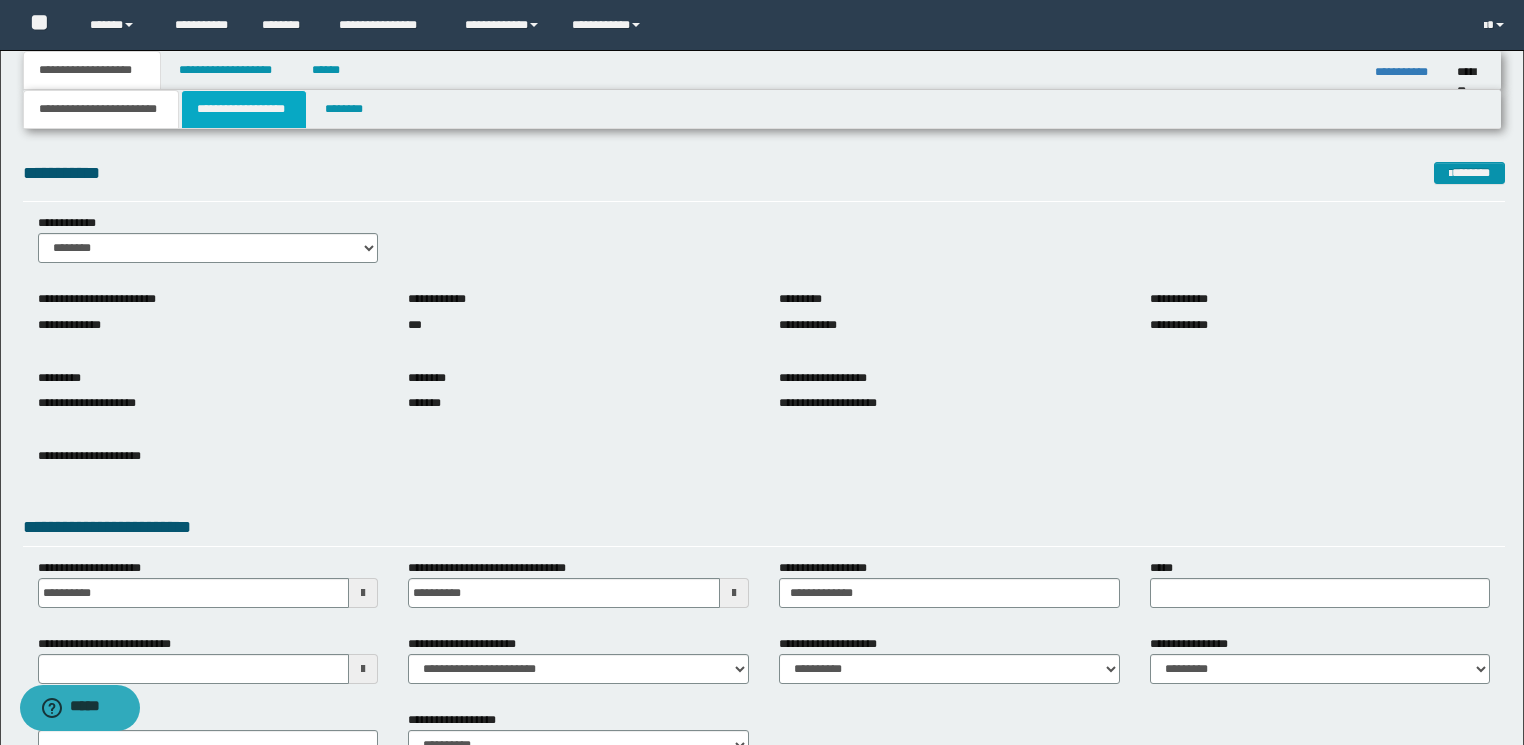 click on "**********" at bounding box center (244, 109) 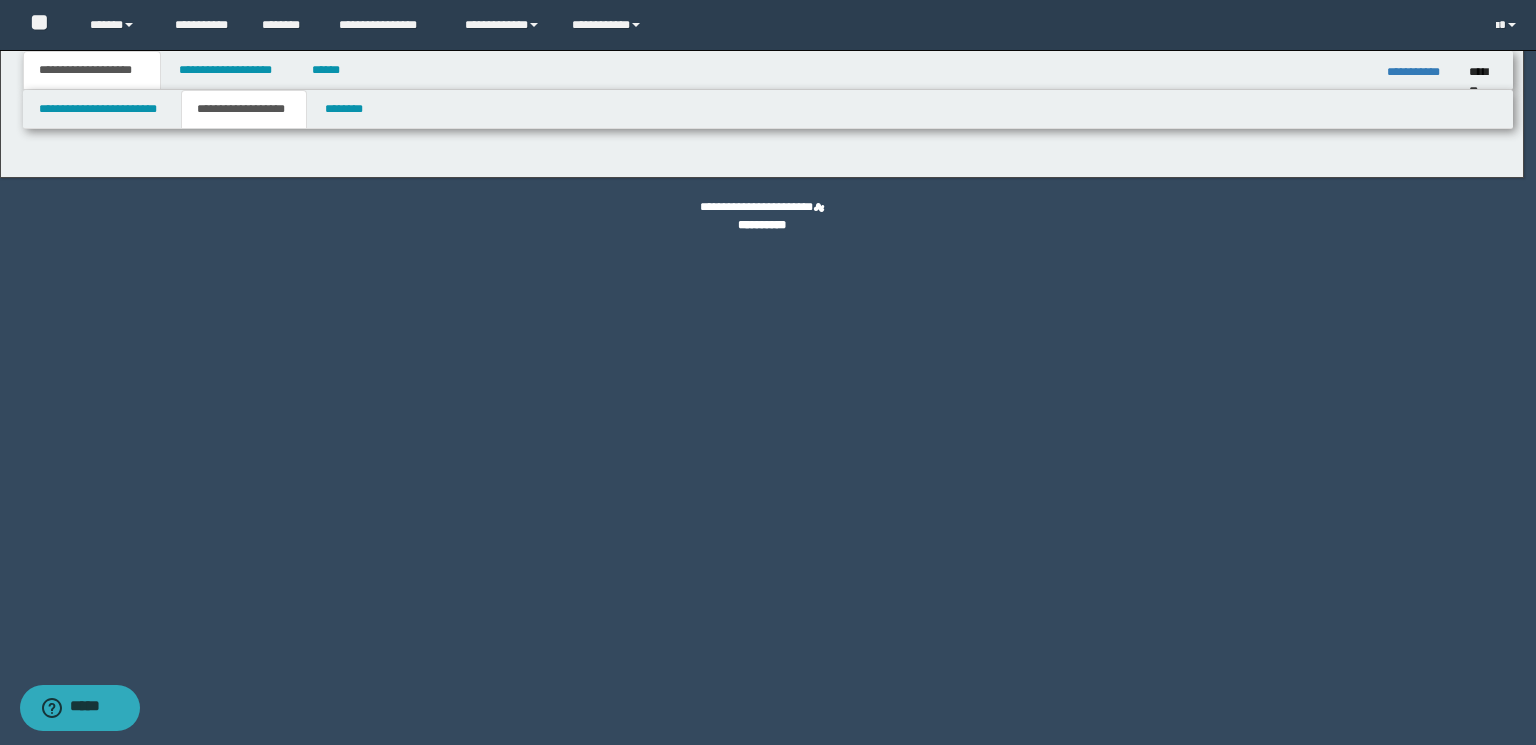 type on "**********" 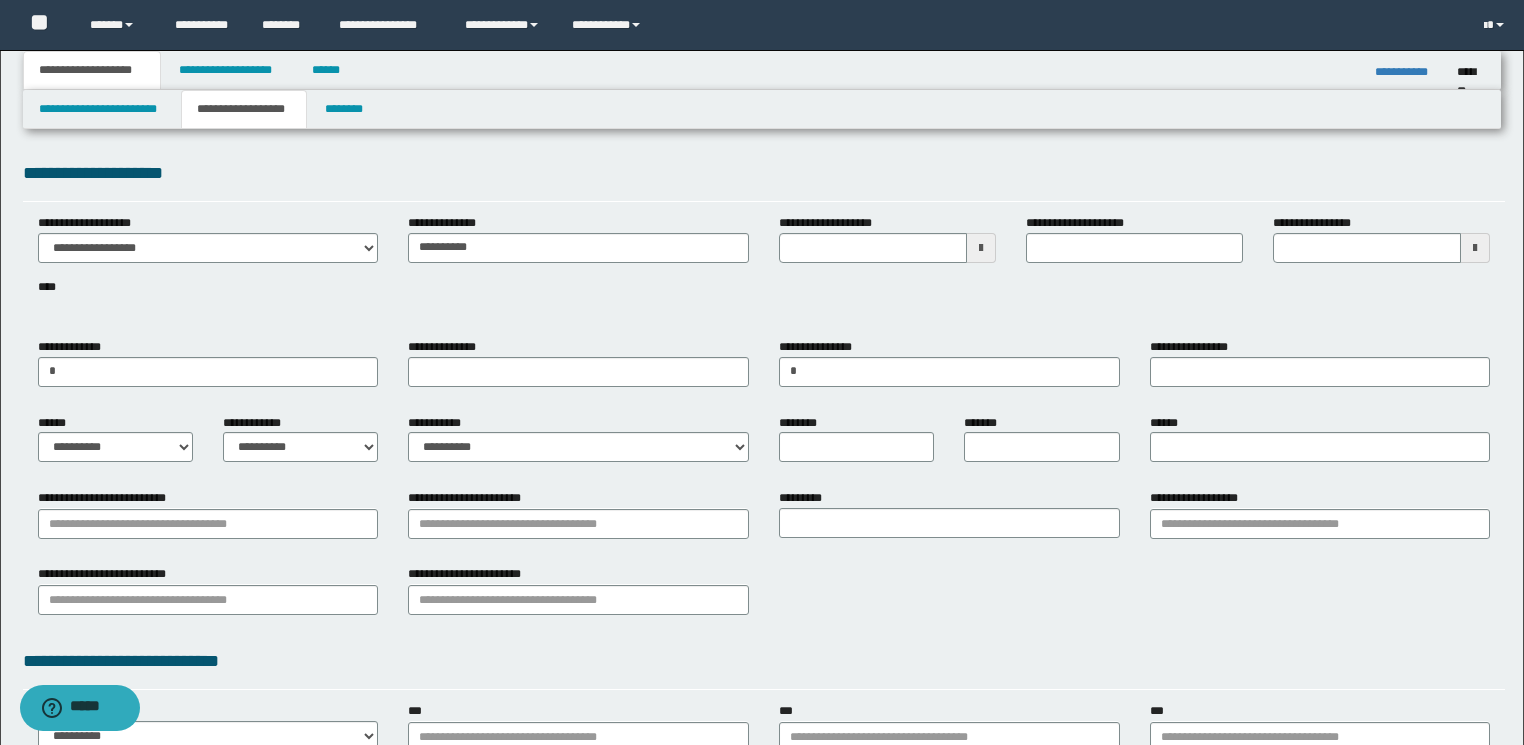 click on "**********" at bounding box center (764, 270) 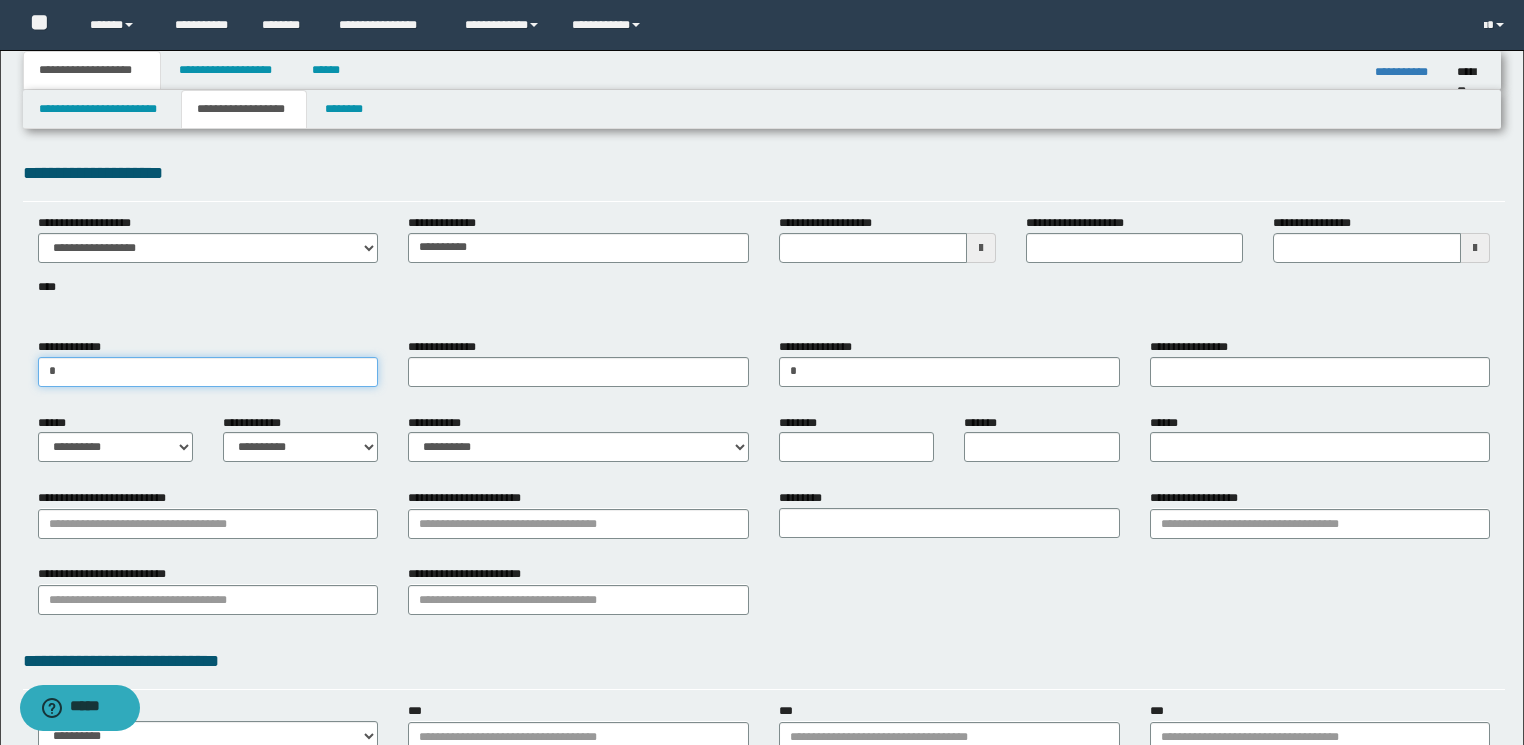 paste on "**********" 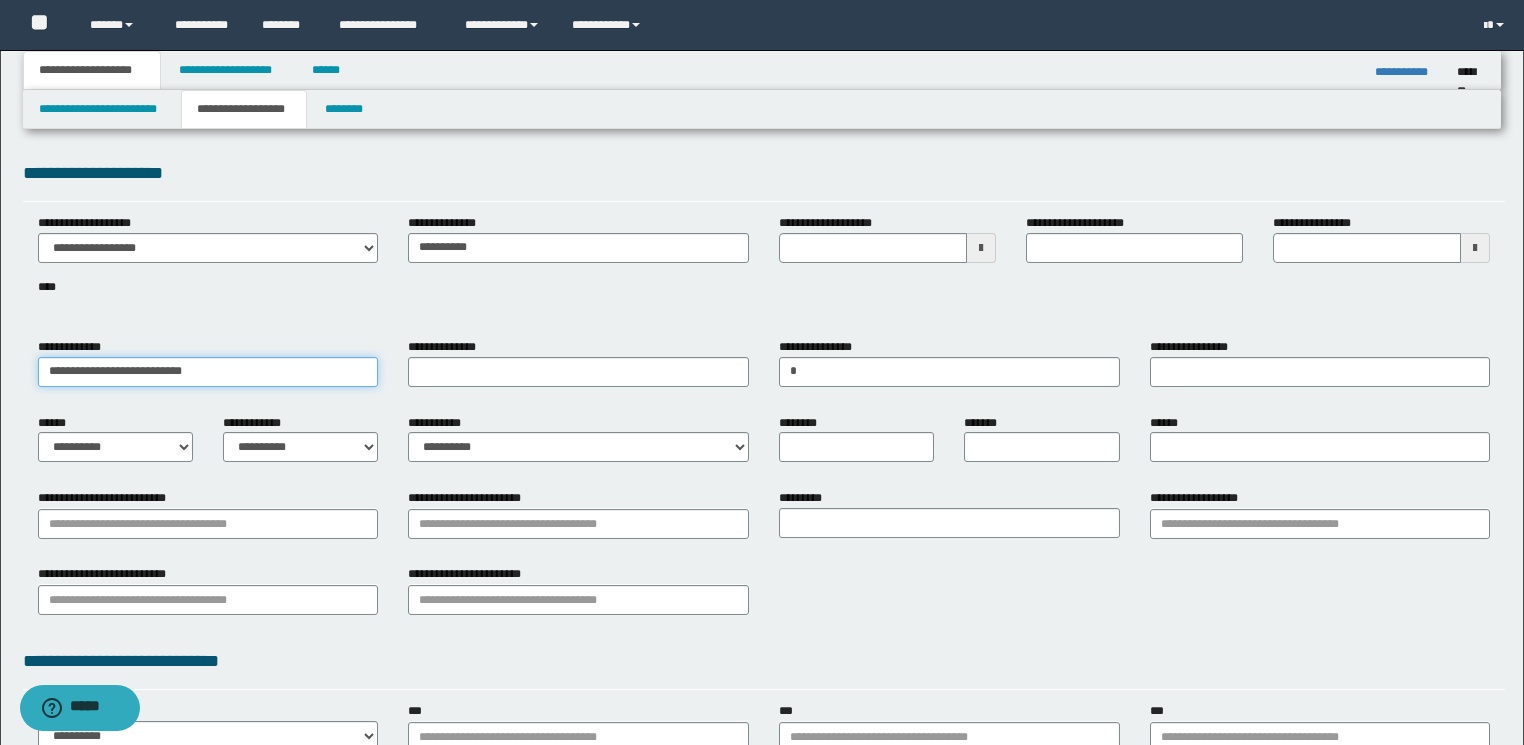 drag, startPoint x: 172, startPoint y: 381, endPoint x: 0, endPoint y: 380, distance: 172.00291 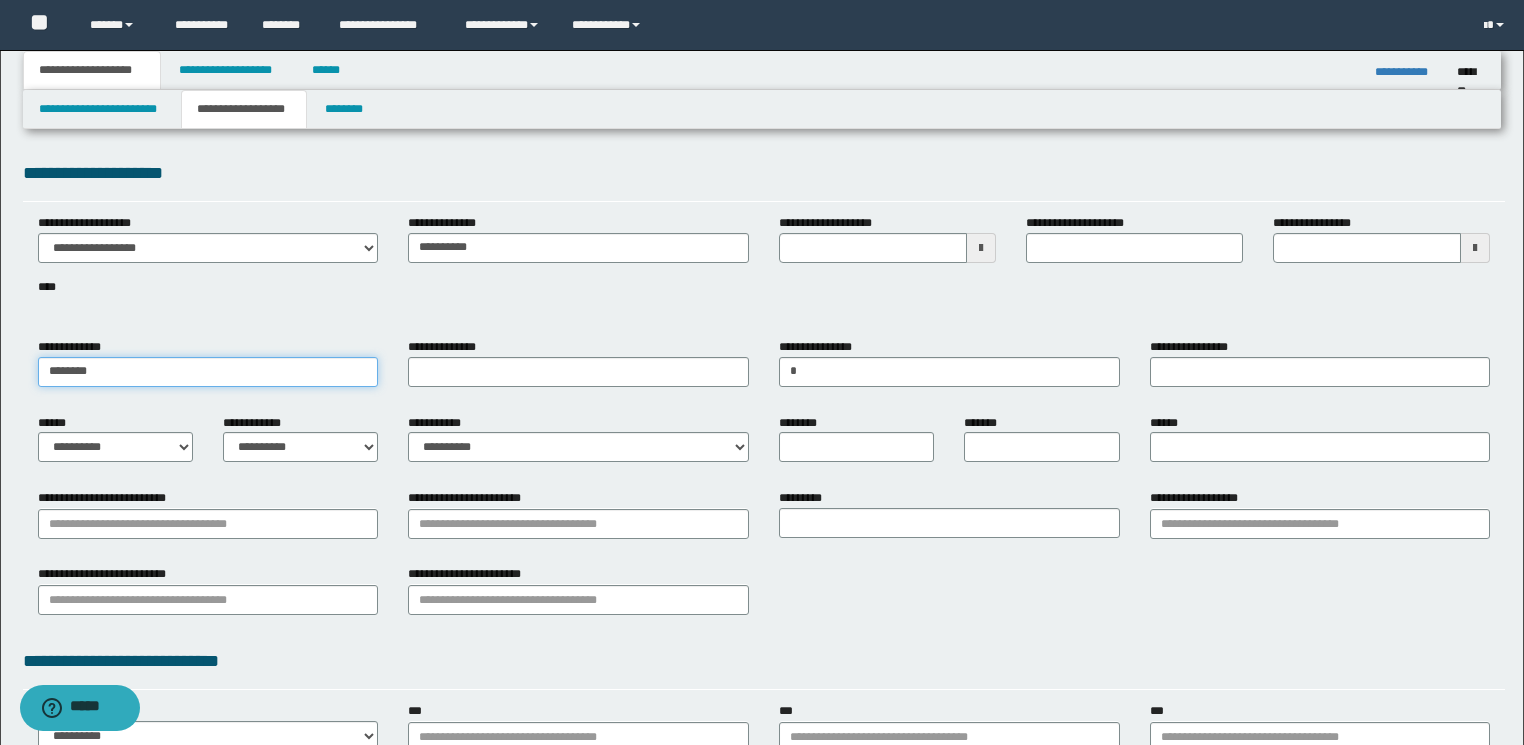 type on "*******" 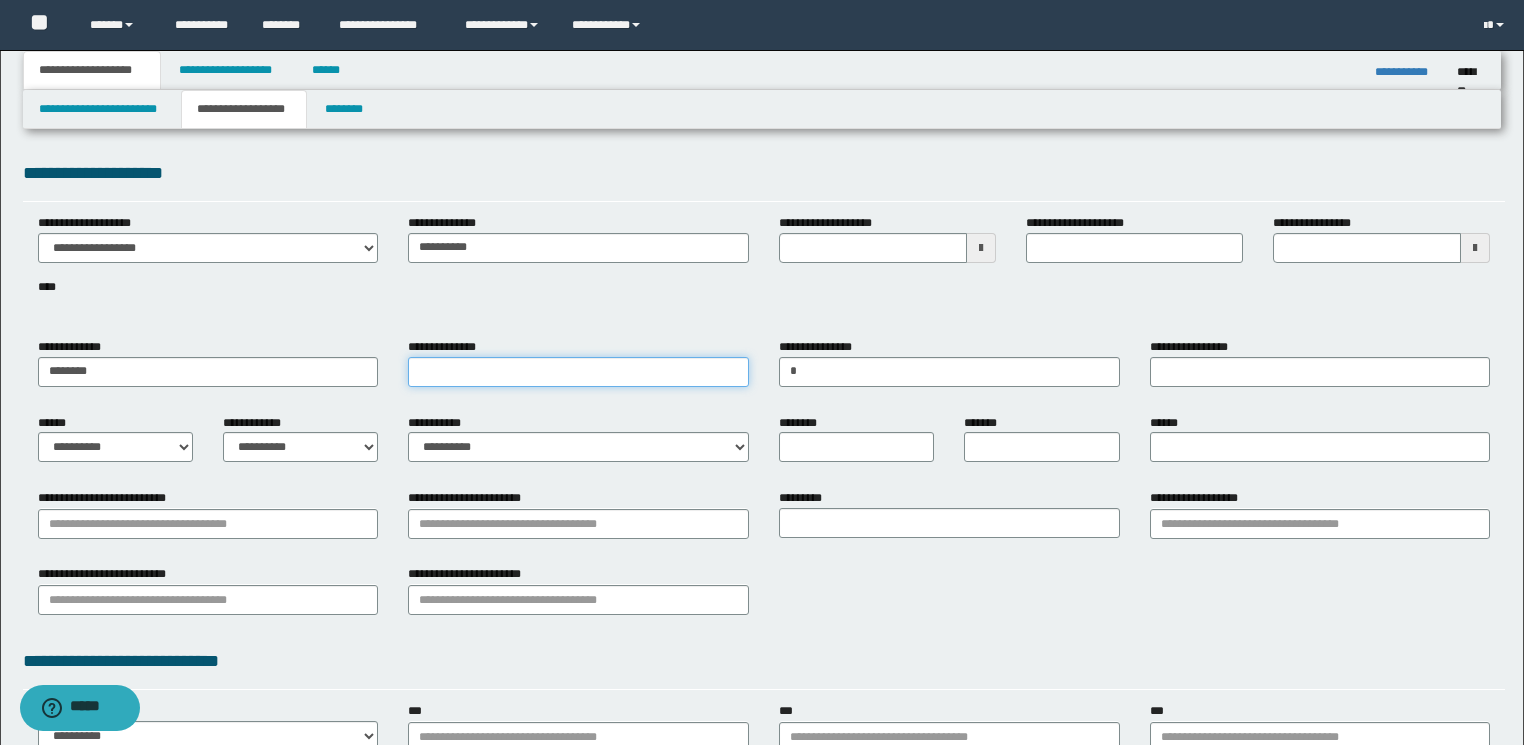 drag, startPoint x: 597, startPoint y: 369, endPoint x: 548, endPoint y: 379, distance: 50.01 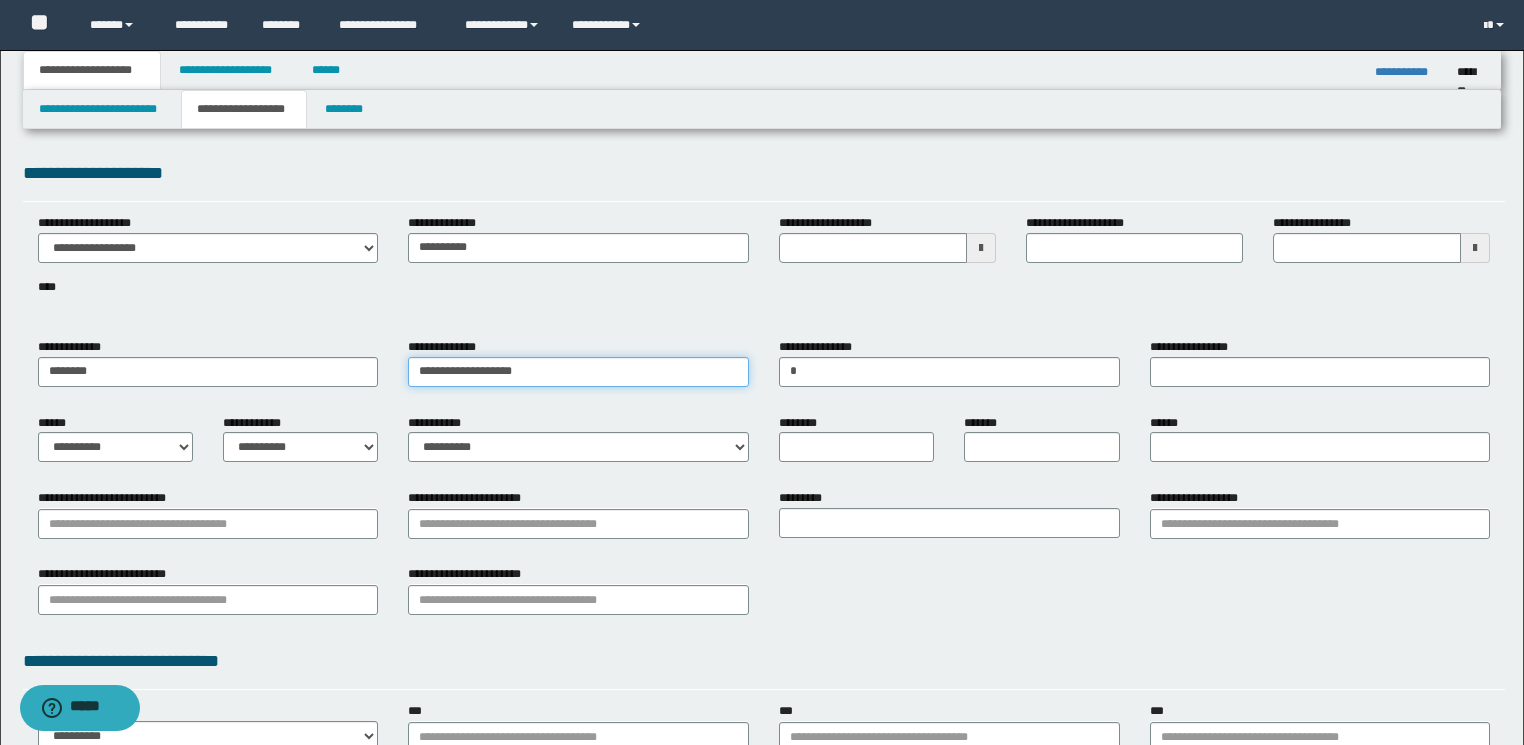 drag, startPoint x: 464, startPoint y: 370, endPoint x: 600, endPoint y: 370, distance: 136 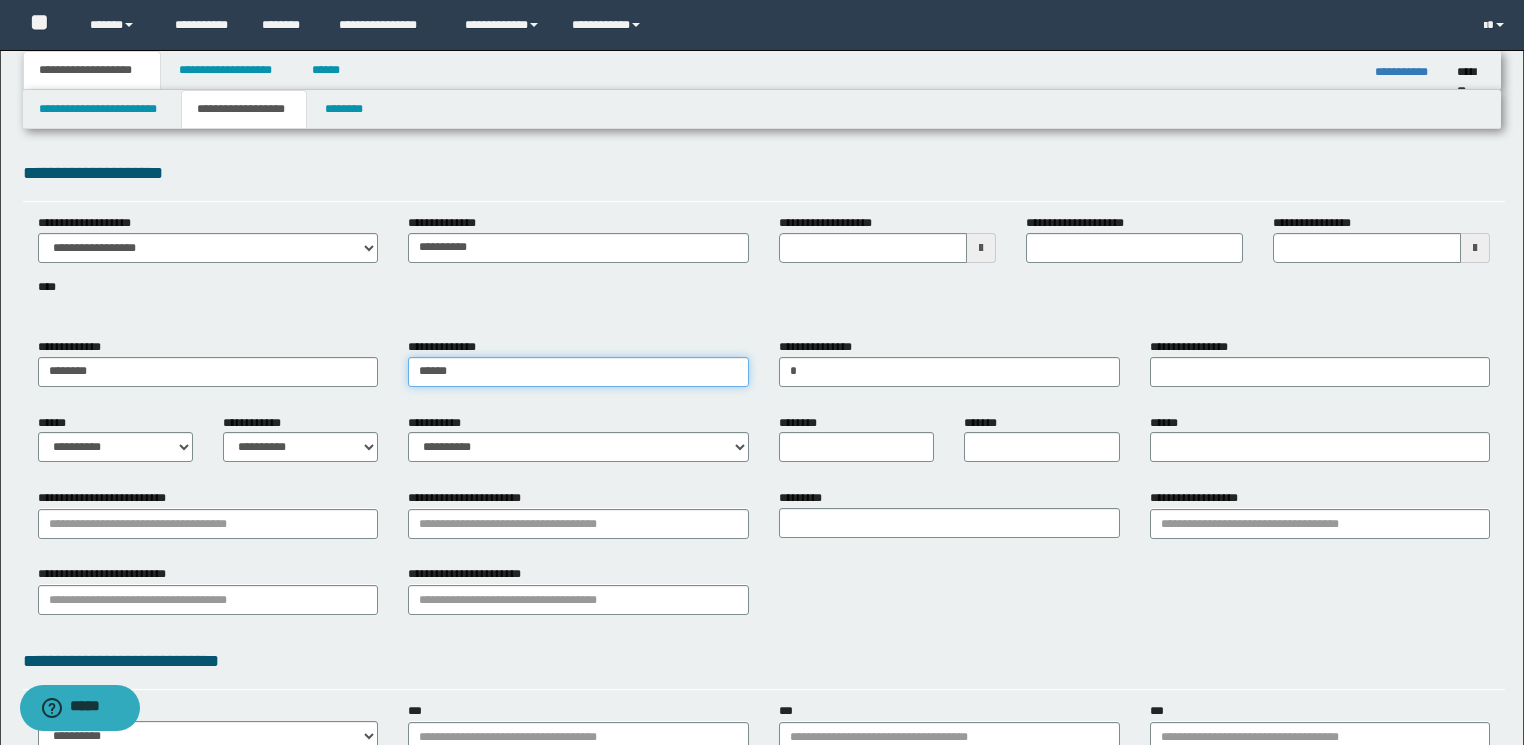 type on "******" 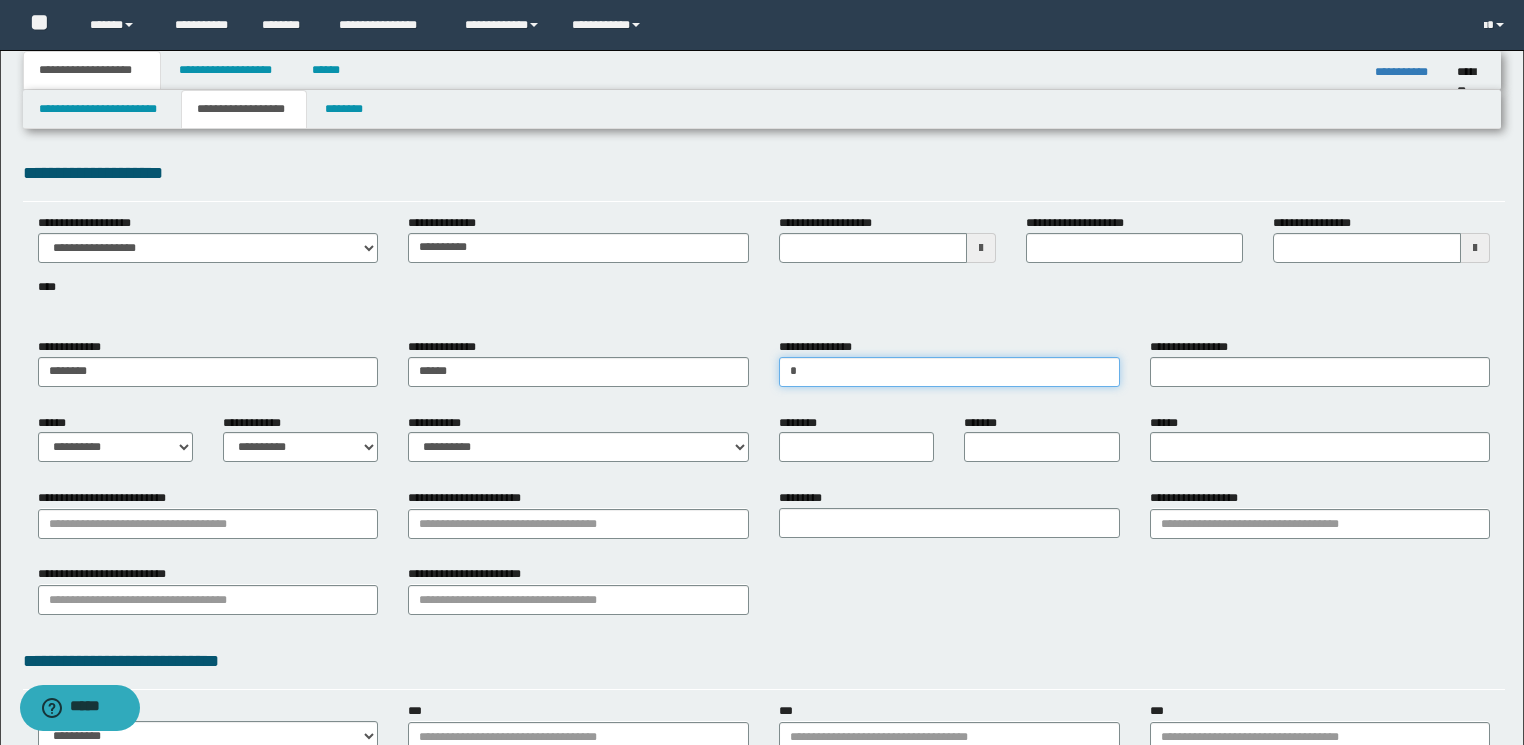drag, startPoint x: 827, startPoint y: 384, endPoint x: 777, endPoint y: 377, distance: 50.48762 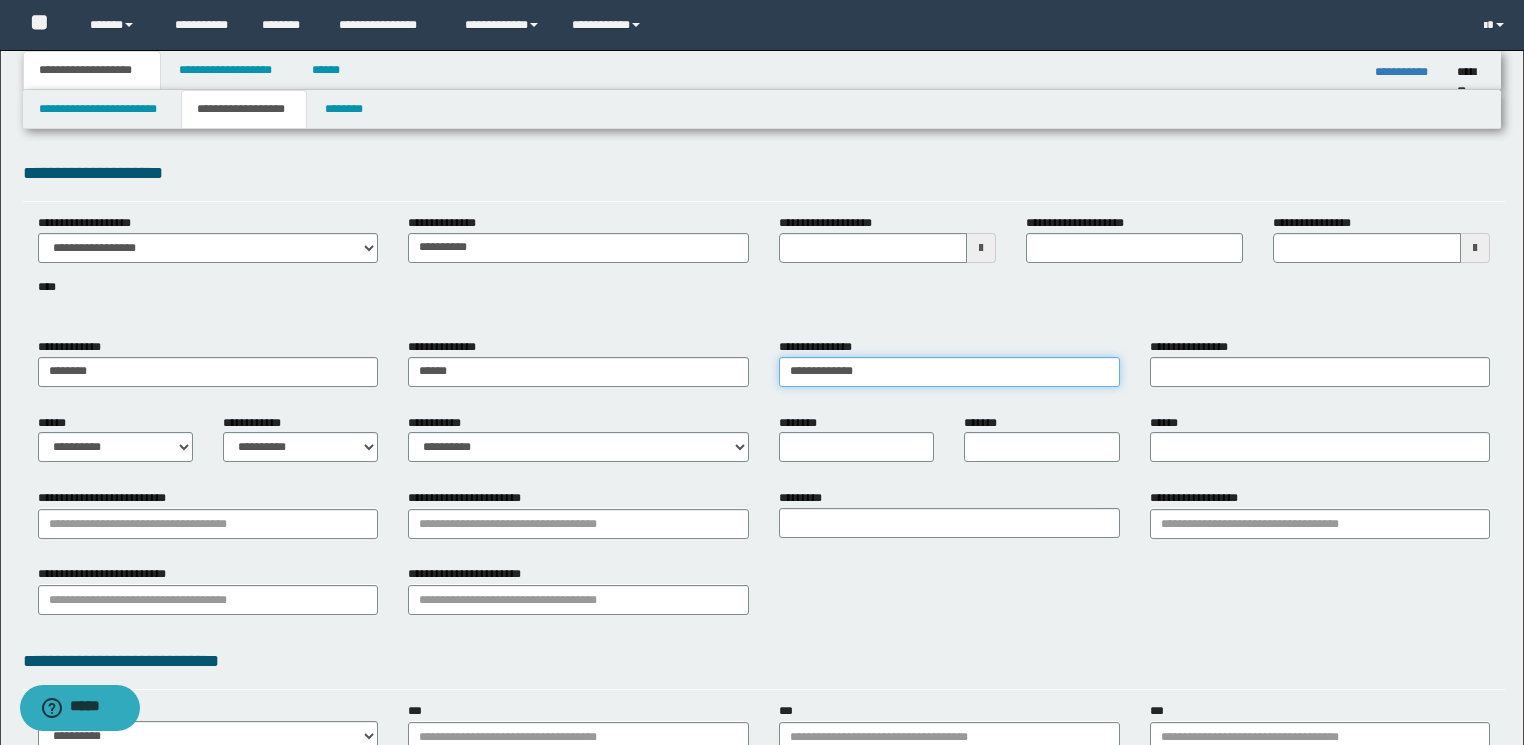 drag, startPoint x: 844, startPoint y: 372, endPoint x: 937, endPoint y: 372, distance: 93 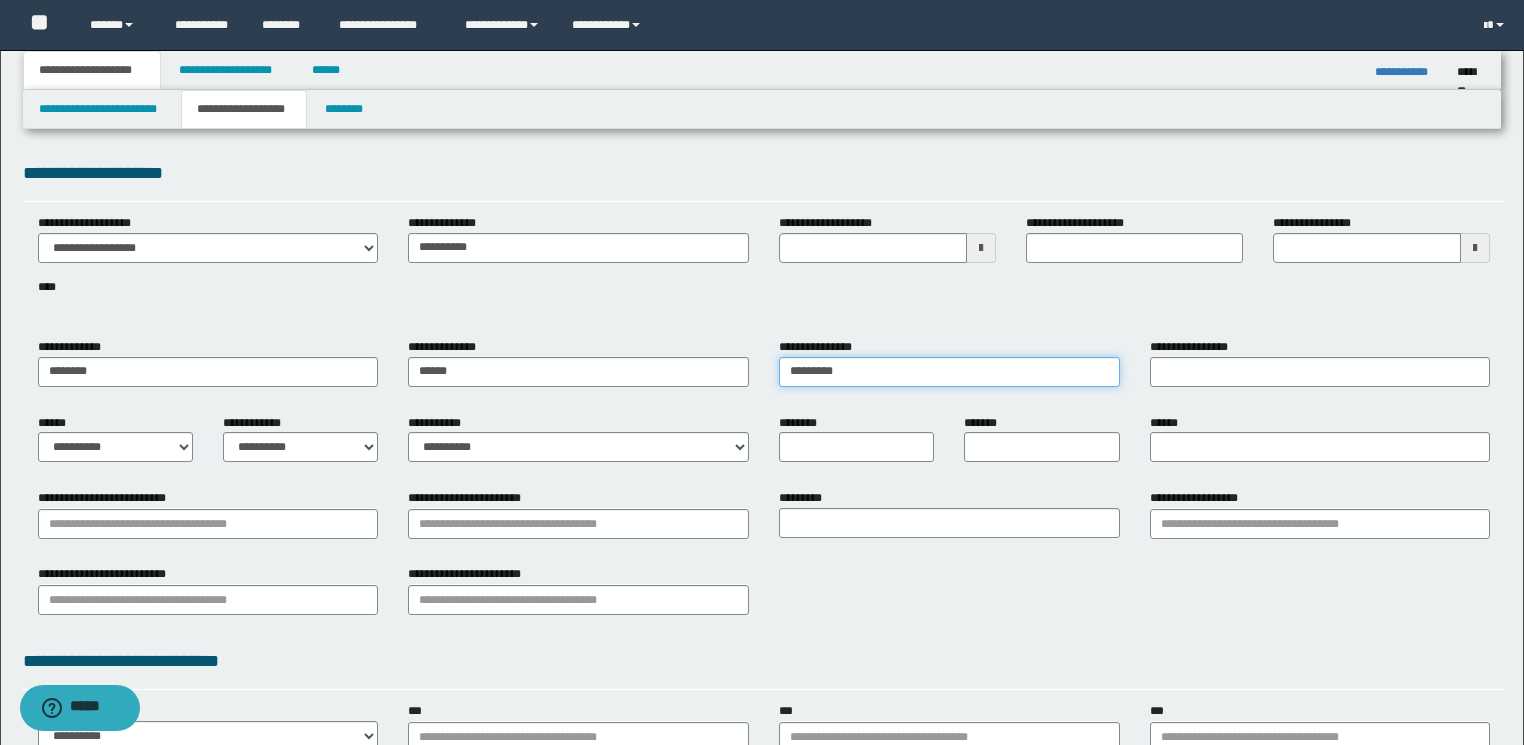 type on "*******" 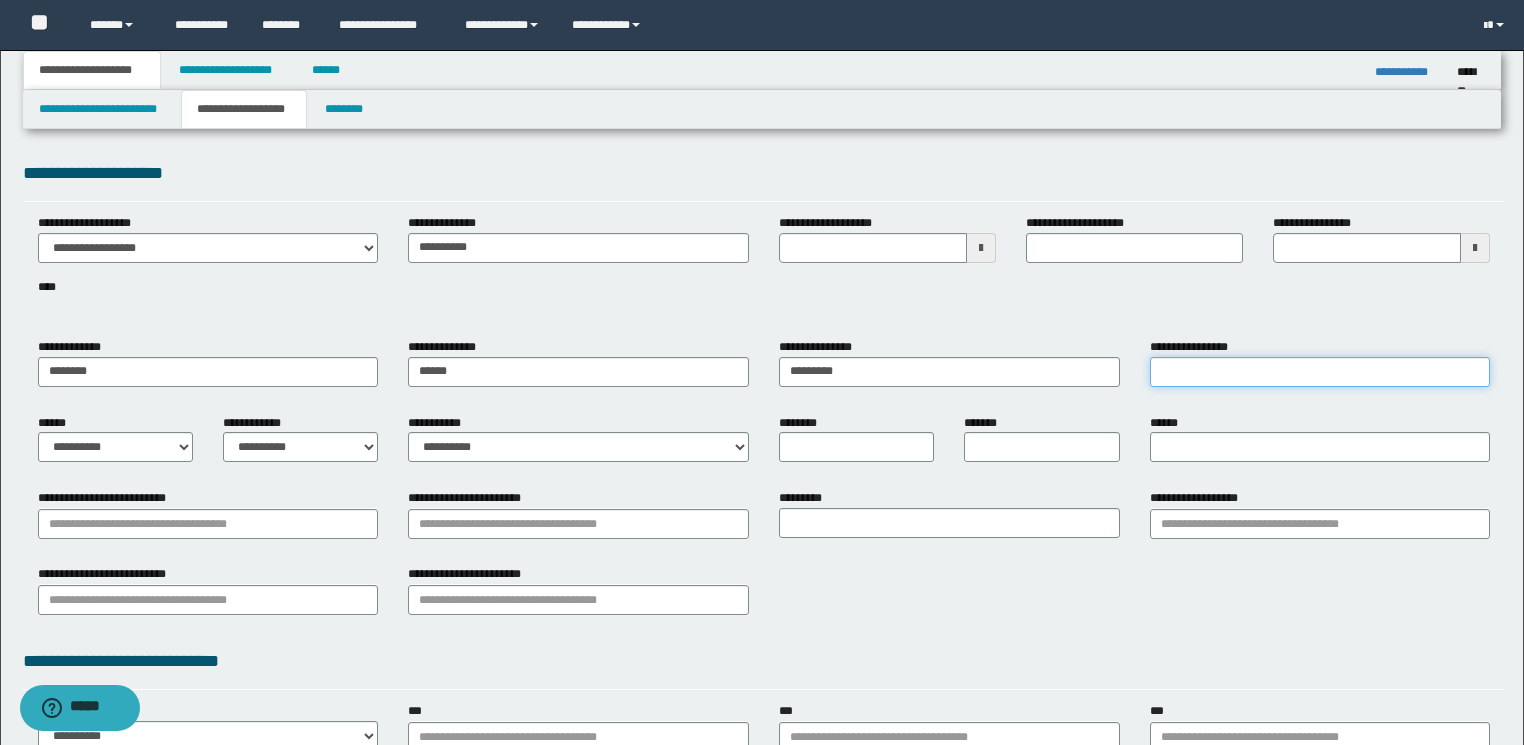 click on "**********" at bounding box center [1320, 372] 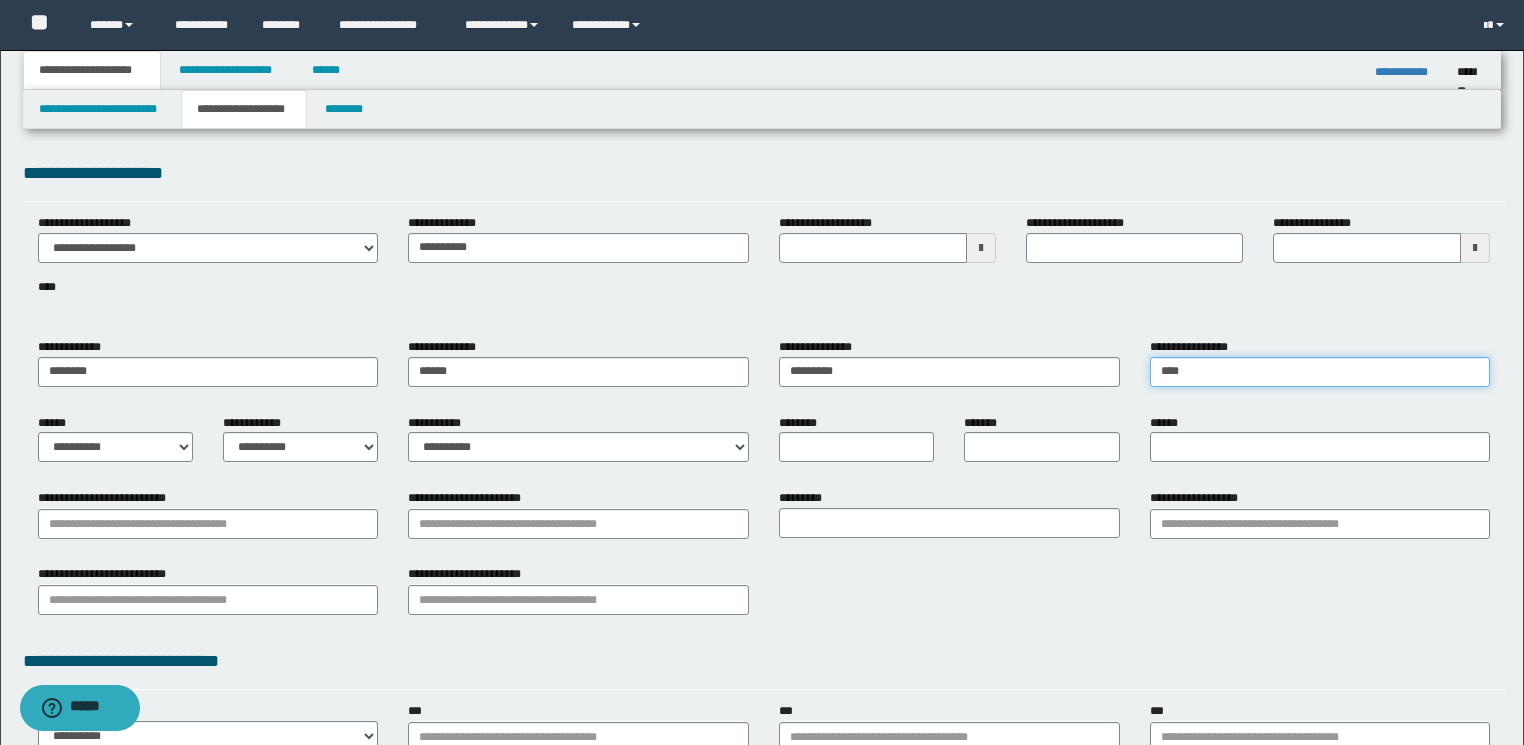 type on "****" 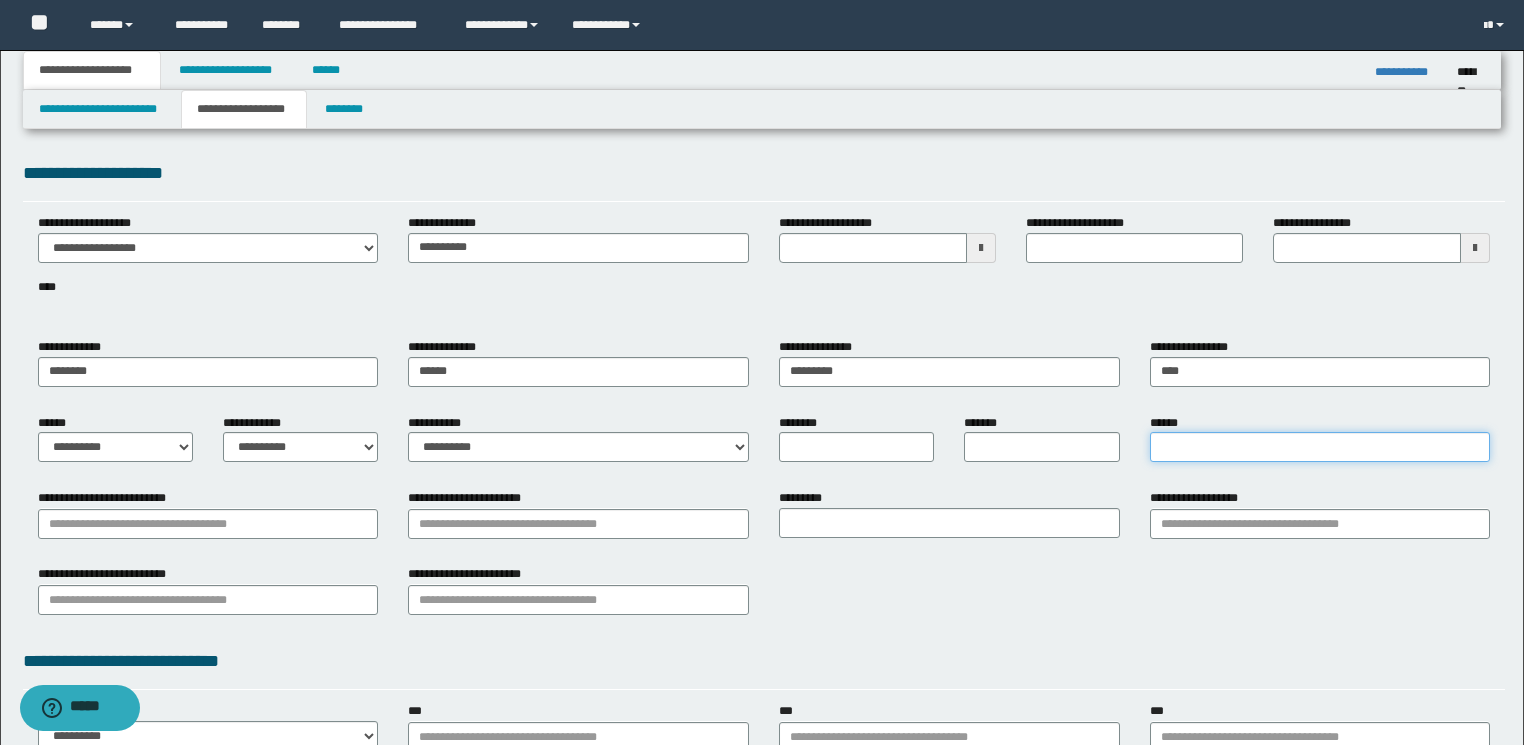 click on "******" at bounding box center (1320, 447) 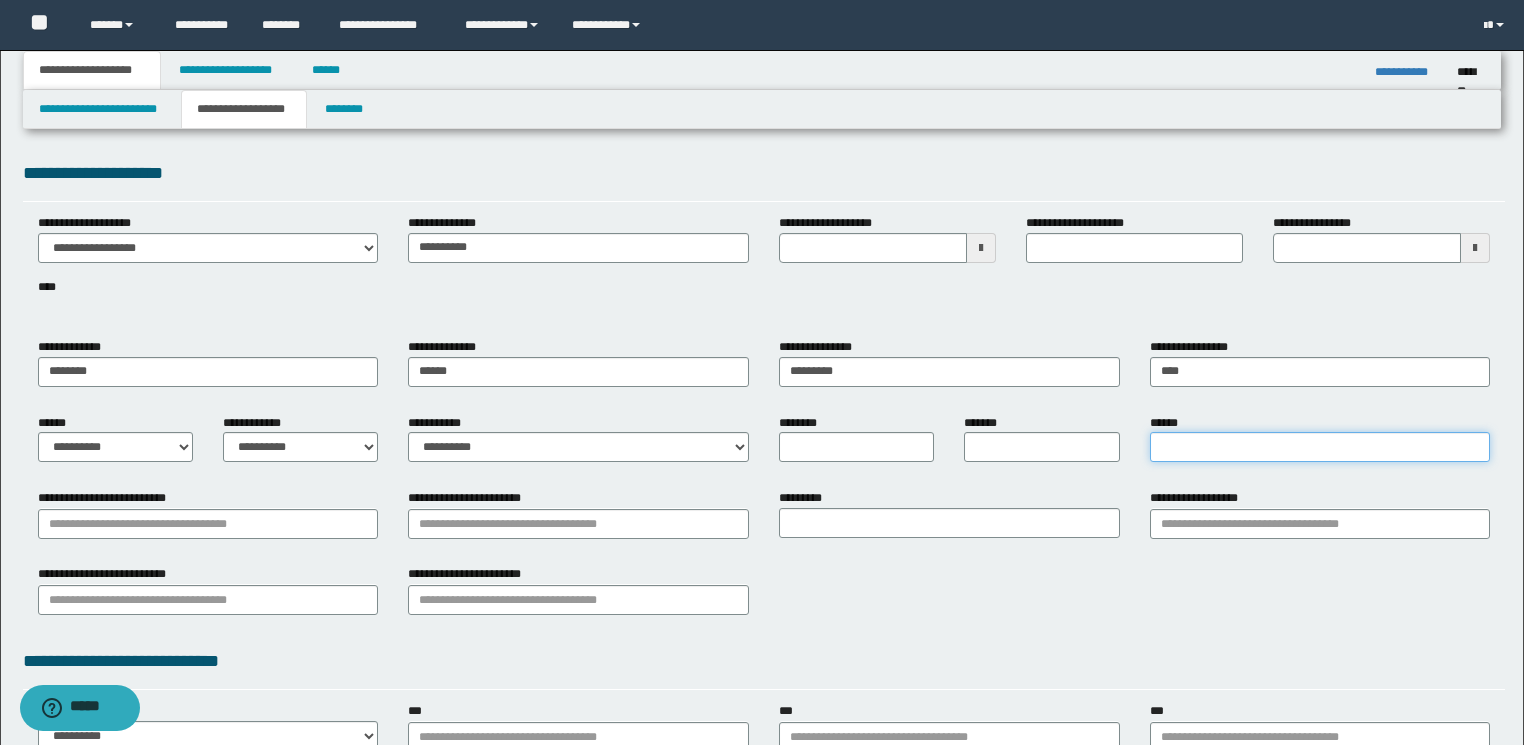 paste on "**********" 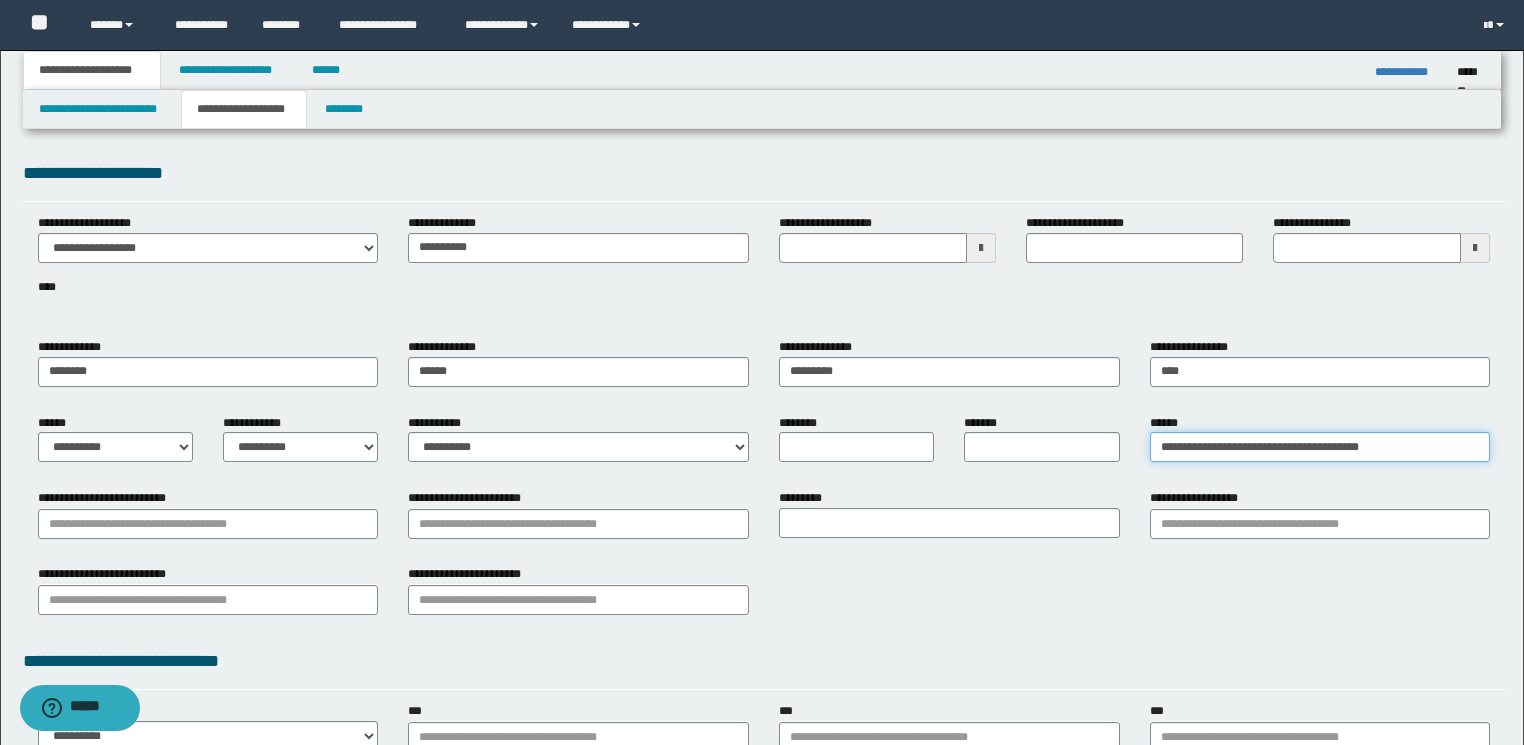 type on "**********" 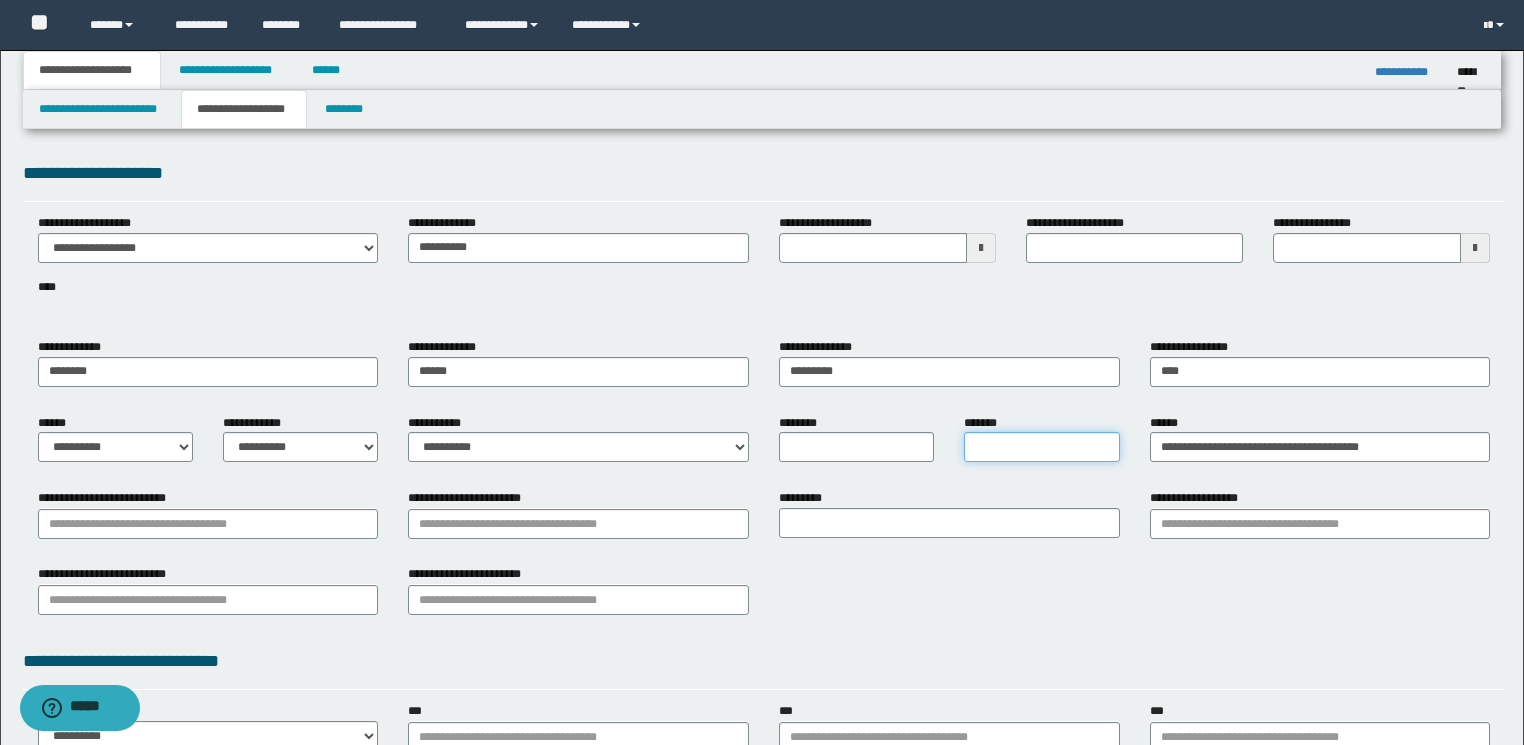 click on "*******" at bounding box center [1041, 447] 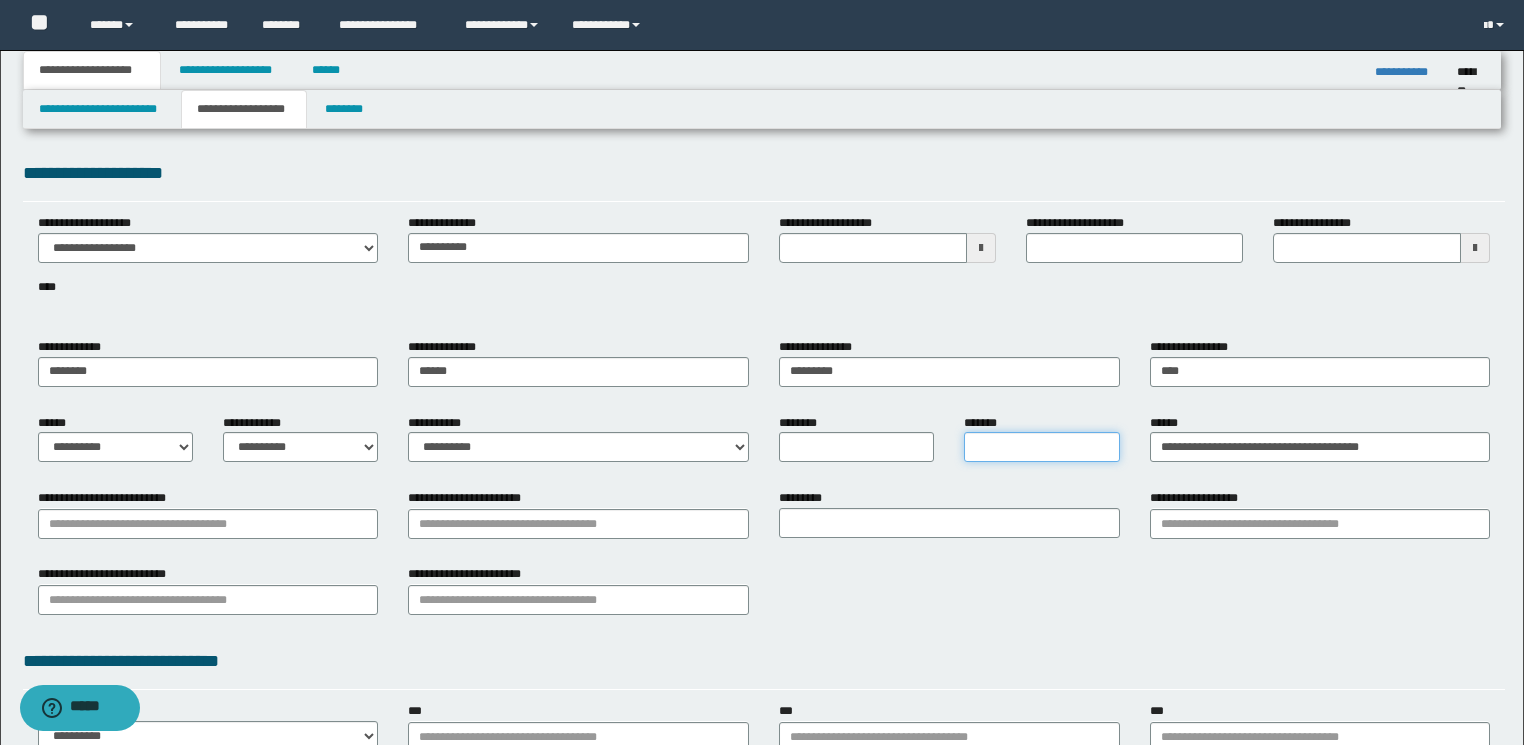 paste on "**********" 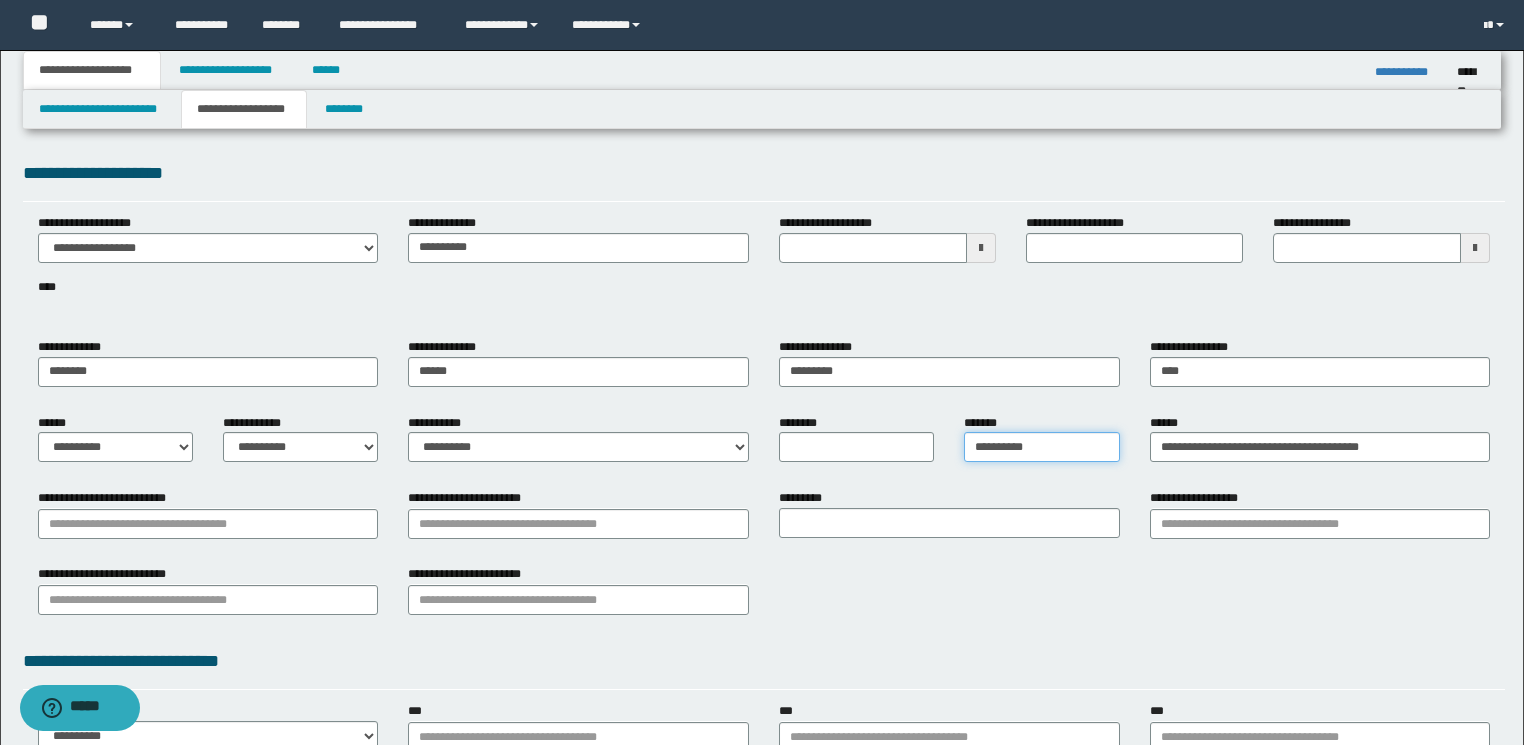 type on "**********" 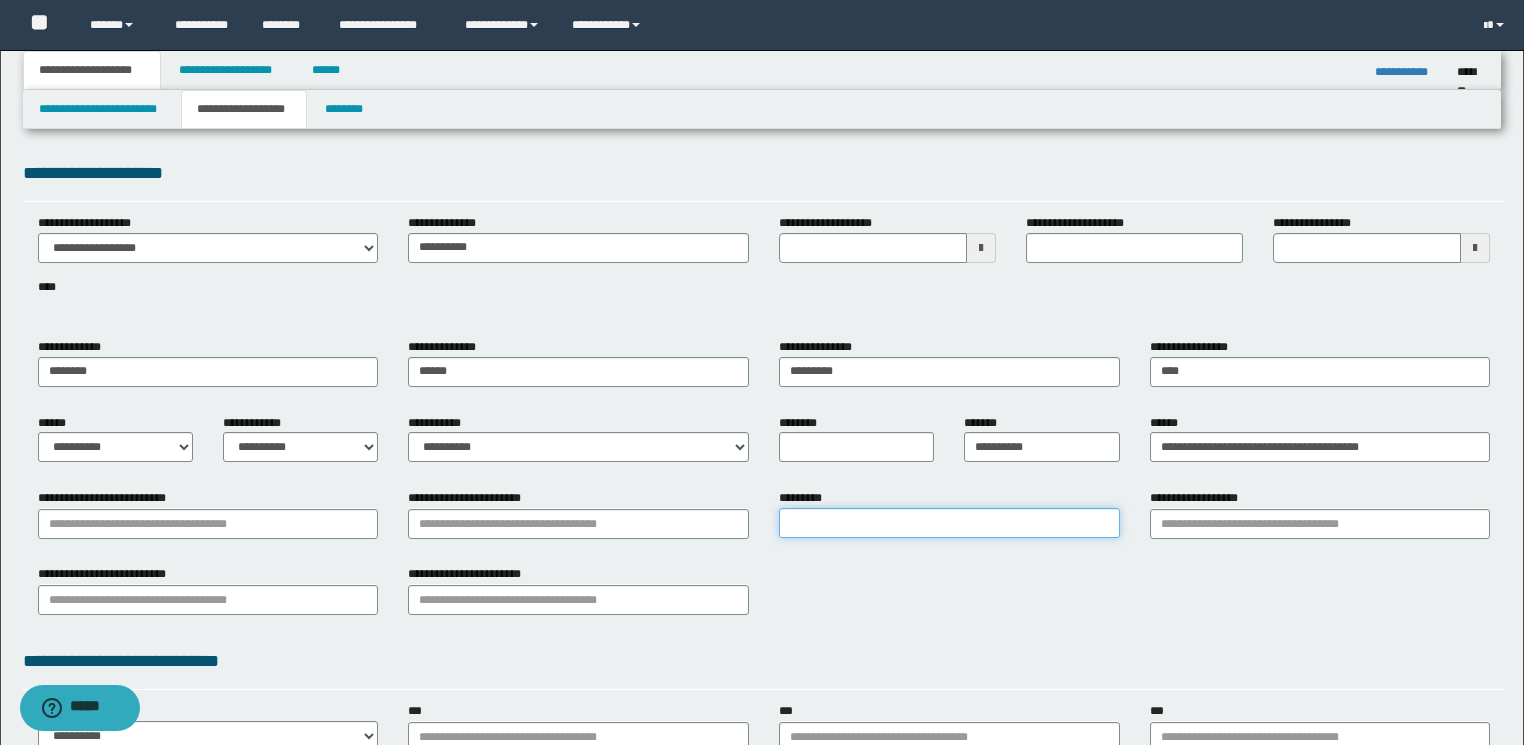 click on "*********" at bounding box center [949, 523] 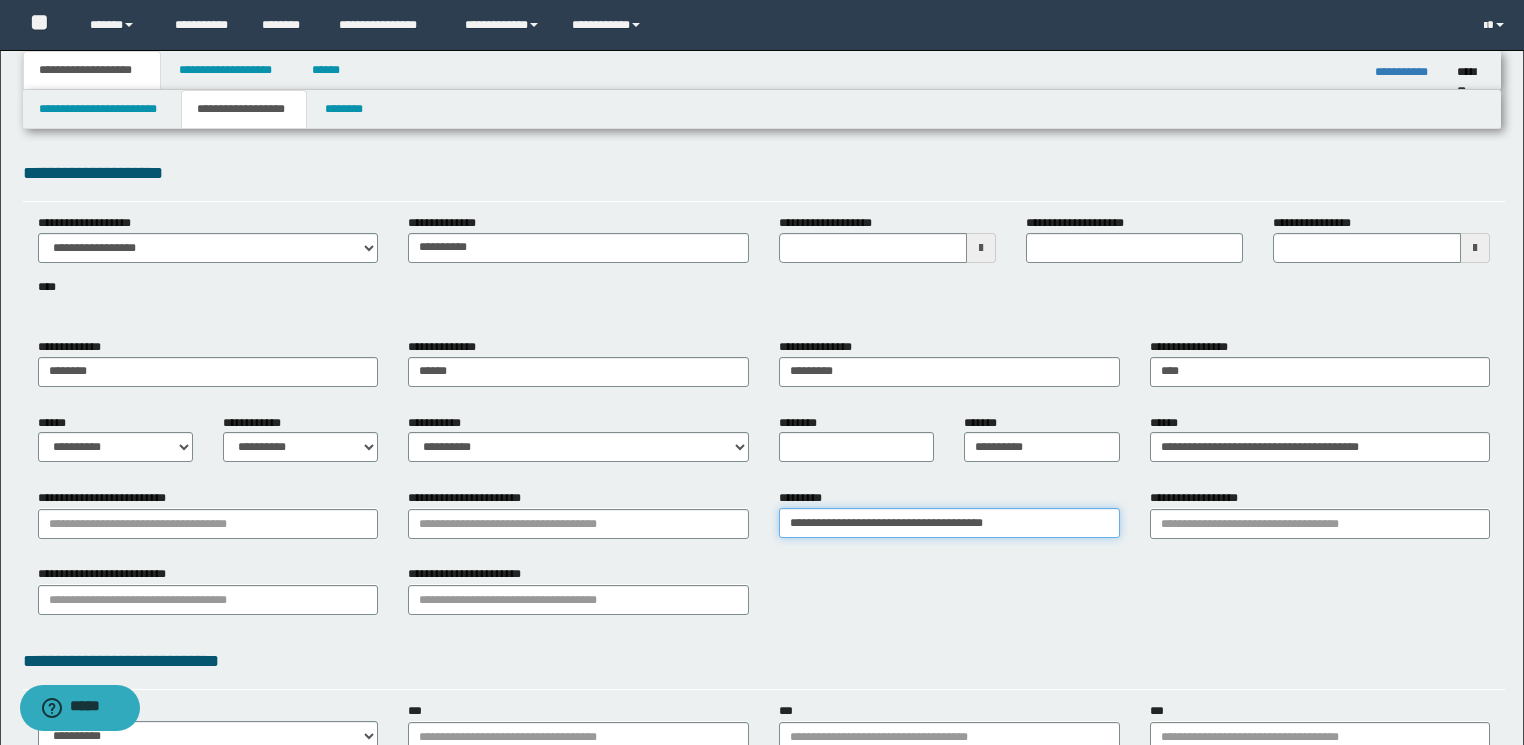 type on "**********" 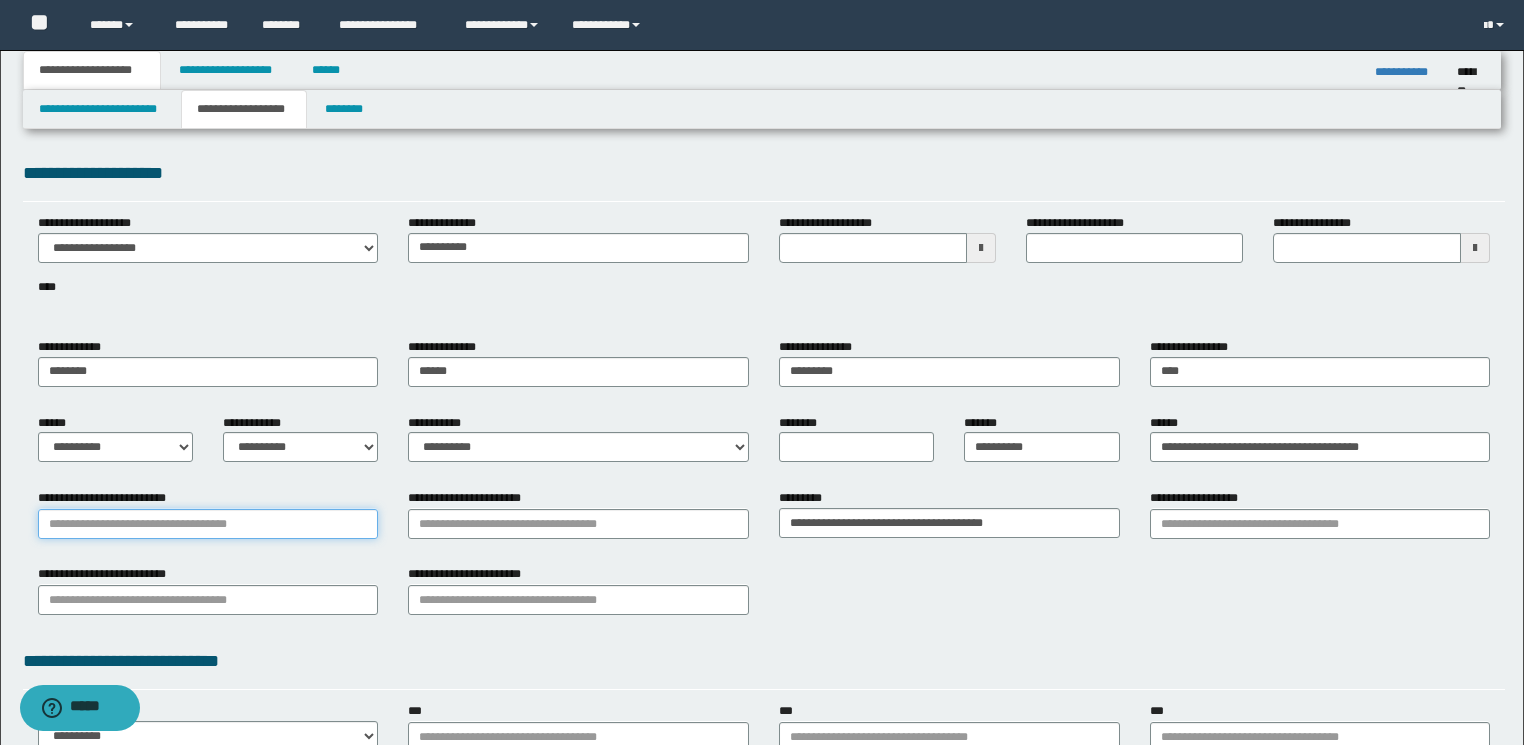click on "**********" at bounding box center (208, 524) 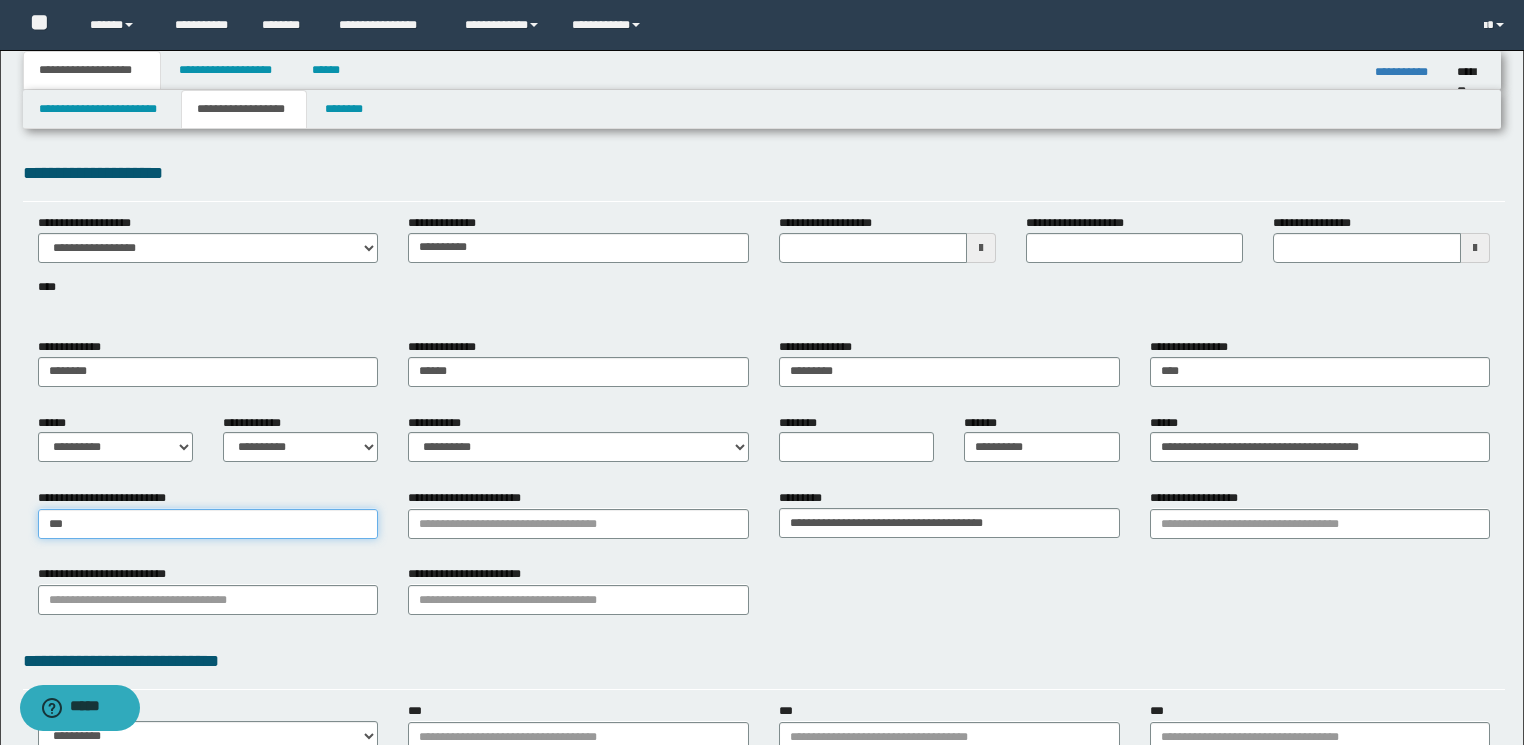 type on "****" 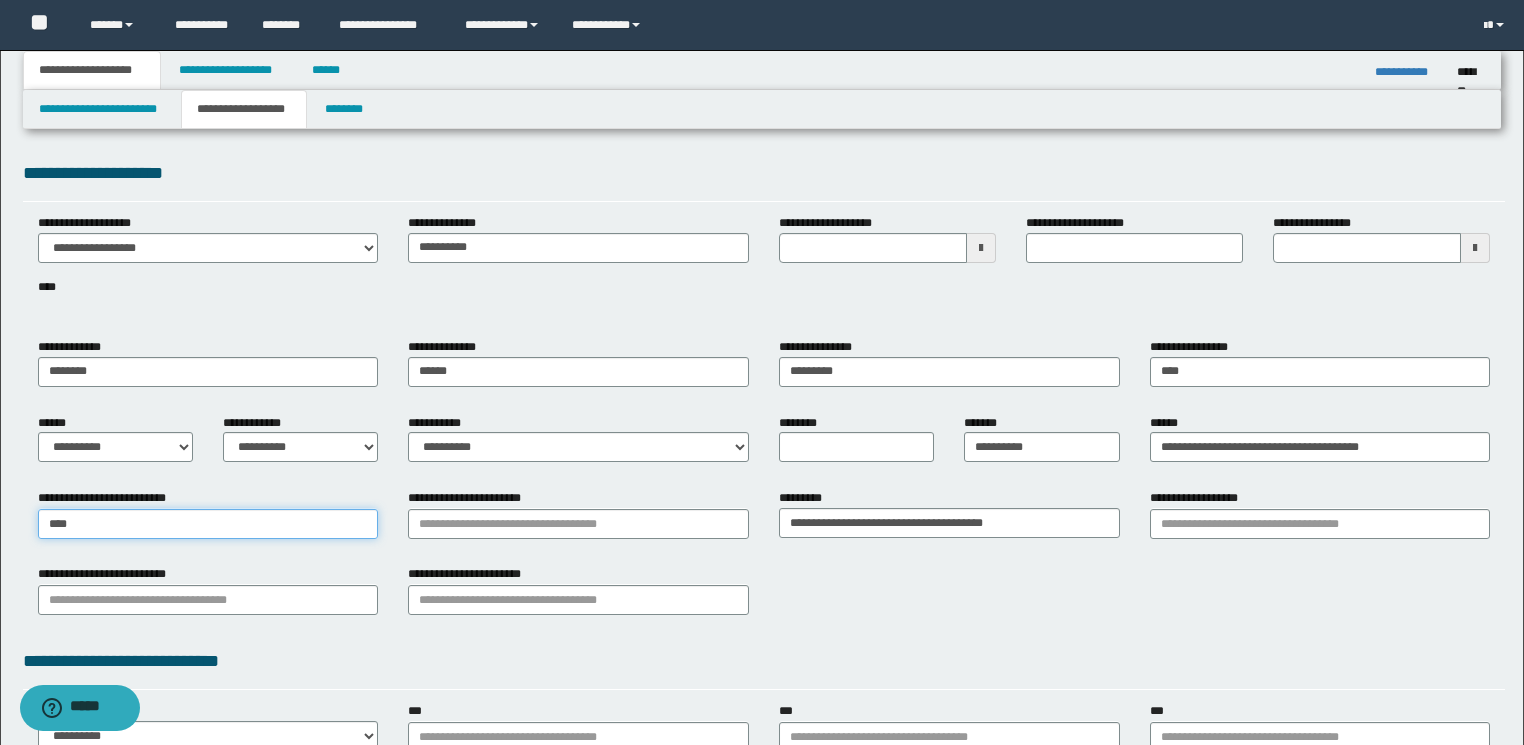 type on "**********" 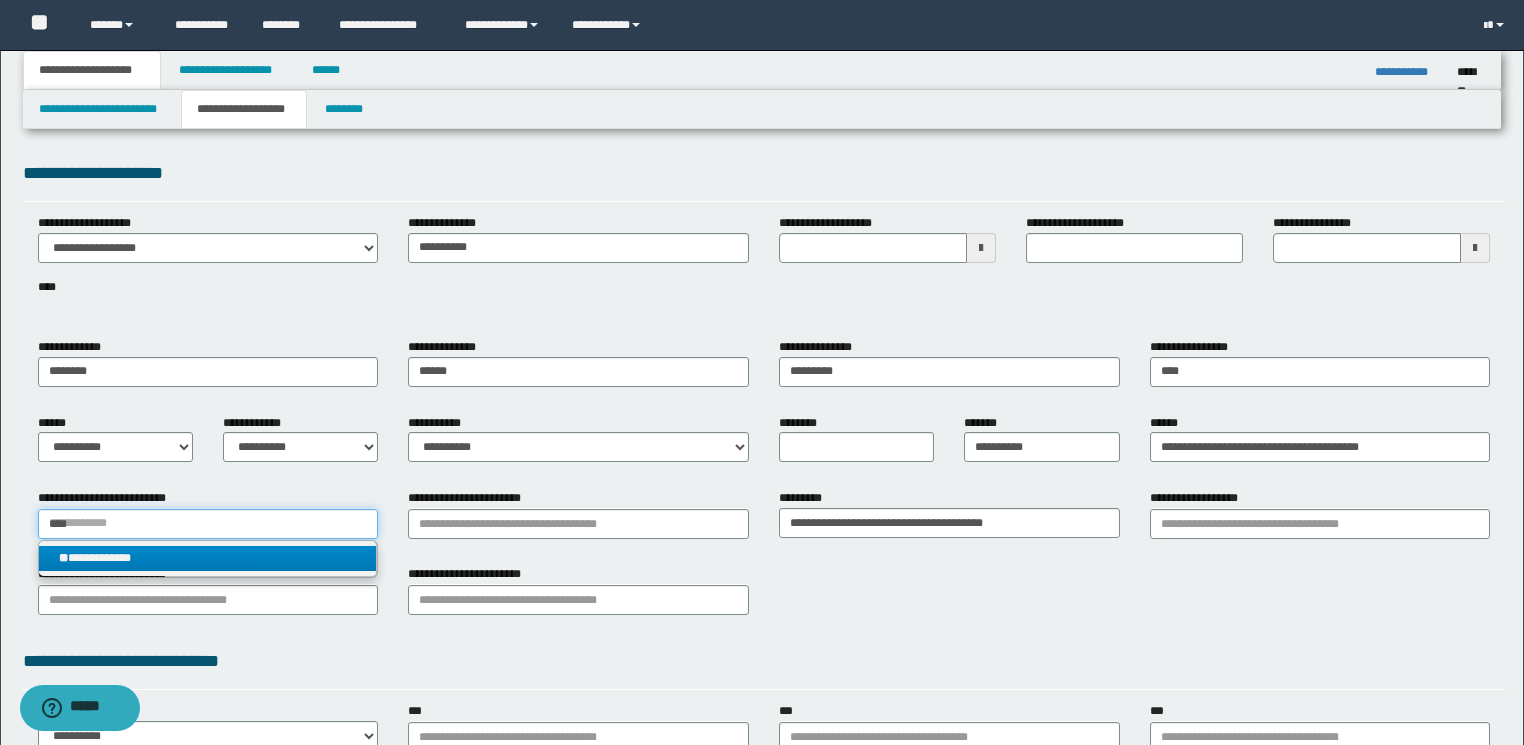 type on "****" 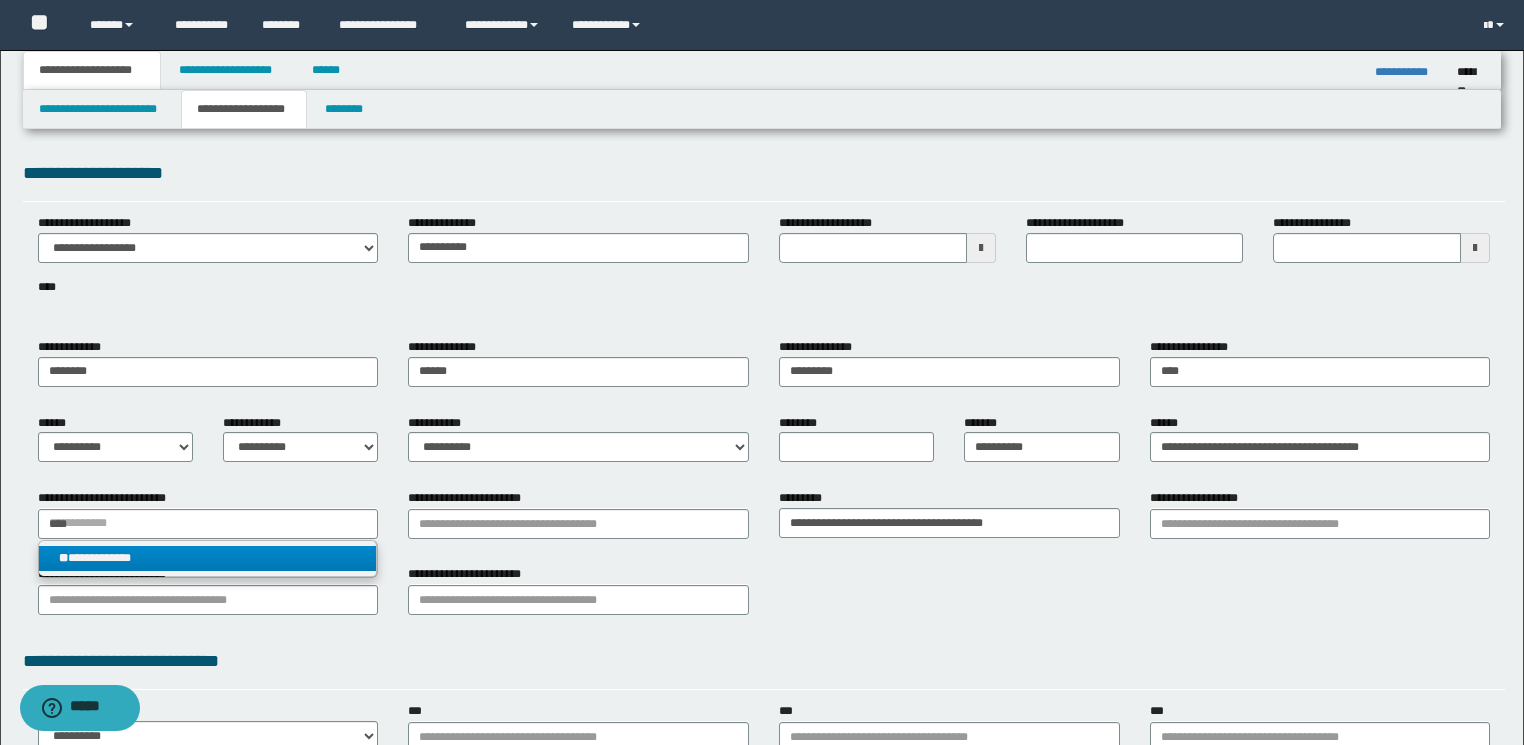 type 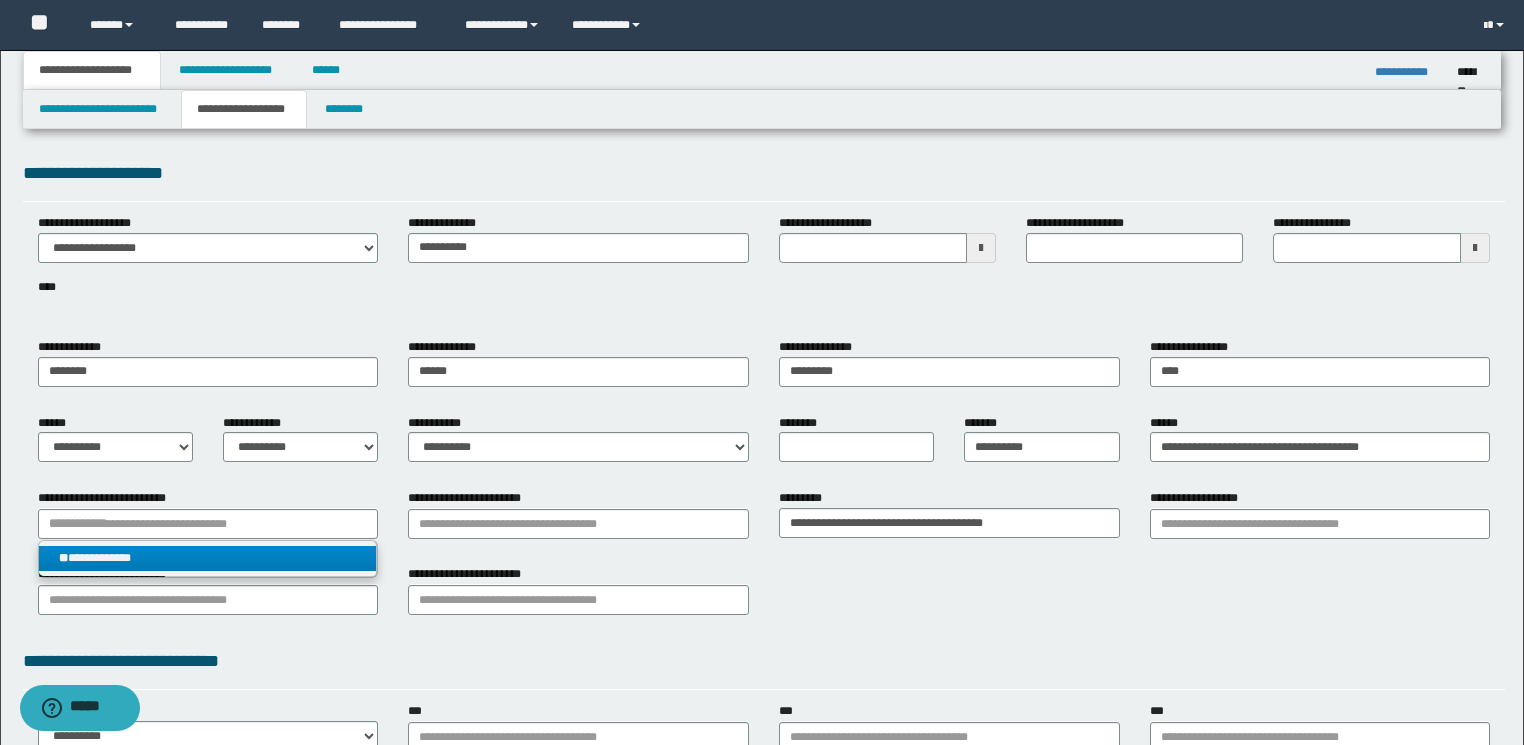click on "**********" at bounding box center [208, 558] 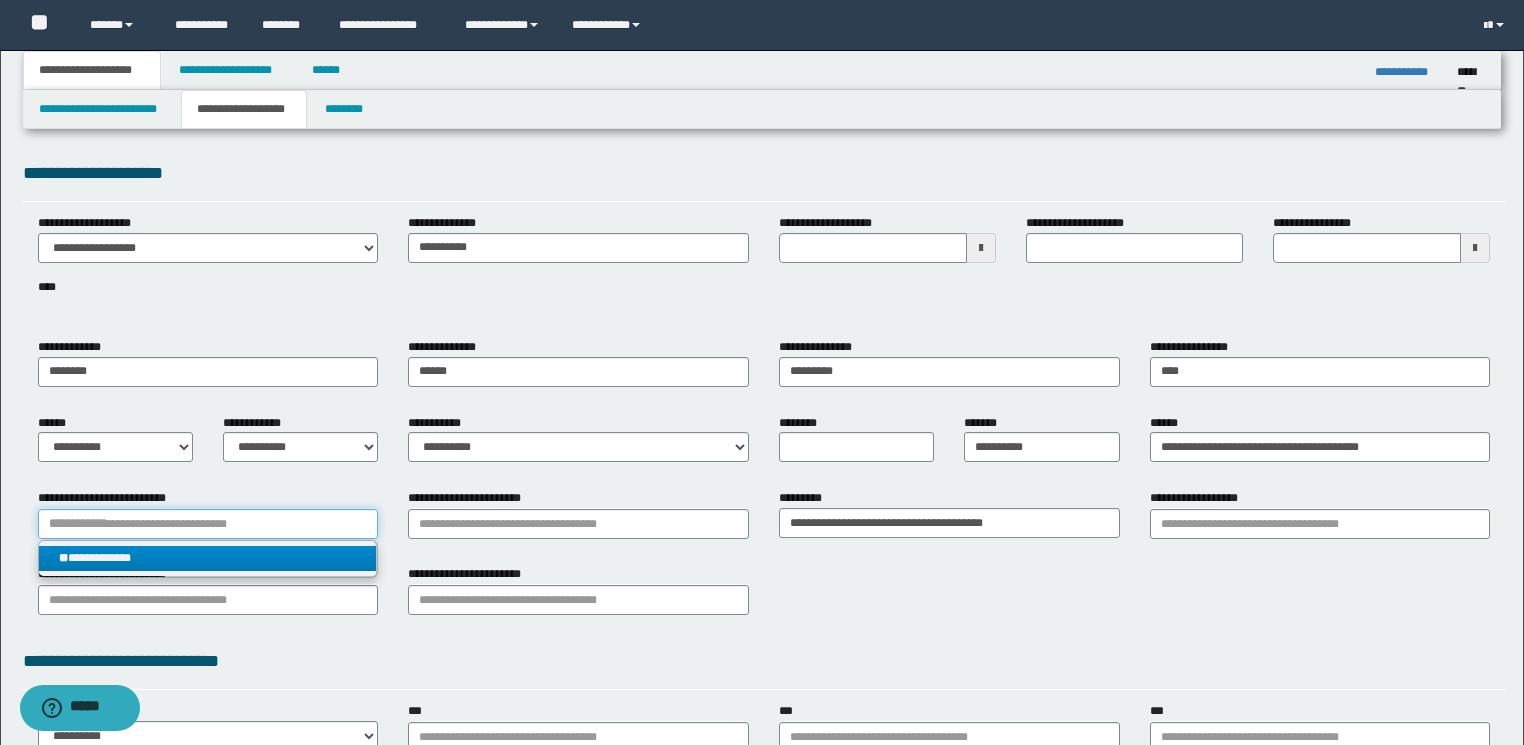 type 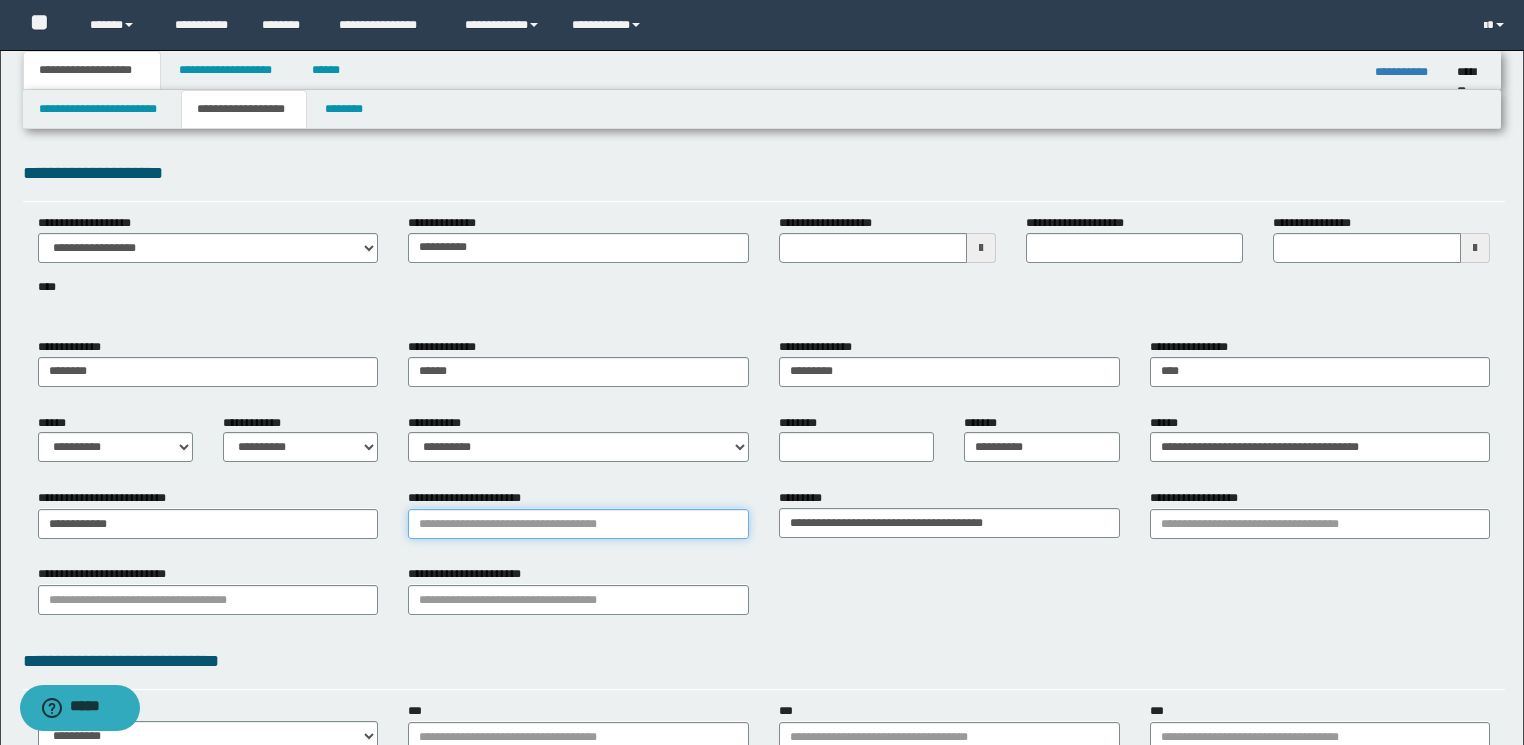 click on "**********" at bounding box center [578, 524] 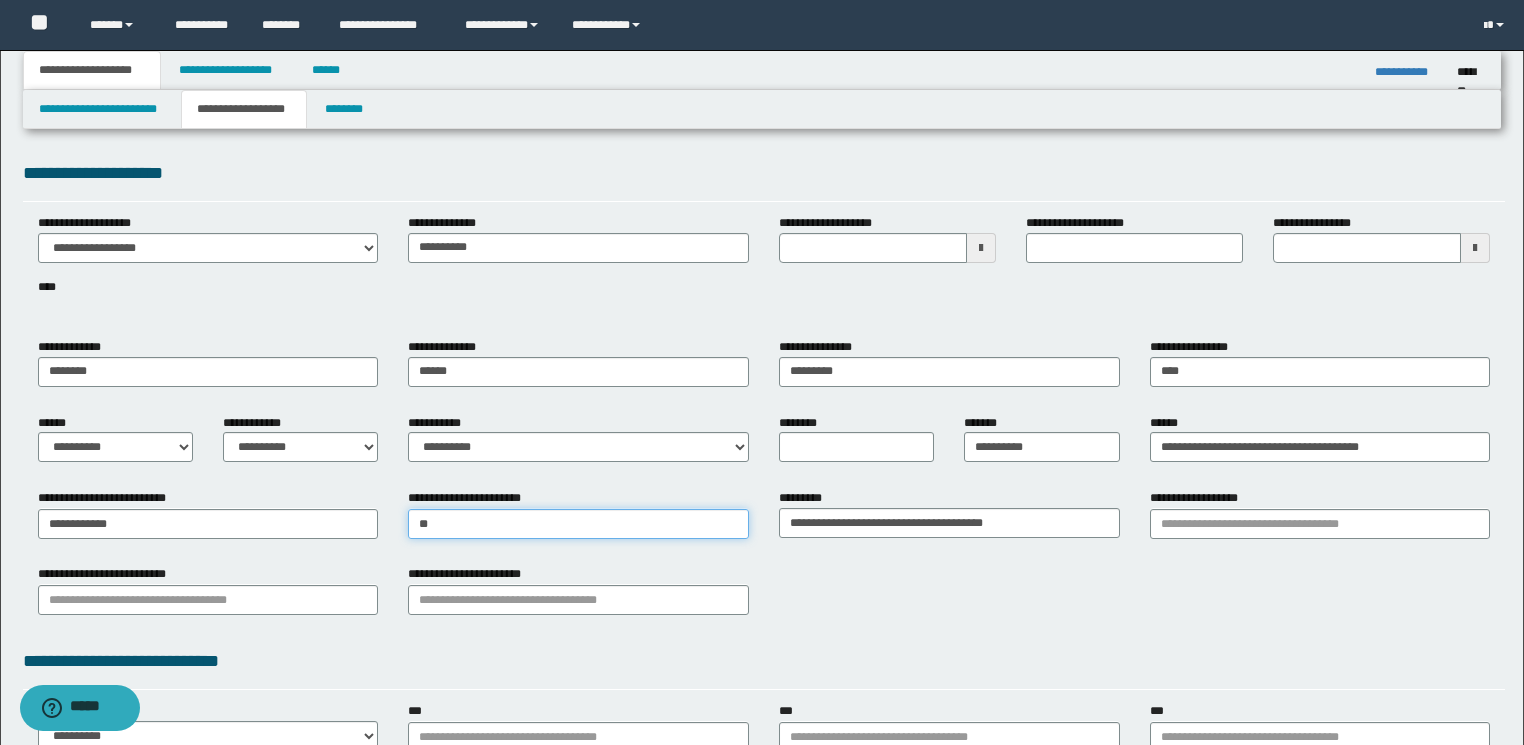 type on "***" 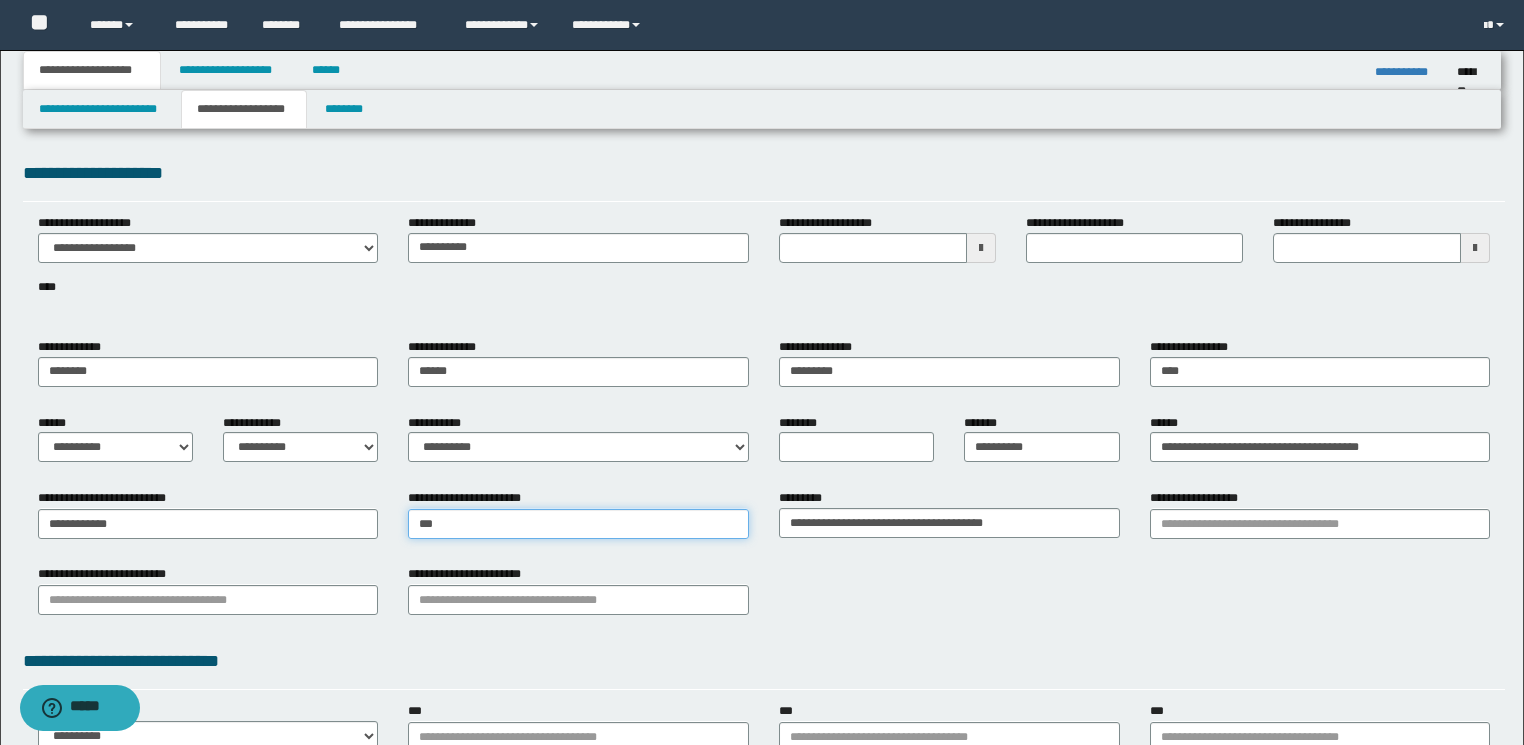 type on "*********" 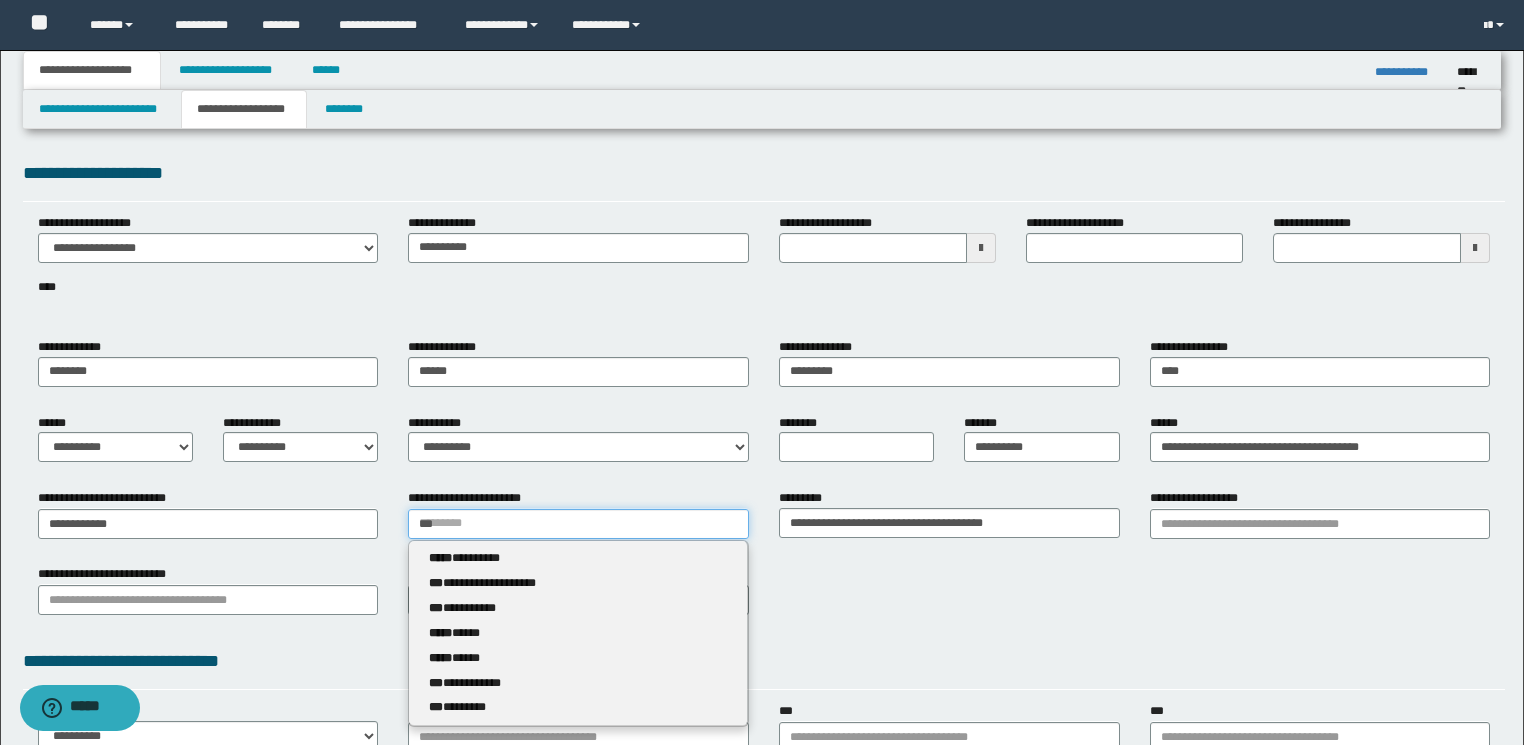 type 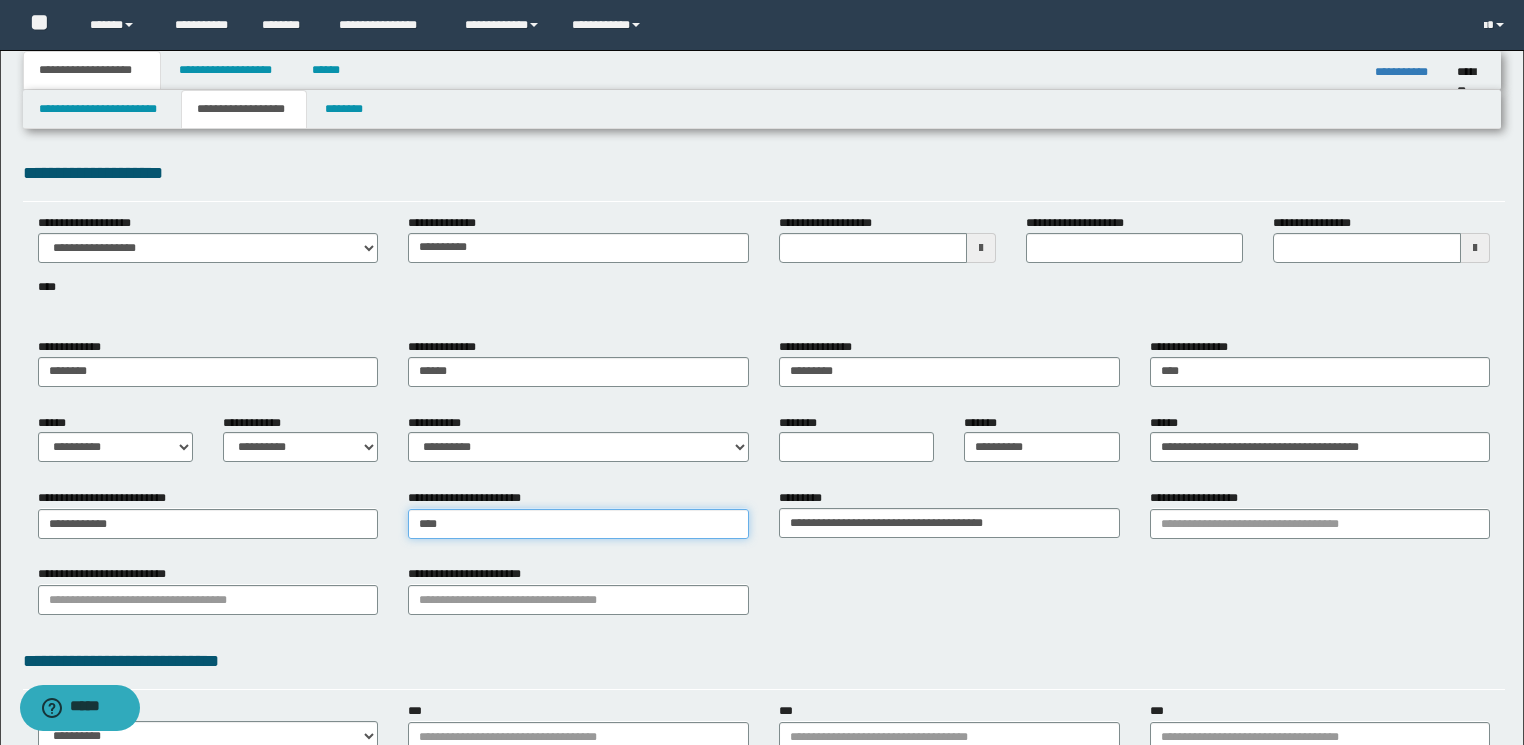 type on "*****" 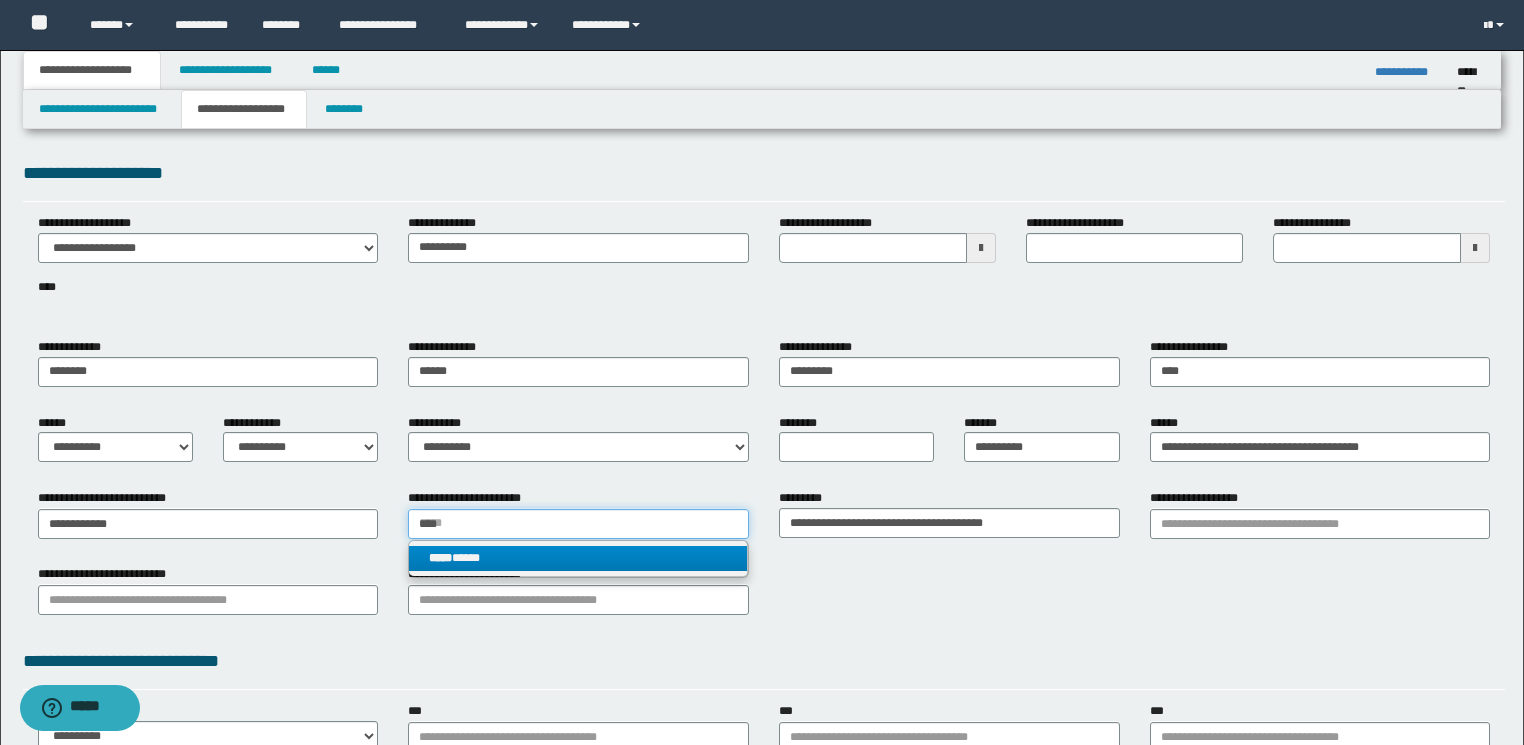 type on "****" 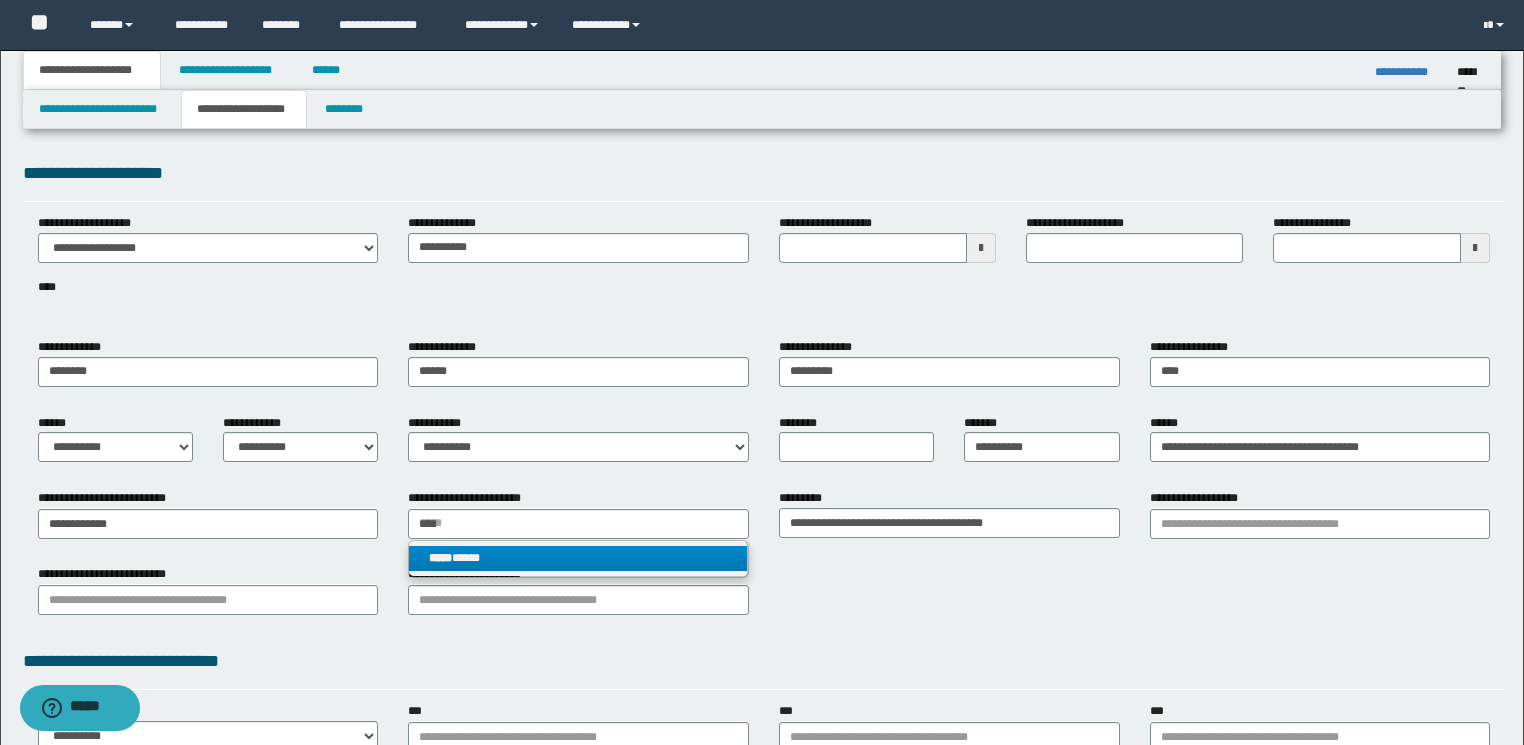 type 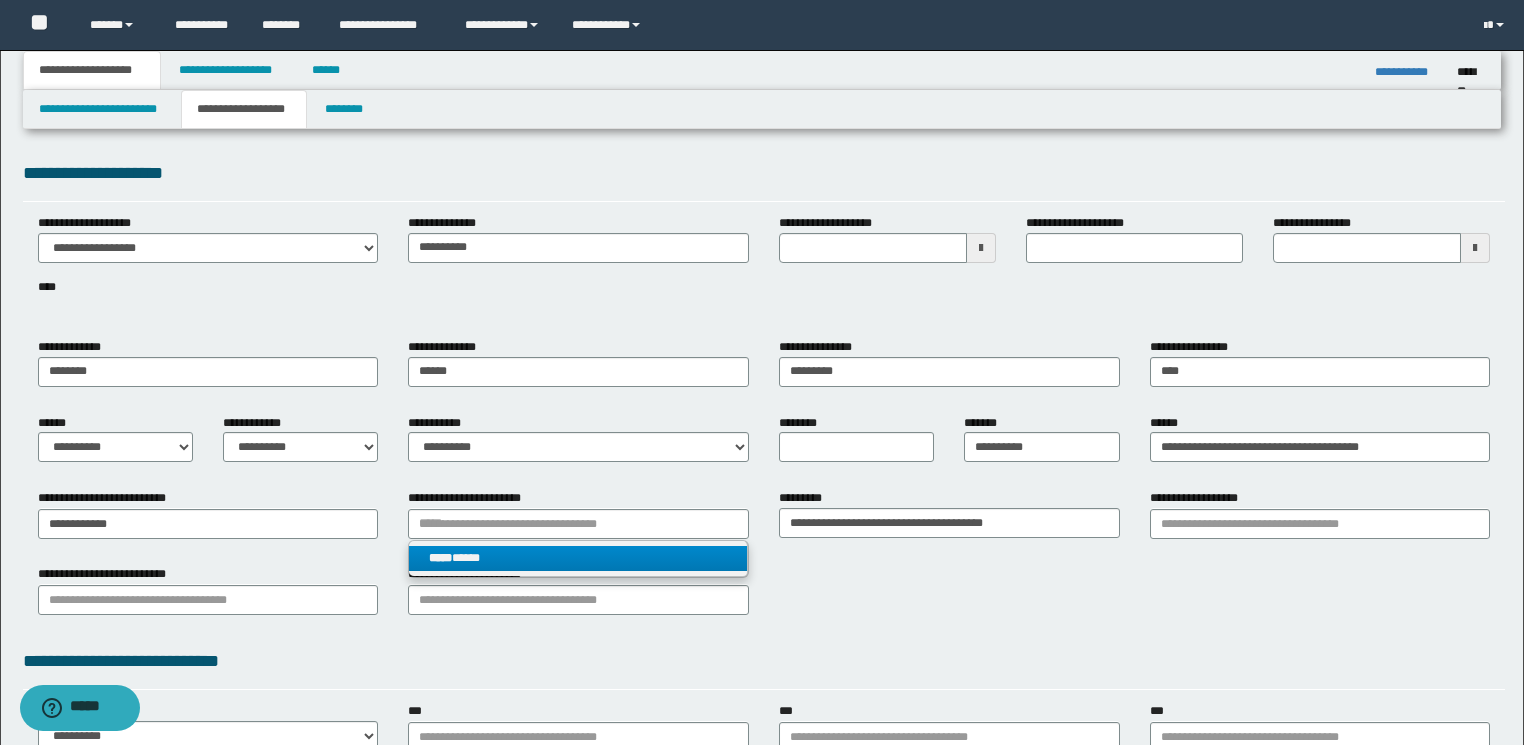 click on "***** *****" at bounding box center [578, 558] 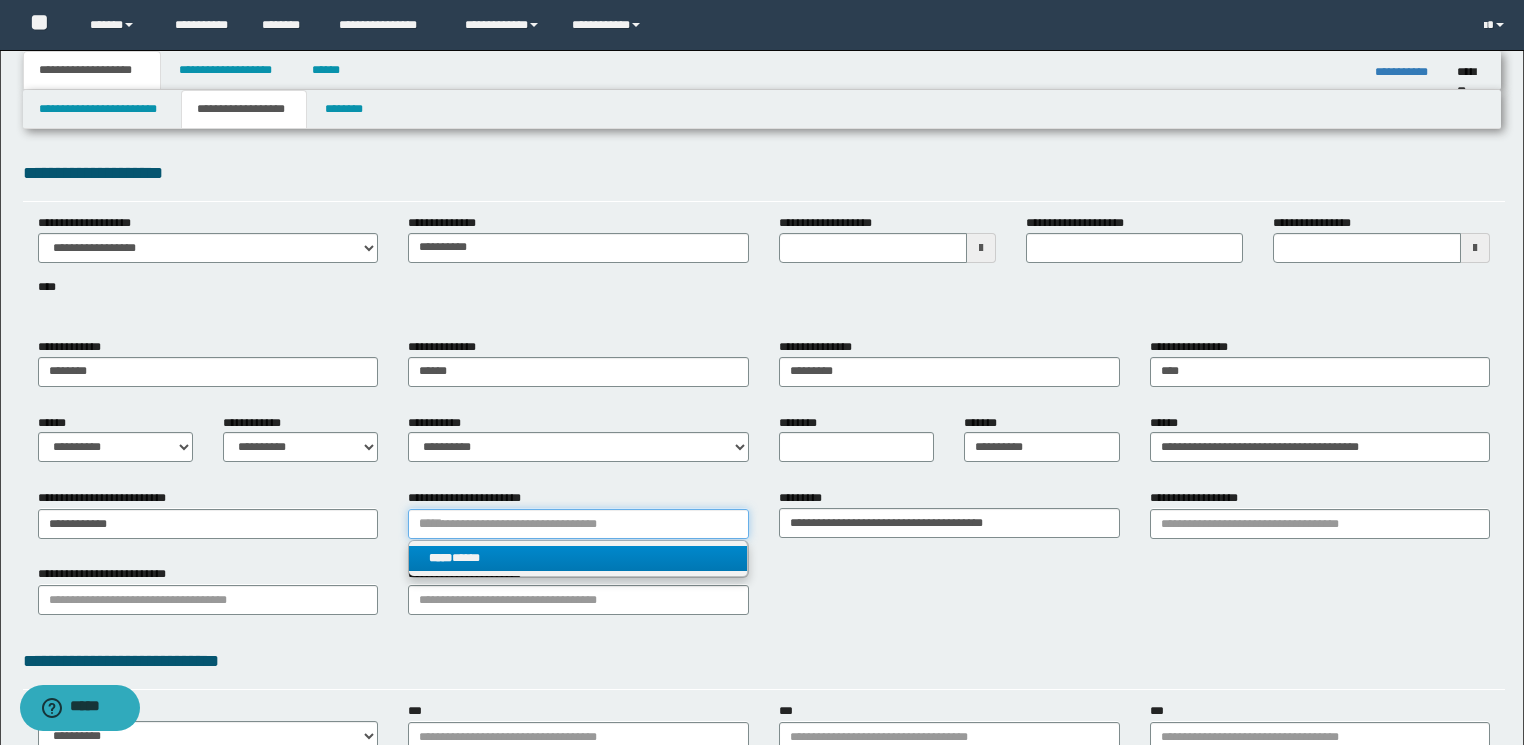 type 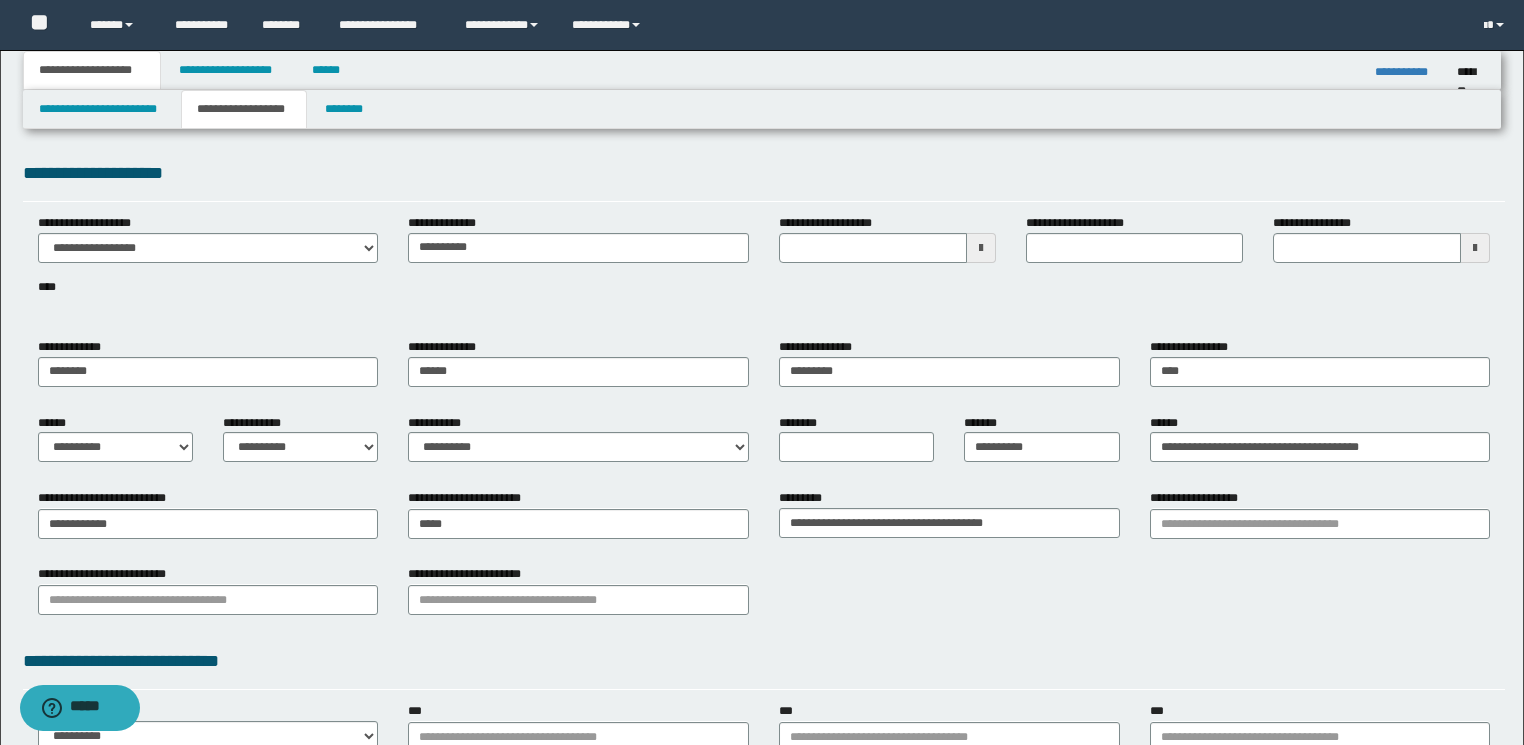 type 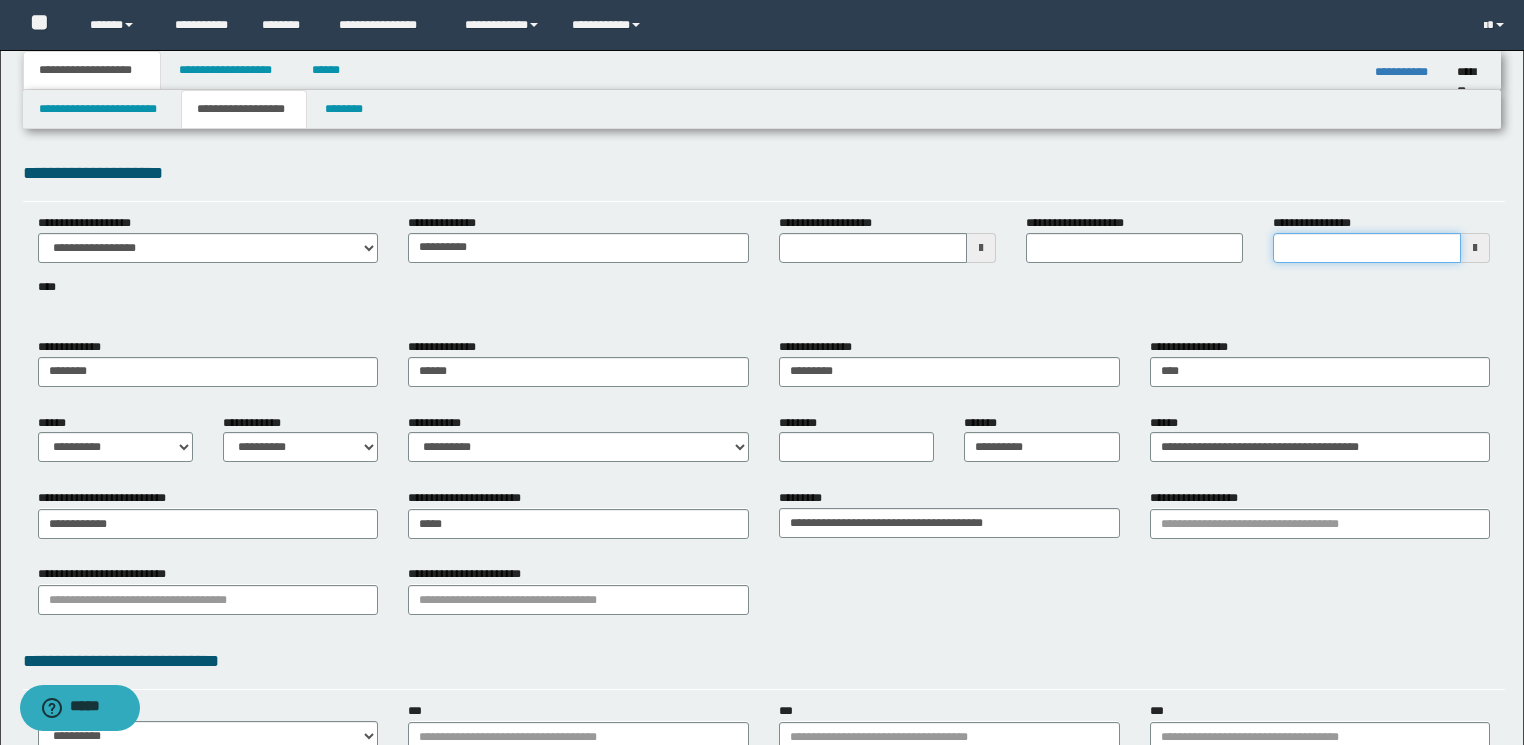 type 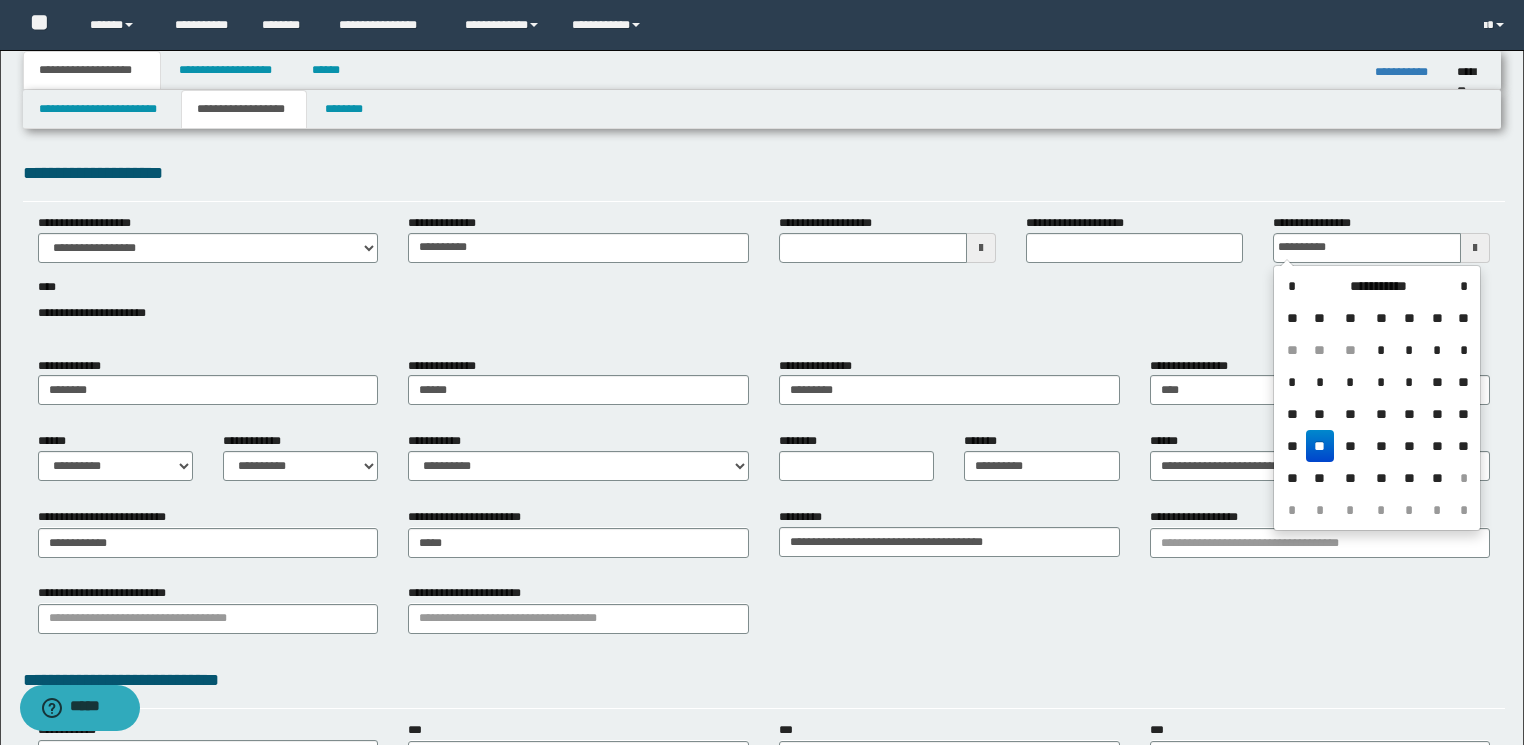 type on "**********" 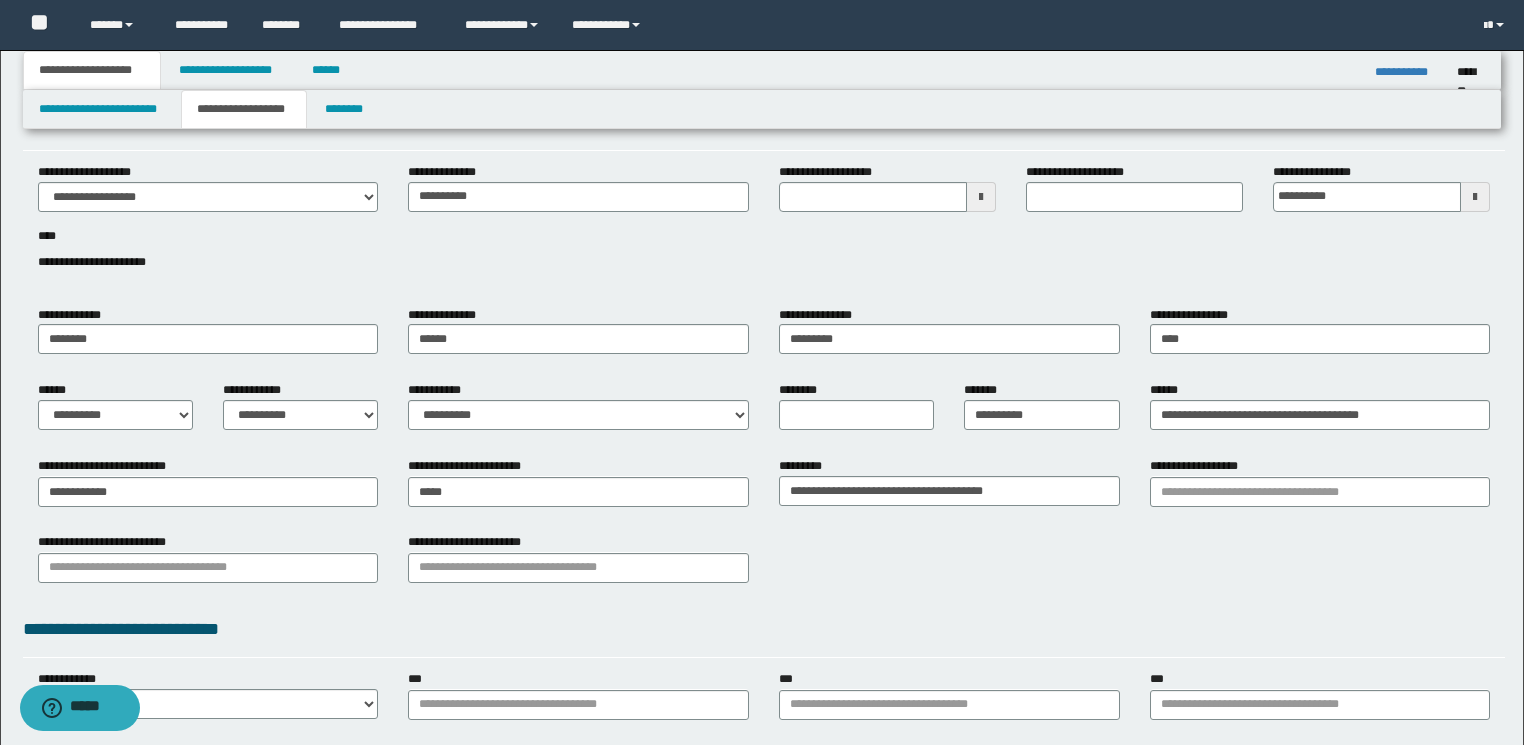 scroll, scrollTop: 80, scrollLeft: 0, axis: vertical 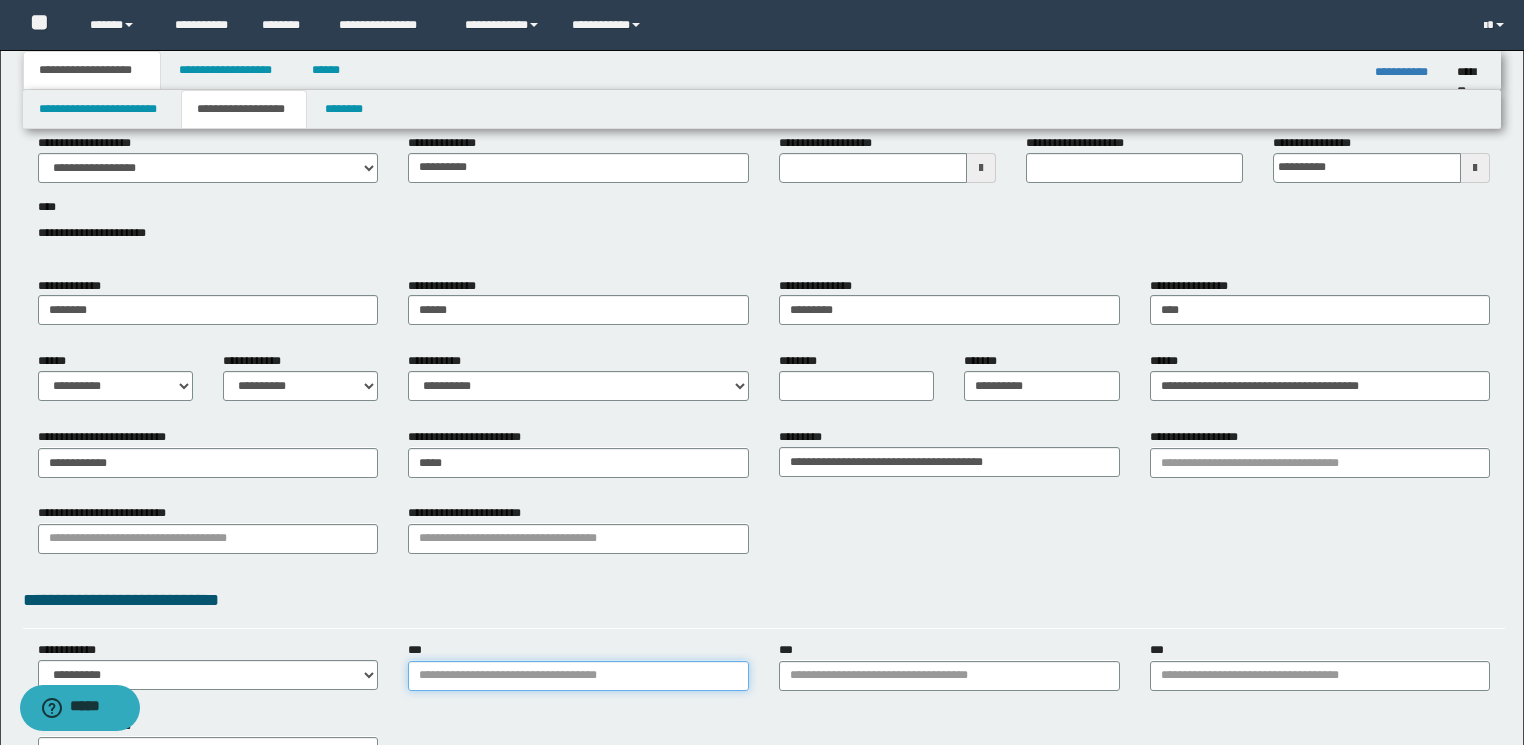 click on "***" at bounding box center (578, 676) 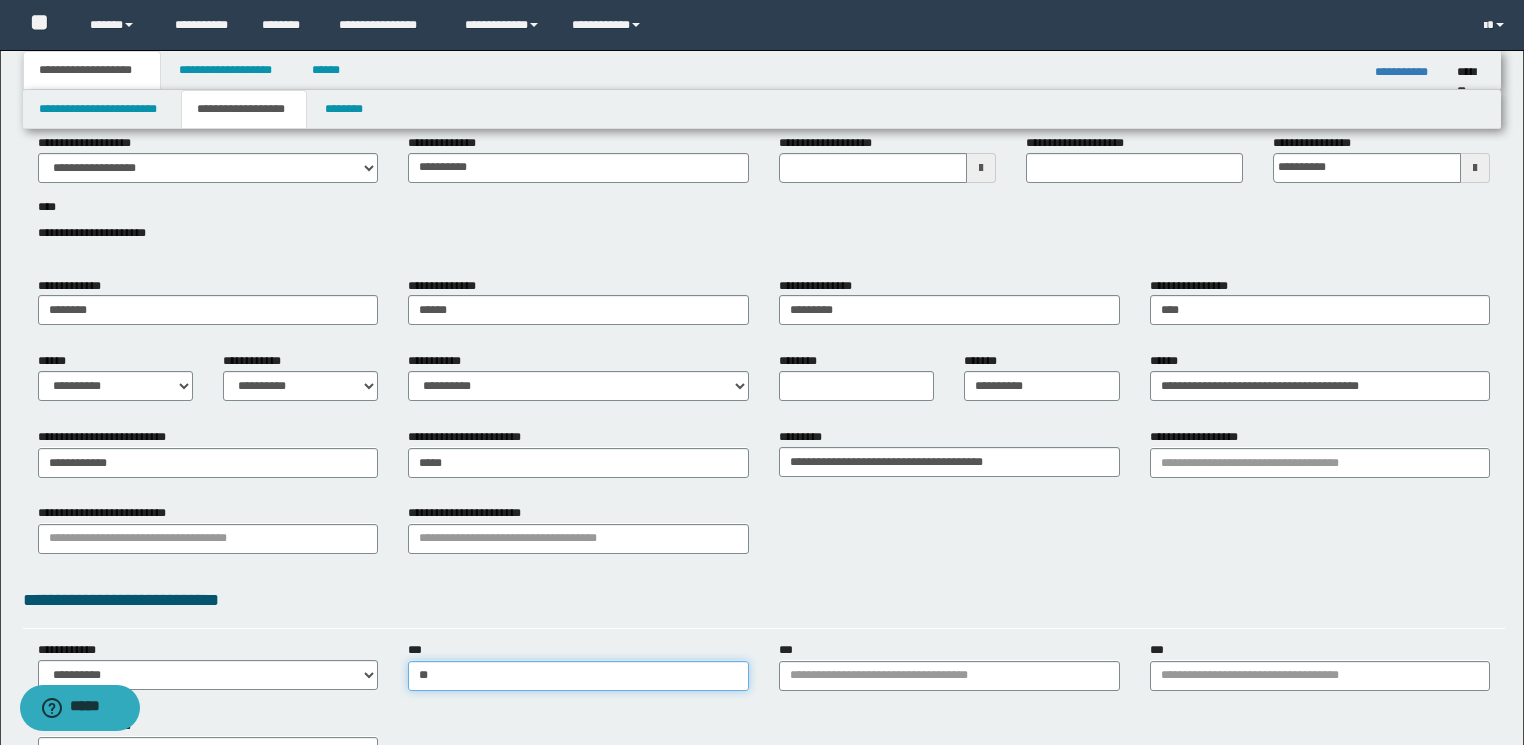 type on "***" 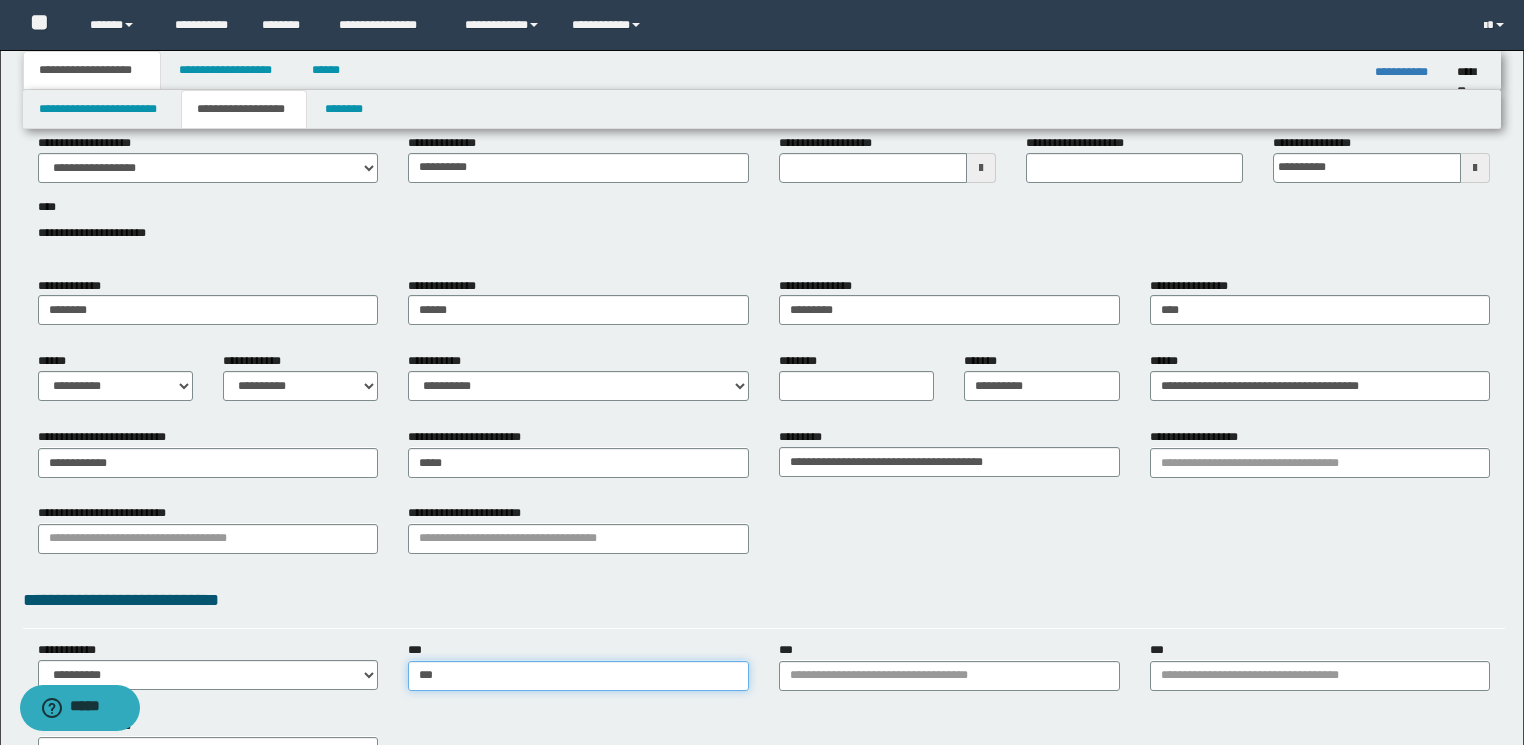 type on "***" 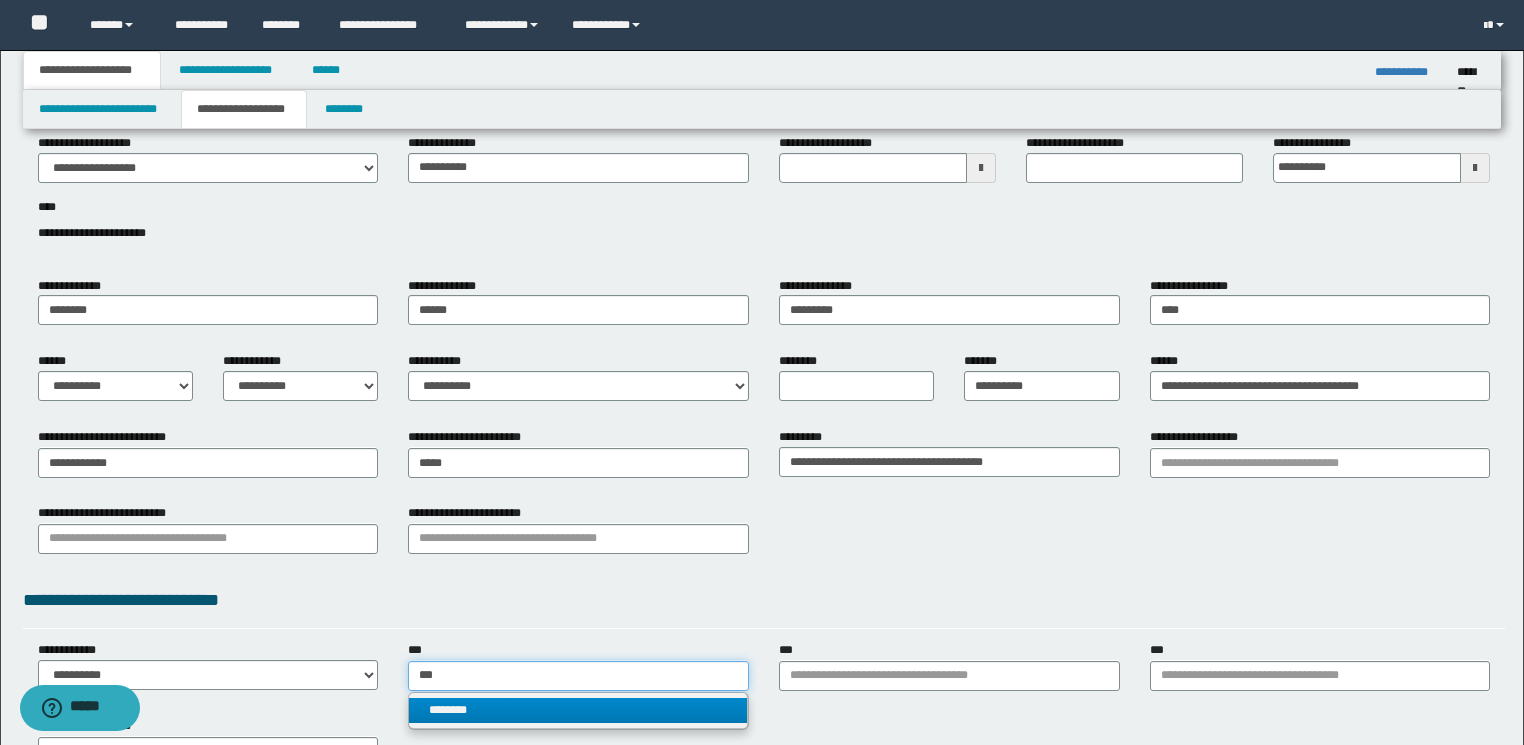 type on "***" 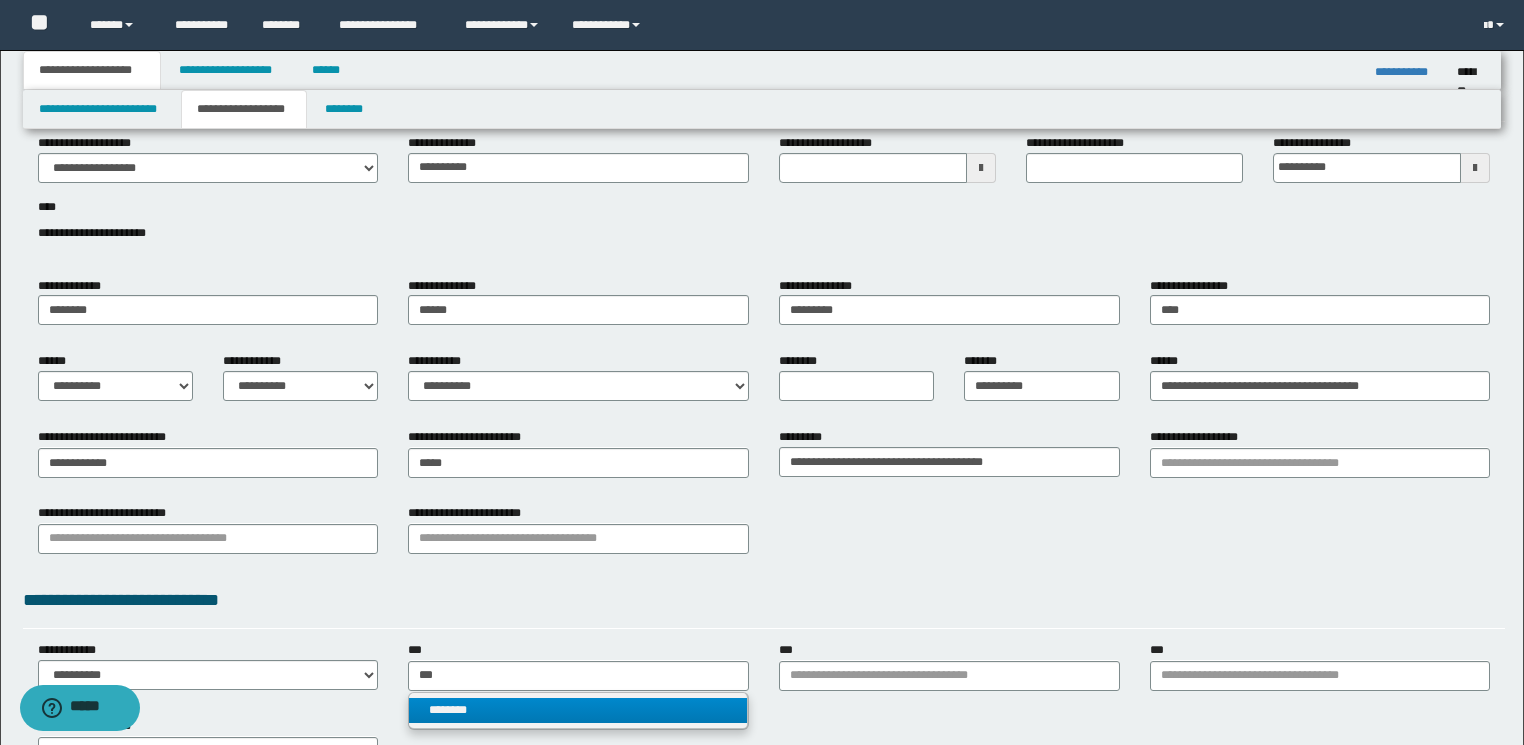 type 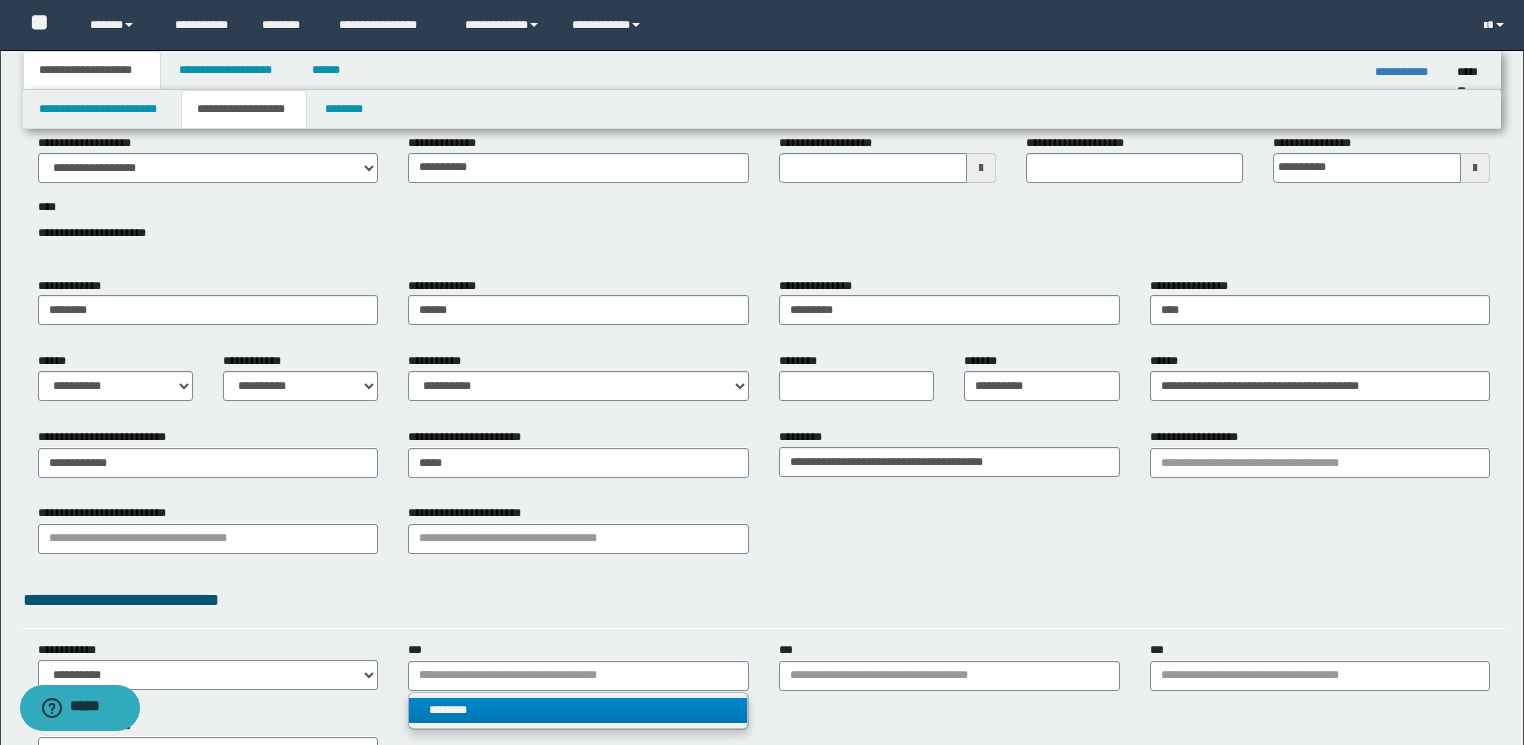 click on "********" at bounding box center (578, 710) 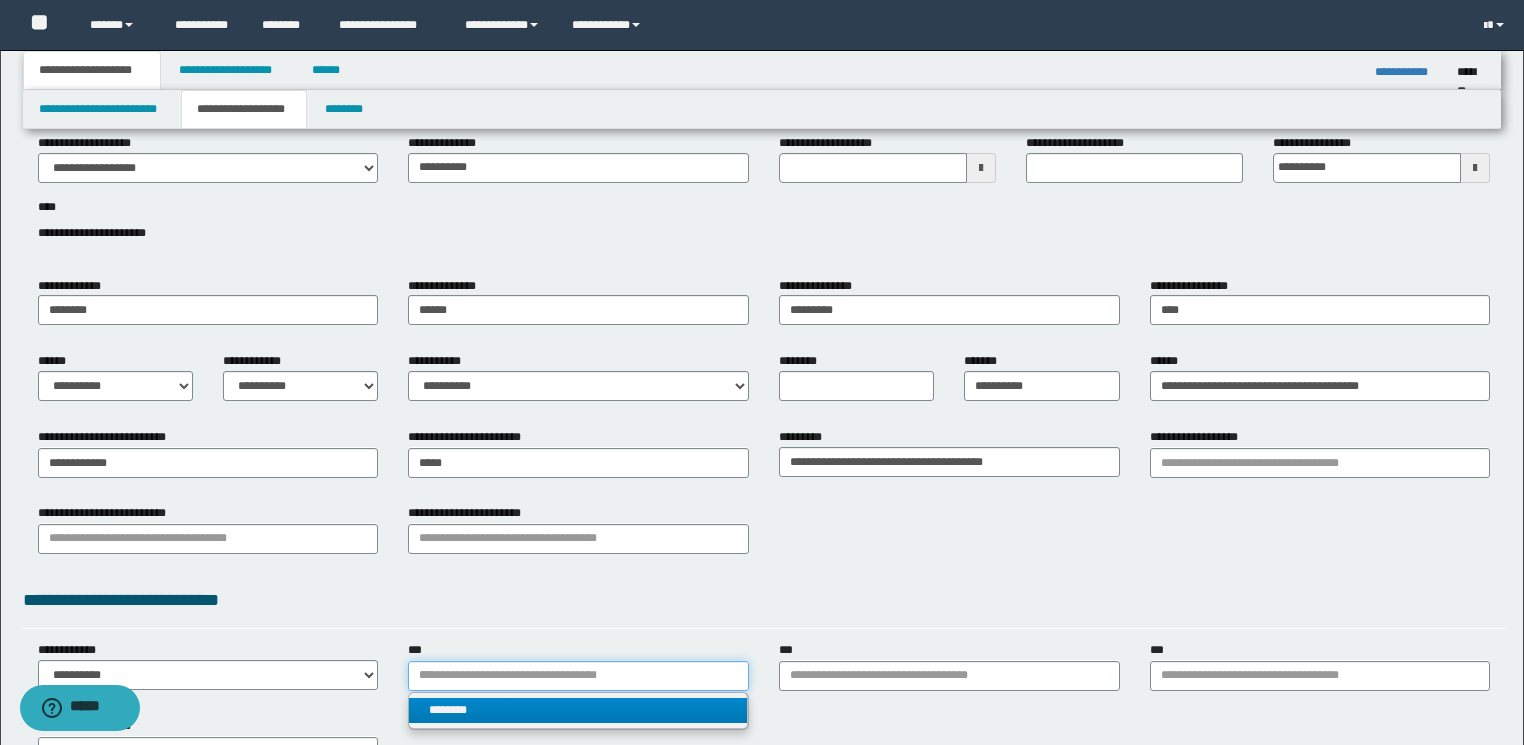 type 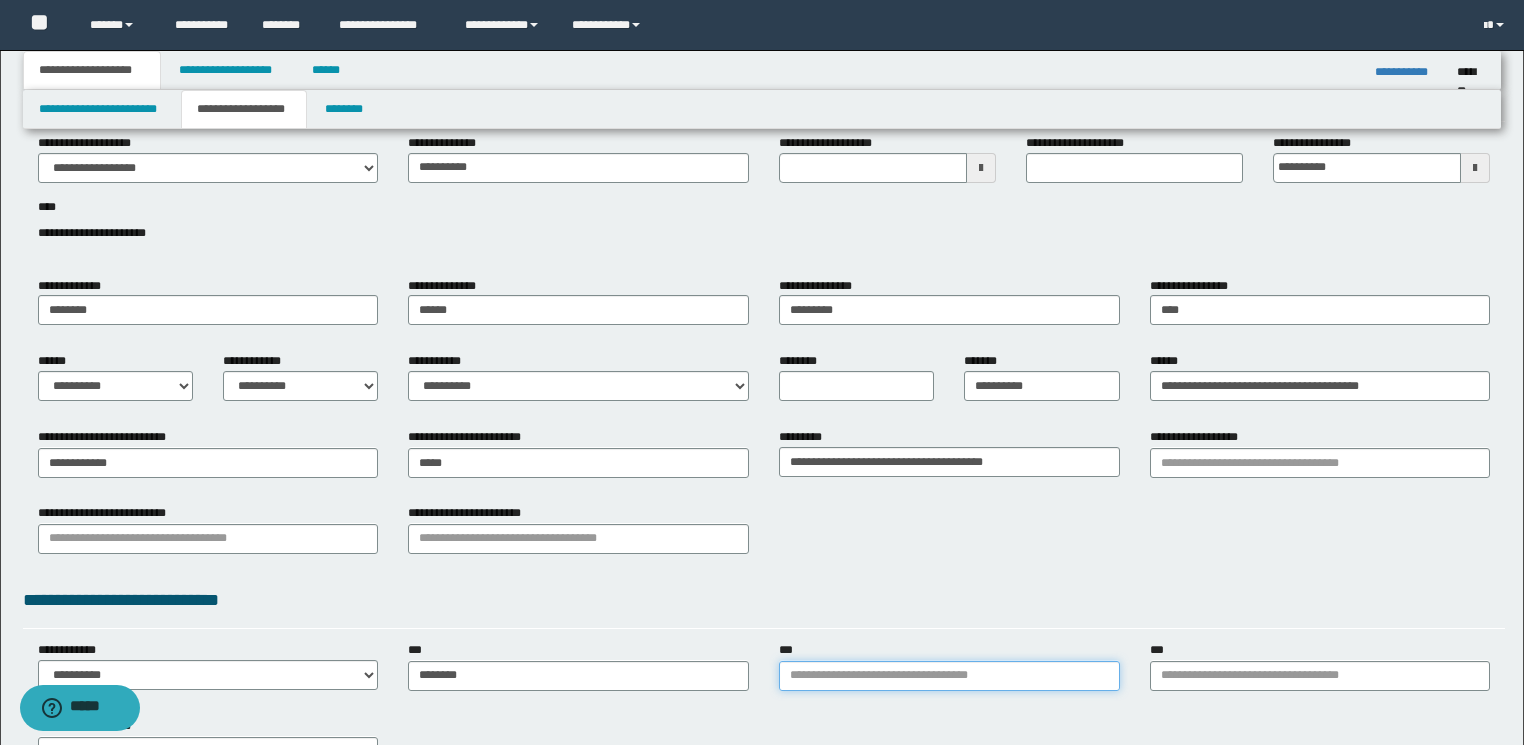 click on "***" at bounding box center (949, 676) 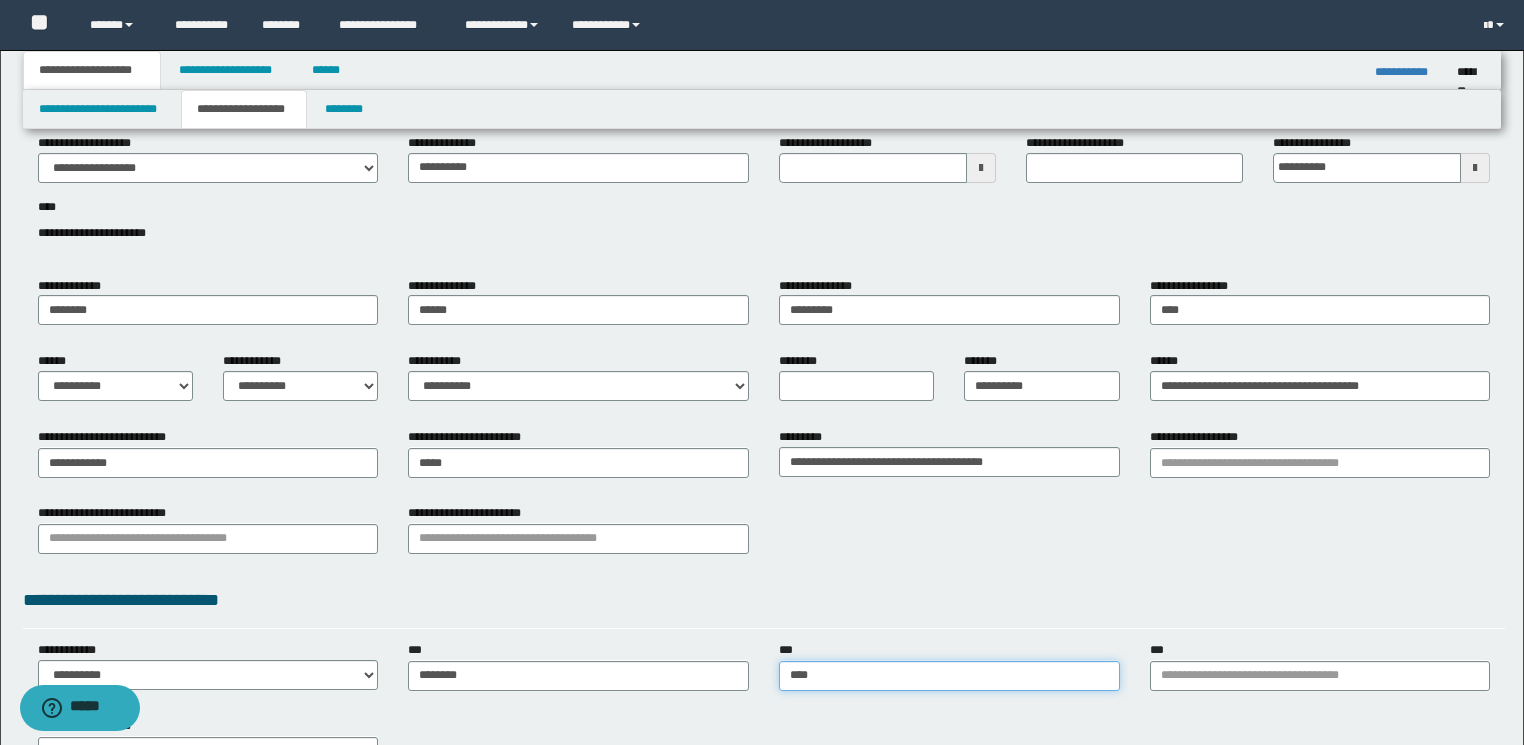 drag, startPoint x: 887, startPoint y: 677, endPoint x: 768, endPoint y: 677, distance: 119 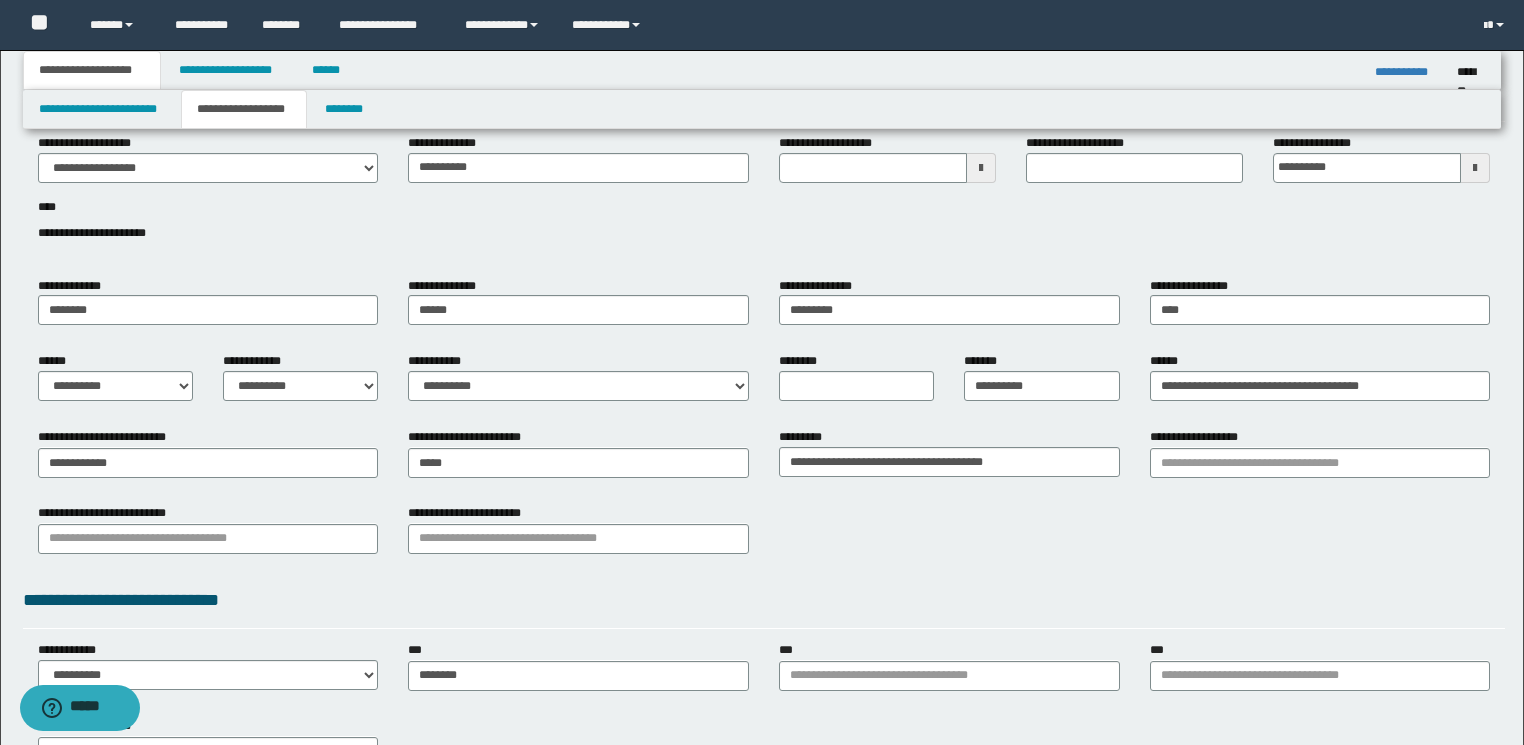 click on "***
****" at bounding box center [949, 673] 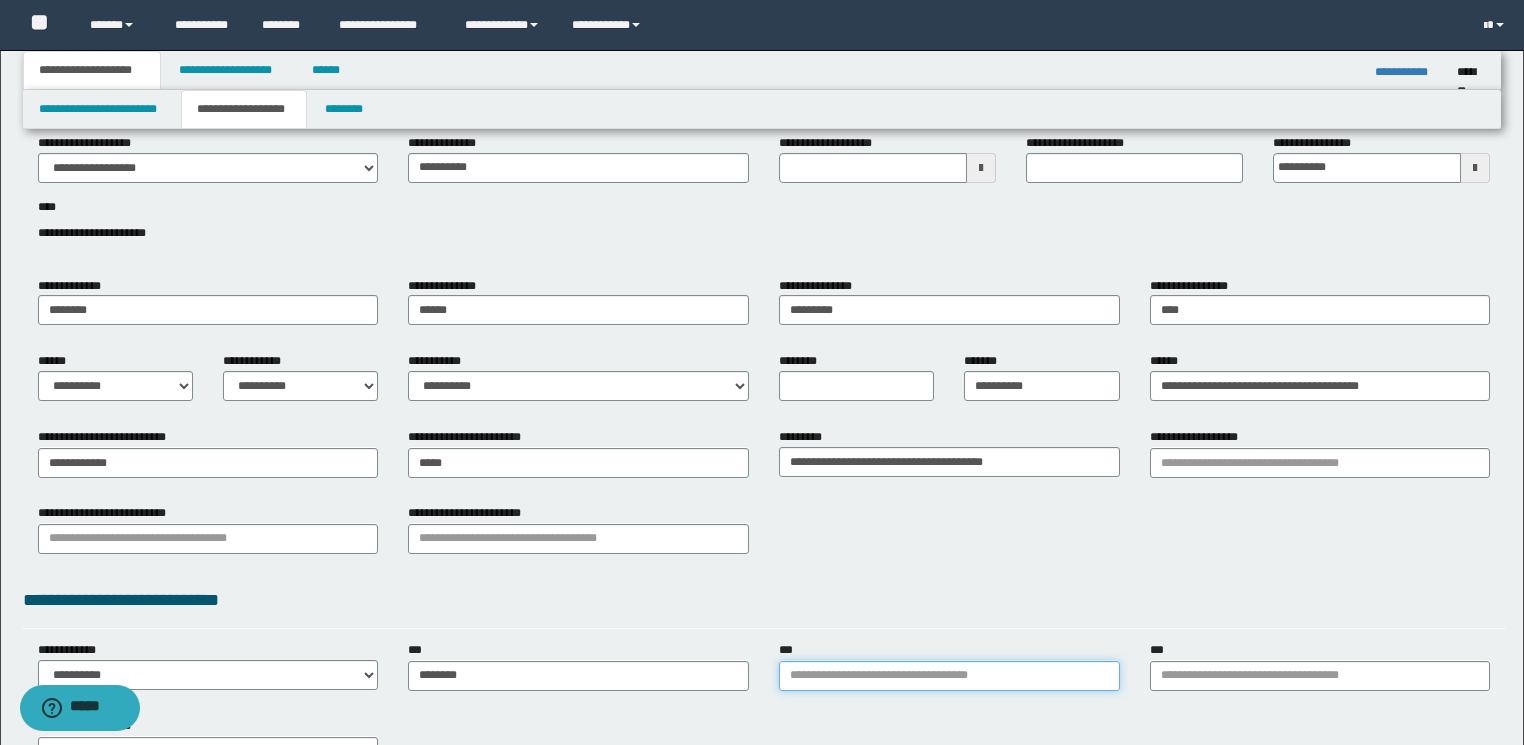 click on "***" at bounding box center [949, 676] 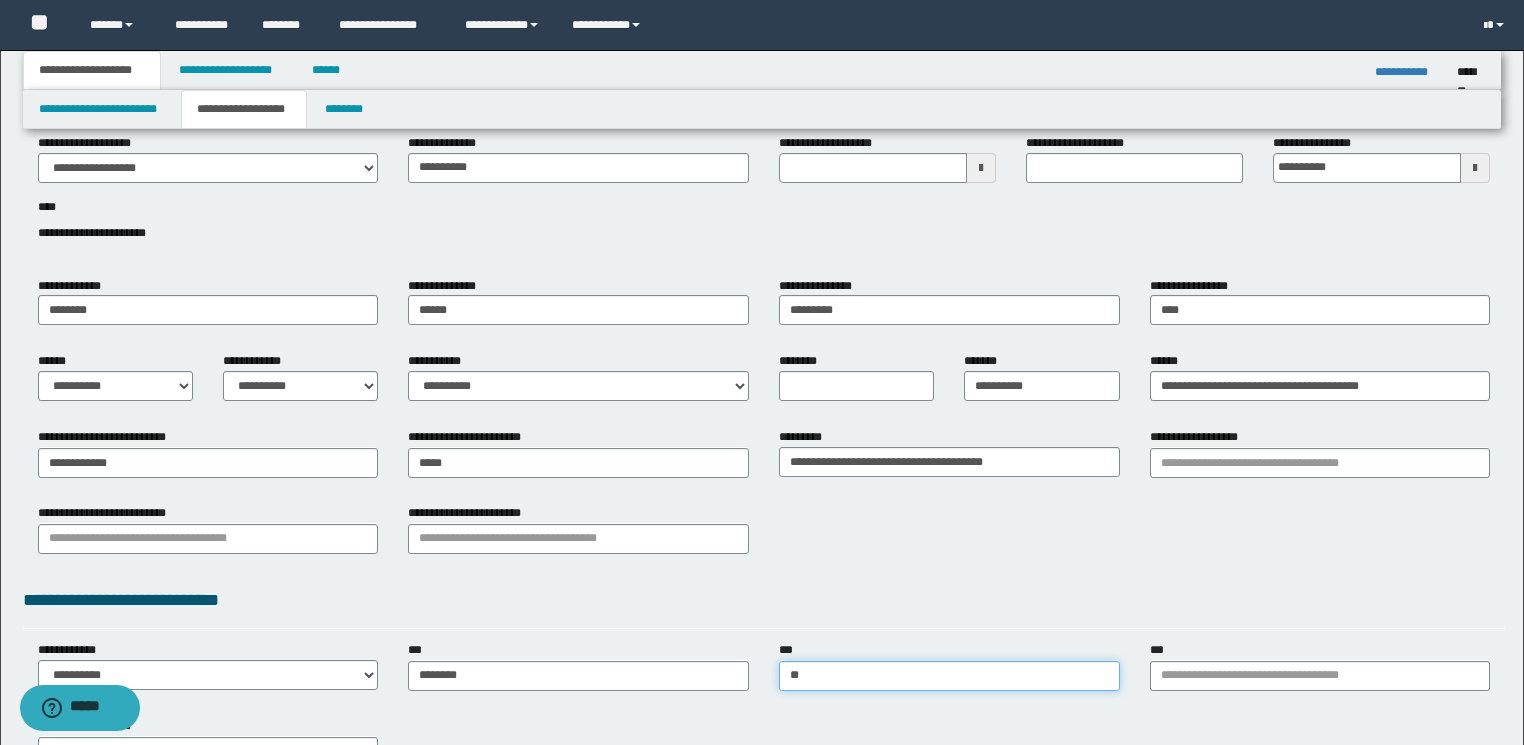 type on "***" 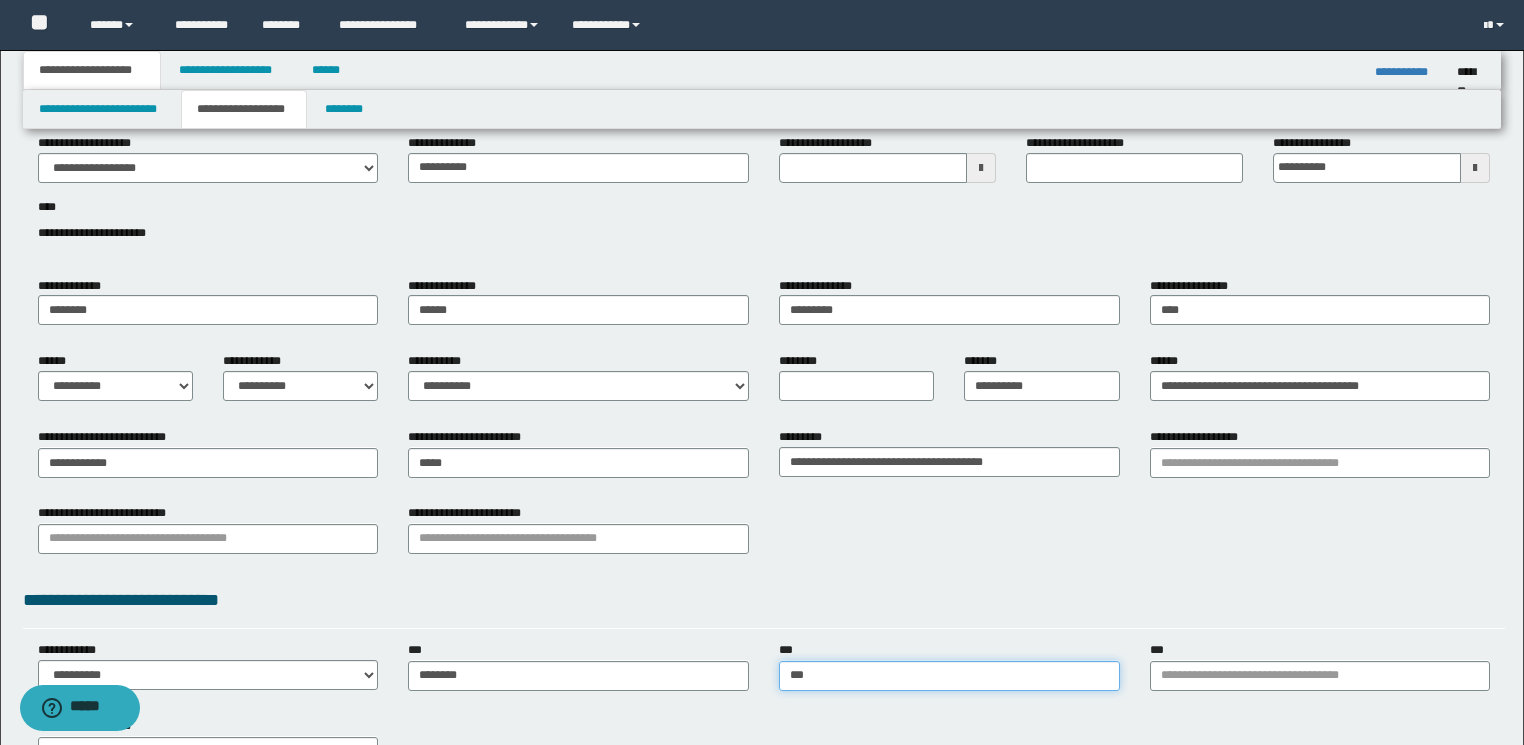 type on "**********" 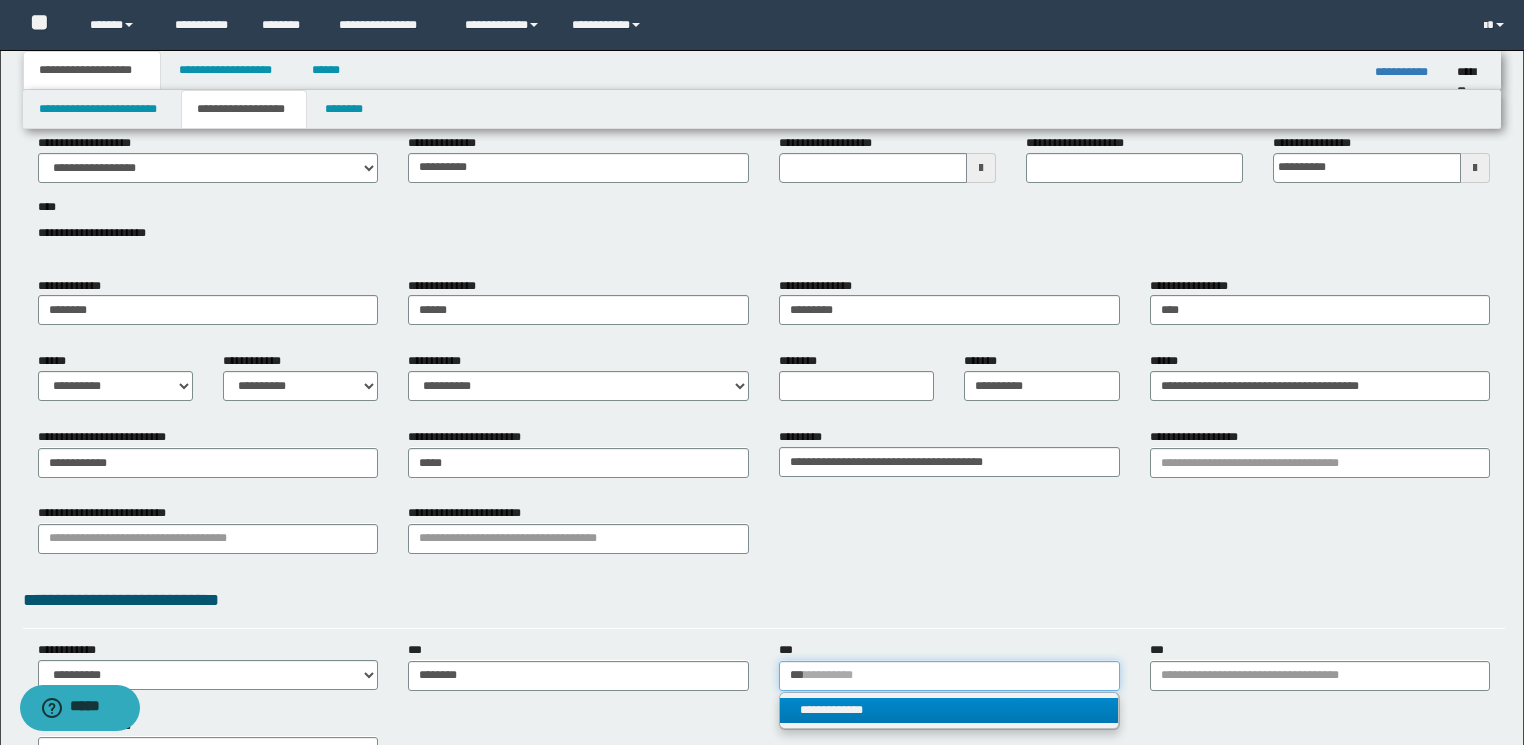 type on "***" 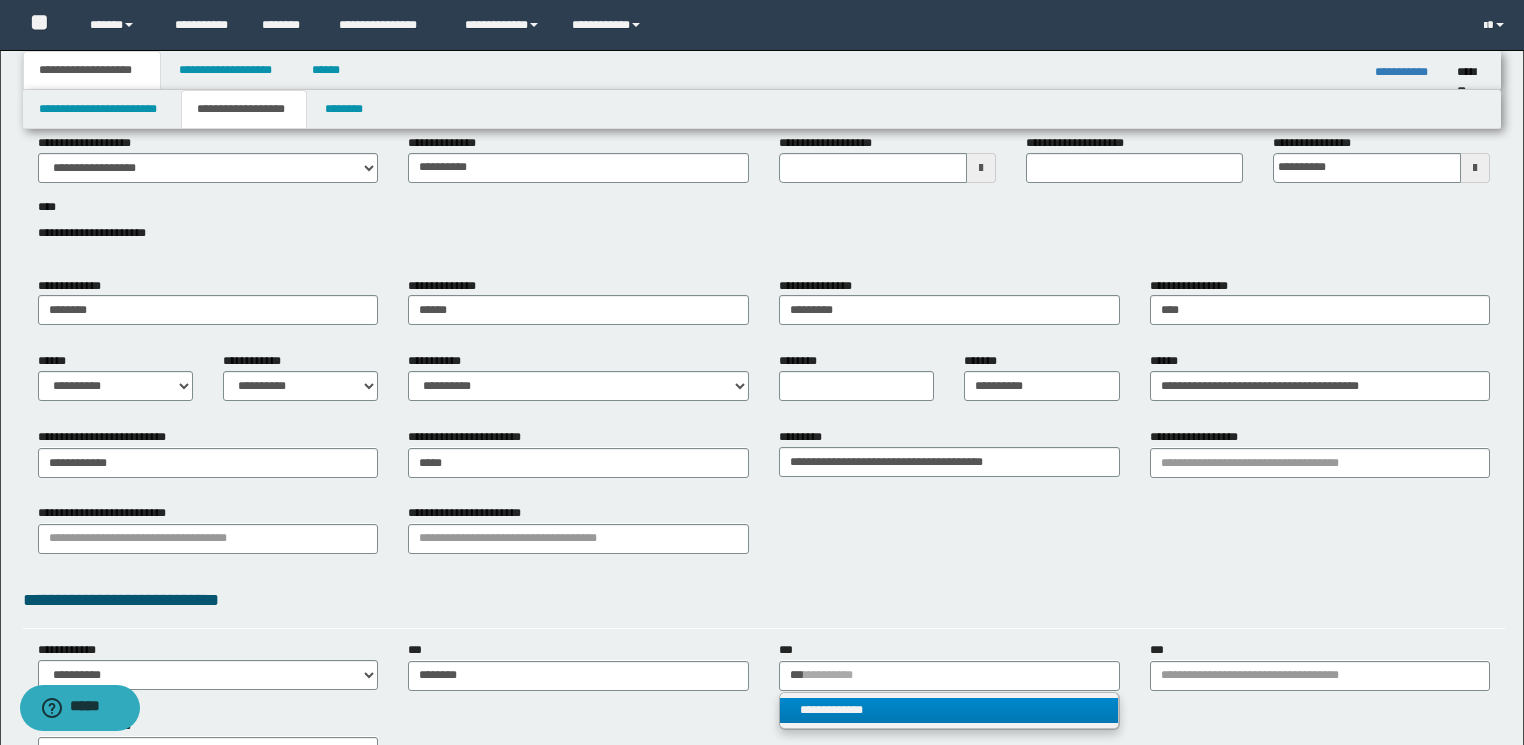 type 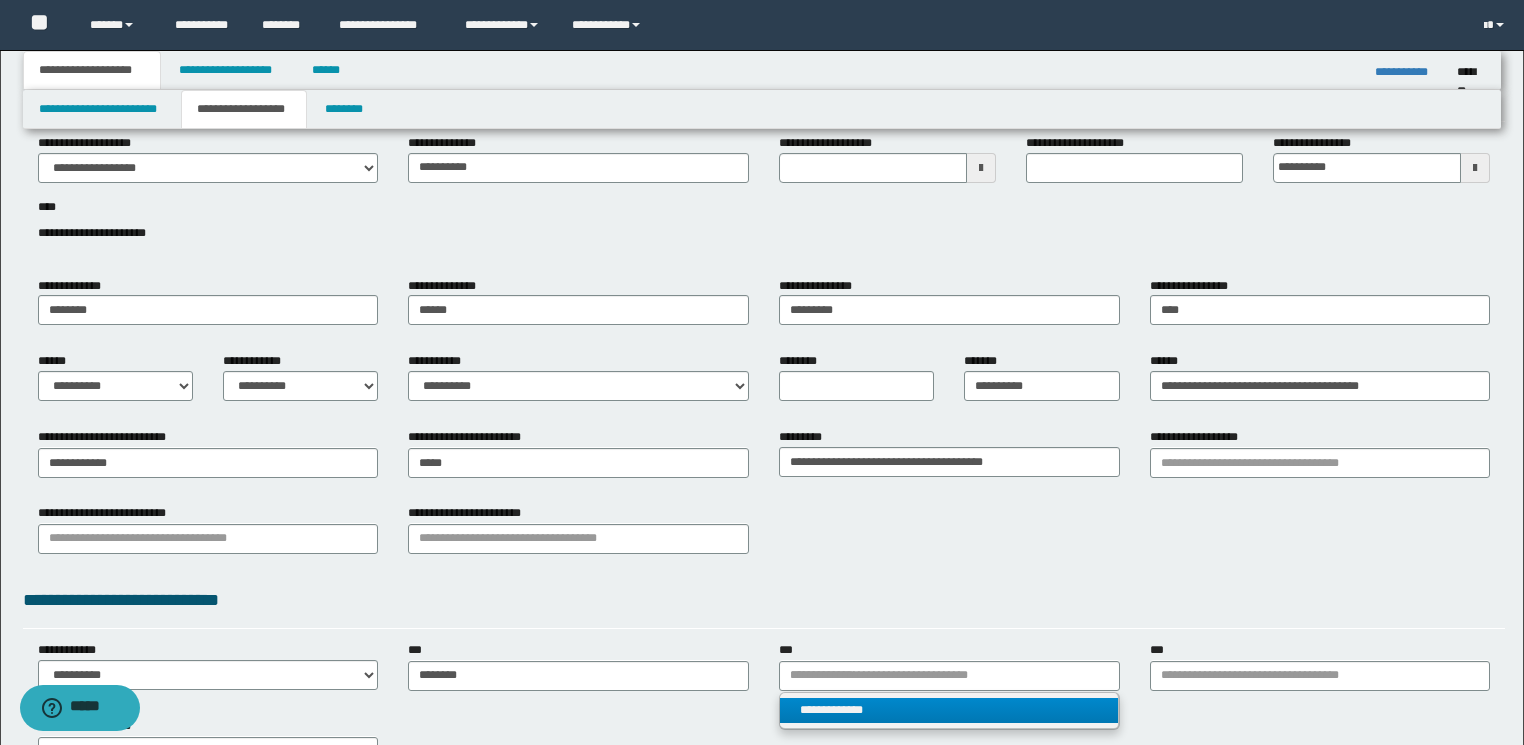 click on "**********" at bounding box center [949, 710] 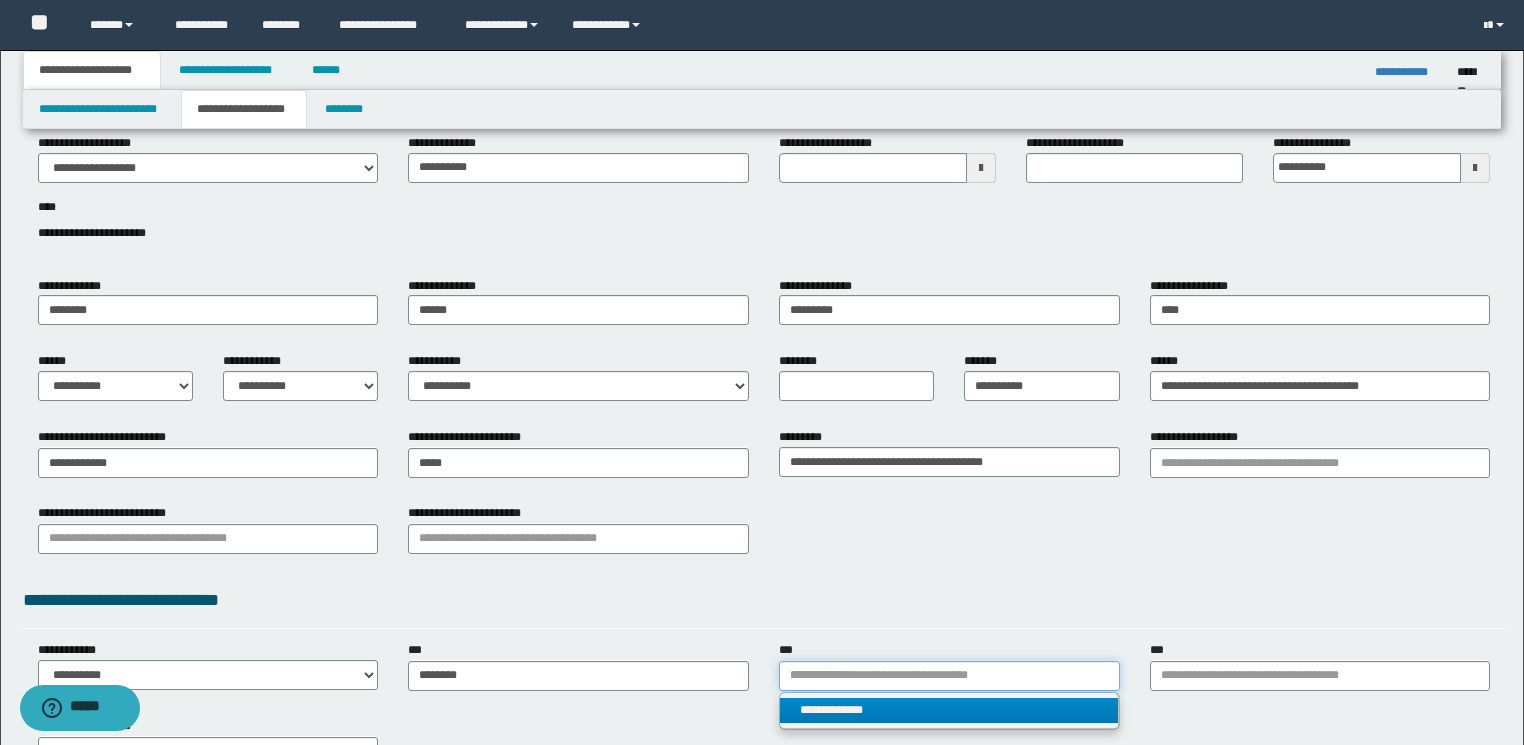type 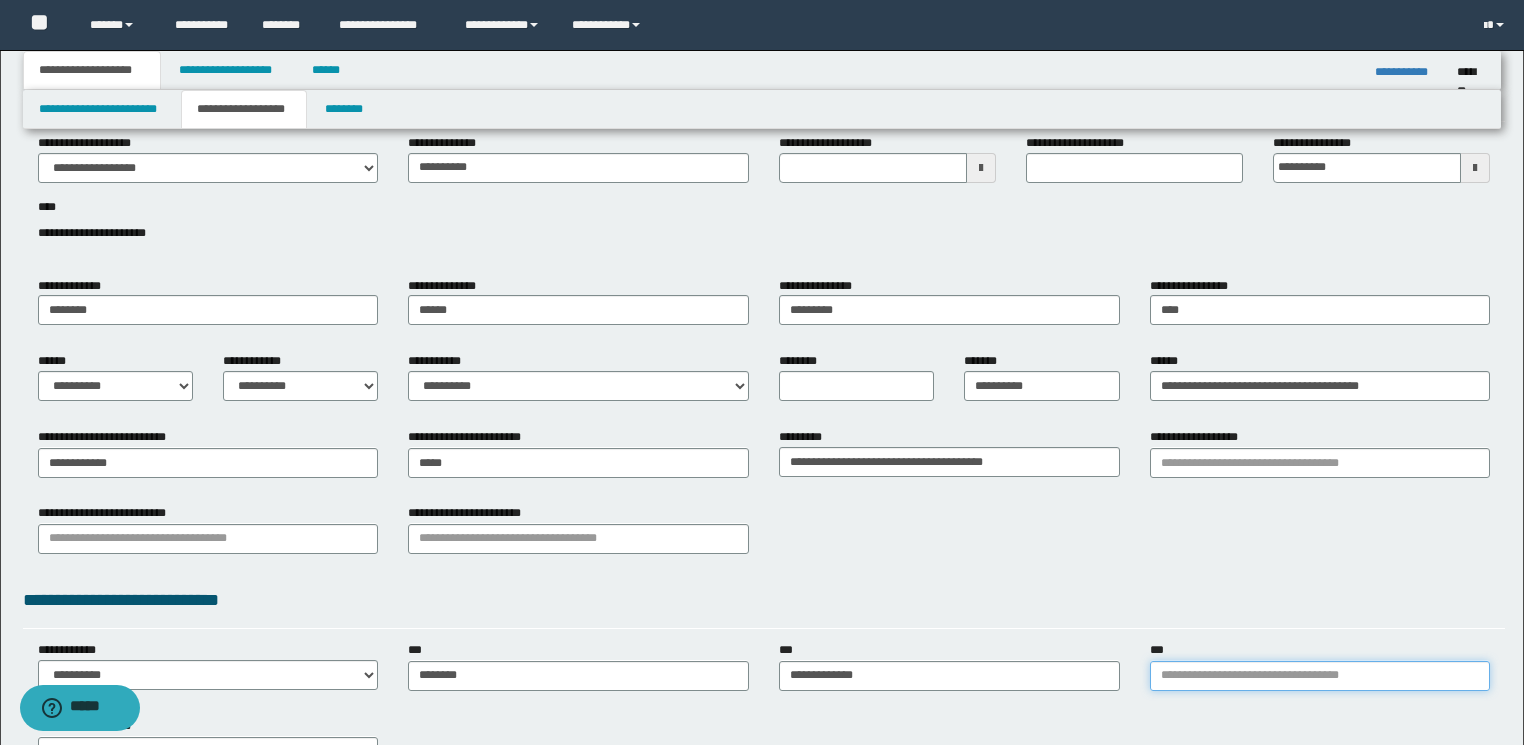 click on "***" at bounding box center (1320, 676) 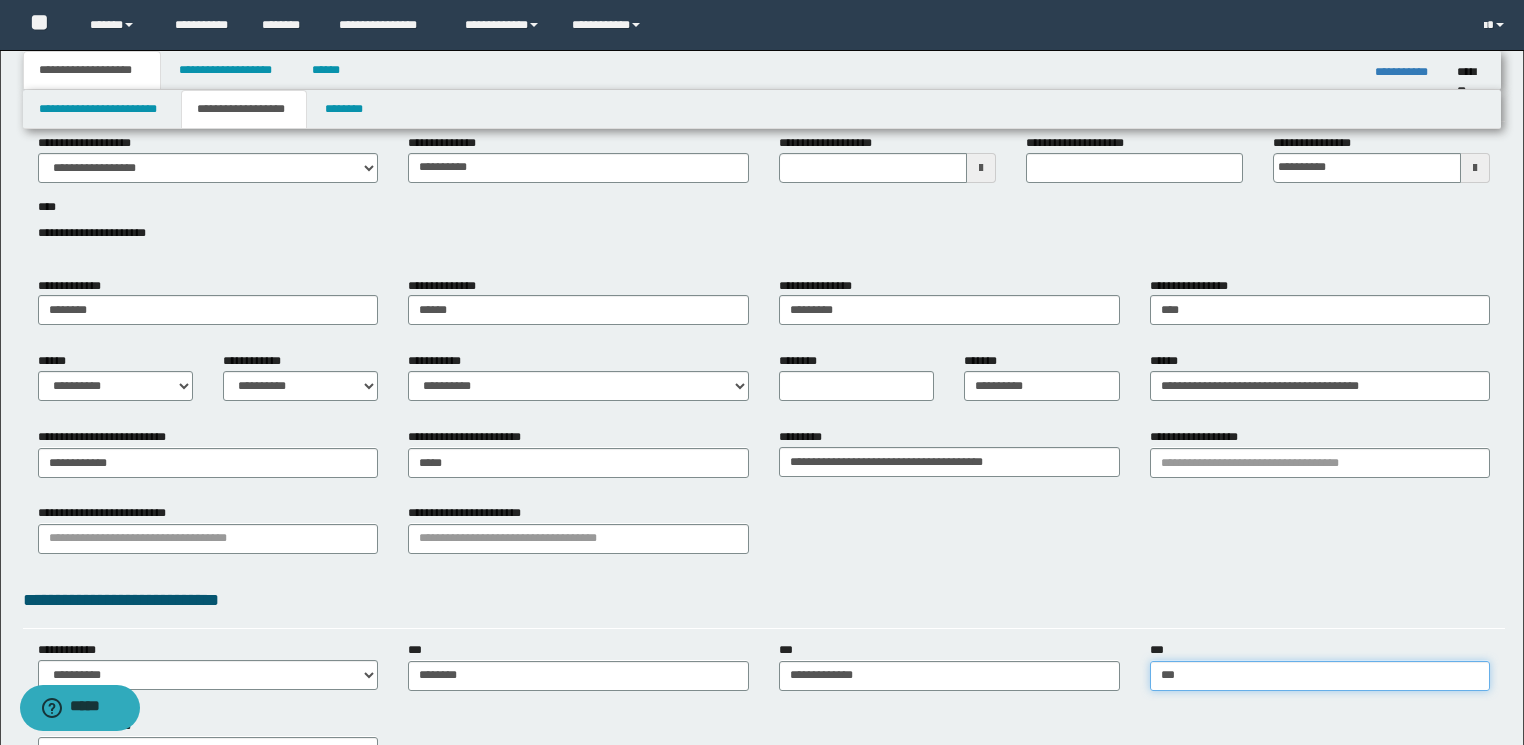 type on "****" 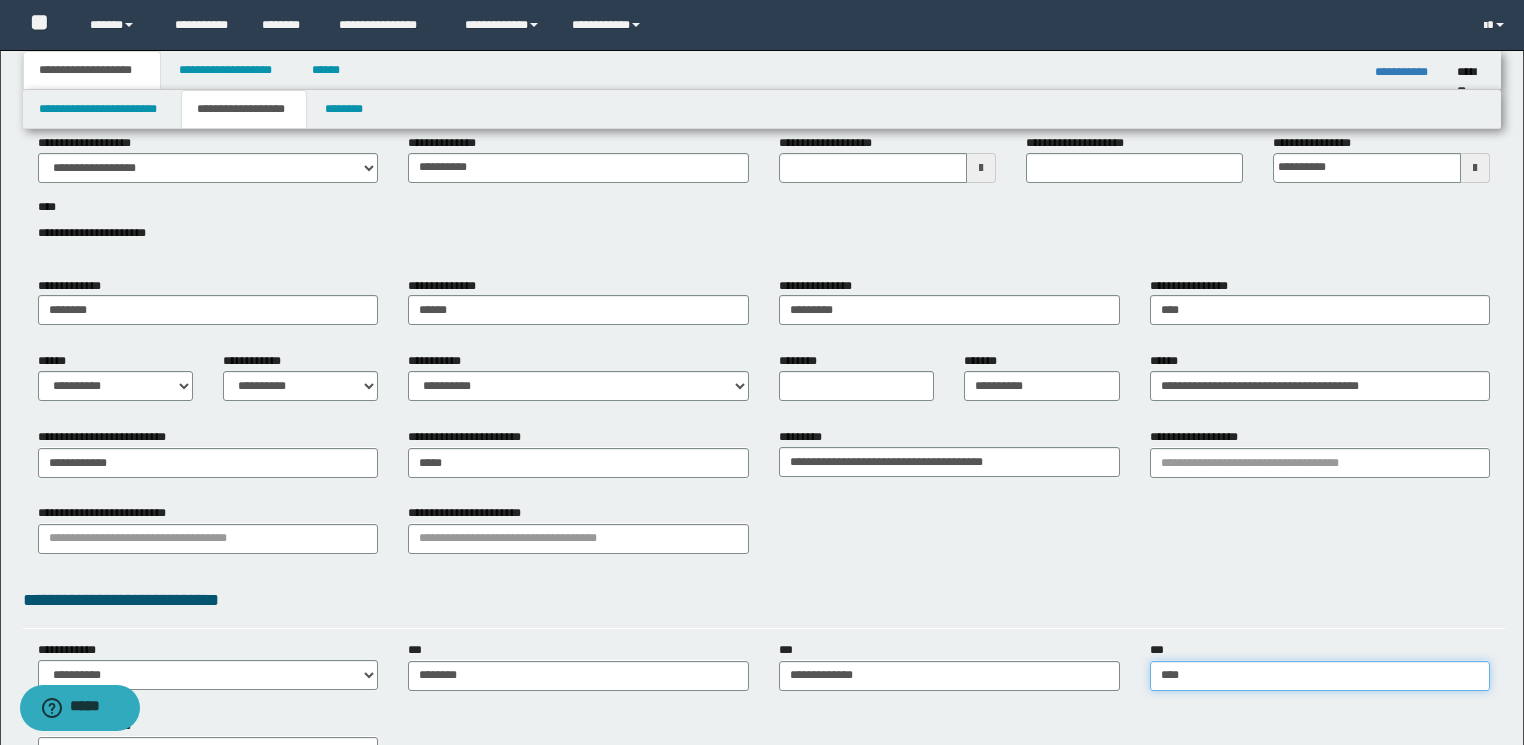 type on "****" 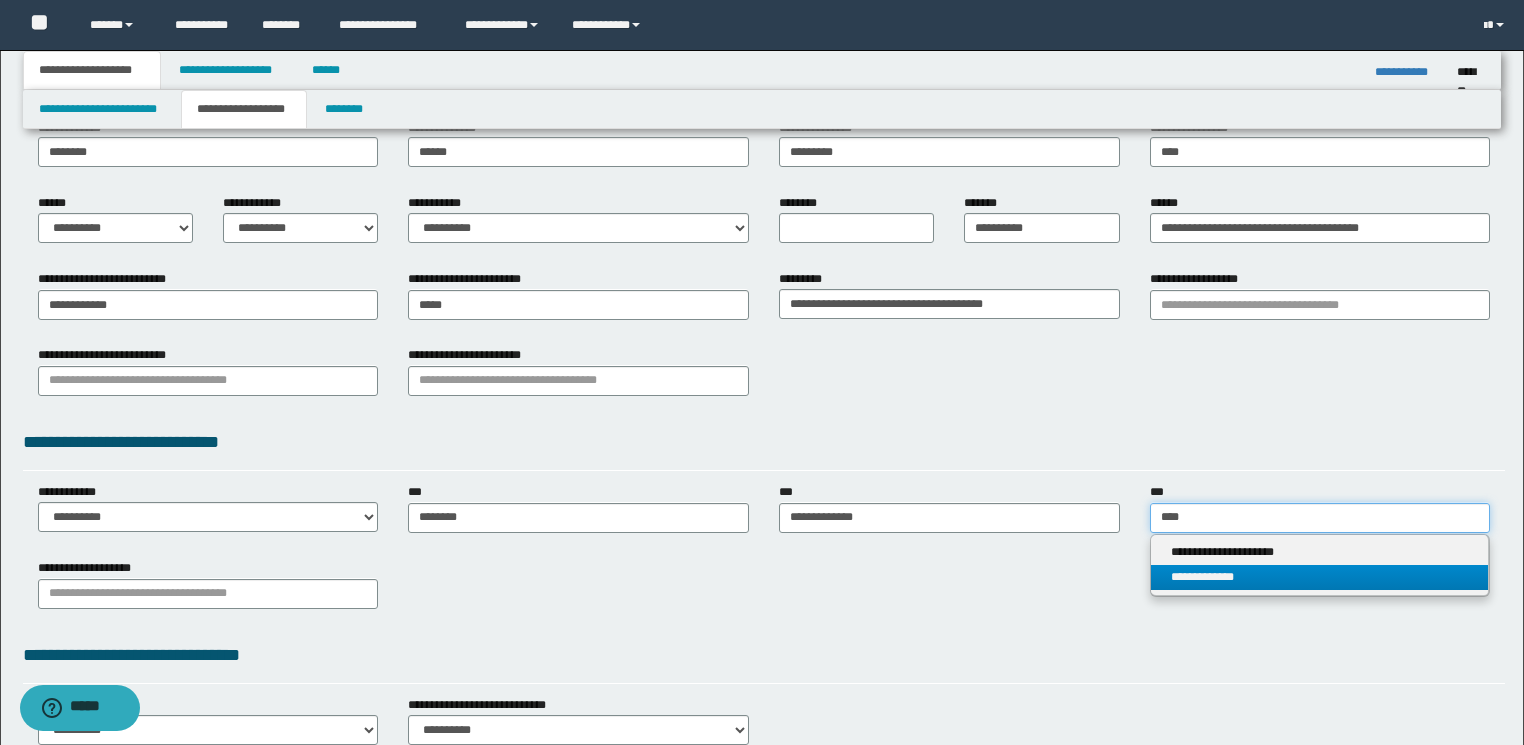 scroll, scrollTop: 240, scrollLeft: 0, axis: vertical 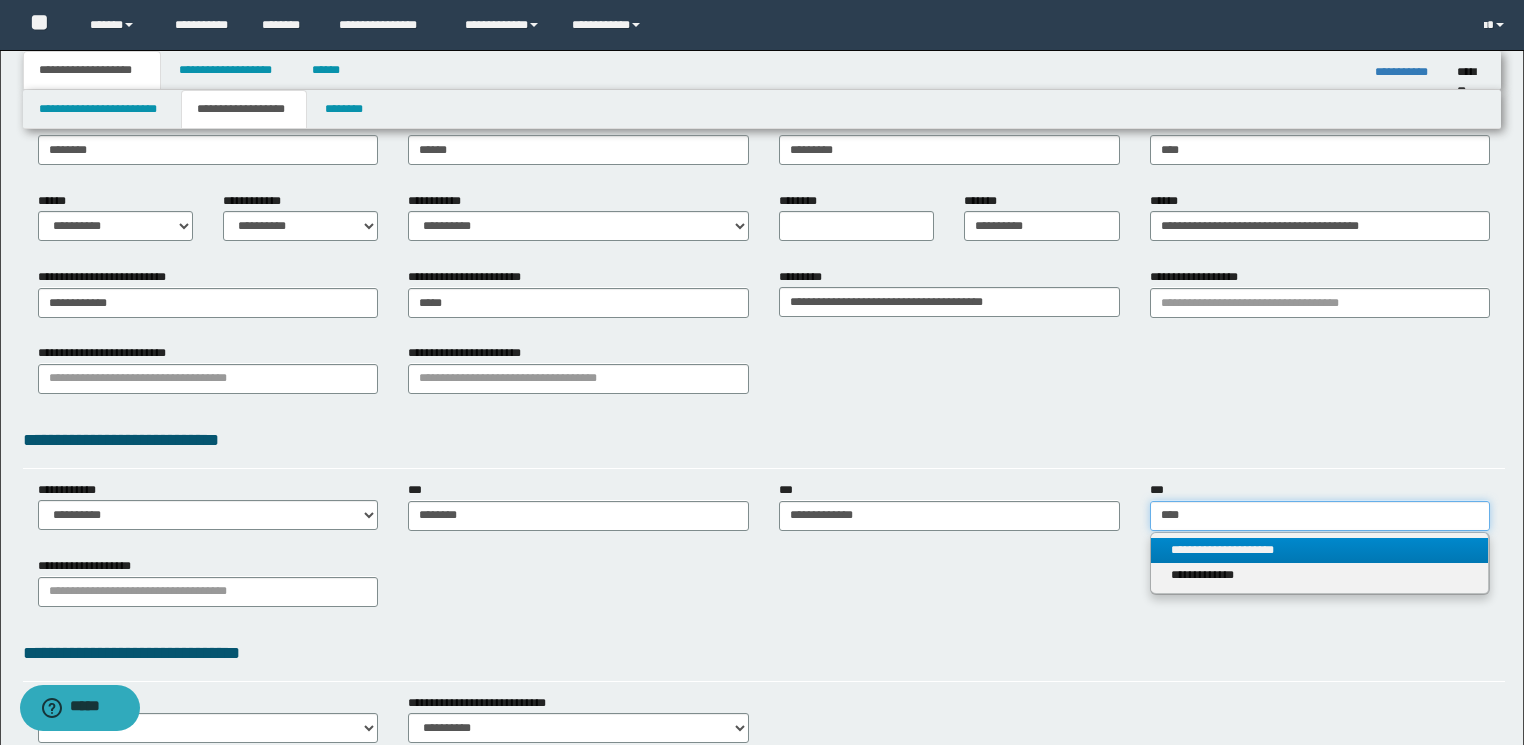 type on "****" 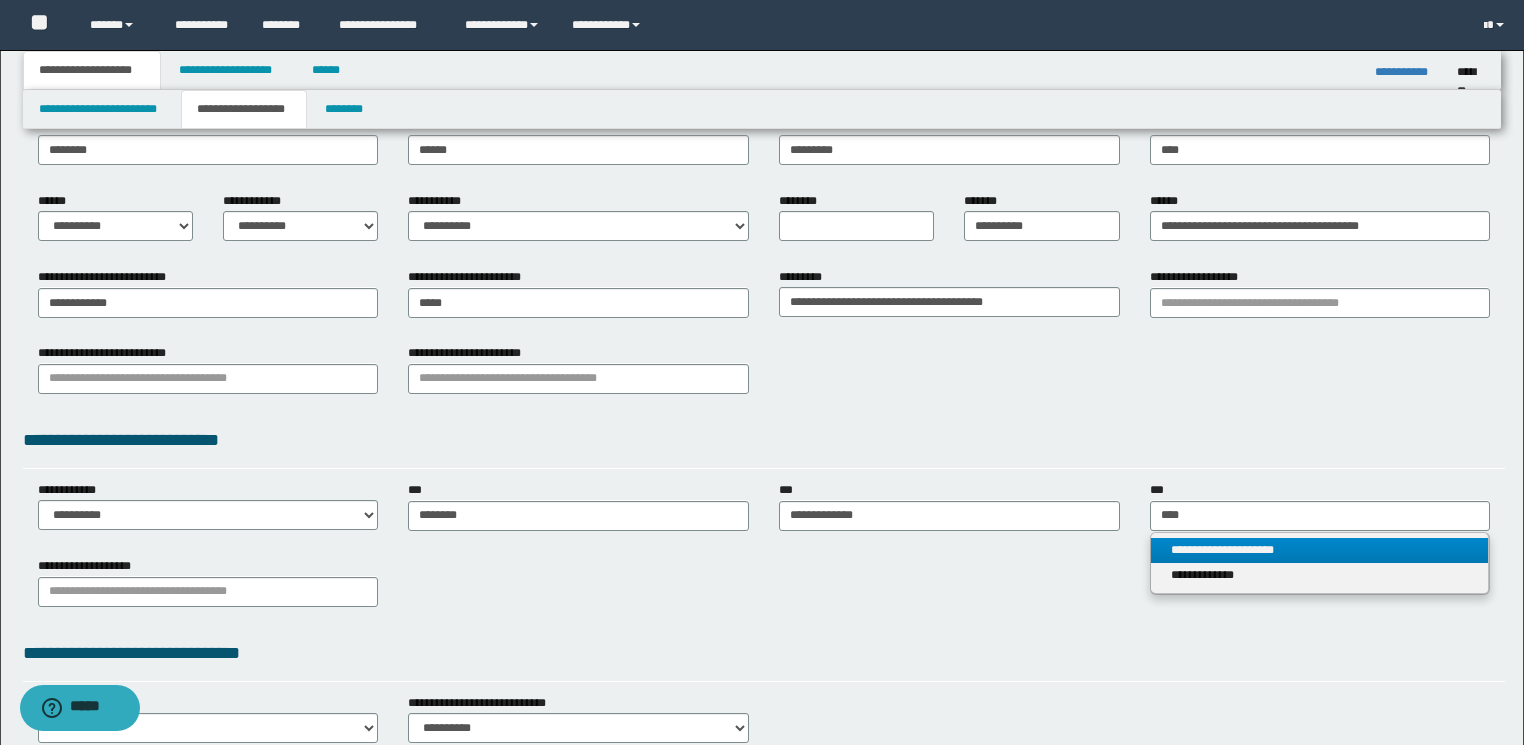 type 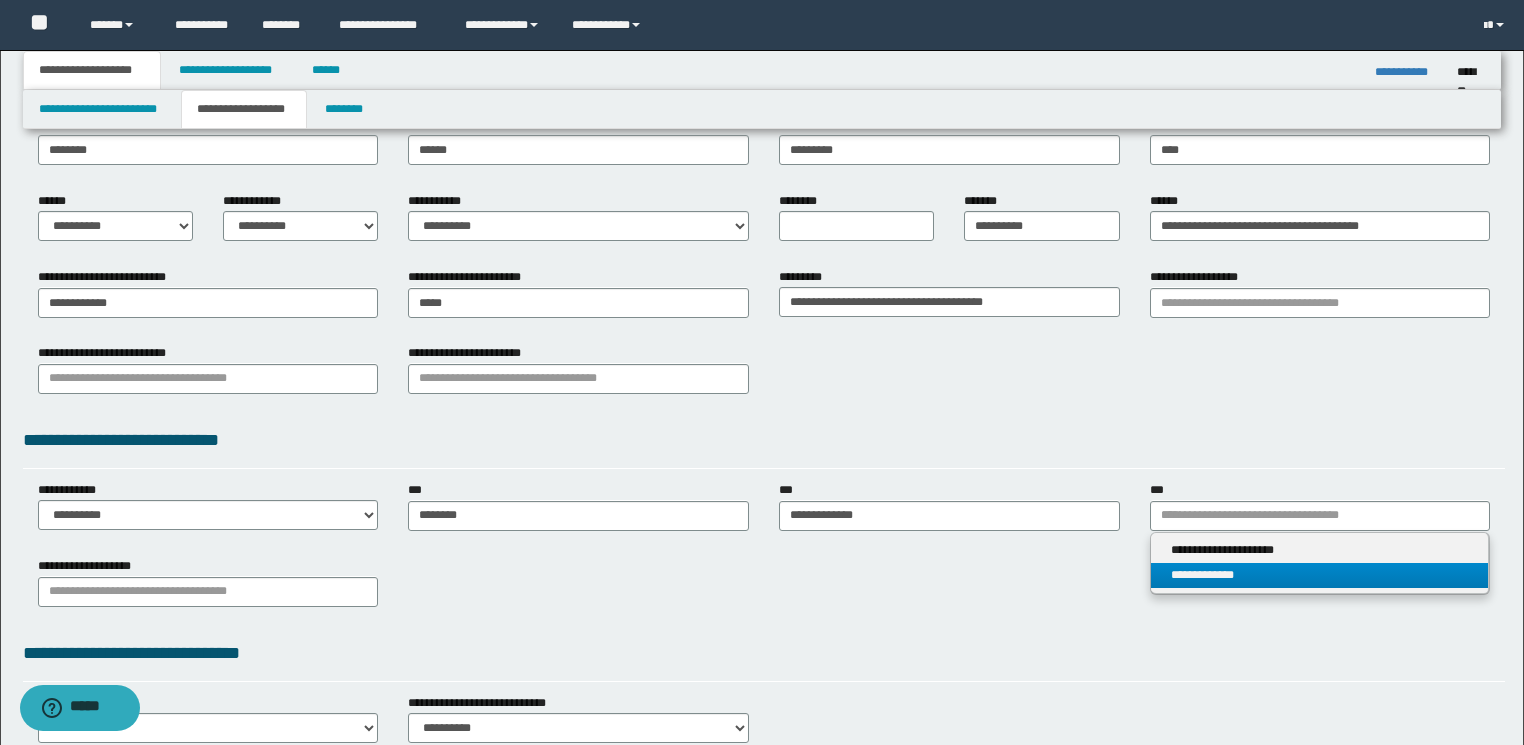 click on "**********" at bounding box center (1320, 575) 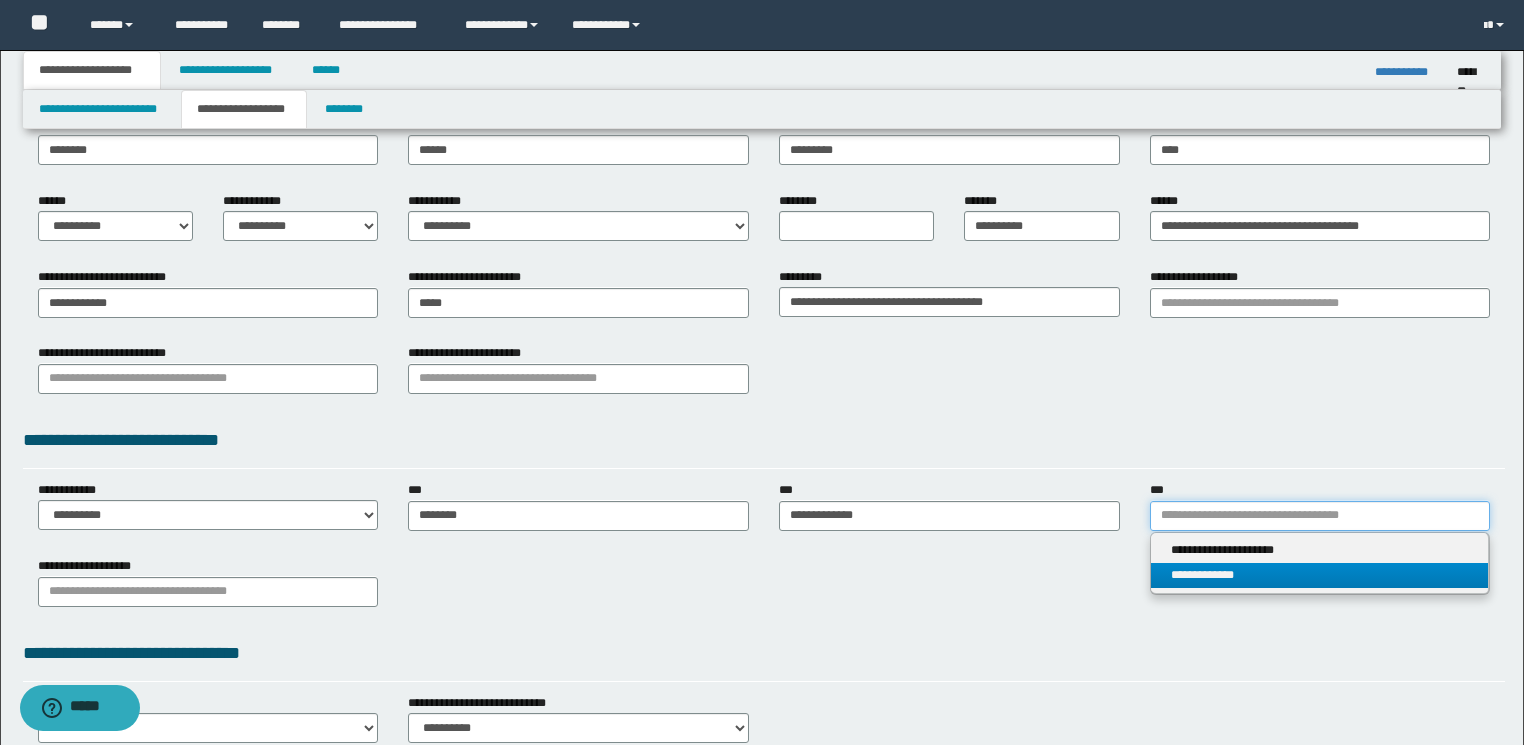 type 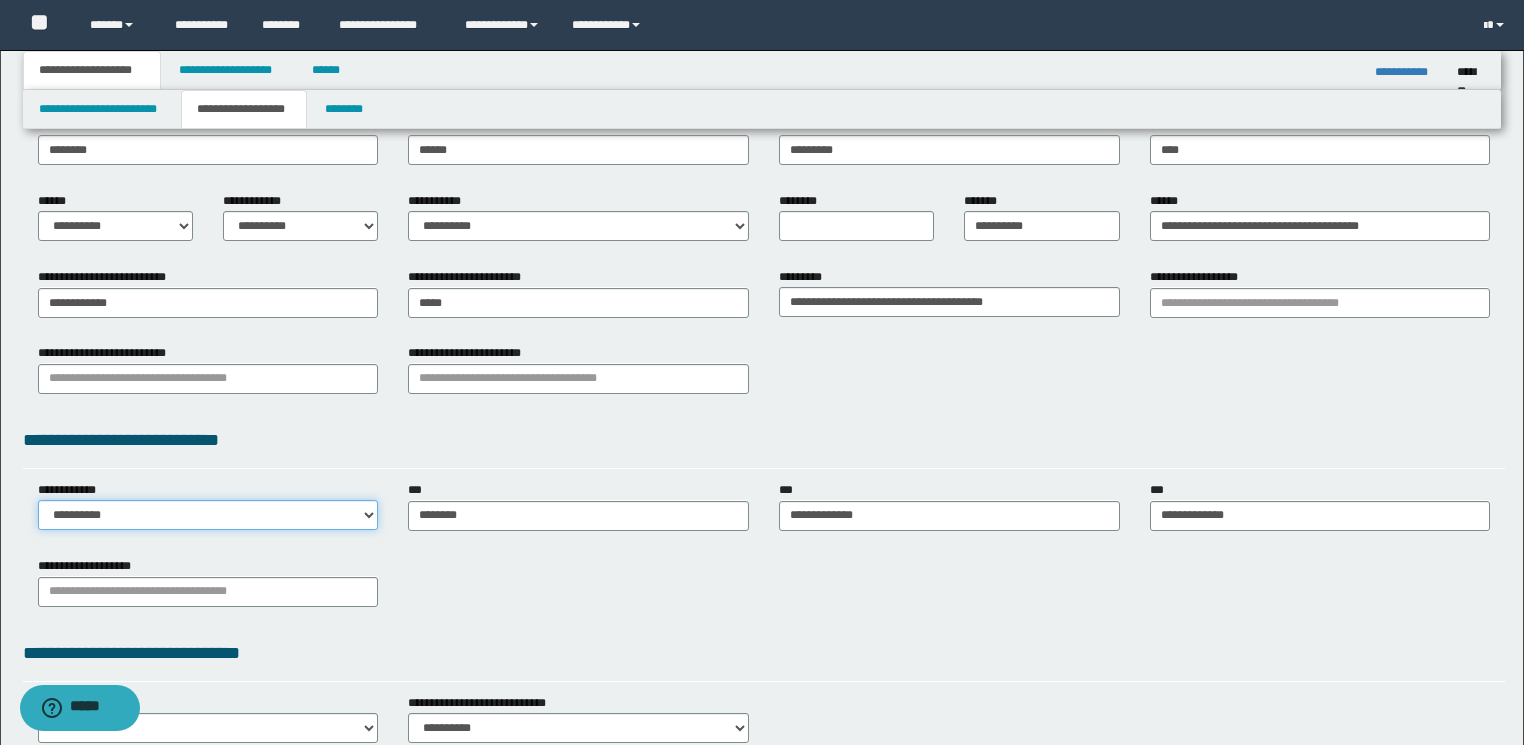 click on "**********" at bounding box center [208, 515] 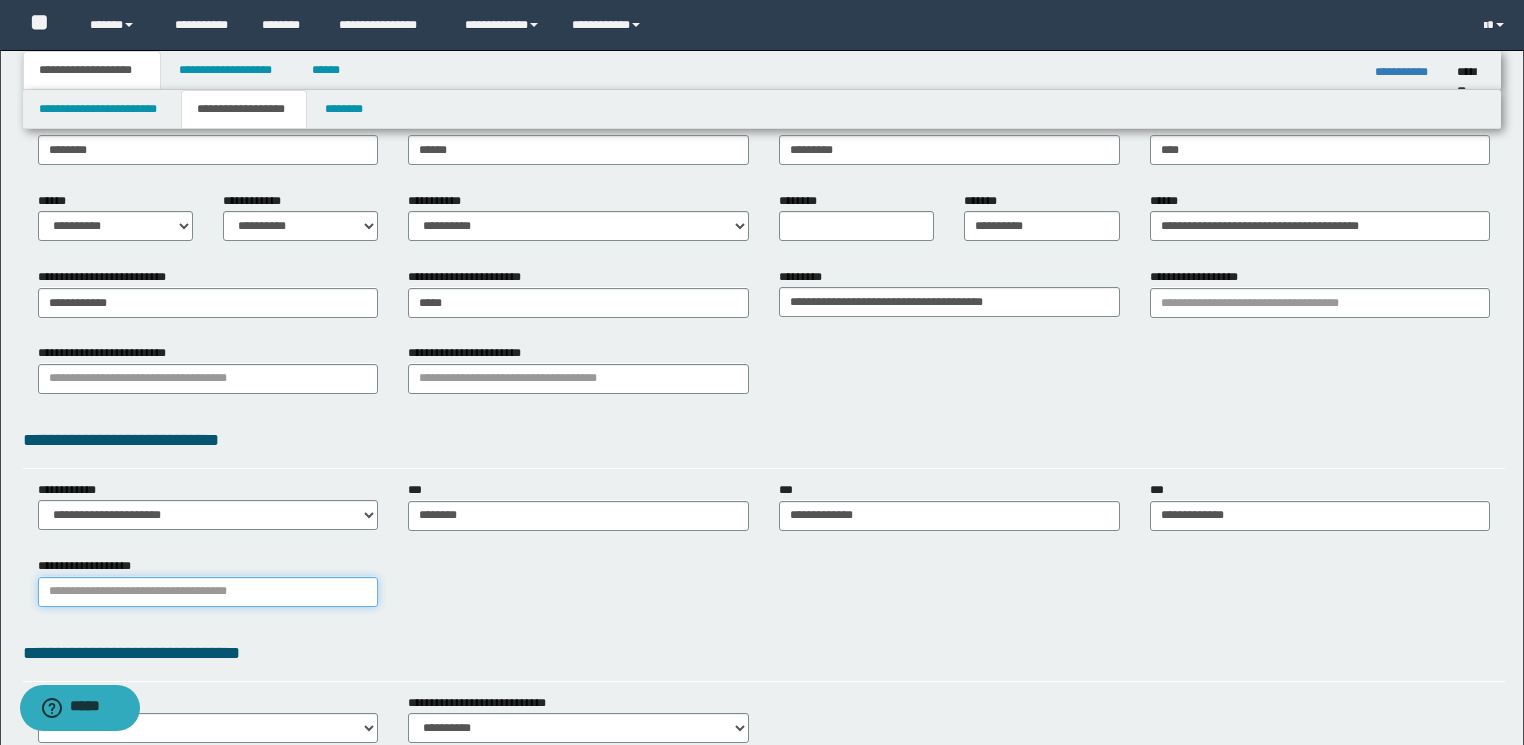 click on "**********" at bounding box center [208, 592] 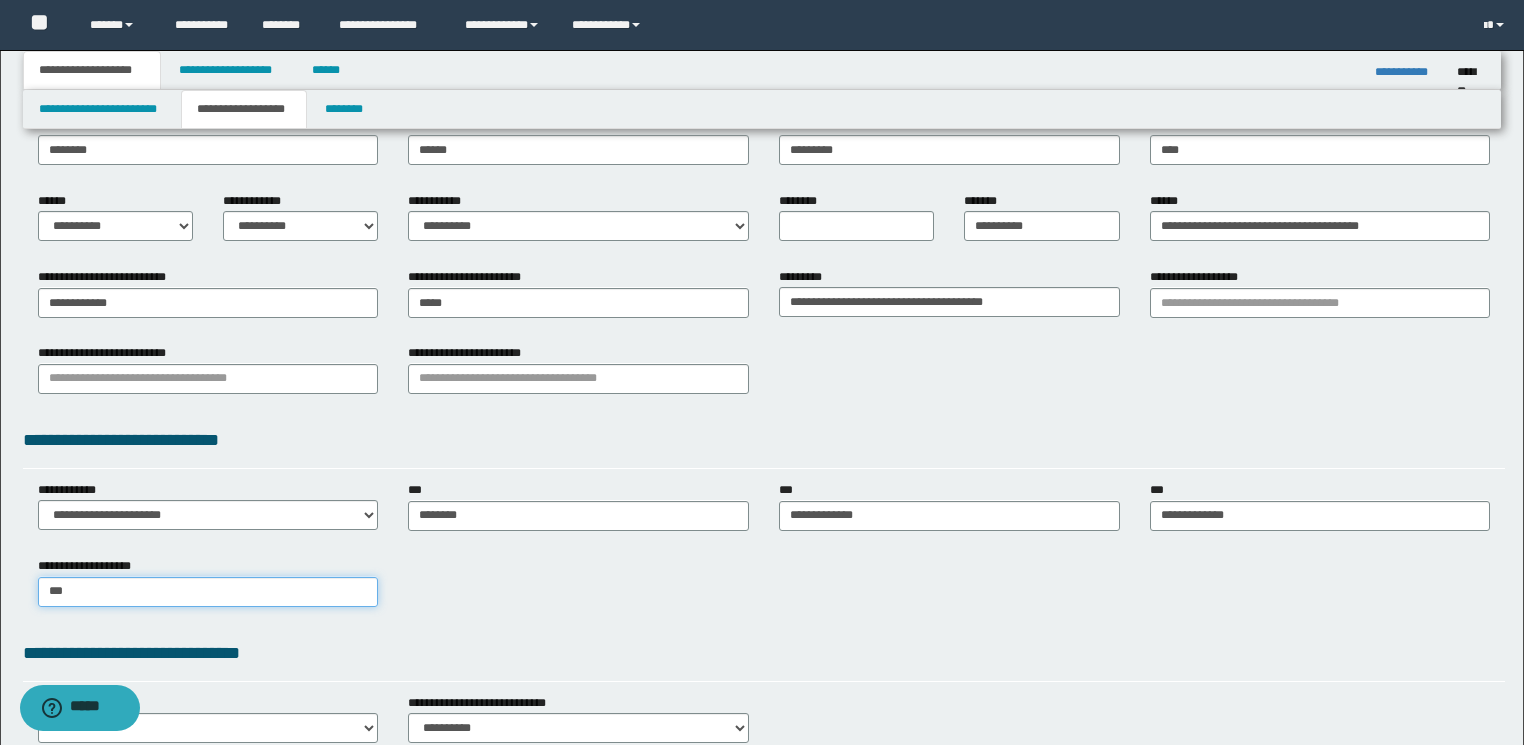 type on "****" 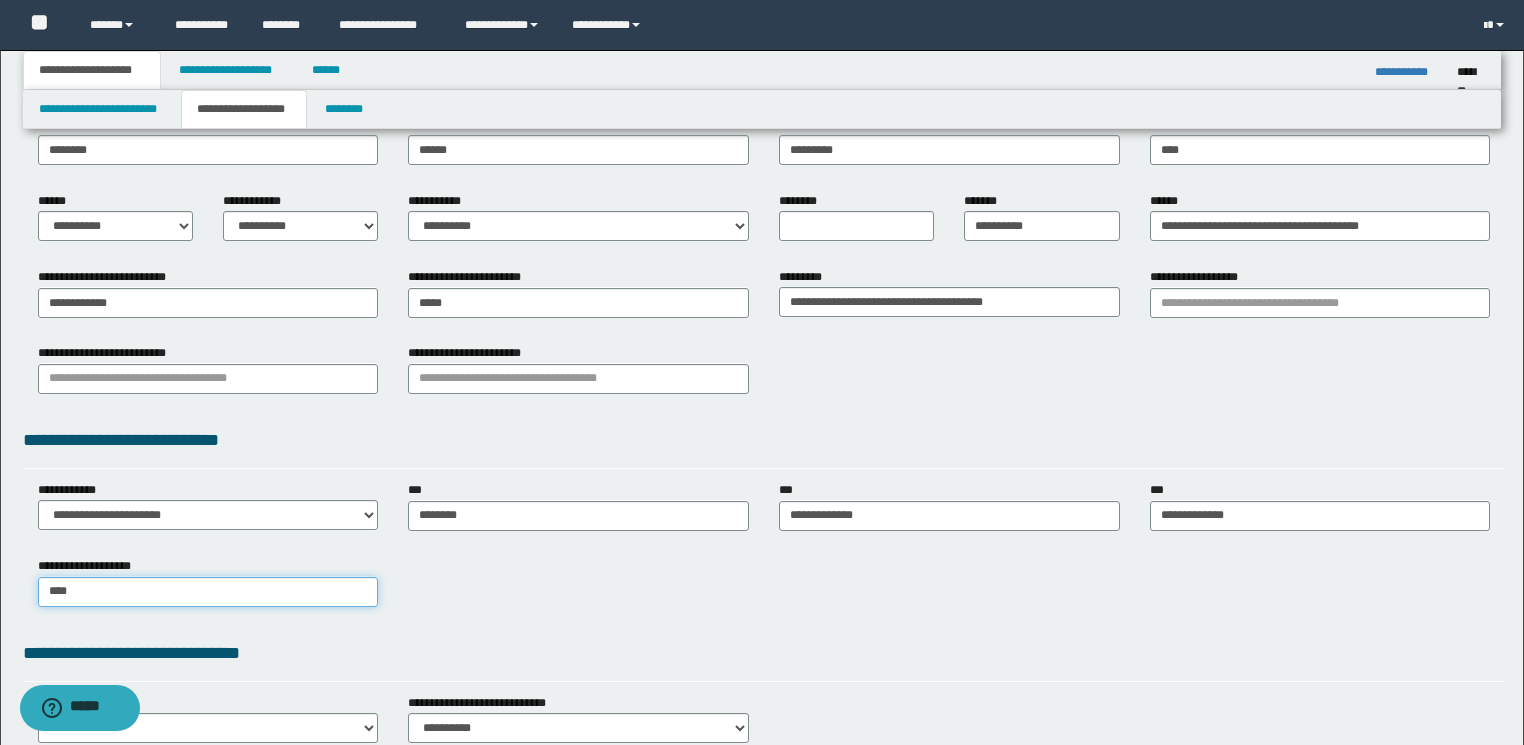 type on "****" 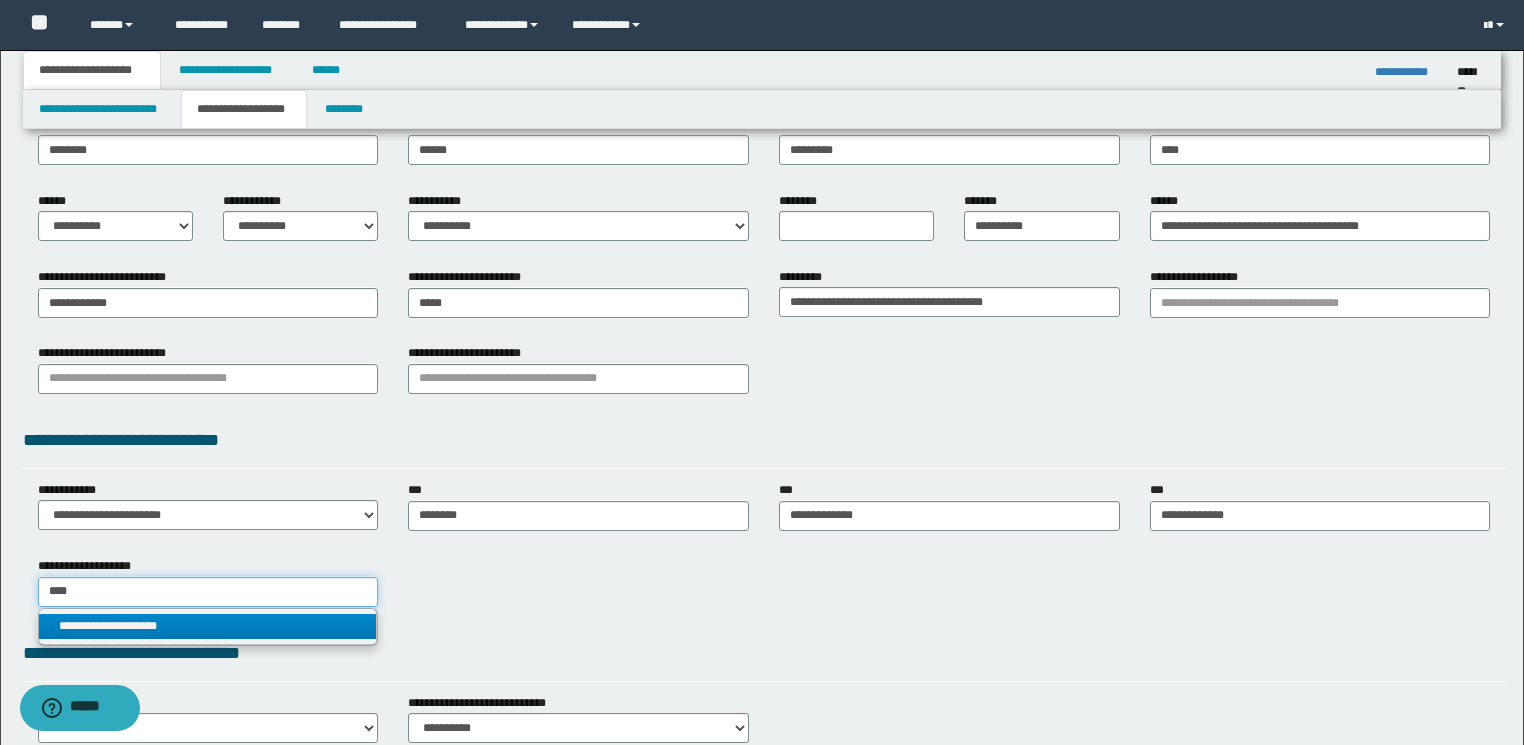 type on "****" 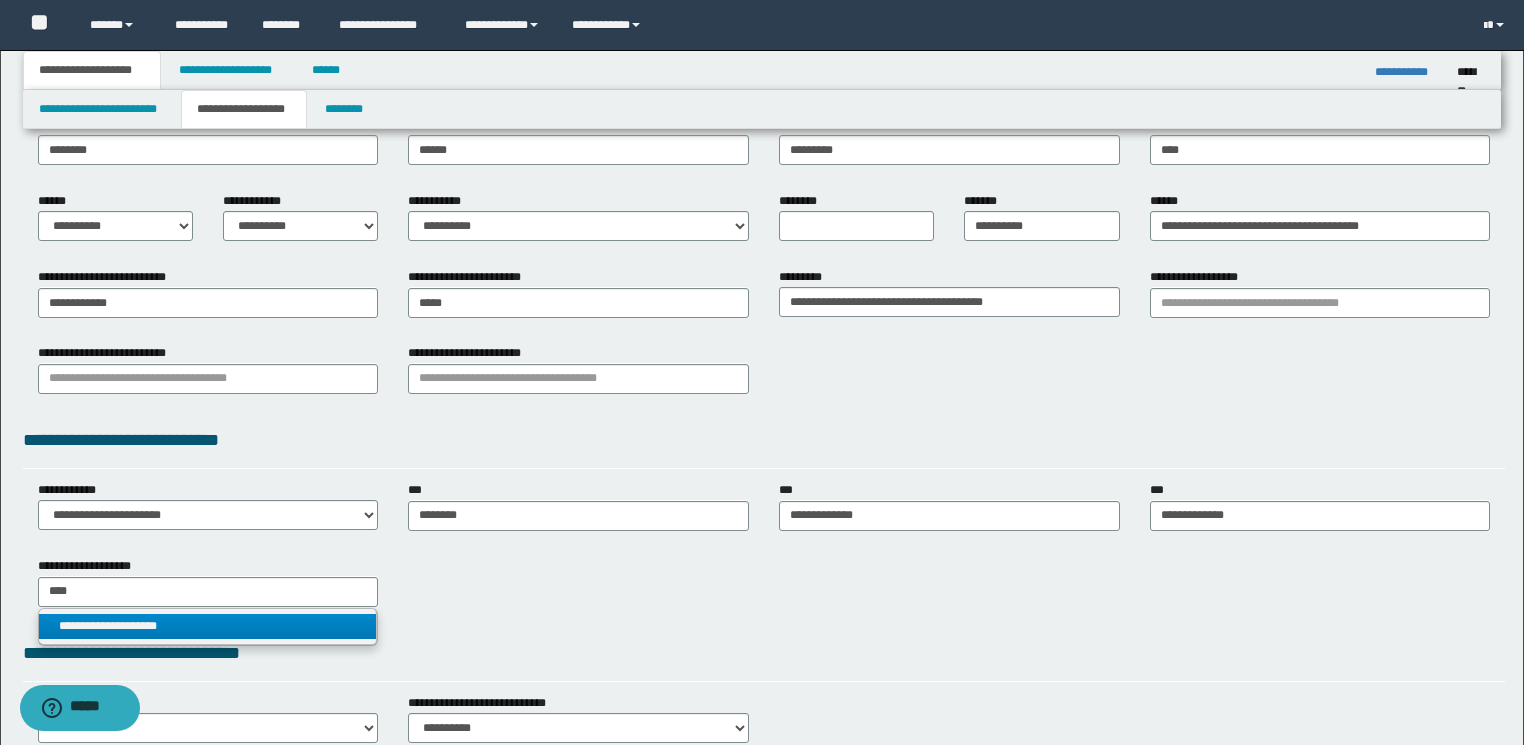 click on "**********" at bounding box center (208, 626) 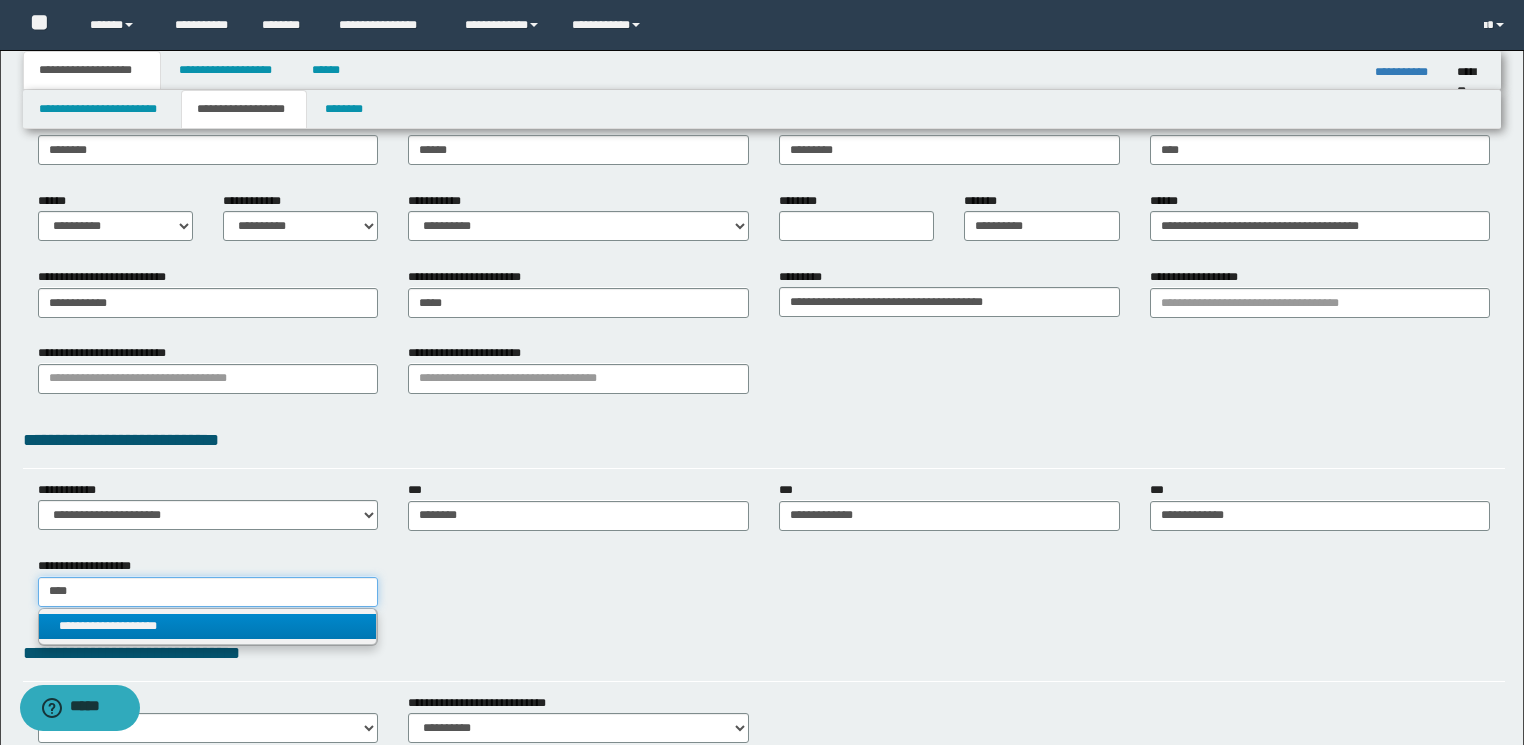 type 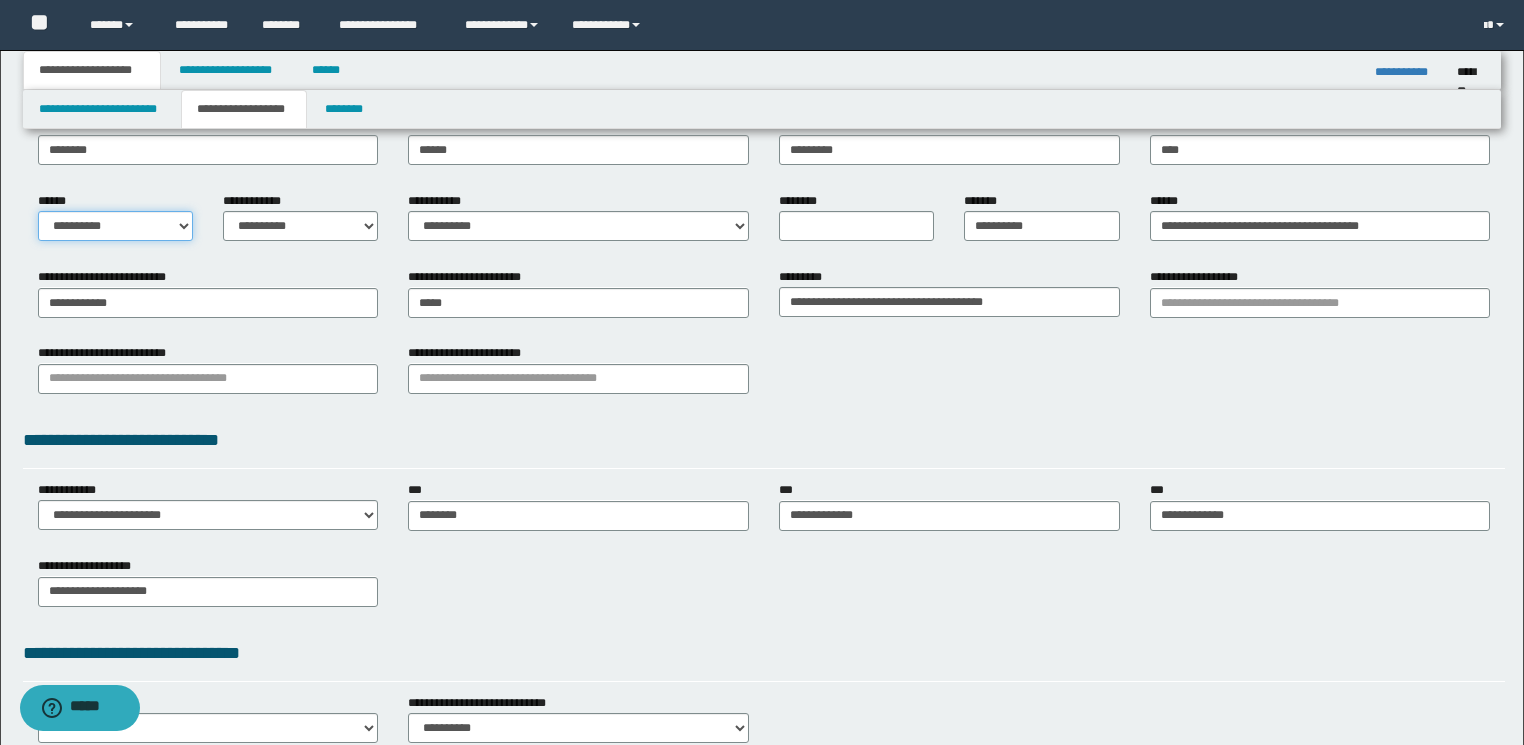 click on "**********" at bounding box center [115, 226] 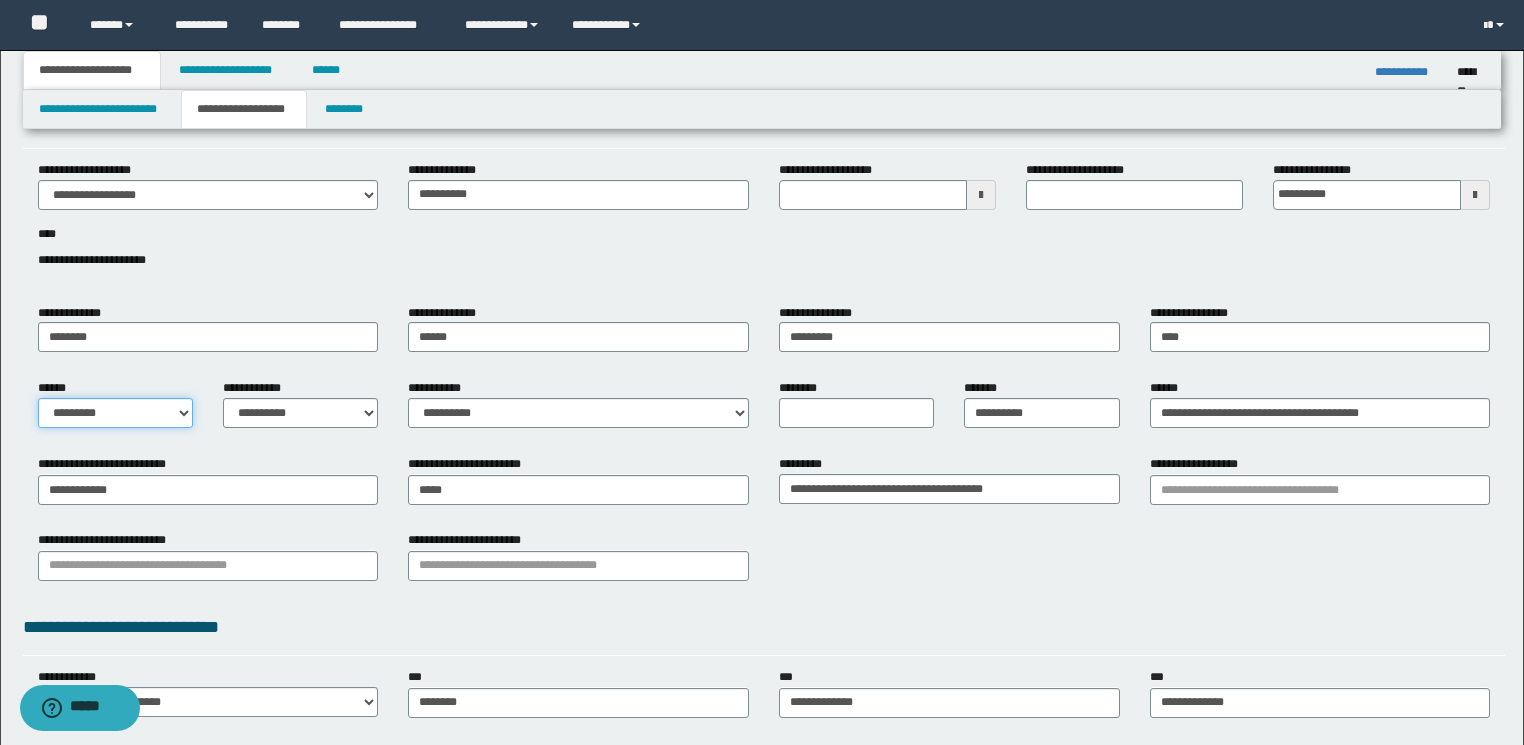 scroll, scrollTop: 0, scrollLeft: 0, axis: both 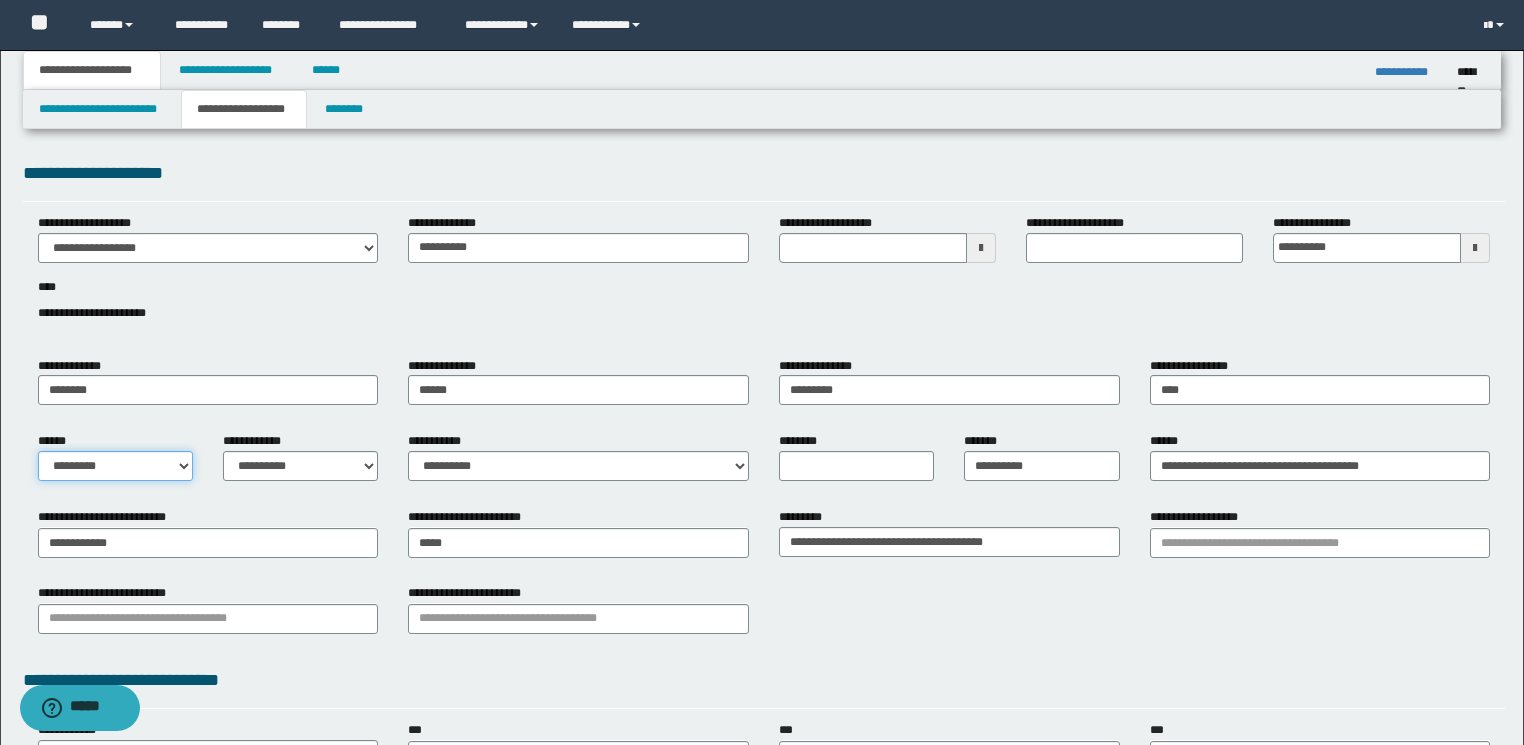 type 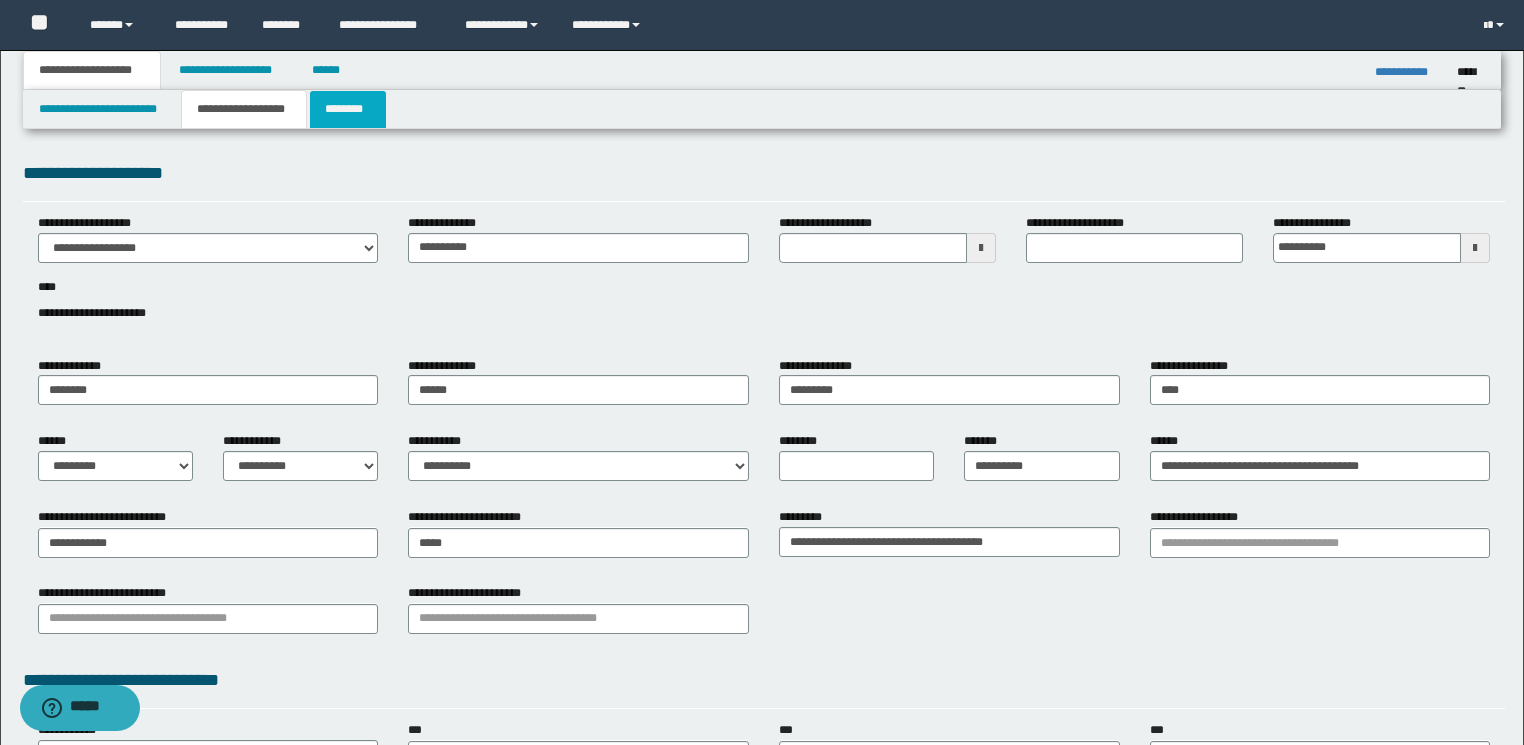 click on "********" at bounding box center (348, 109) 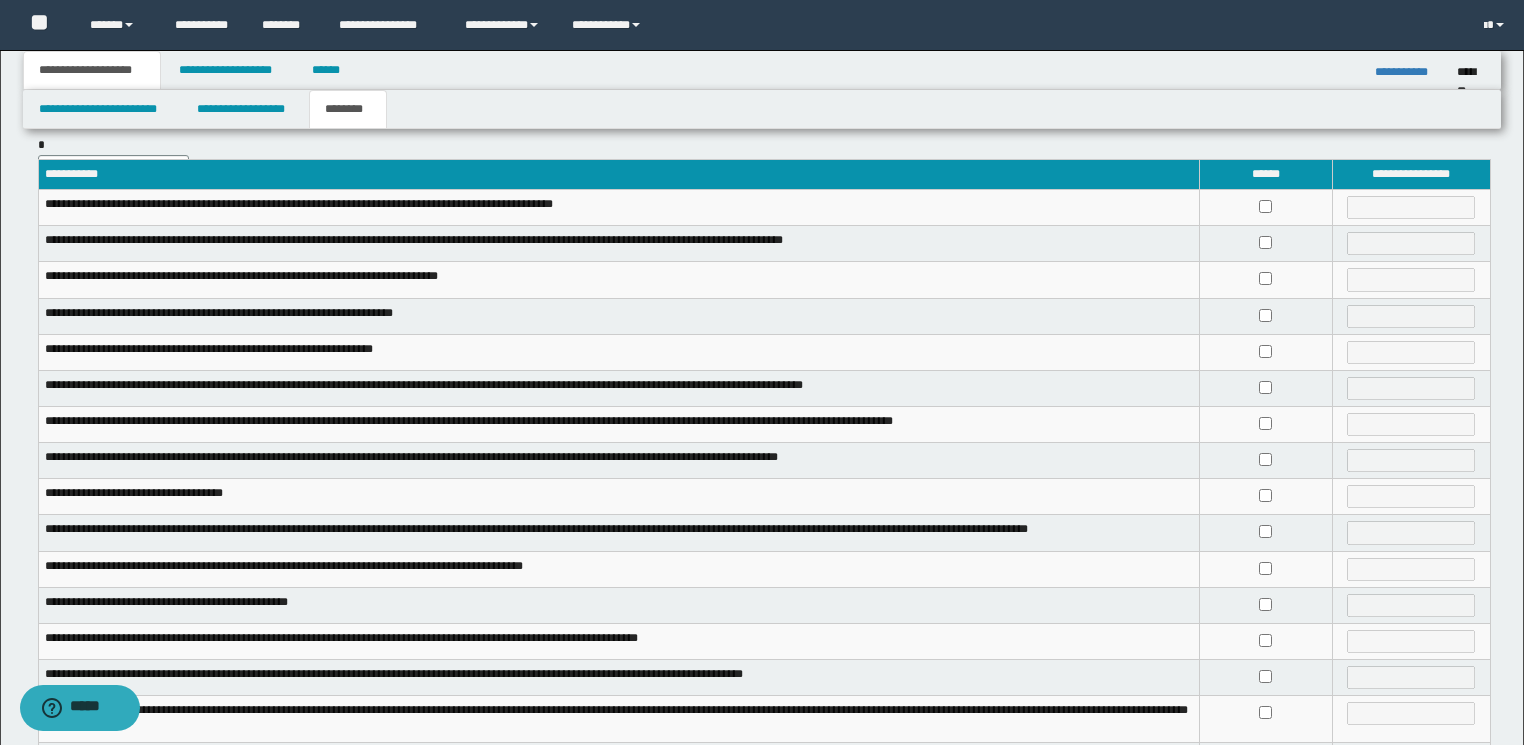 scroll, scrollTop: 80, scrollLeft: 0, axis: vertical 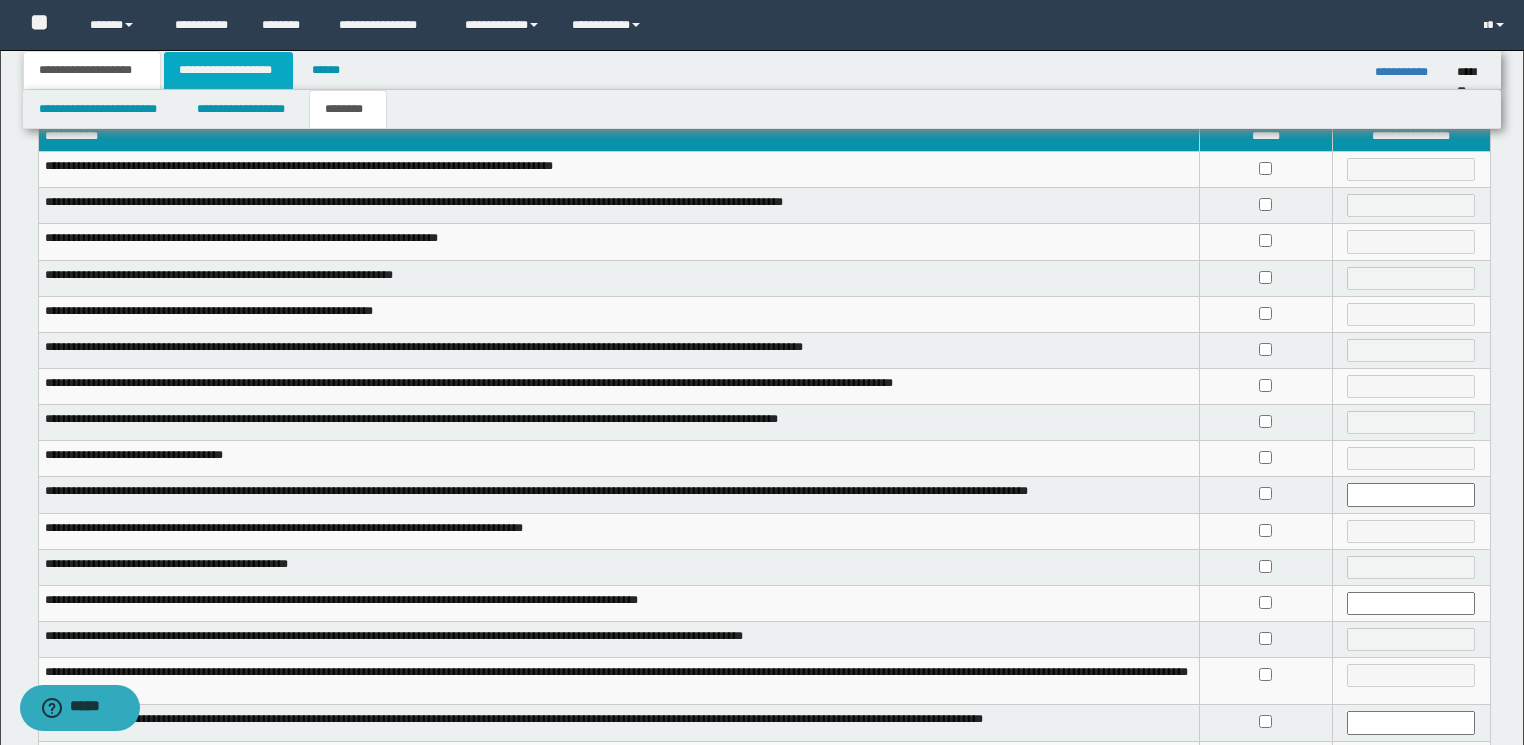 click on "**********" at bounding box center (228, 70) 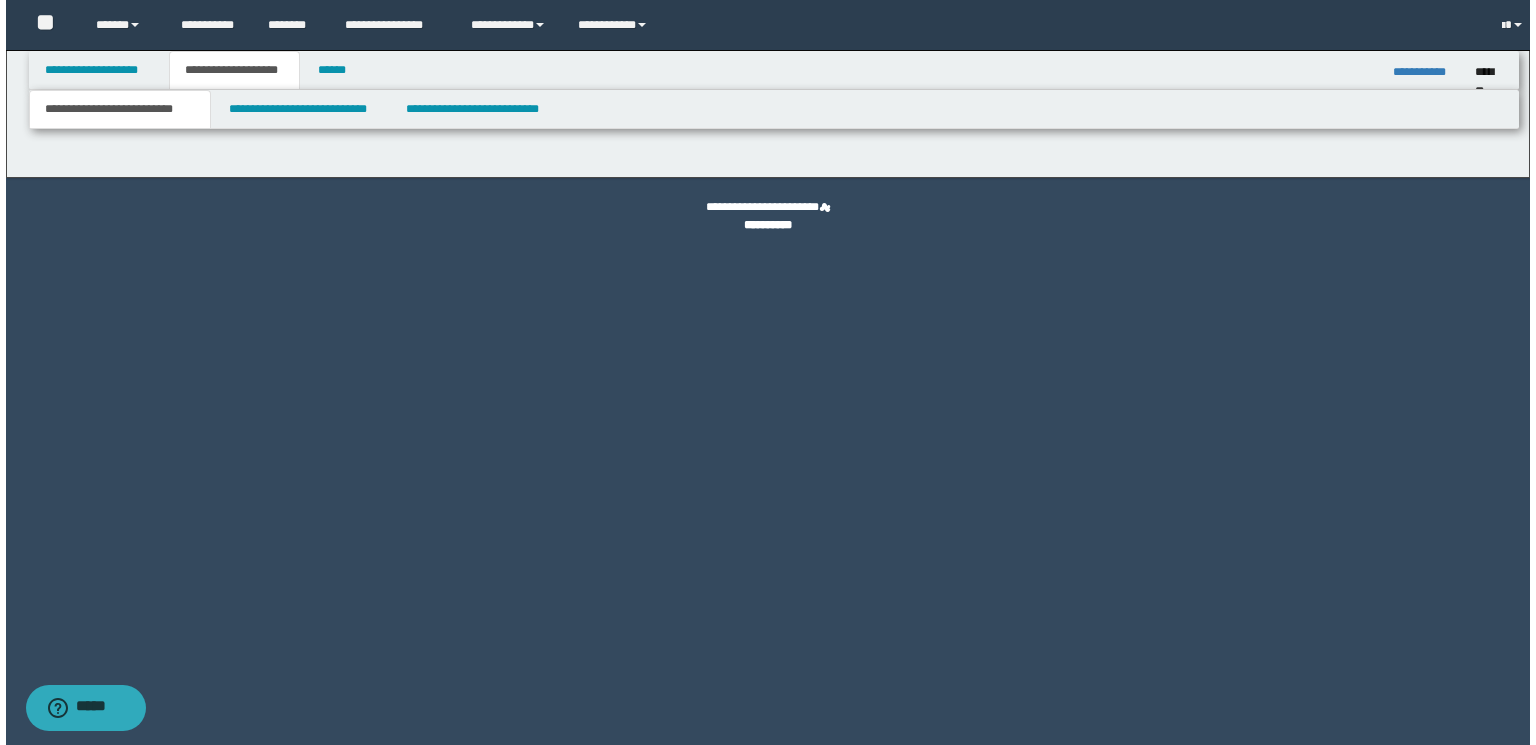 scroll, scrollTop: 0, scrollLeft: 0, axis: both 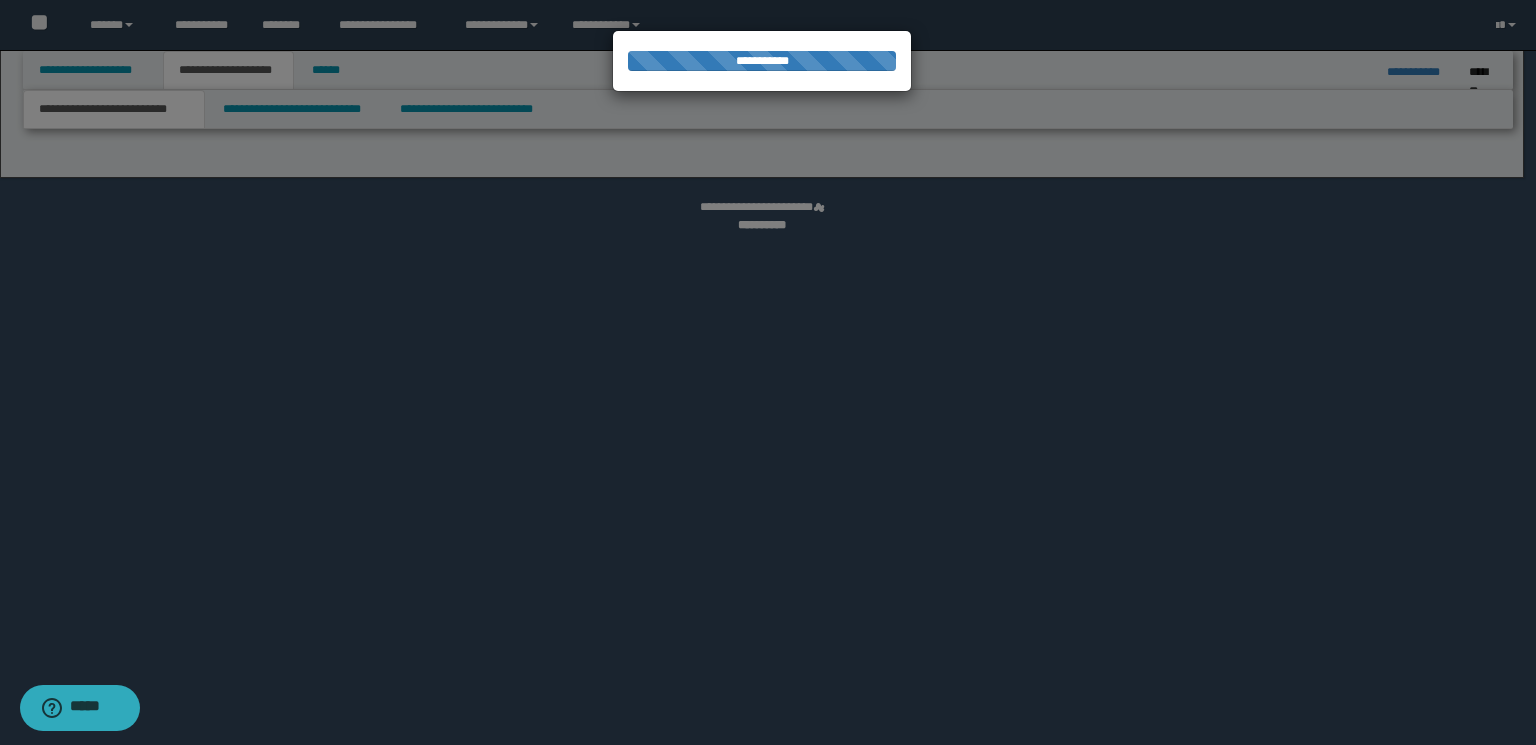 select on "*" 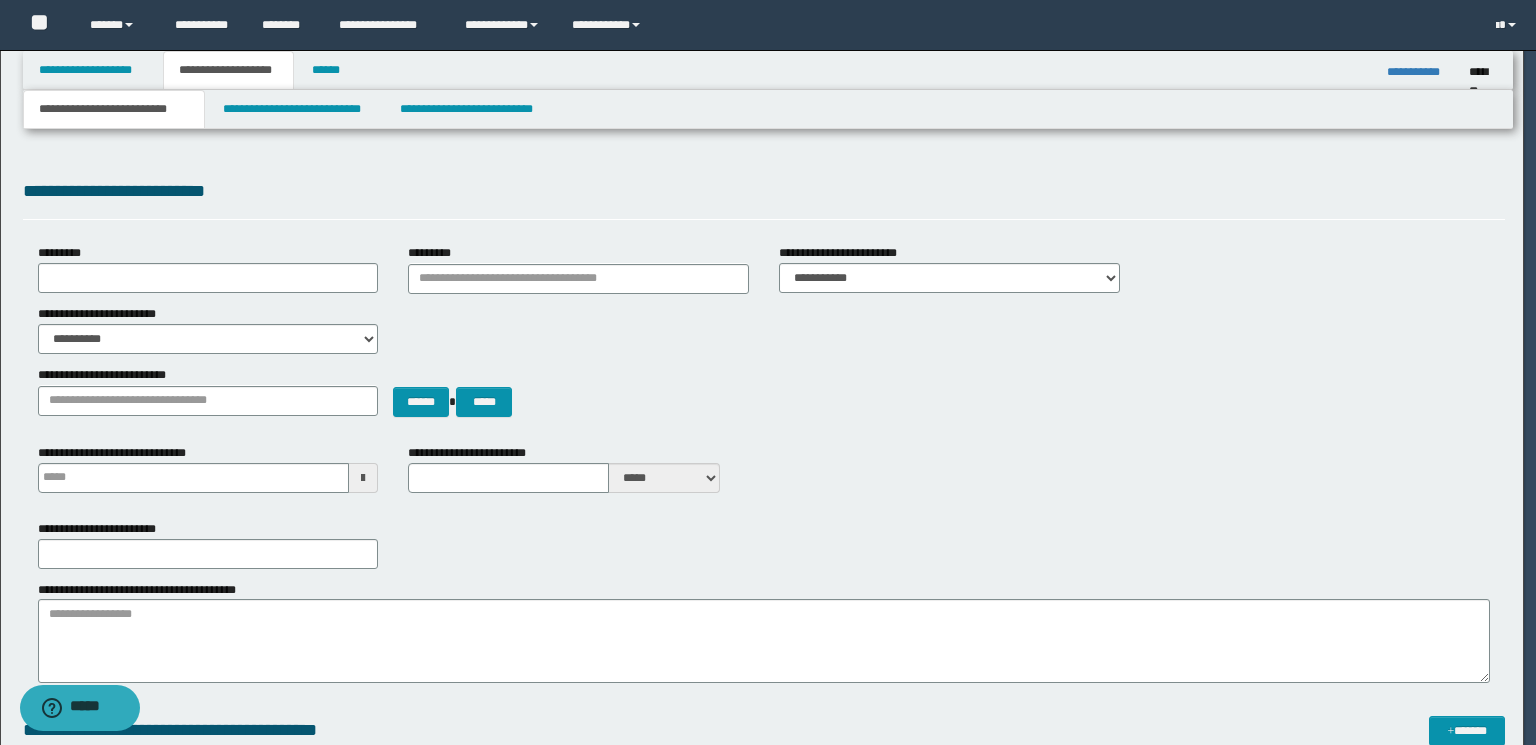 scroll, scrollTop: 0, scrollLeft: 0, axis: both 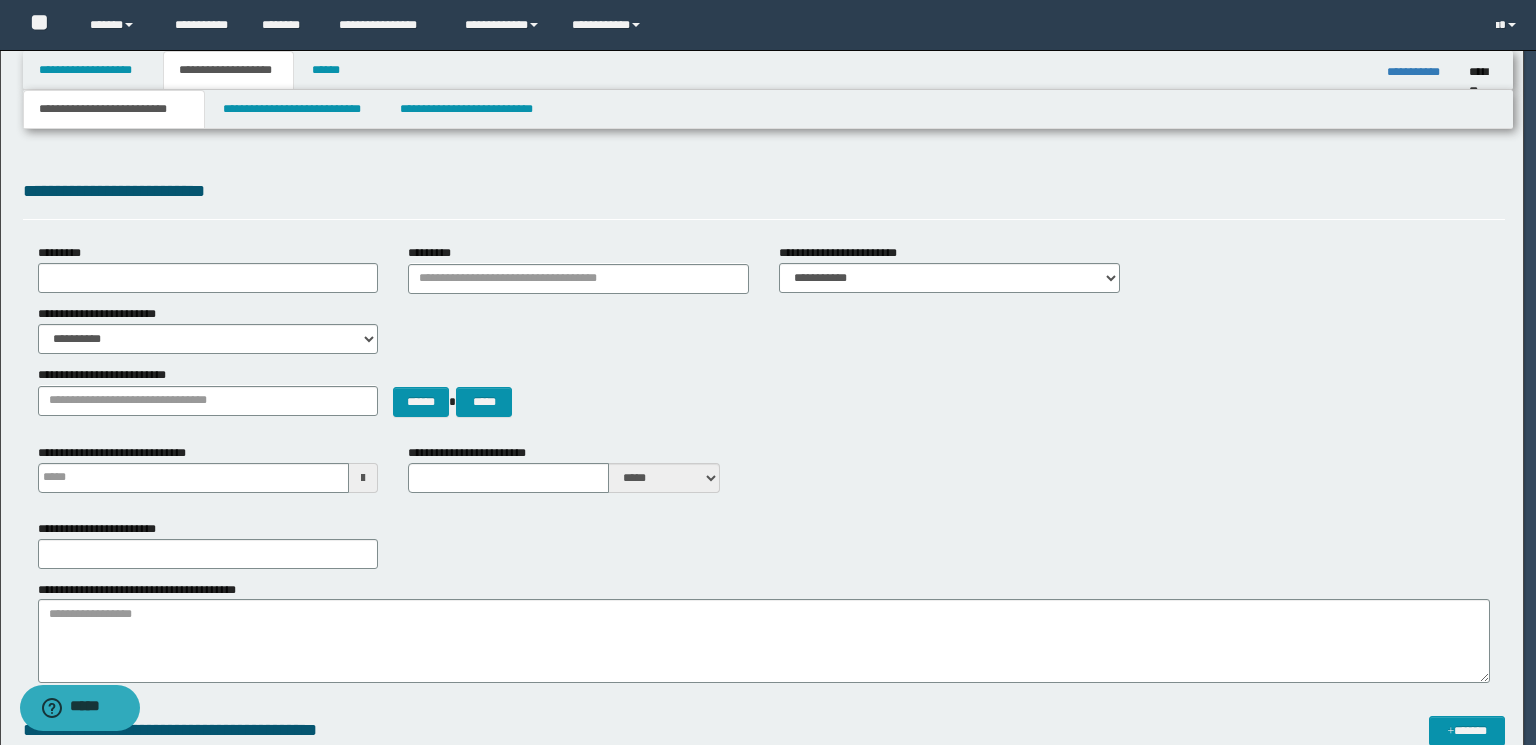 type 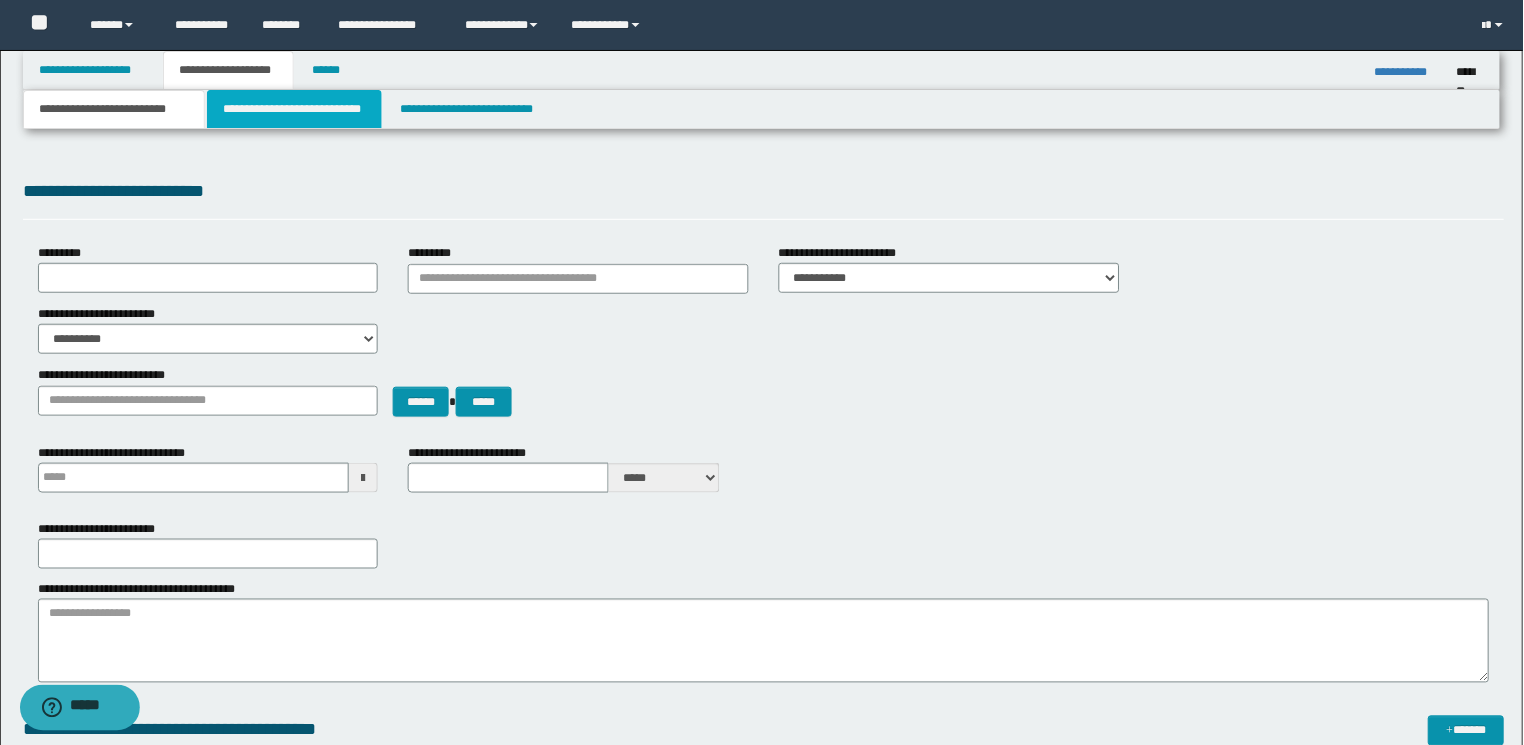 click on "**********" at bounding box center (294, 109) 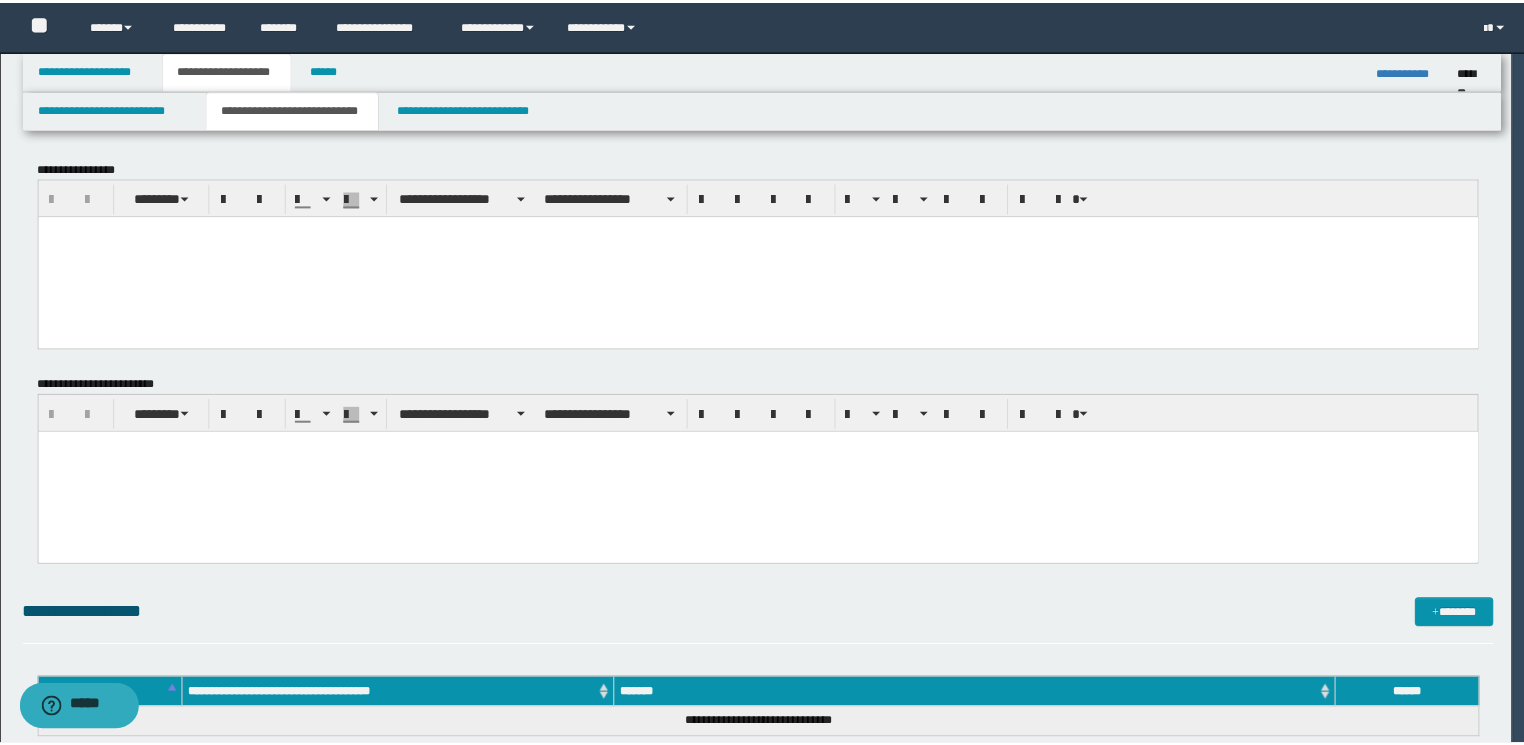 scroll, scrollTop: 0, scrollLeft: 0, axis: both 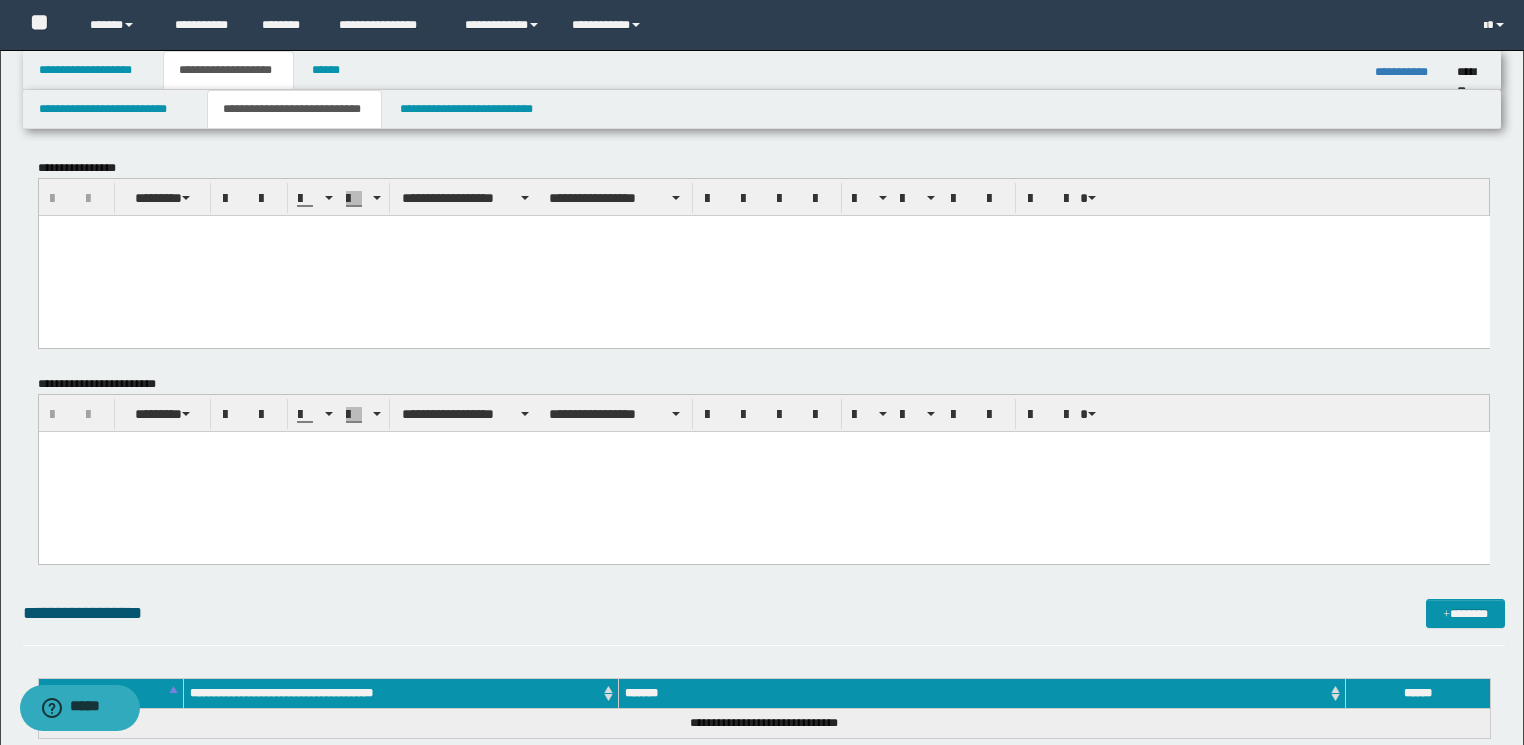 drag, startPoint x: 867, startPoint y: 294, endPoint x: 442, endPoint y: 351, distance: 428.80533 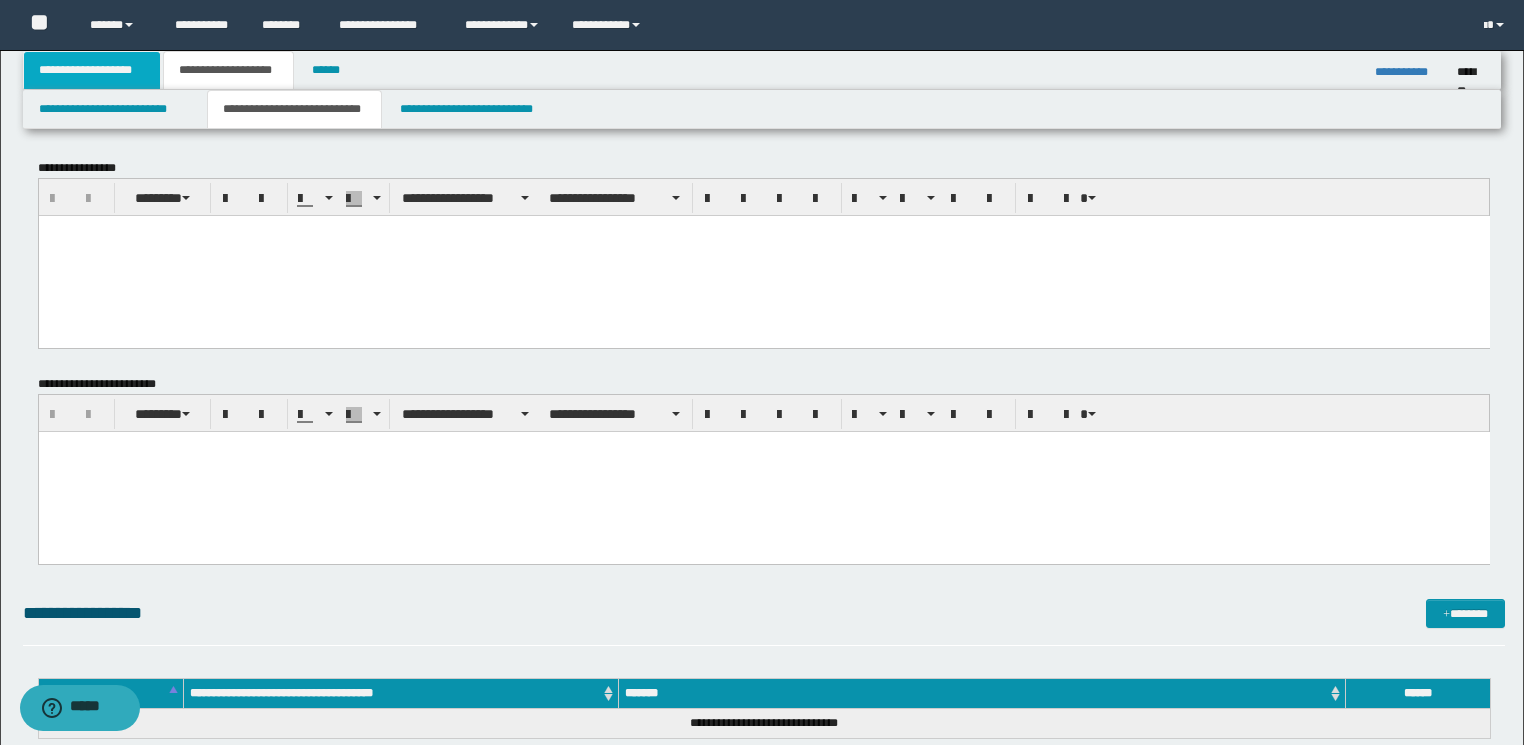click on "**********" at bounding box center [92, 70] 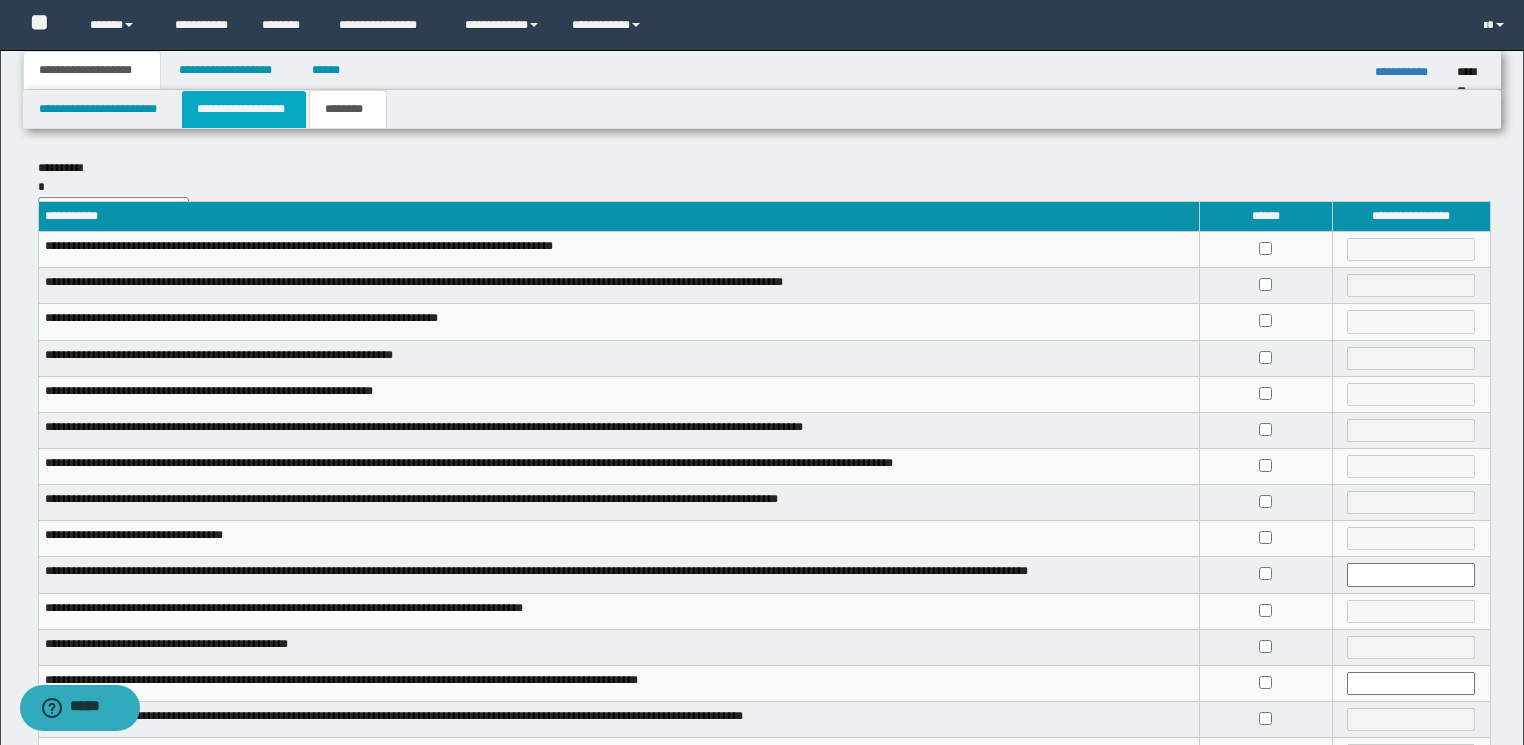 click on "**********" at bounding box center (244, 109) 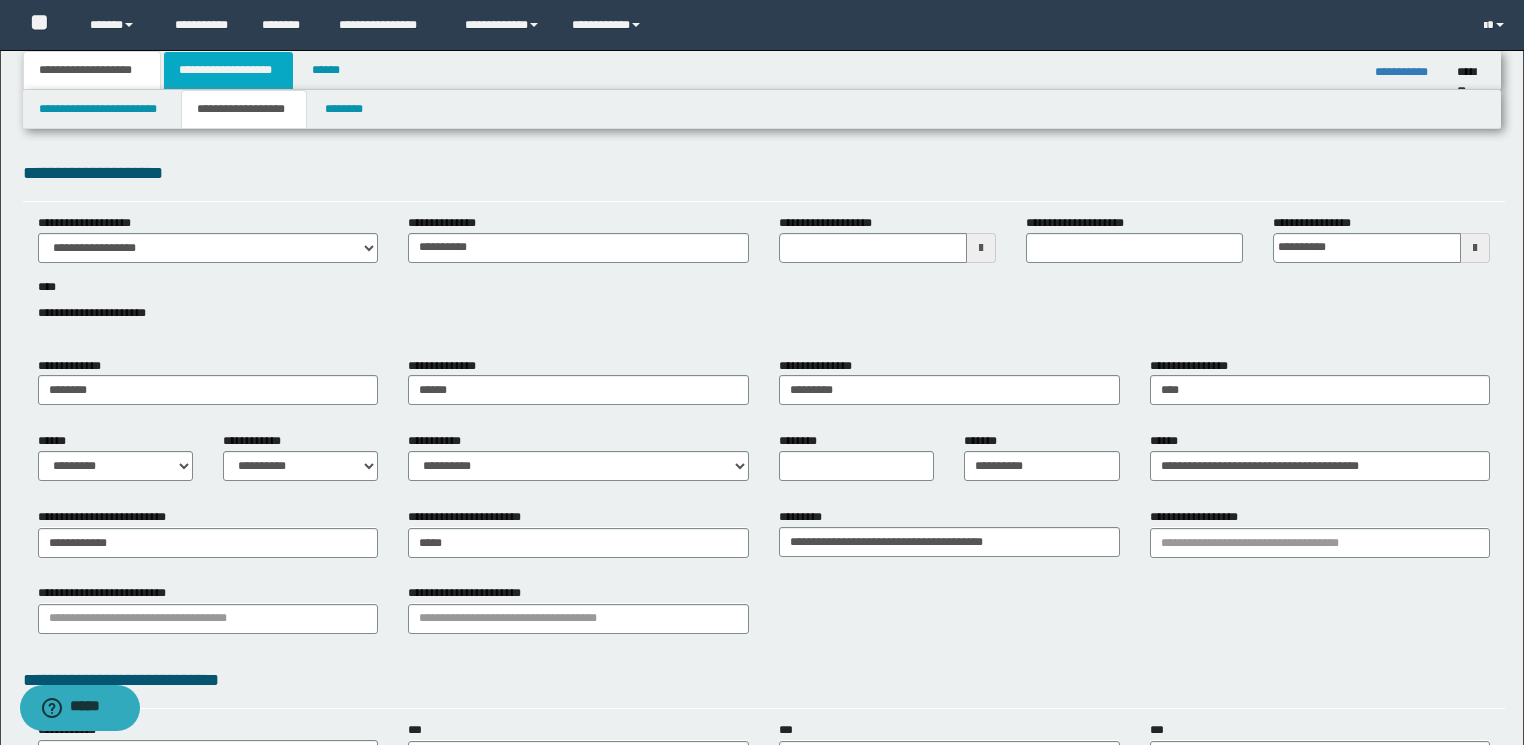 click on "**********" at bounding box center (228, 70) 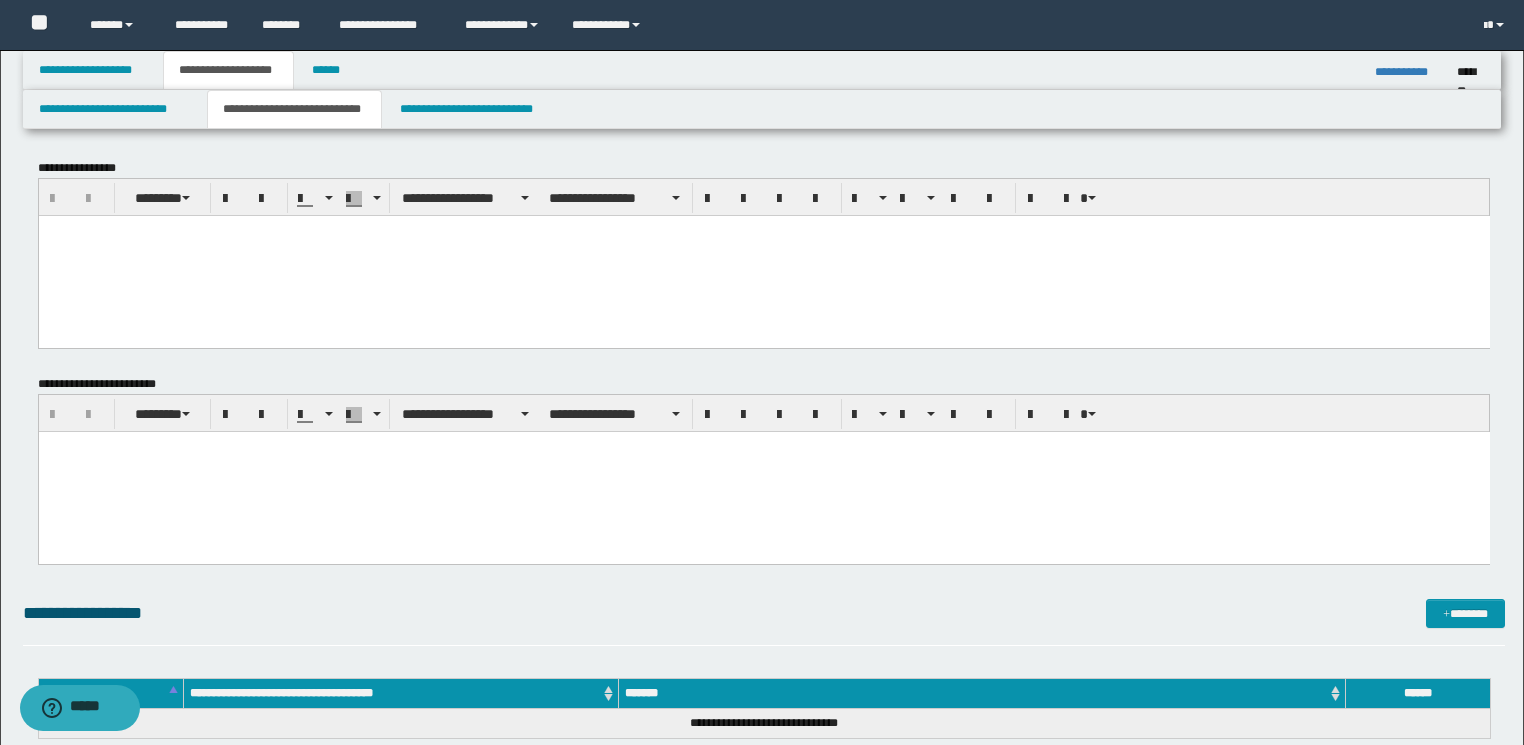 click at bounding box center [763, 255] 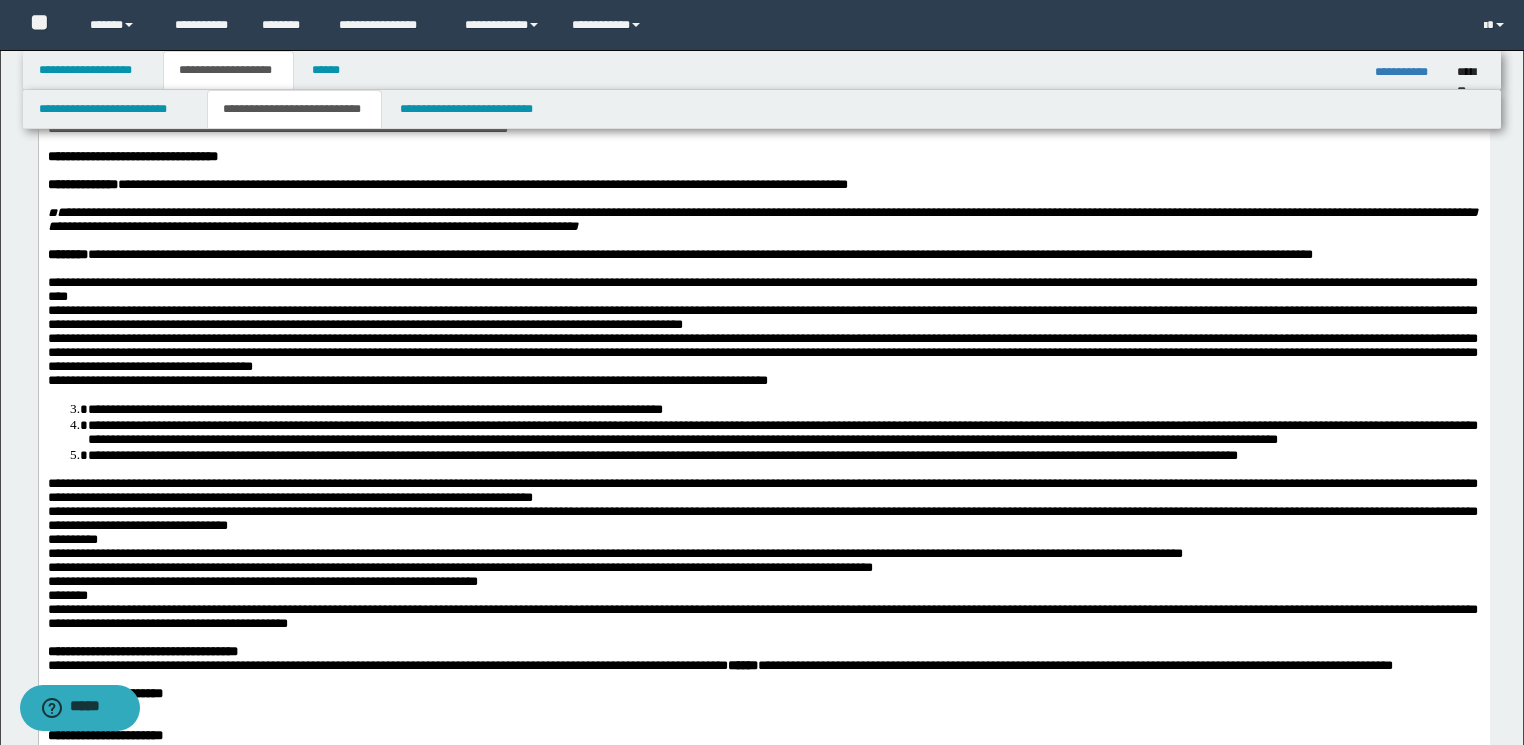 scroll, scrollTop: 240, scrollLeft: 0, axis: vertical 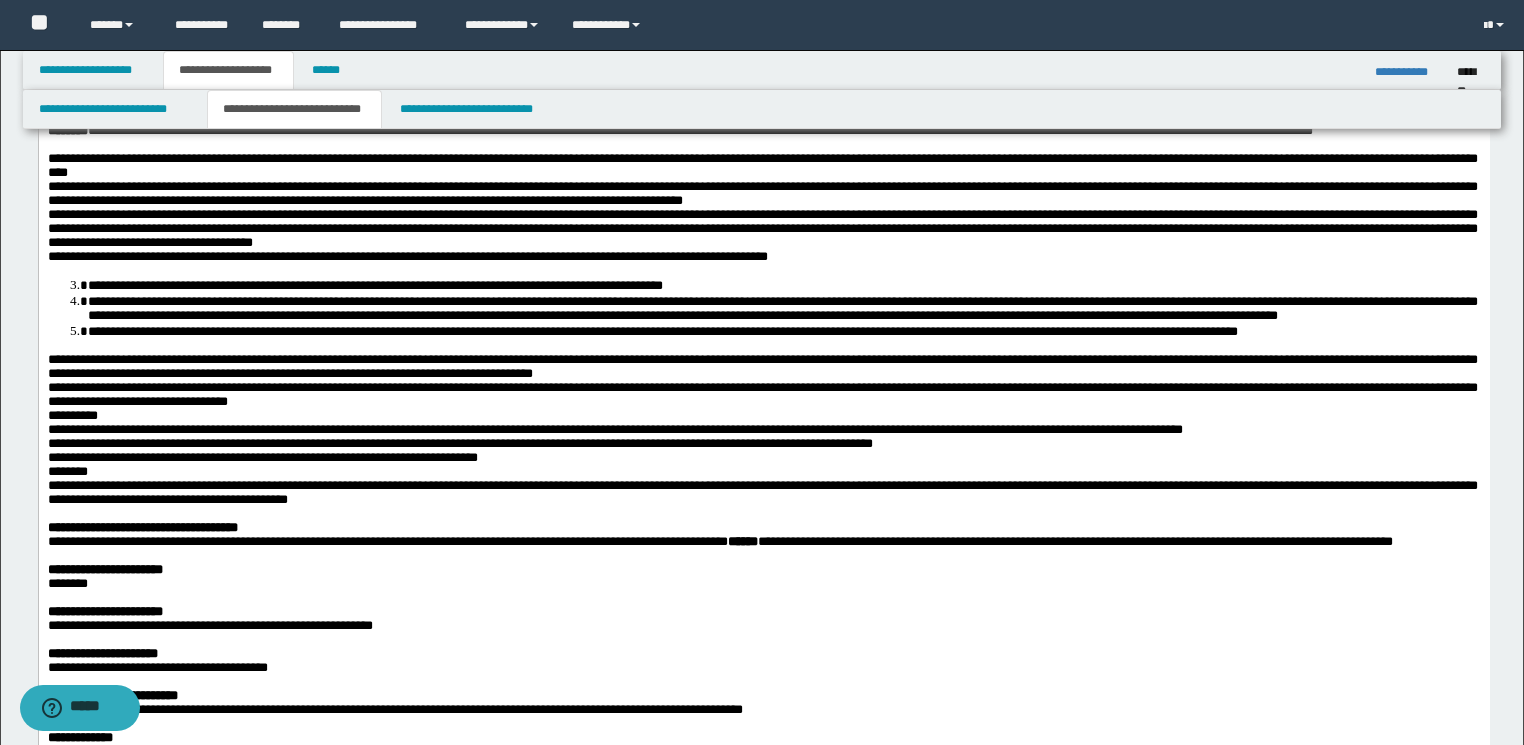 click on "**********" at bounding box center [407, 256] 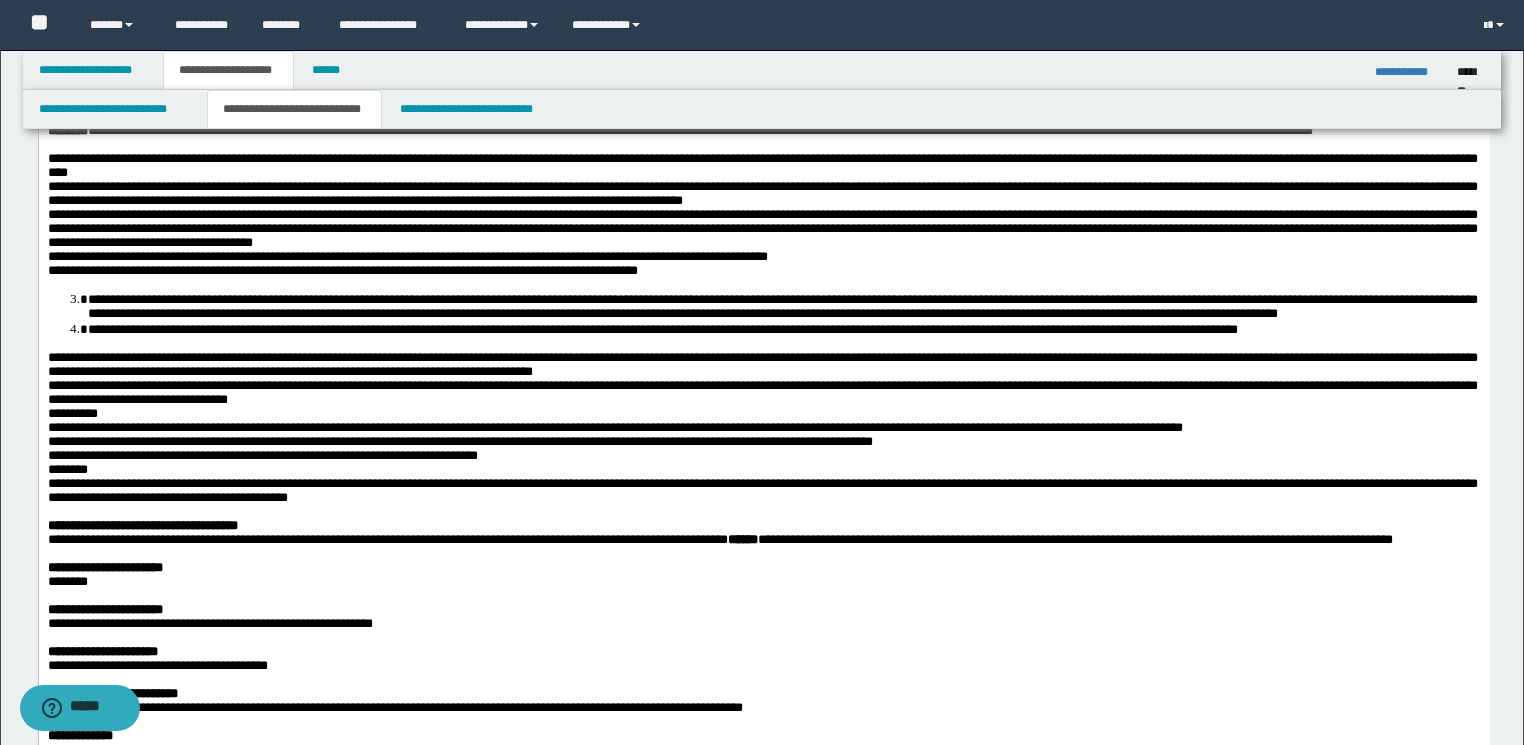 click on "**********" at bounding box center [782, 306] 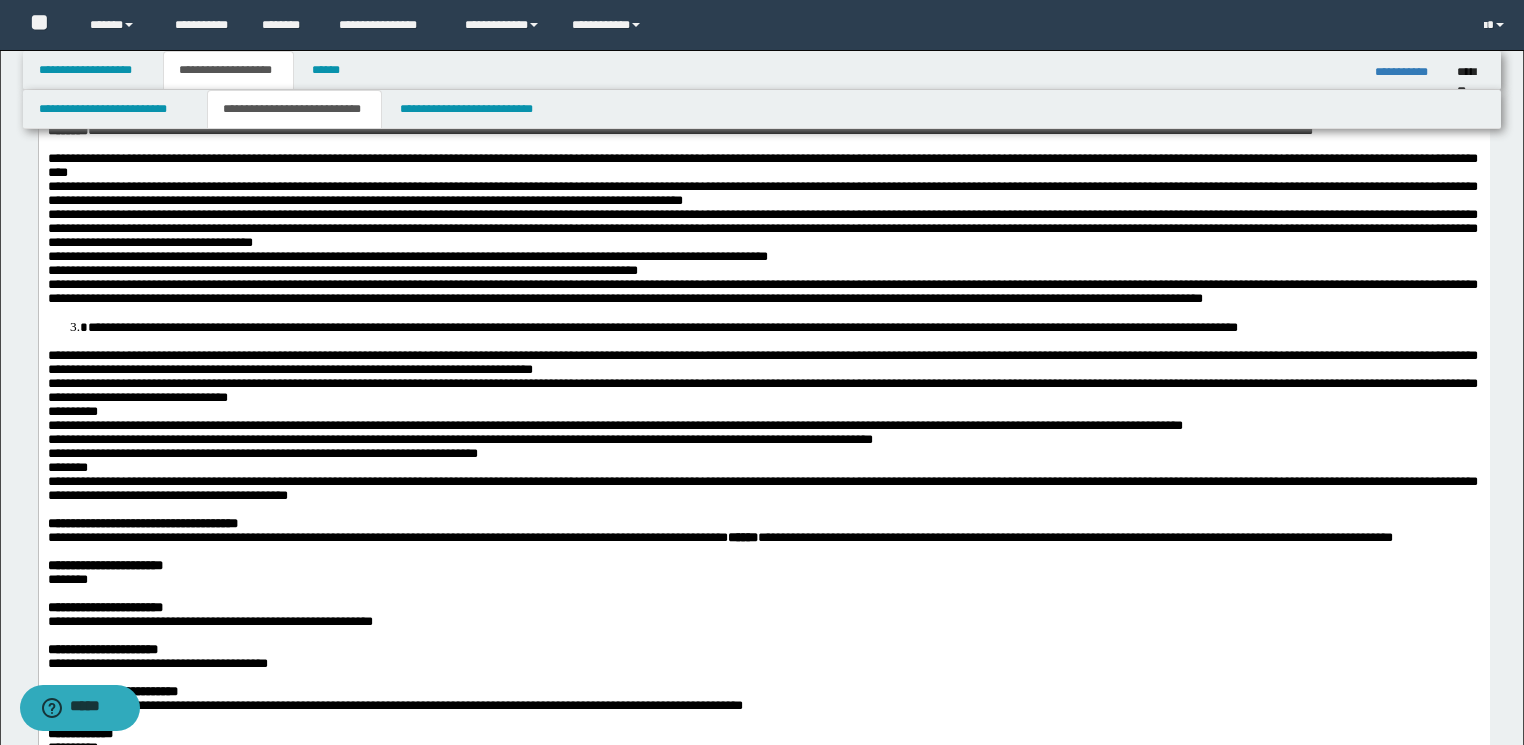 click on "**********" at bounding box center [662, 327] 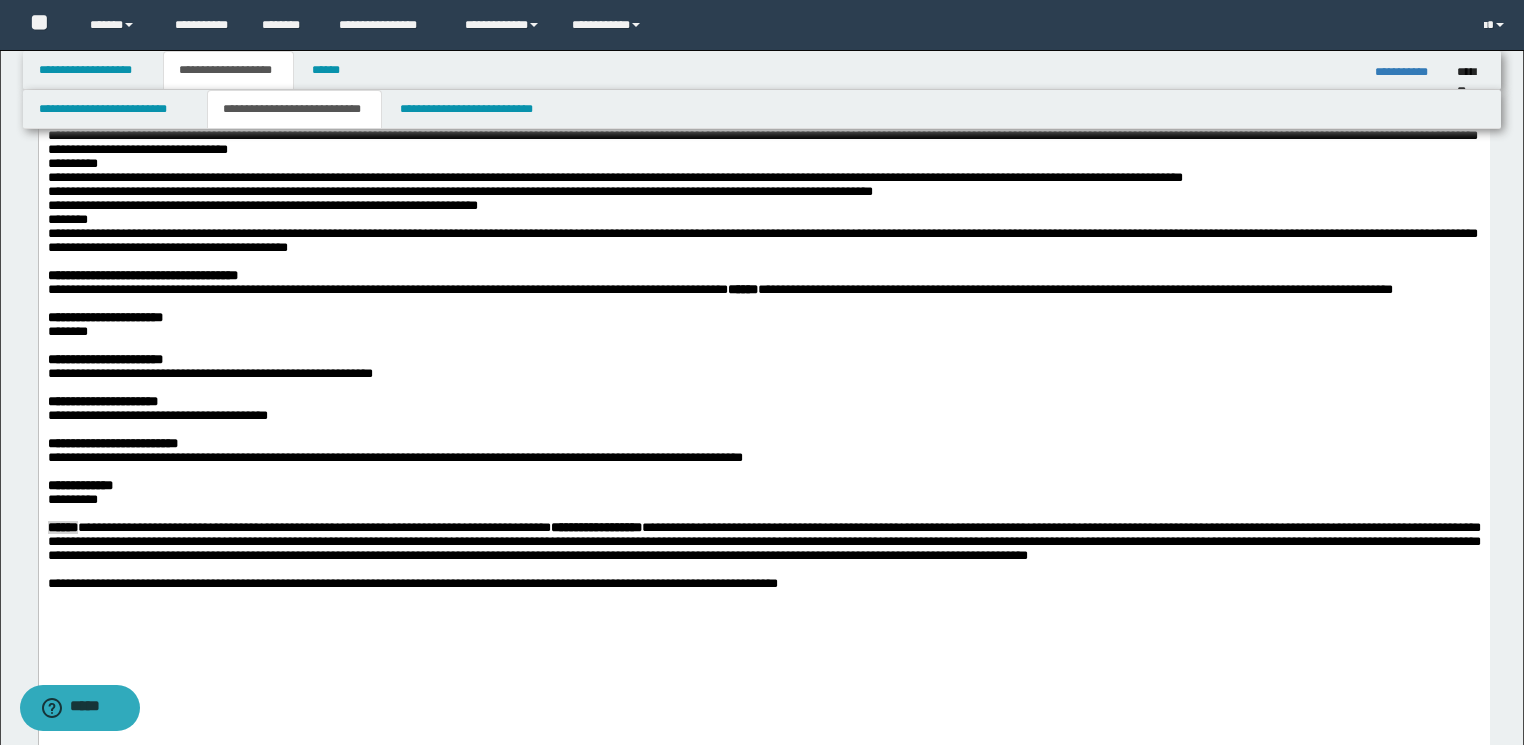 scroll, scrollTop: 480, scrollLeft: 0, axis: vertical 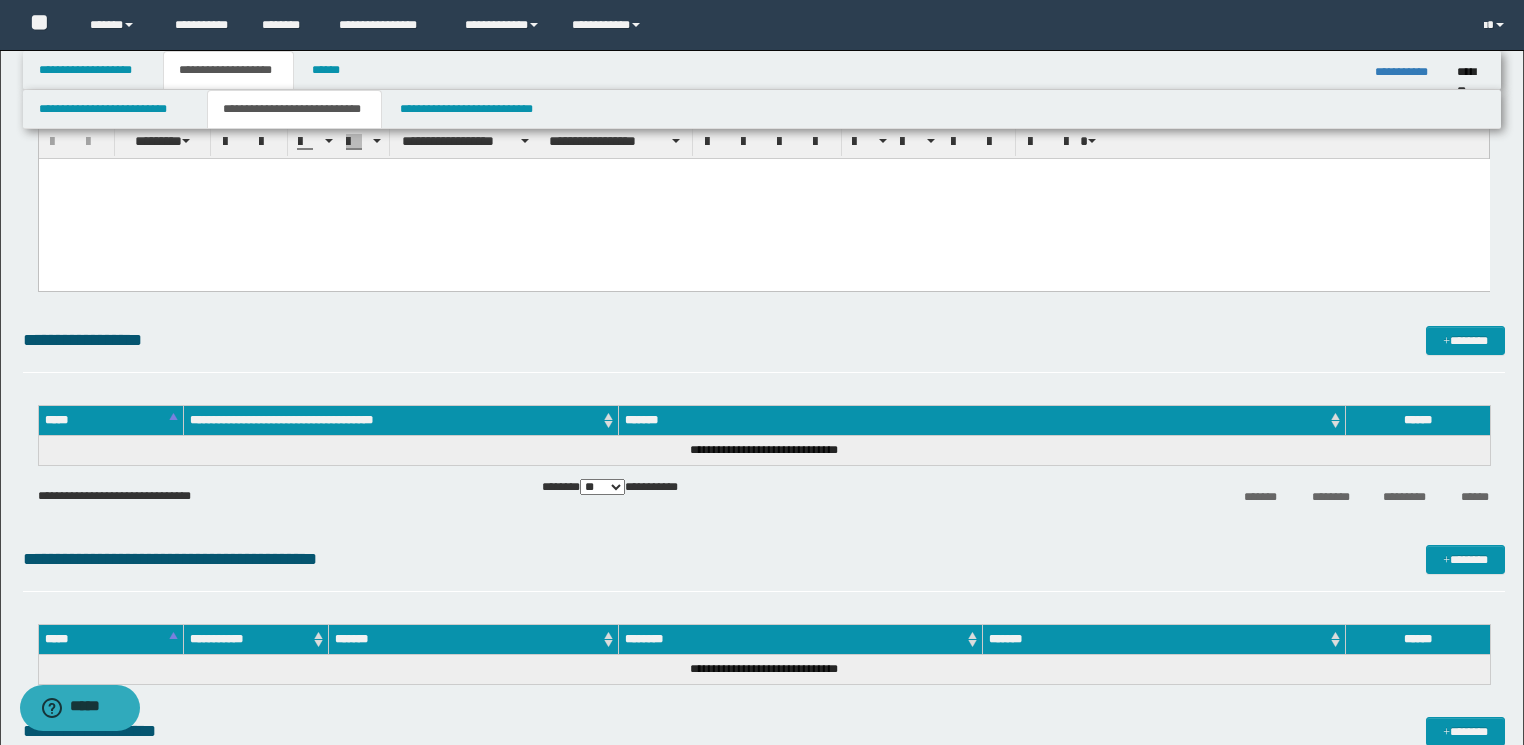 drag, startPoint x: 48, startPoint y: -348, endPoint x: 379, endPoint y: -935, distance: 673.89166 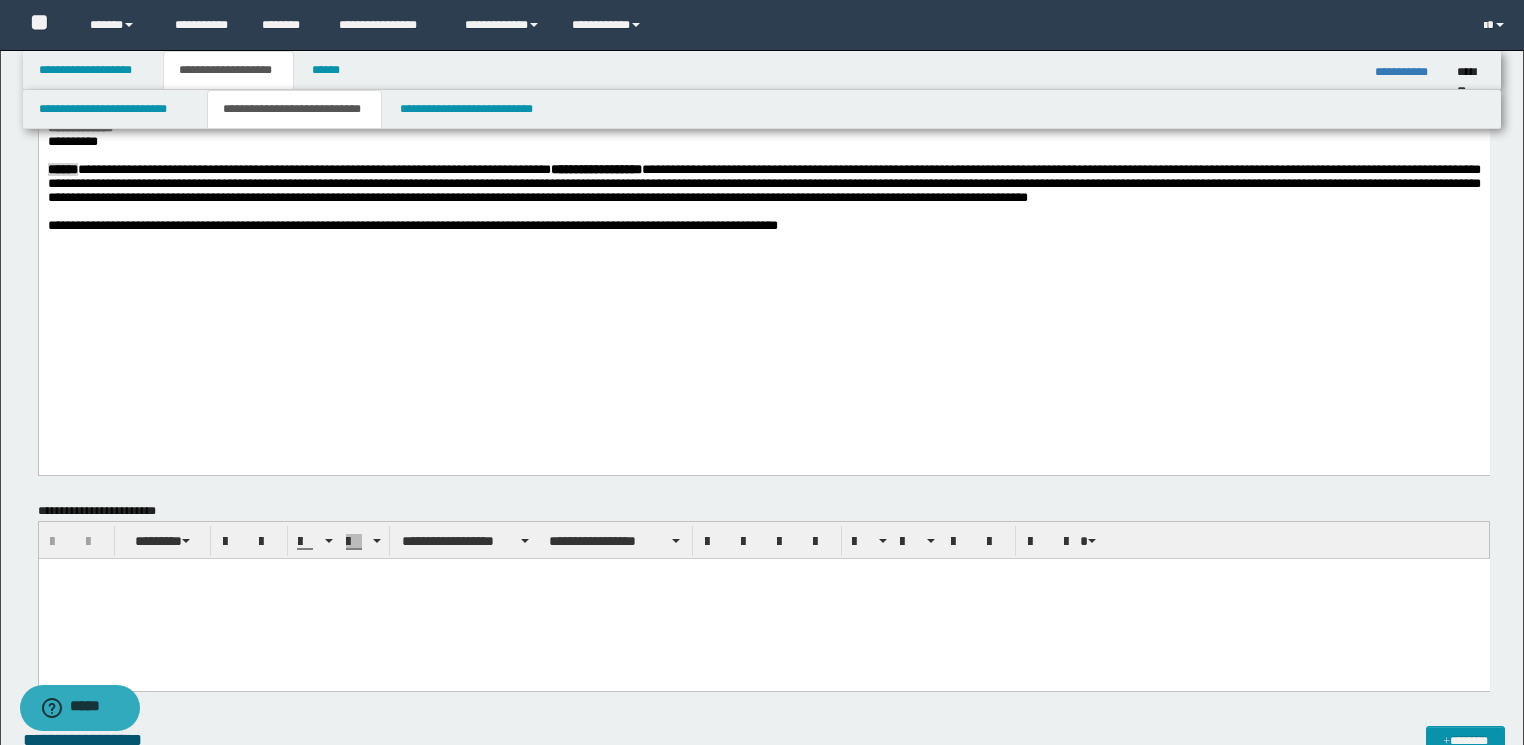 click on "**********" at bounding box center [763, -155] 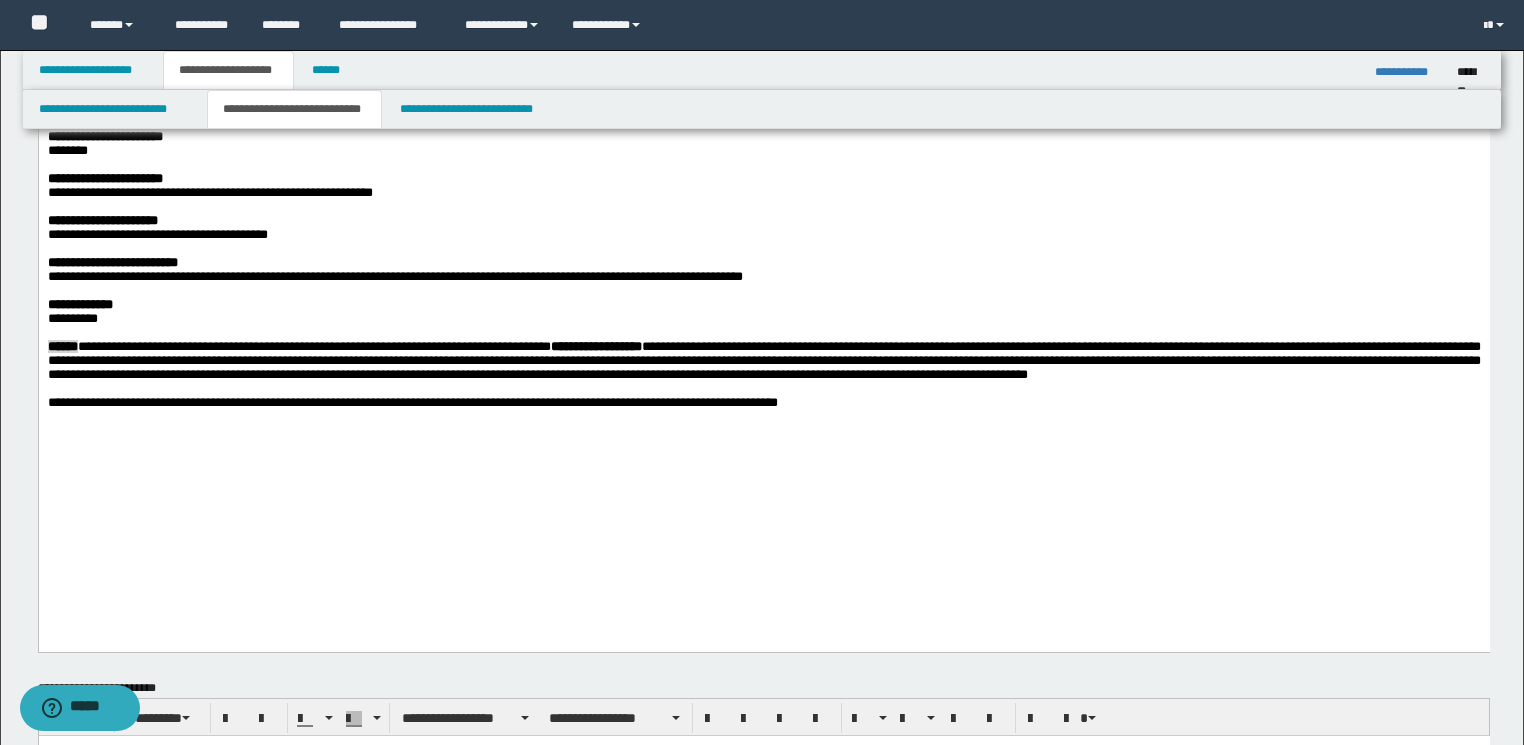 scroll, scrollTop: 577, scrollLeft: 0, axis: vertical 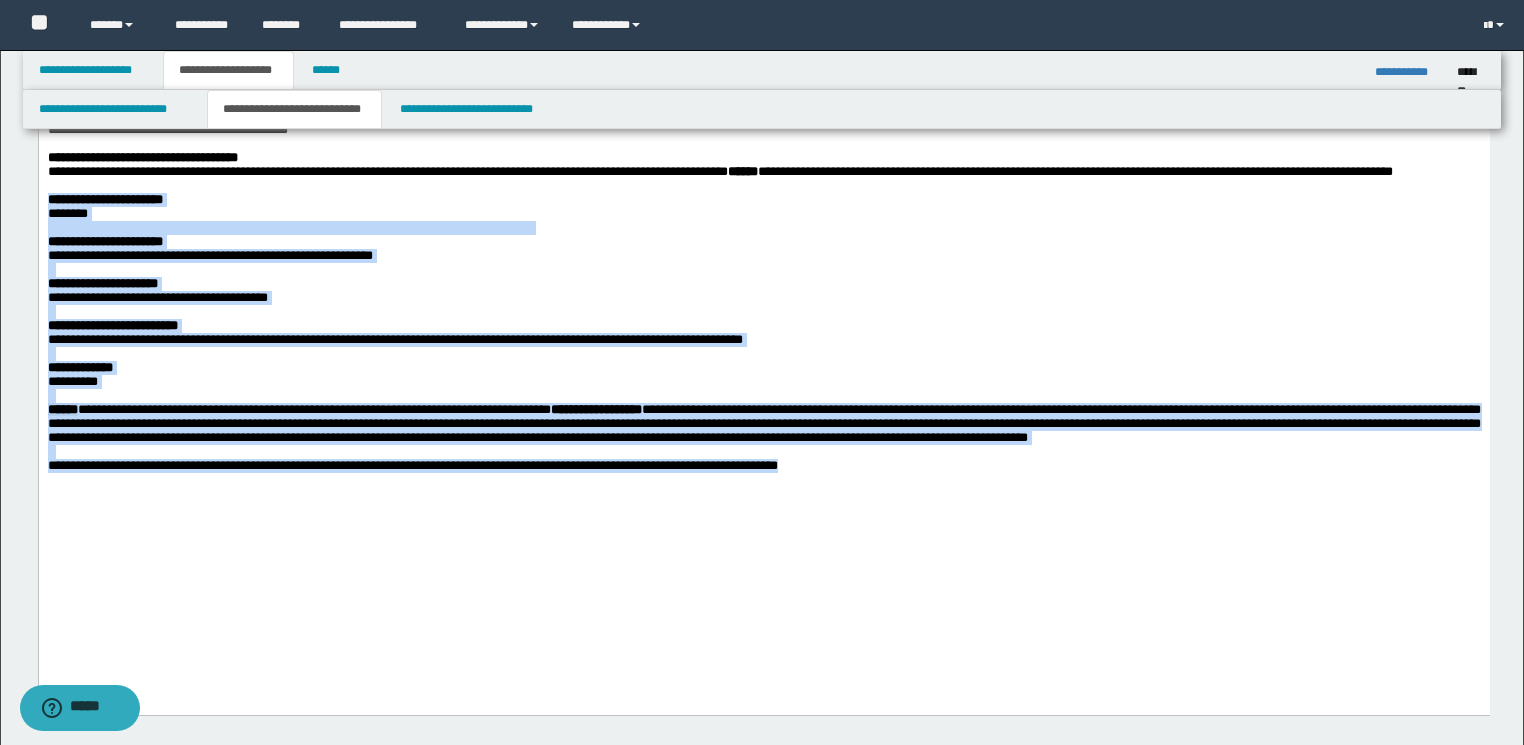 drag, startPoint x: 48, startPoint y: 292, endPoint x: 883, endPoint y: 615, distance: 895.2955 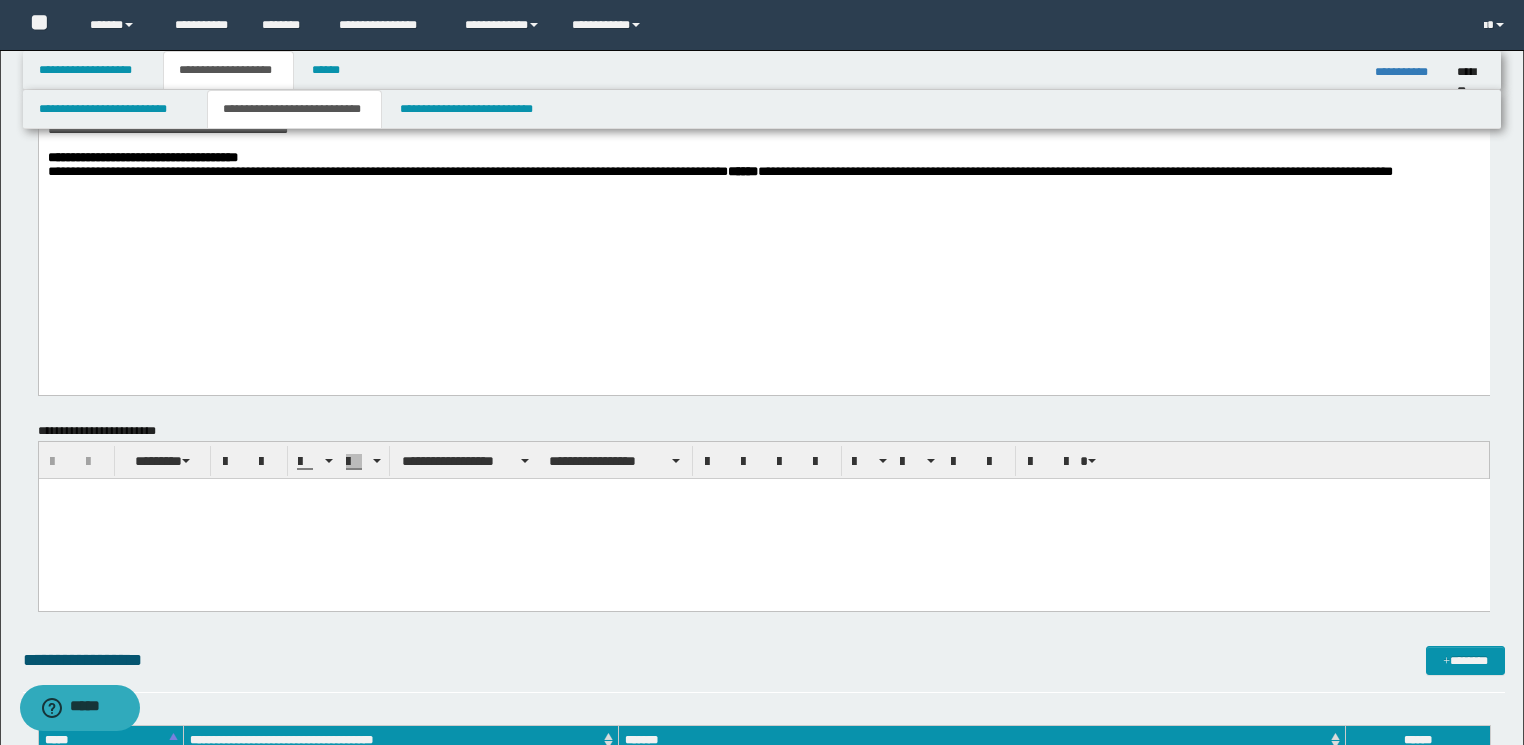 click at bounding box center (763, 493) 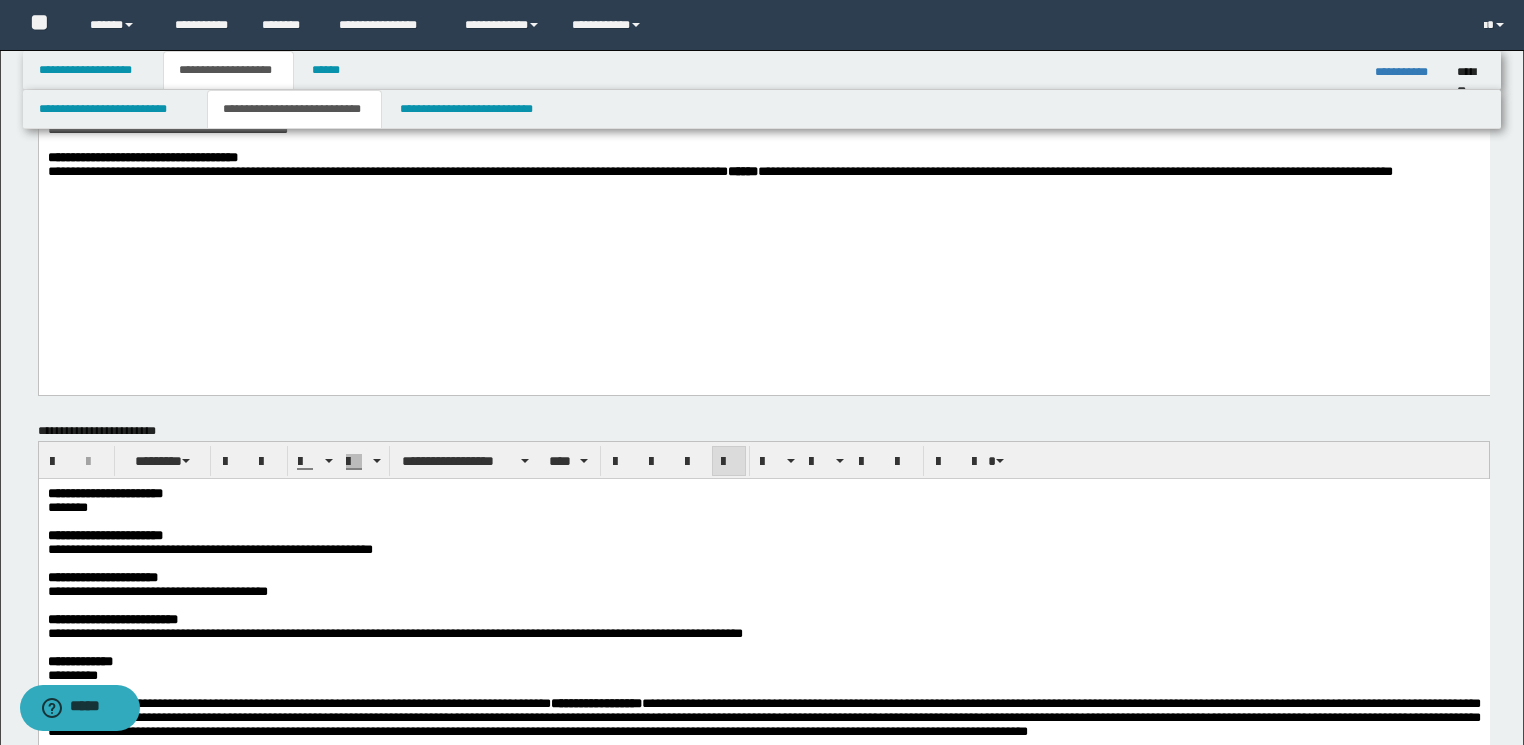 click at bounding box center (762, 186) 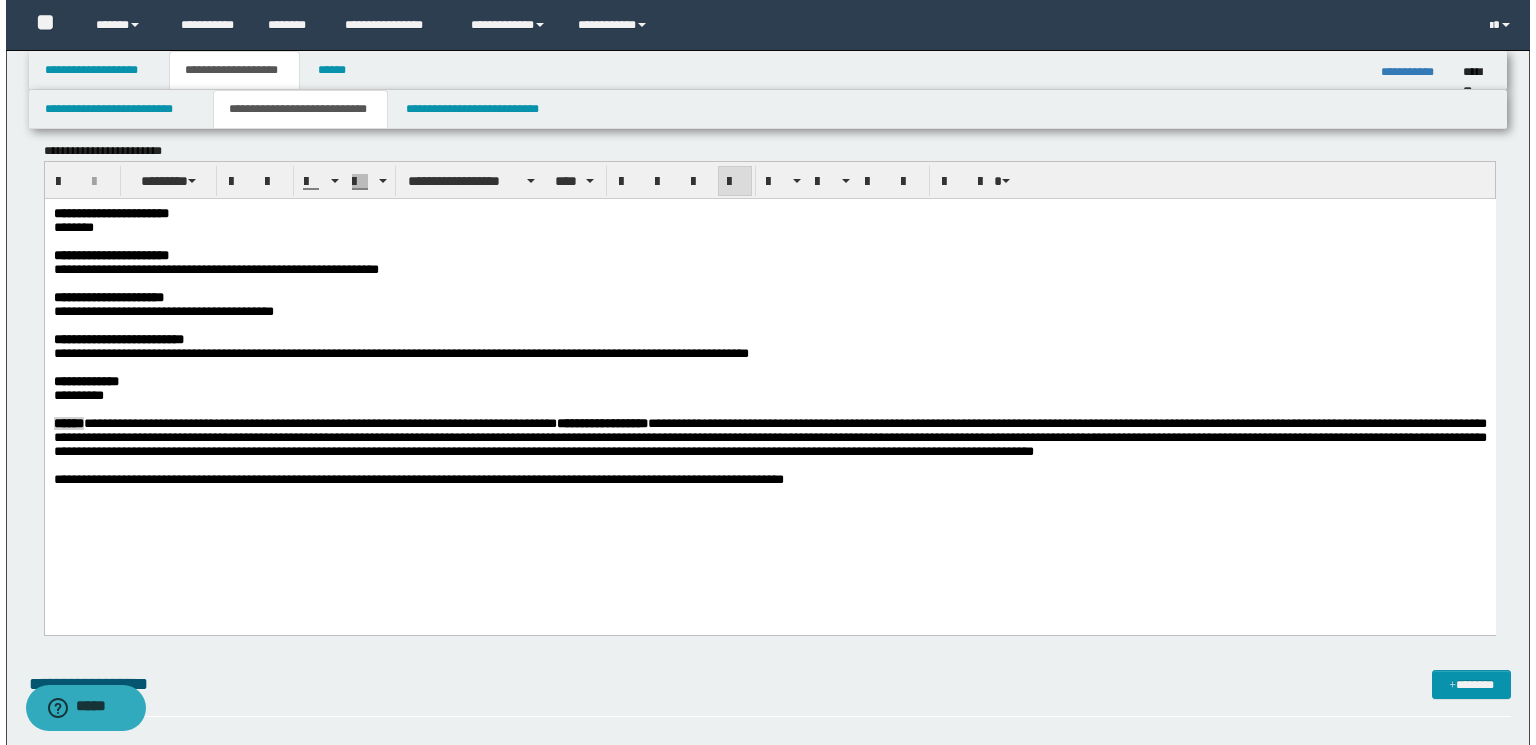 scroll, scrollTop: 977, scrollLeft: 0, axis: vertical 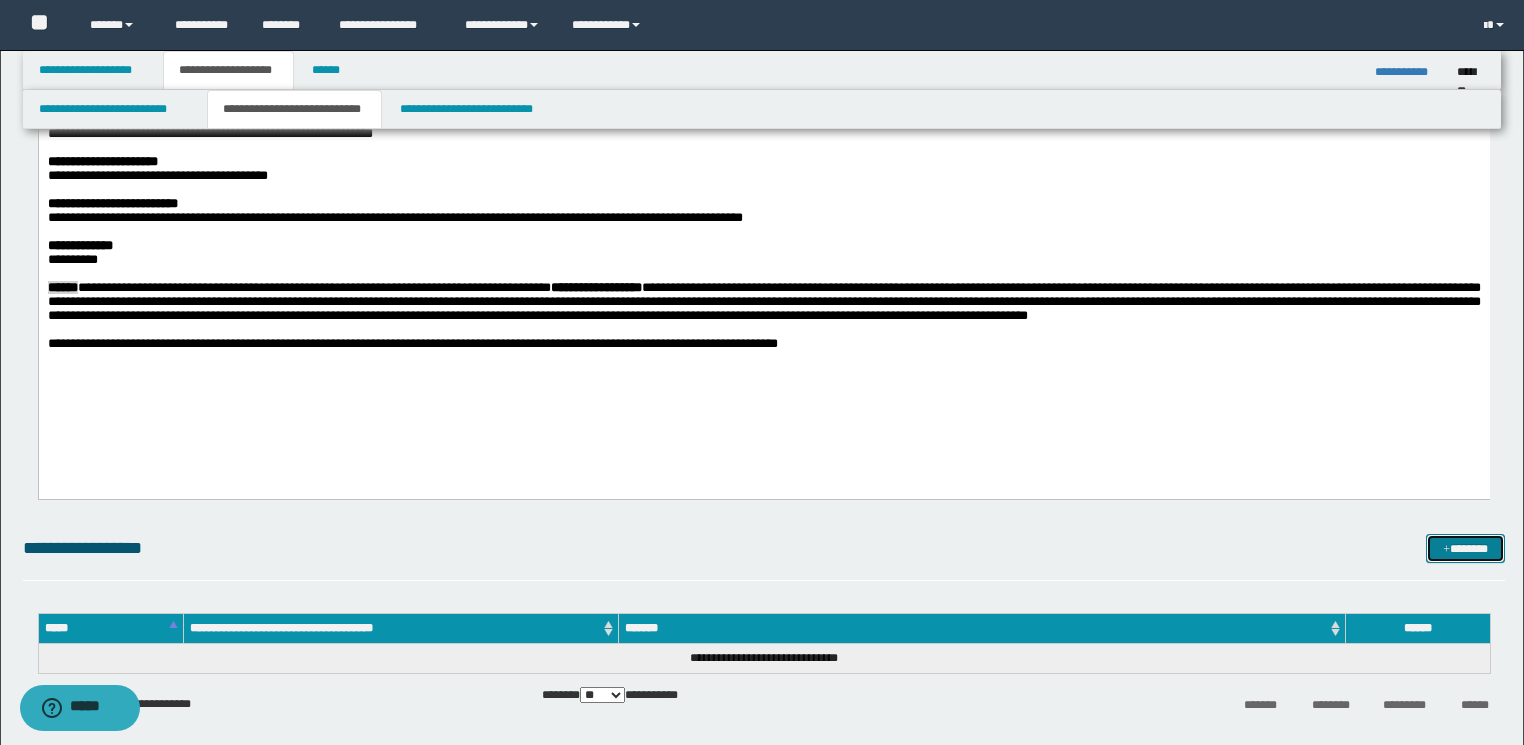 click on "*******" at bounding box center (1465, 549) 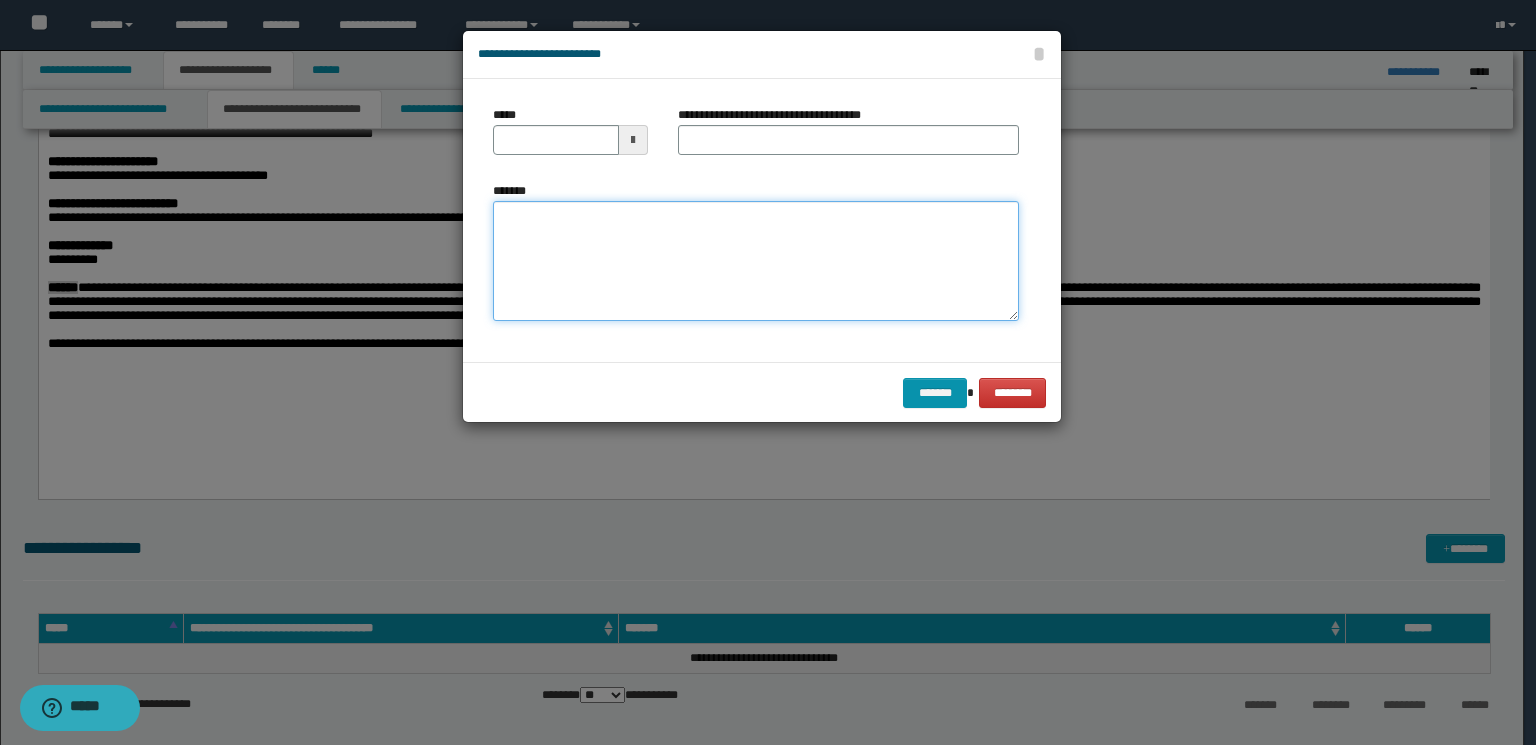 click on "*******" at bounding box center [756, 261] 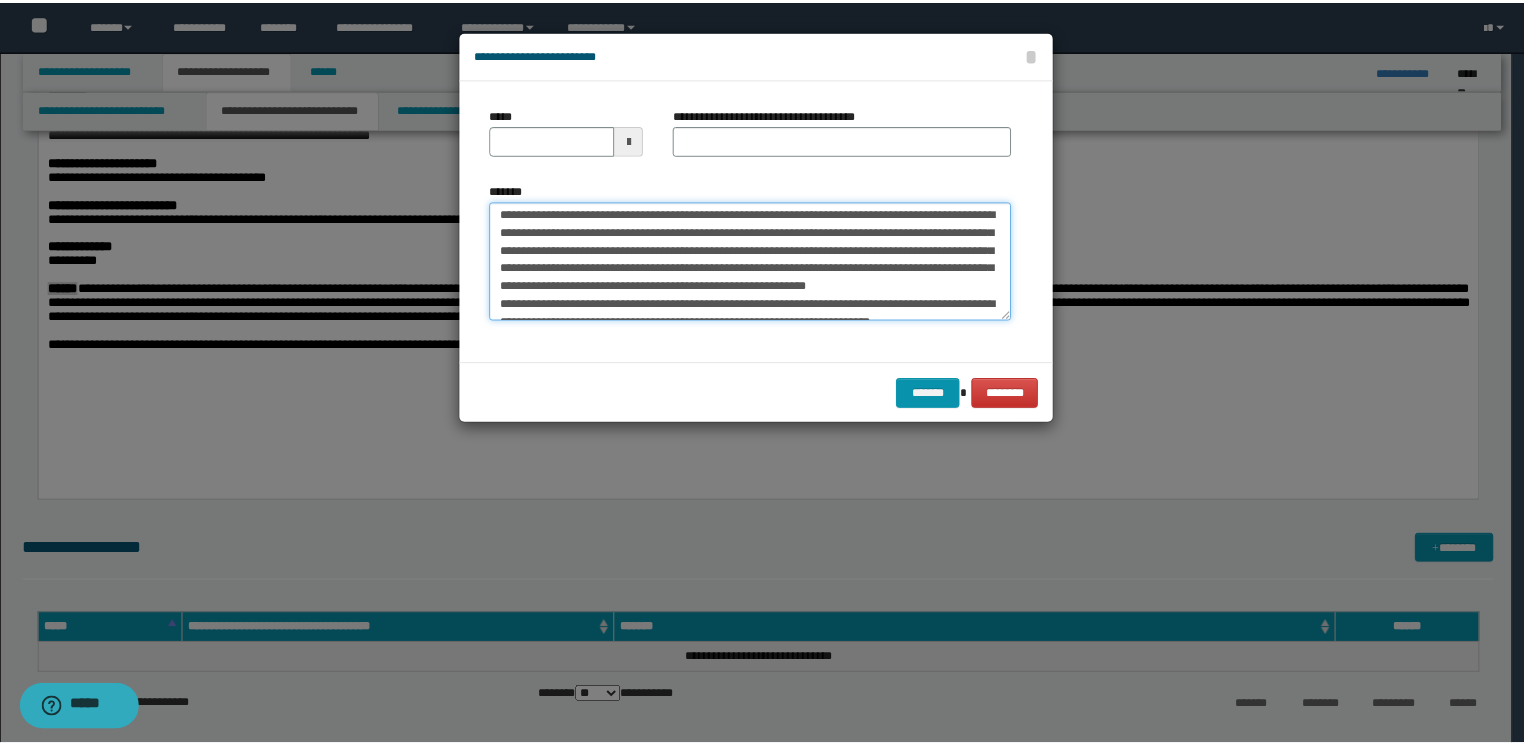 scroll, scrollTop: 0, scrollLeft: 0, axis: both 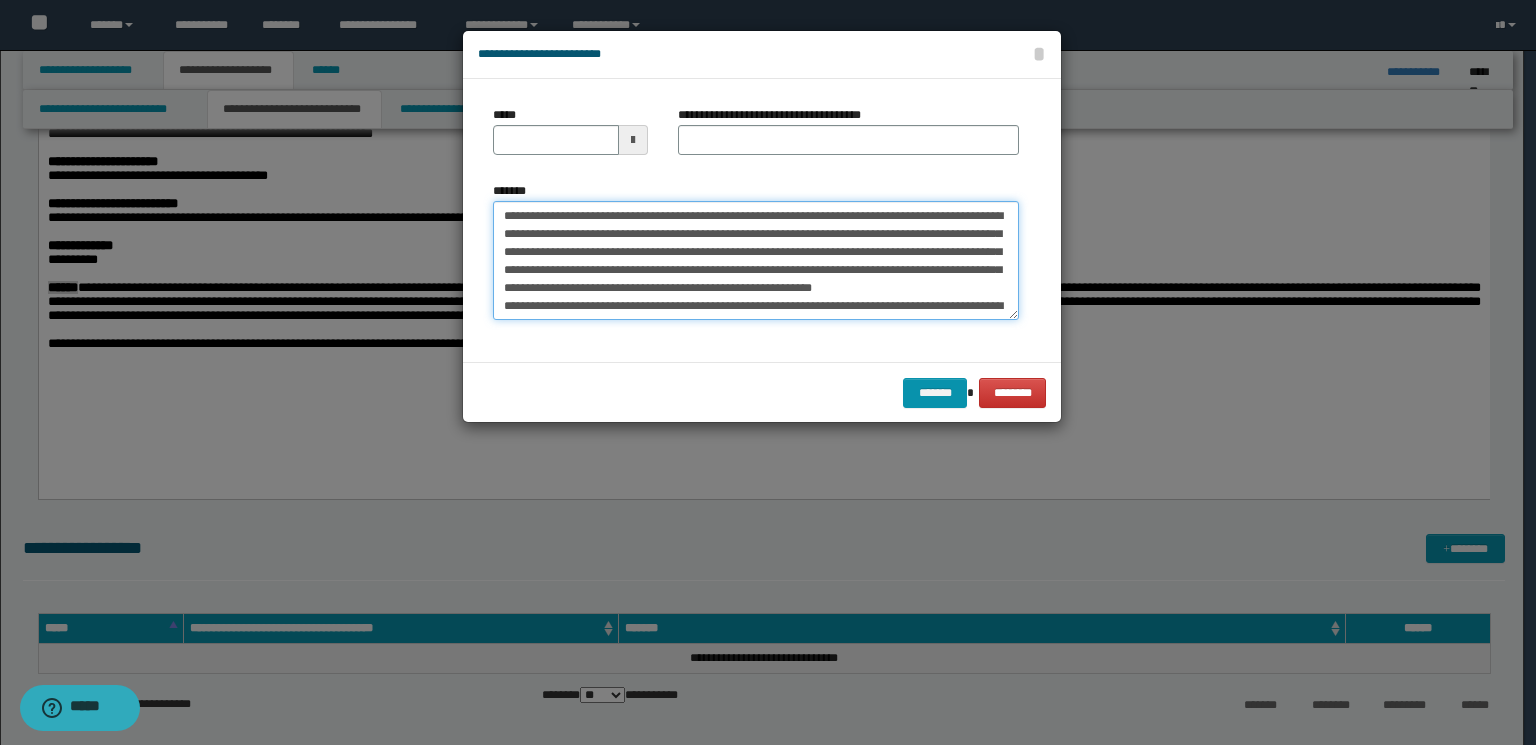 drag, startPoint x: 703, startPoint y: 213, endPoint x: 368, endPoint y: 215, distance: 335.00598 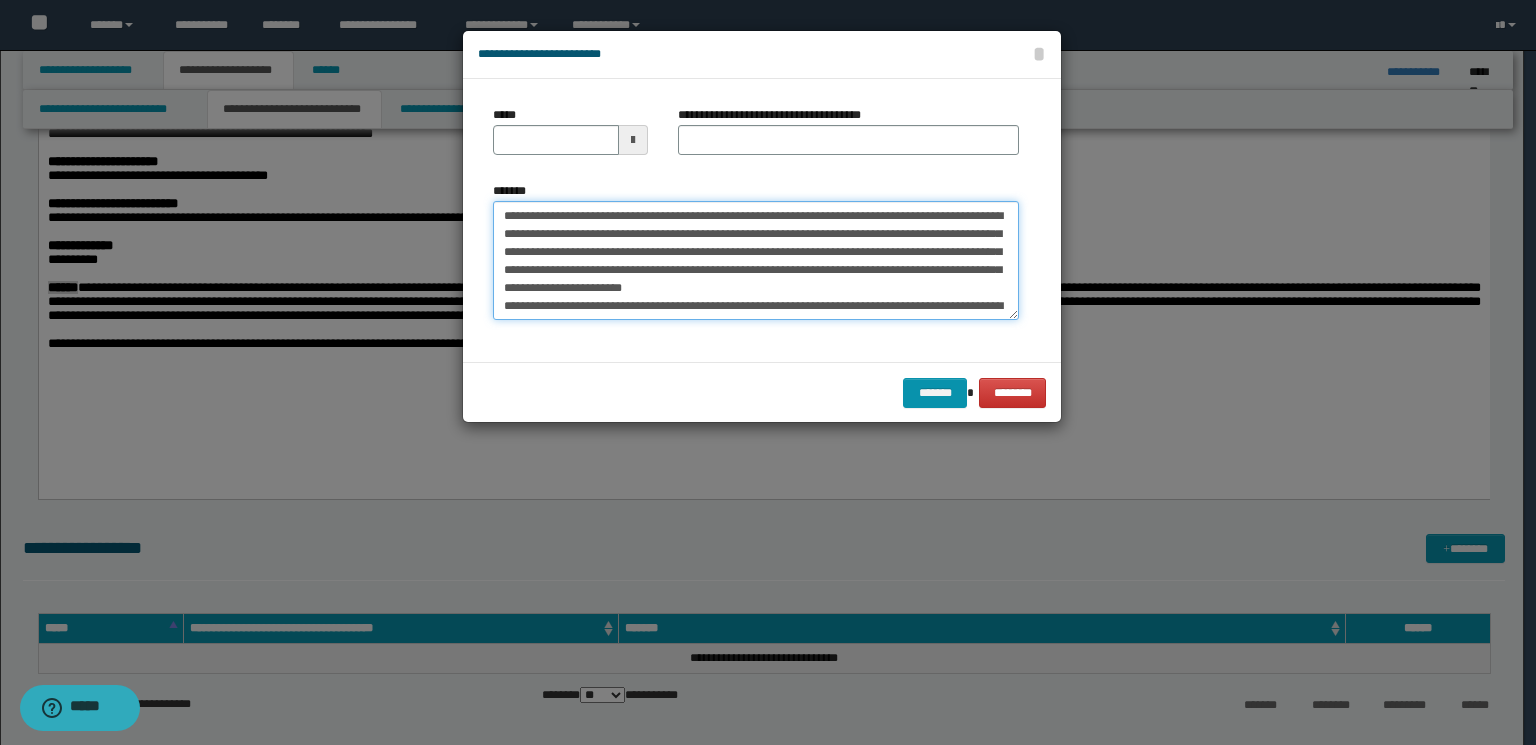 type on "**********" 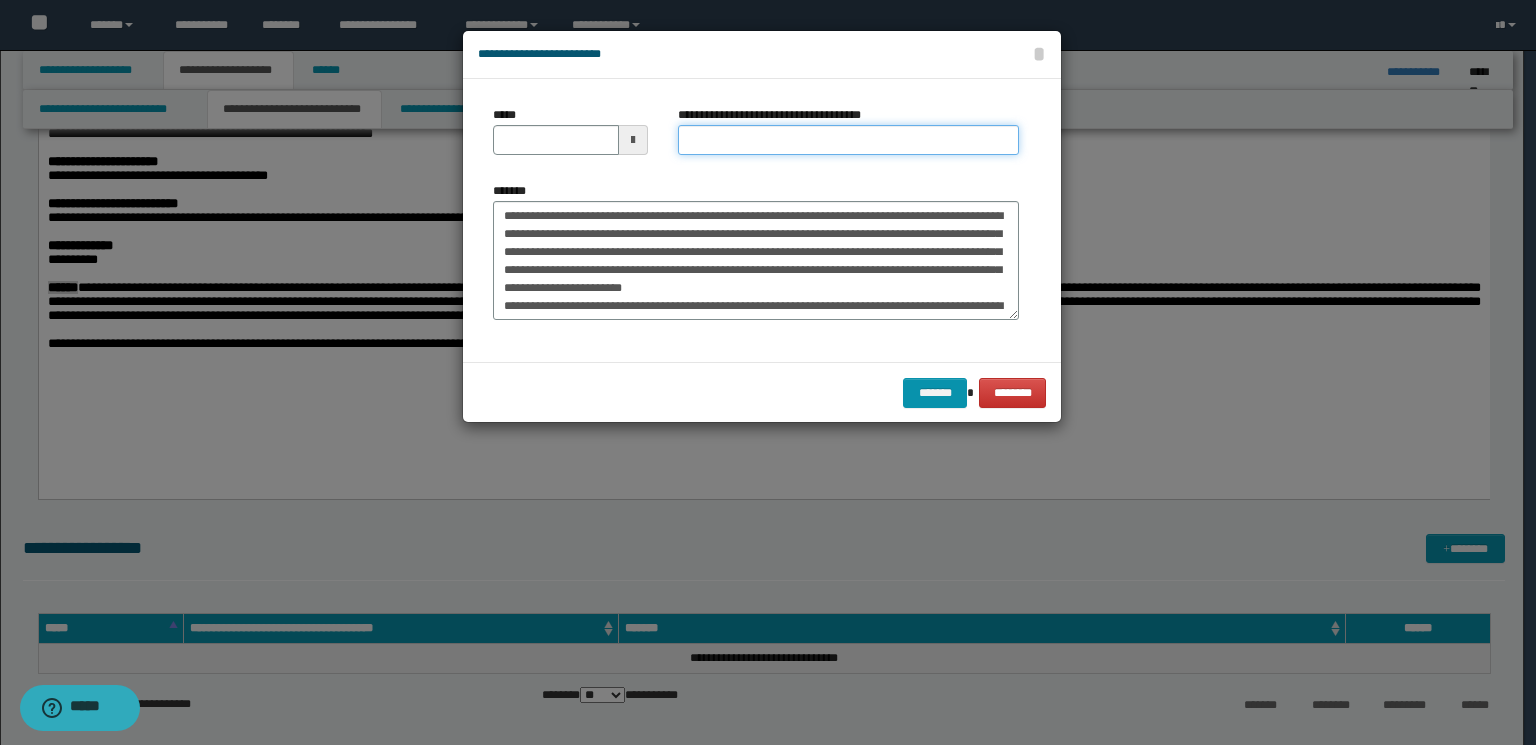 drag, startPoint x: 754, startPoint y: 139, endPoint x: 775, endPoint y: 144, distance: 21.587032 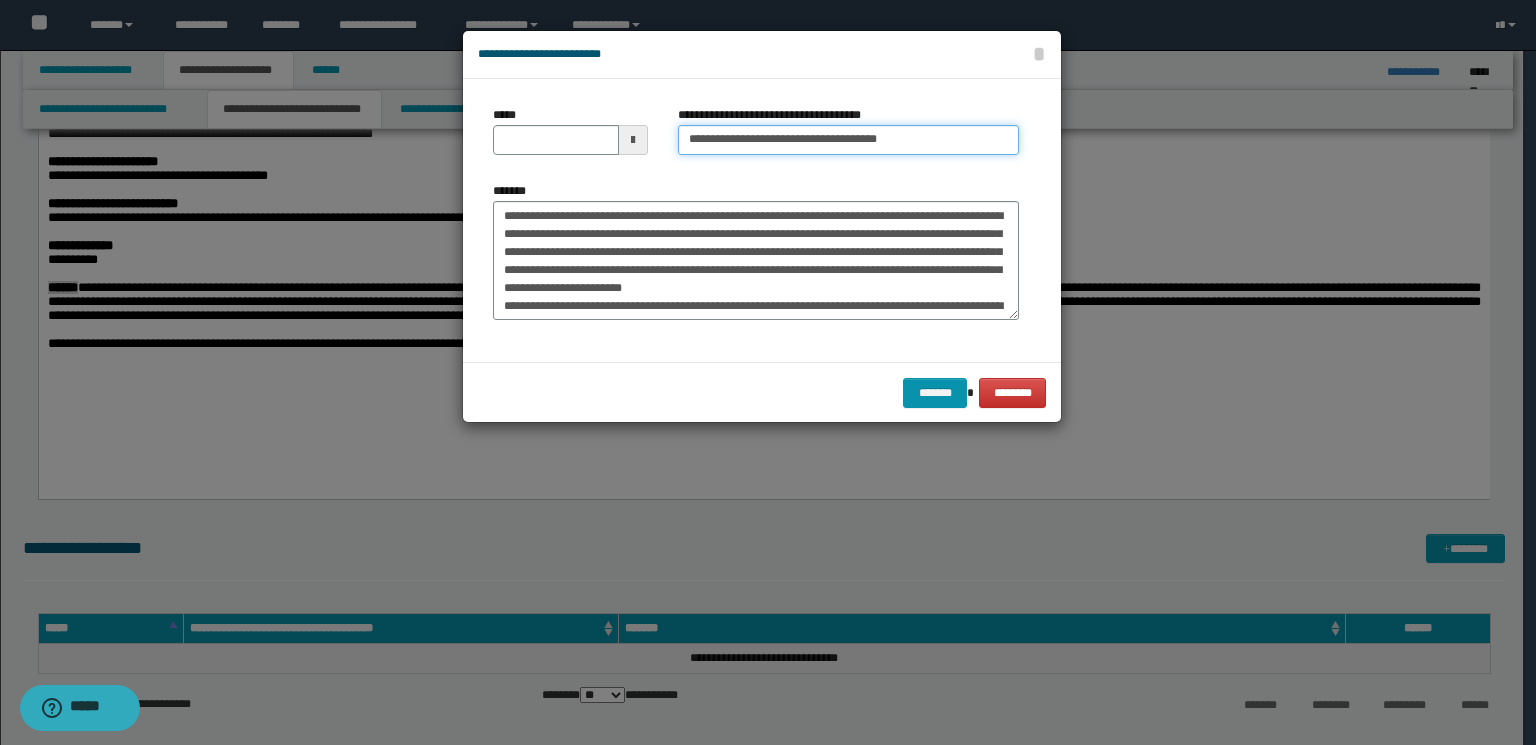 drag, startPoint x: 911, startPoint y: 137, endPoint x: 812, endPoint y: 135, distance: 99.0202 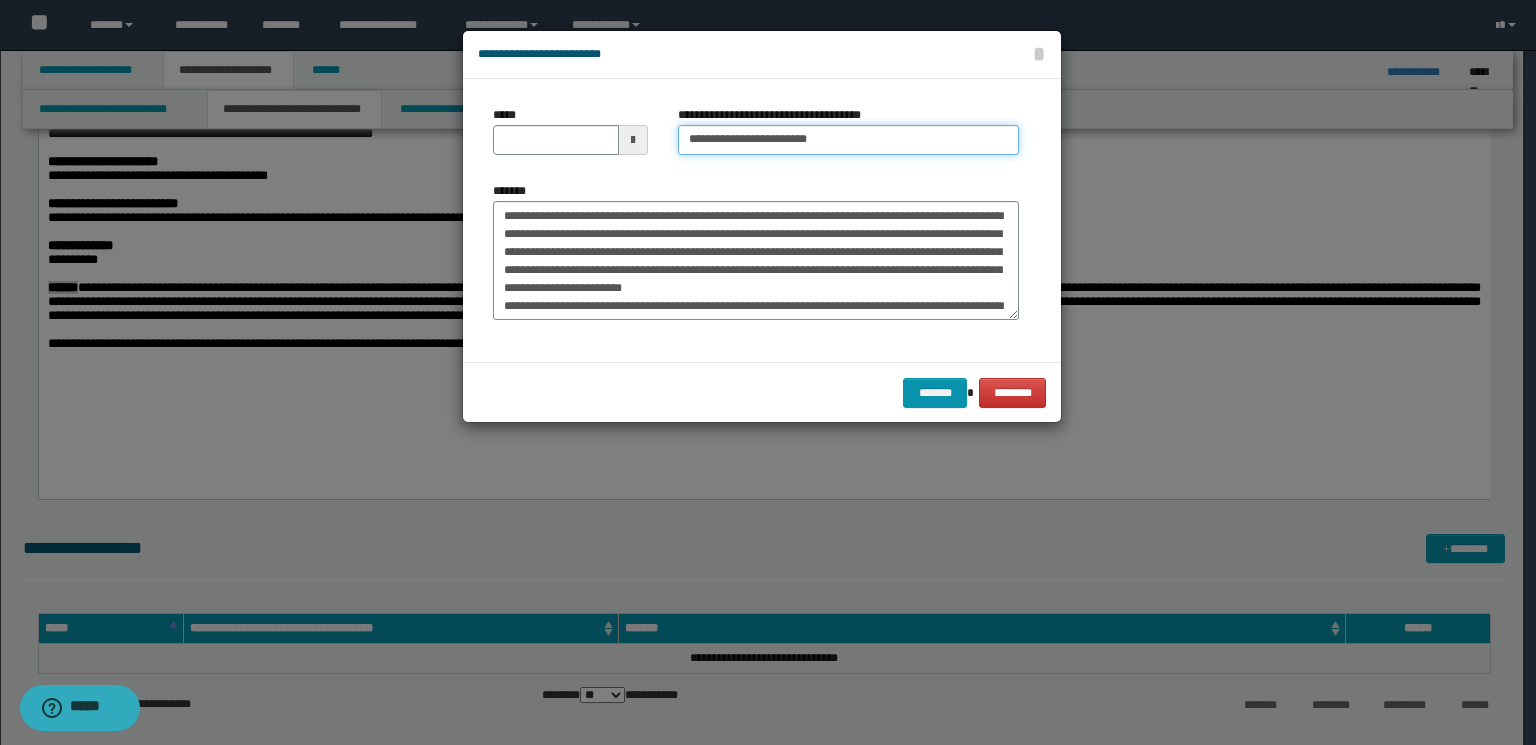 type 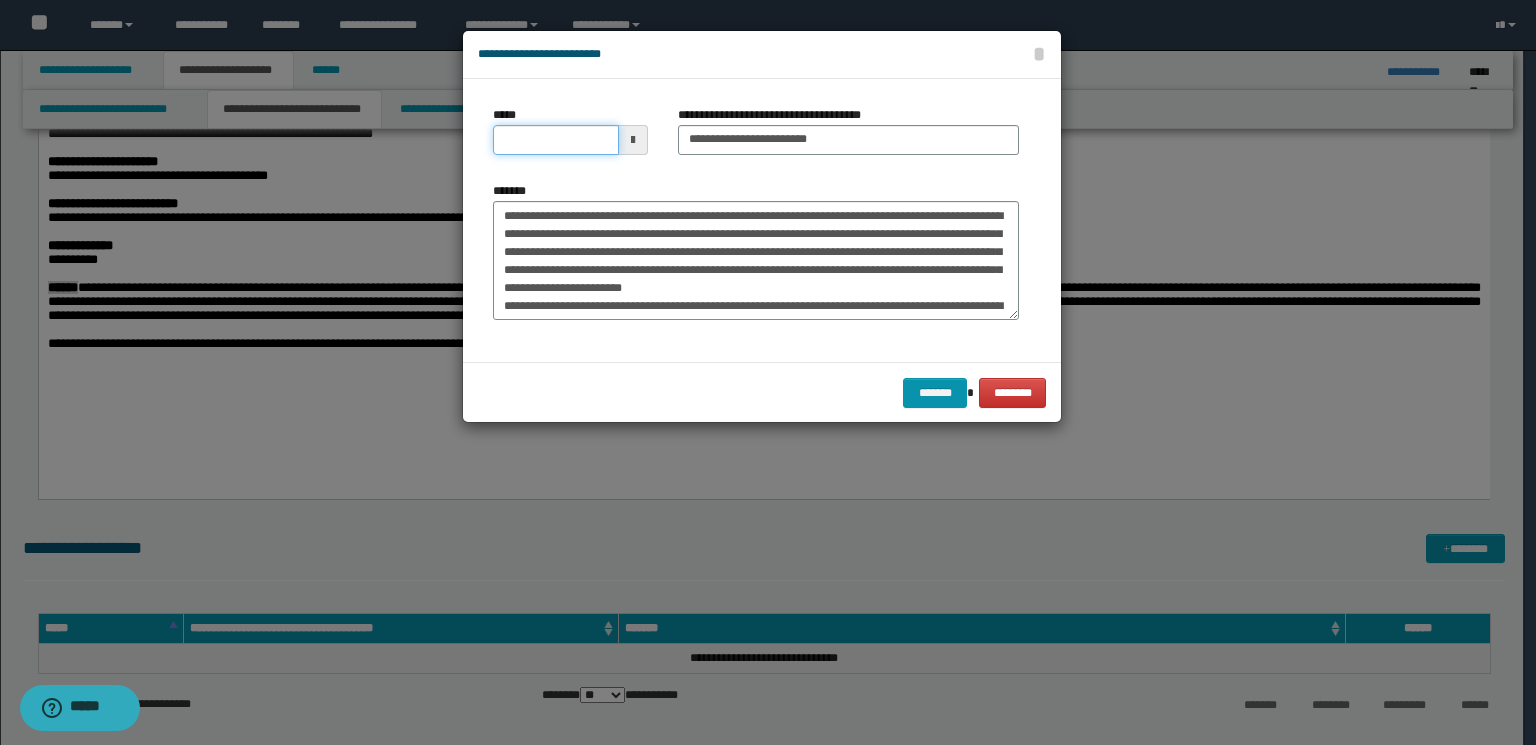 click on "*****" at bounding box center [556, 140] 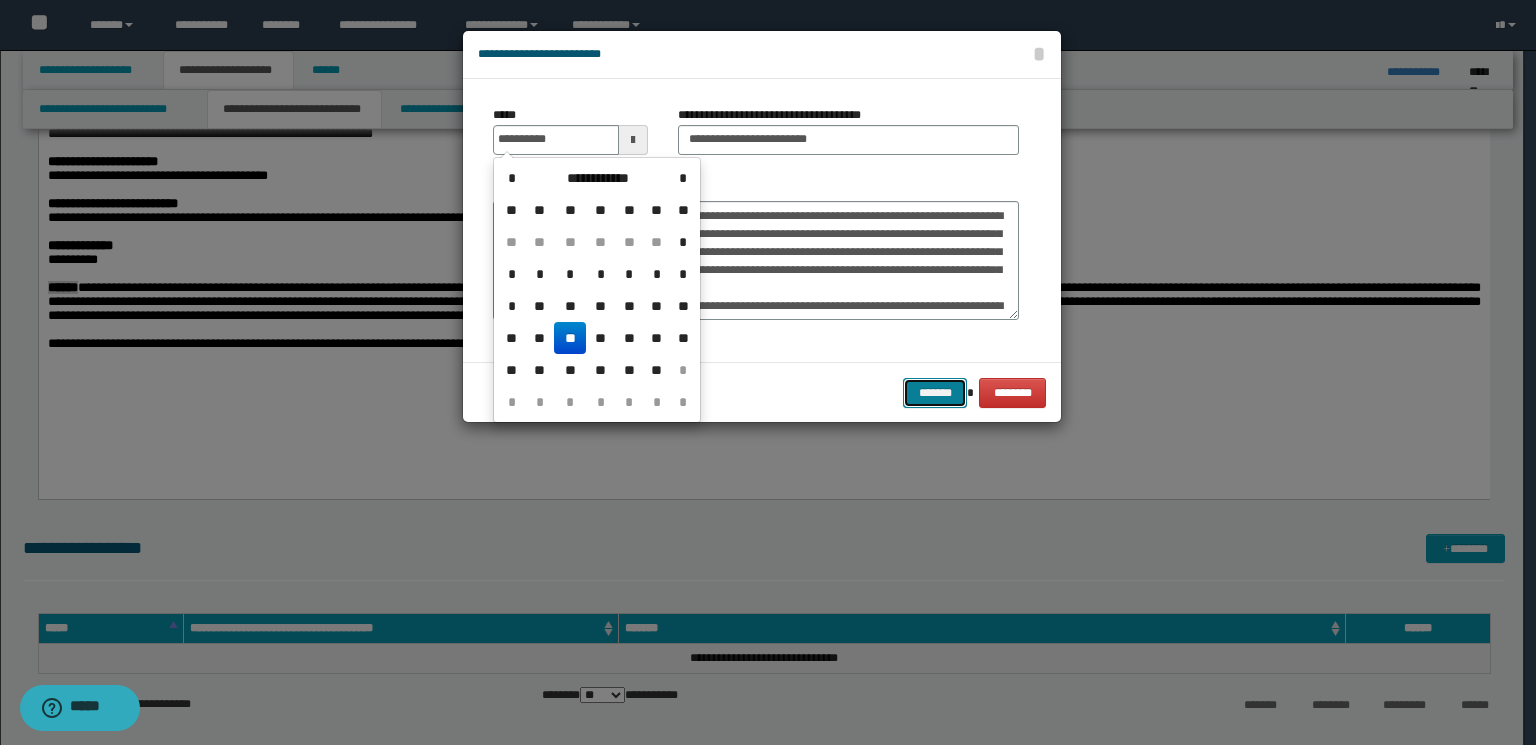 type on "**********" 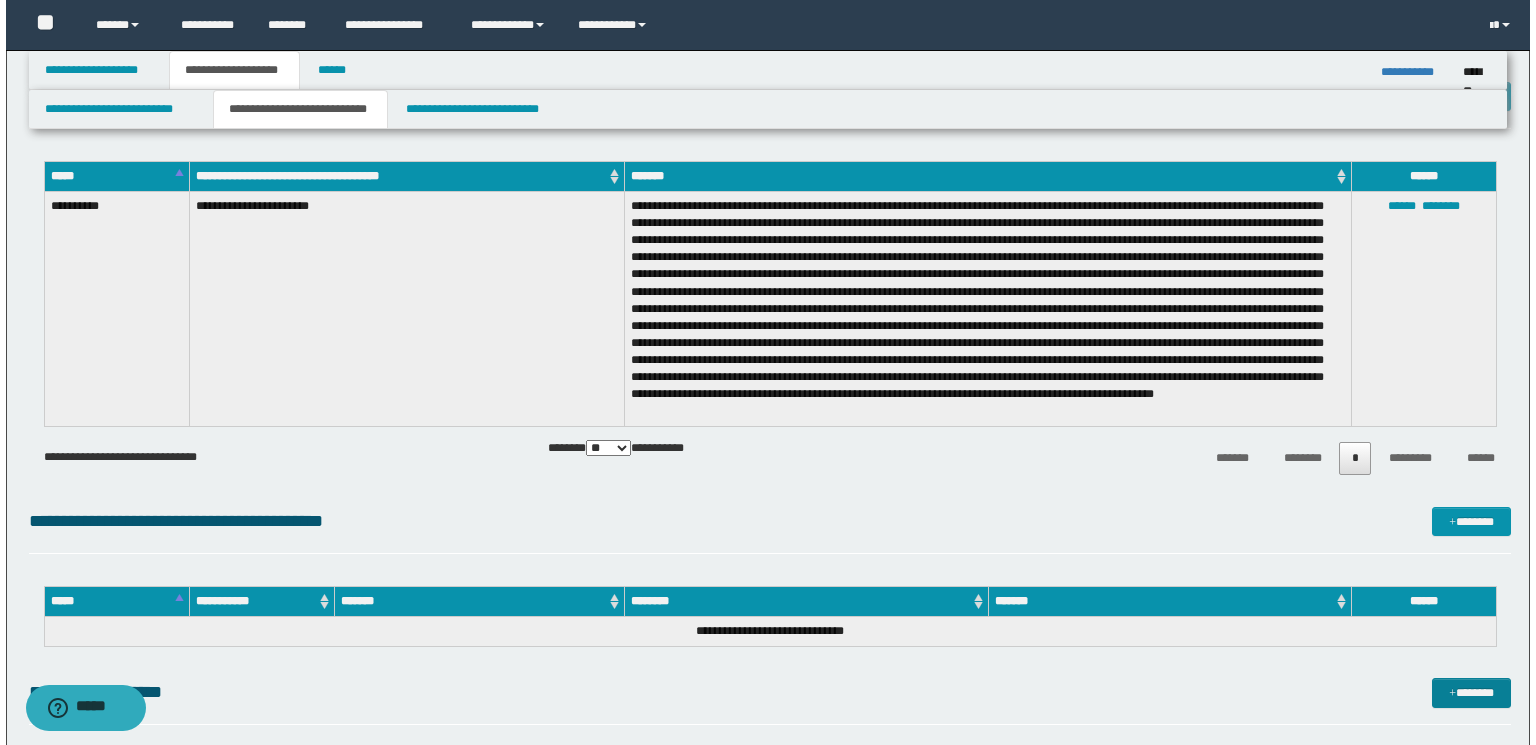 scroll, scrollTop: 1457, scrollLeft: 0, axis: vertical 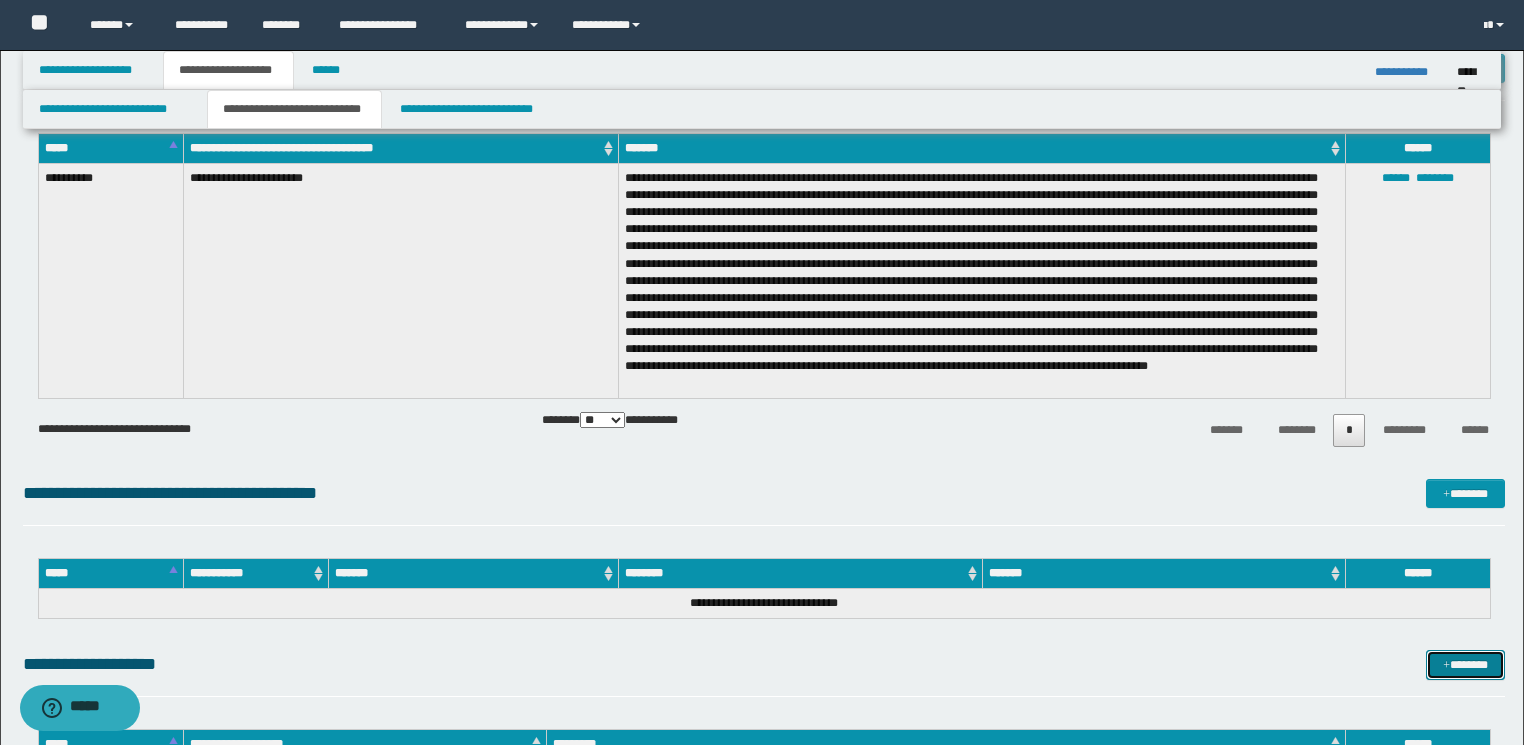 click on "*******" at bounding box center [1465, 665] 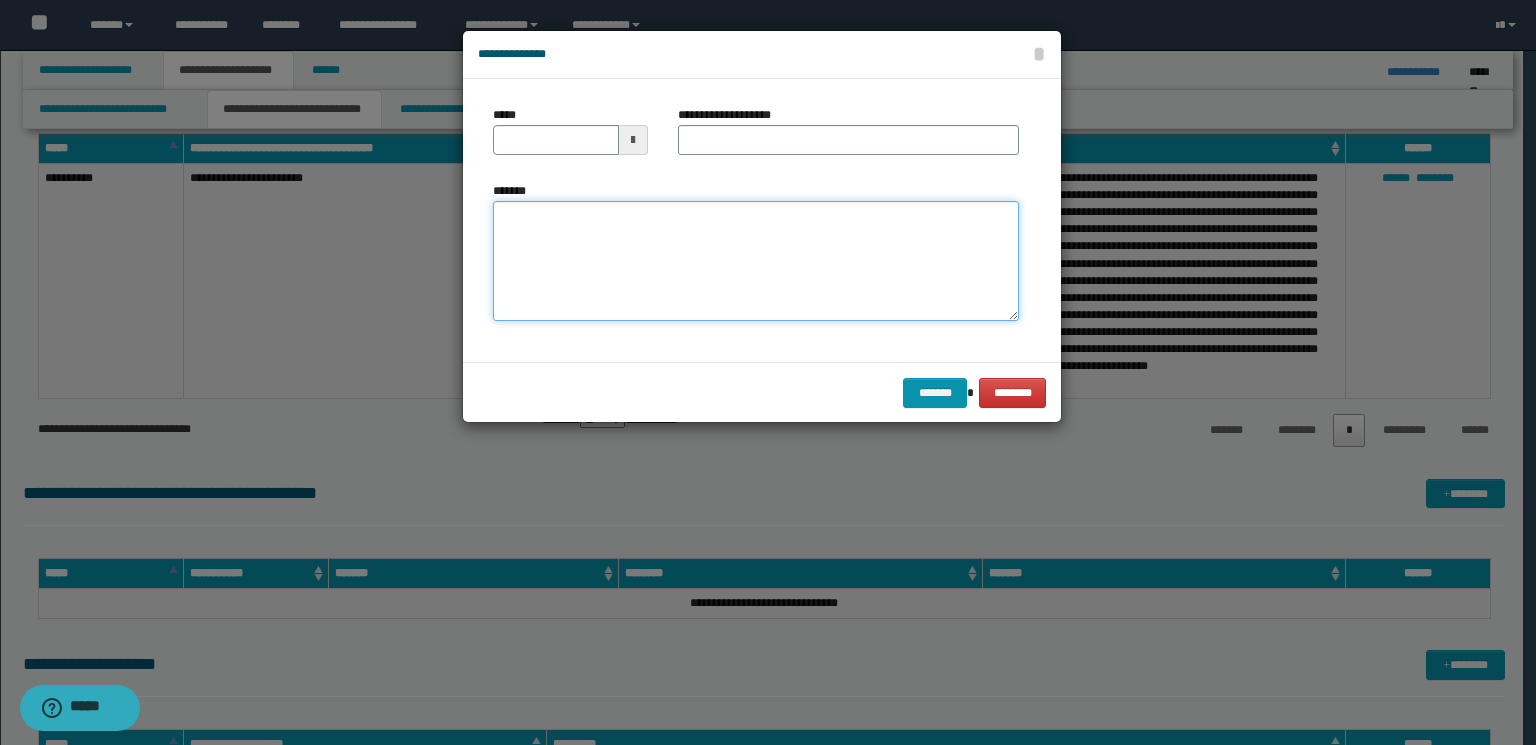 click on "*******" at bounding box center [756, 261] 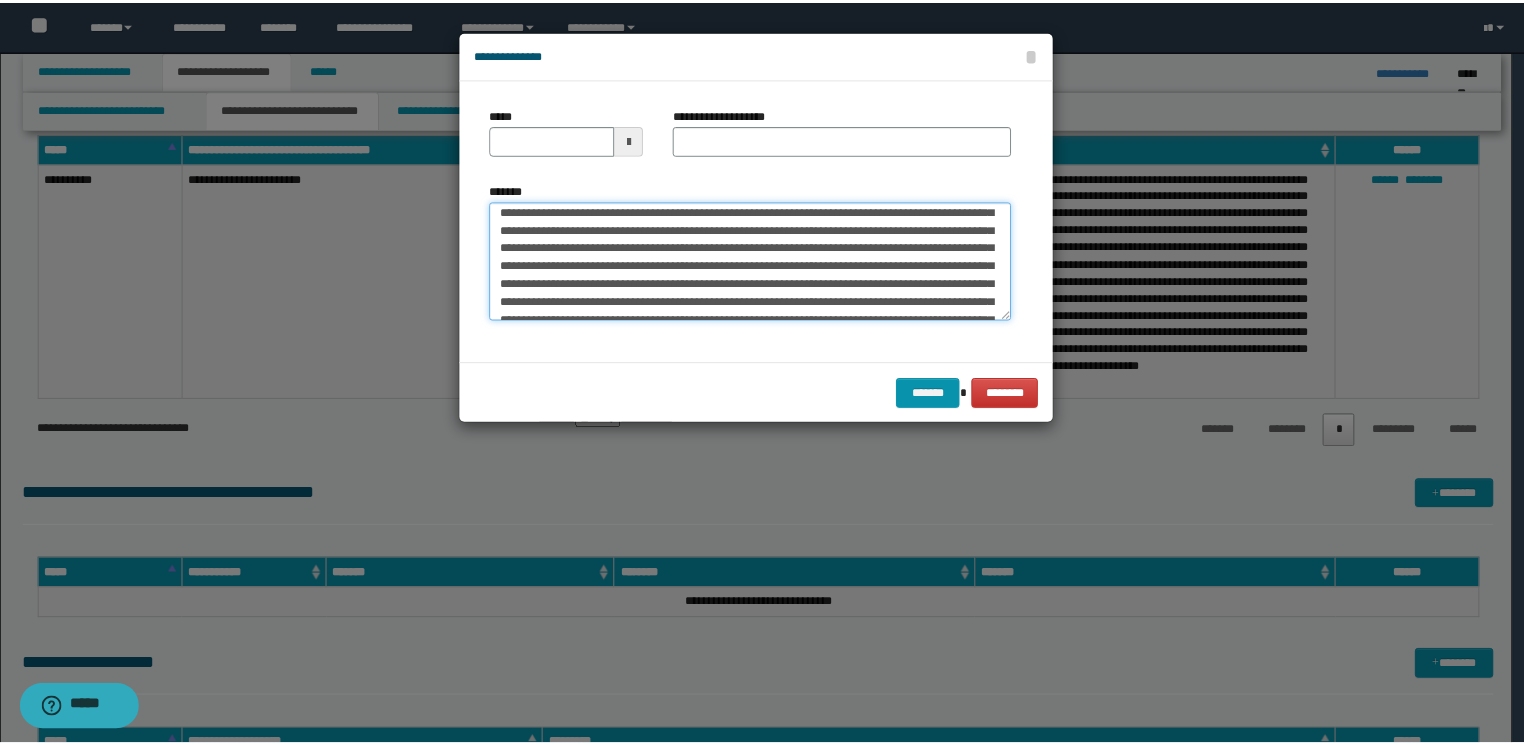scroll, scrollTop: 0, scrollLeft: 0, axis: both 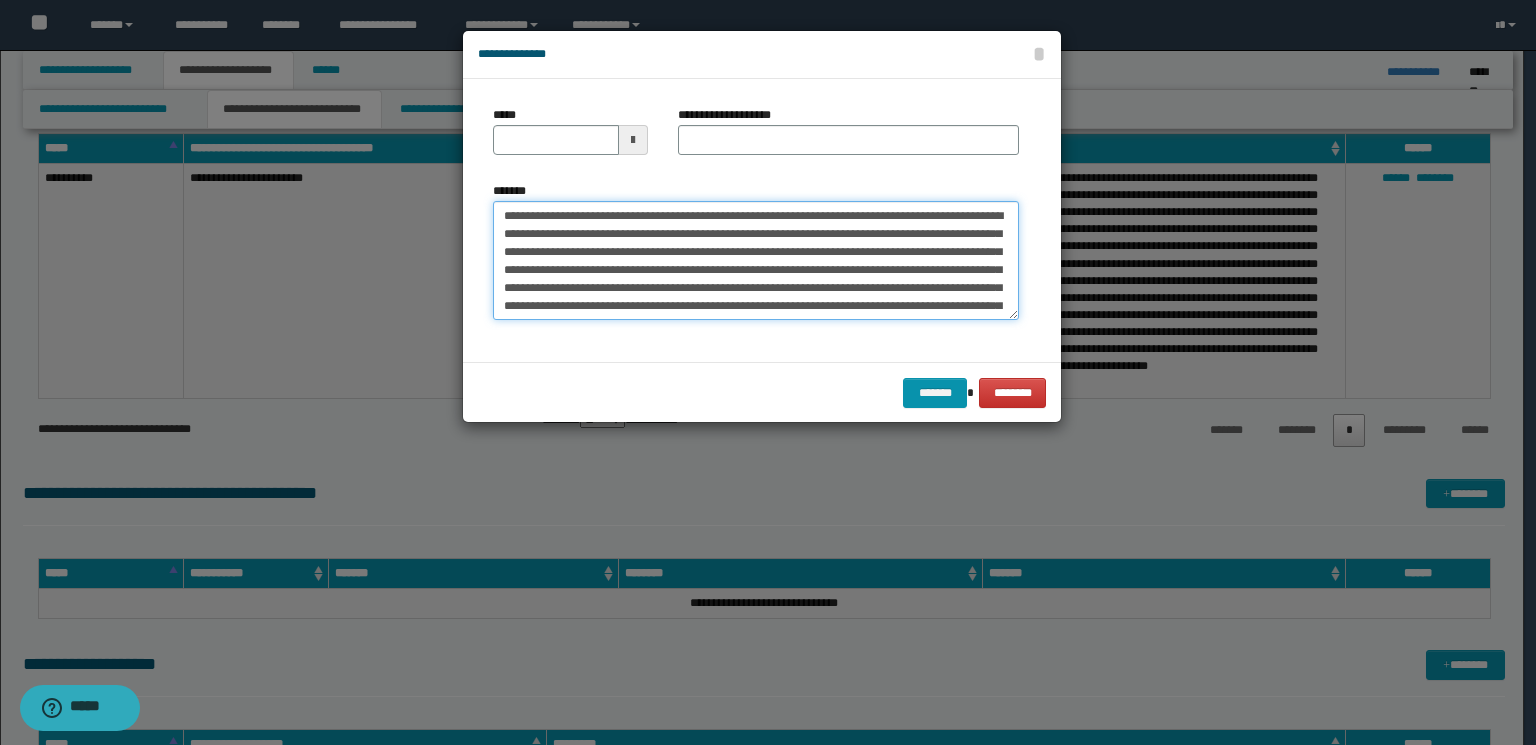 drag, startPoint x: 766, startPoint y: 212, endPoint x: 468, endPoint y: 206, distance: 298.0604 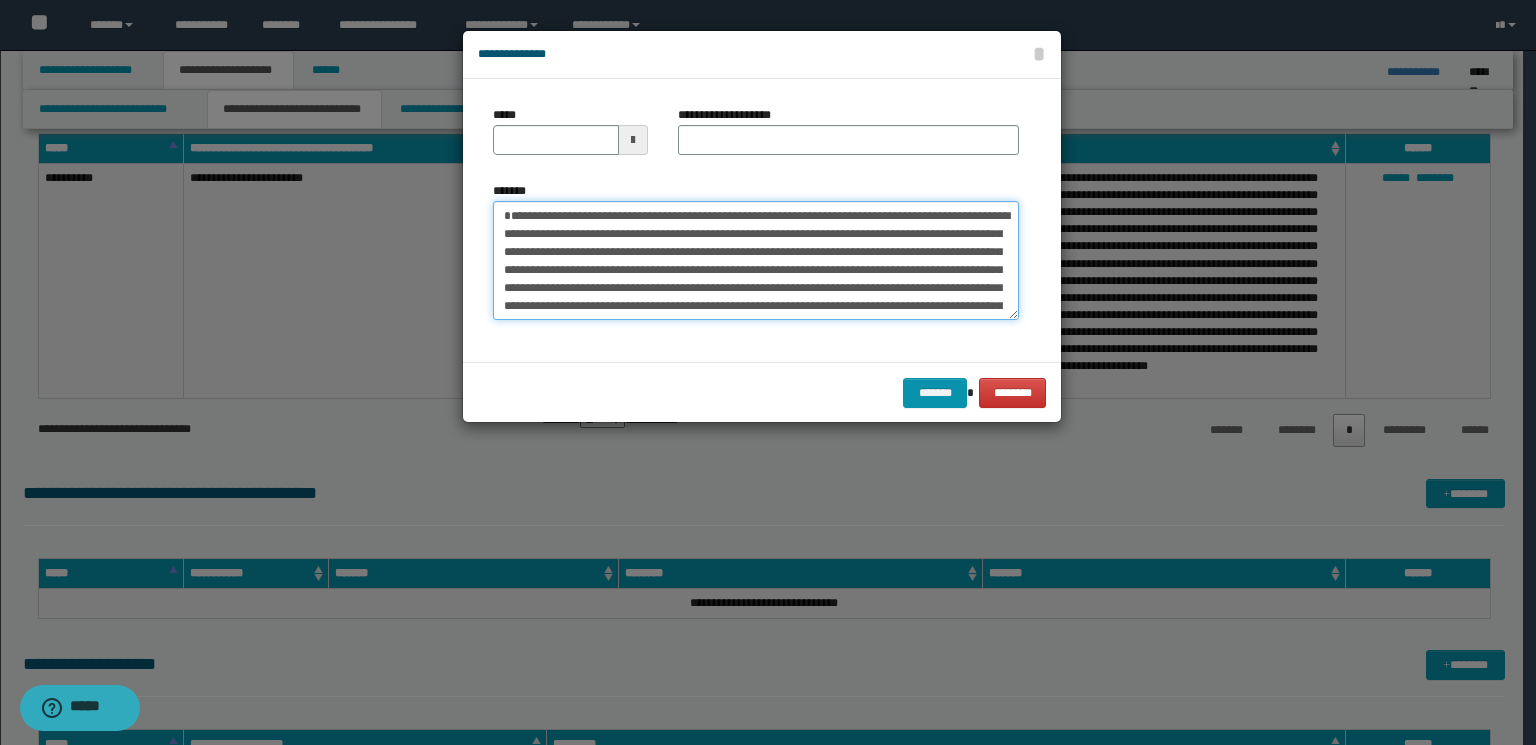 type on "**********" 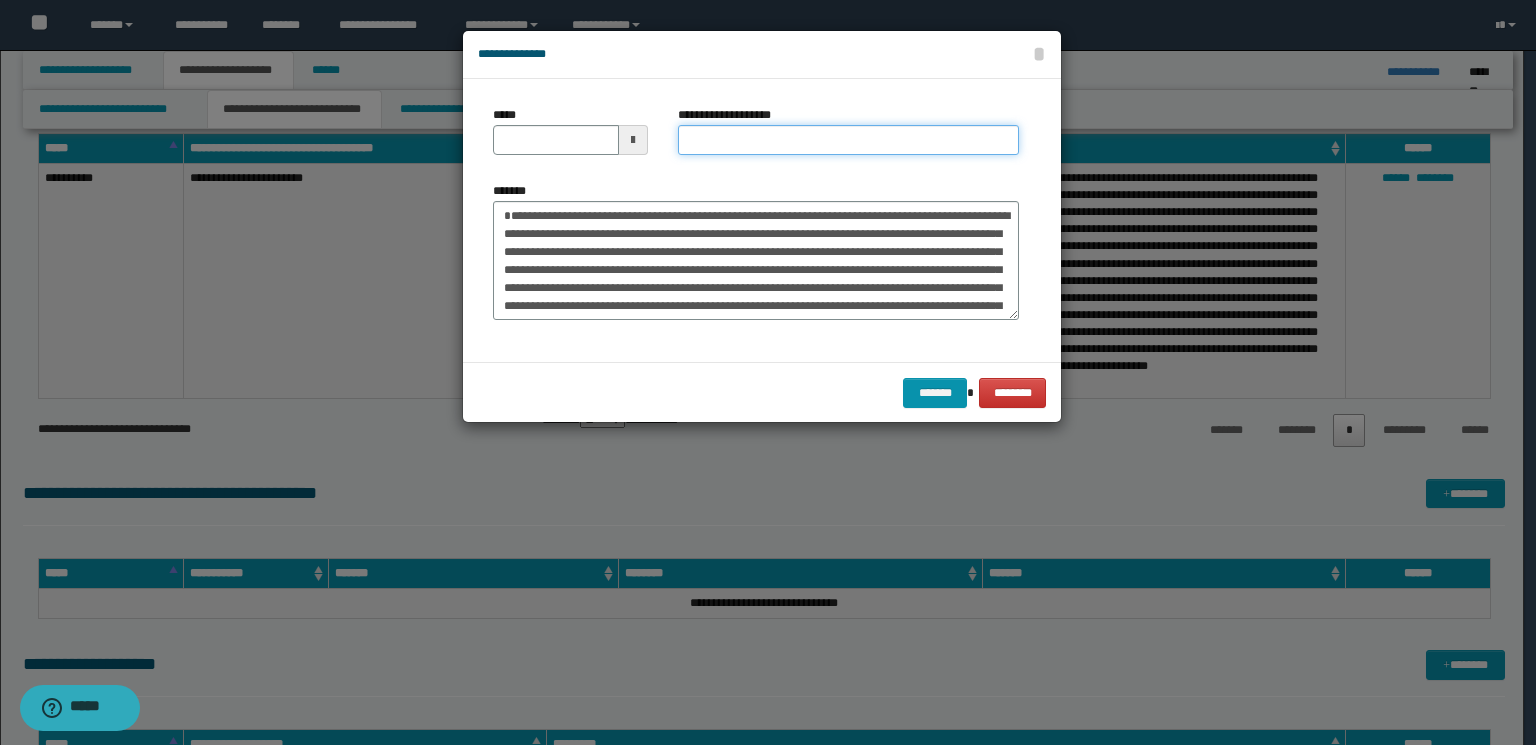 click on "**********" at bounding box center [848, 140] 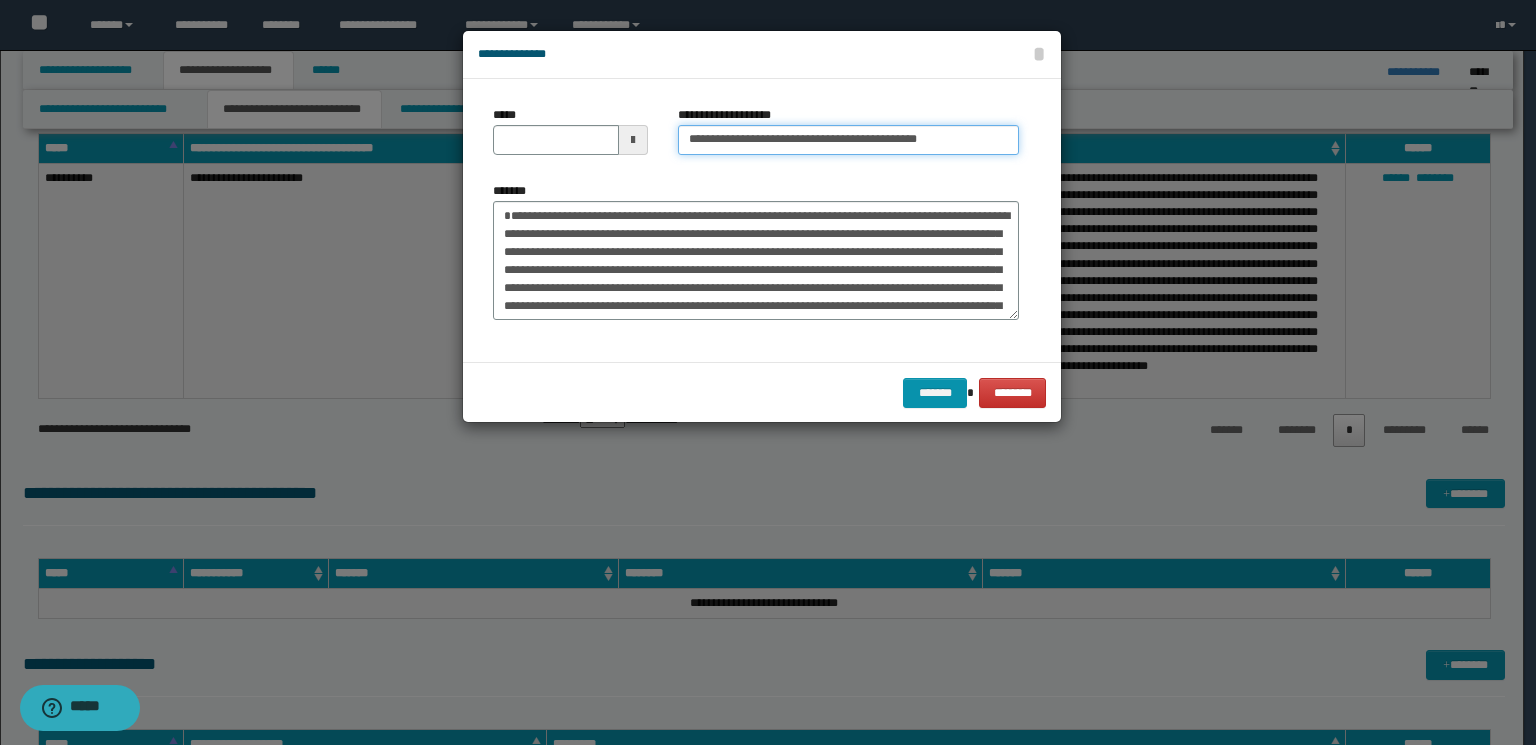 drag, startPoint x: 979, startPoint y: 133, endPoint x: 881, endPoint y: 136, distance: 98.045906 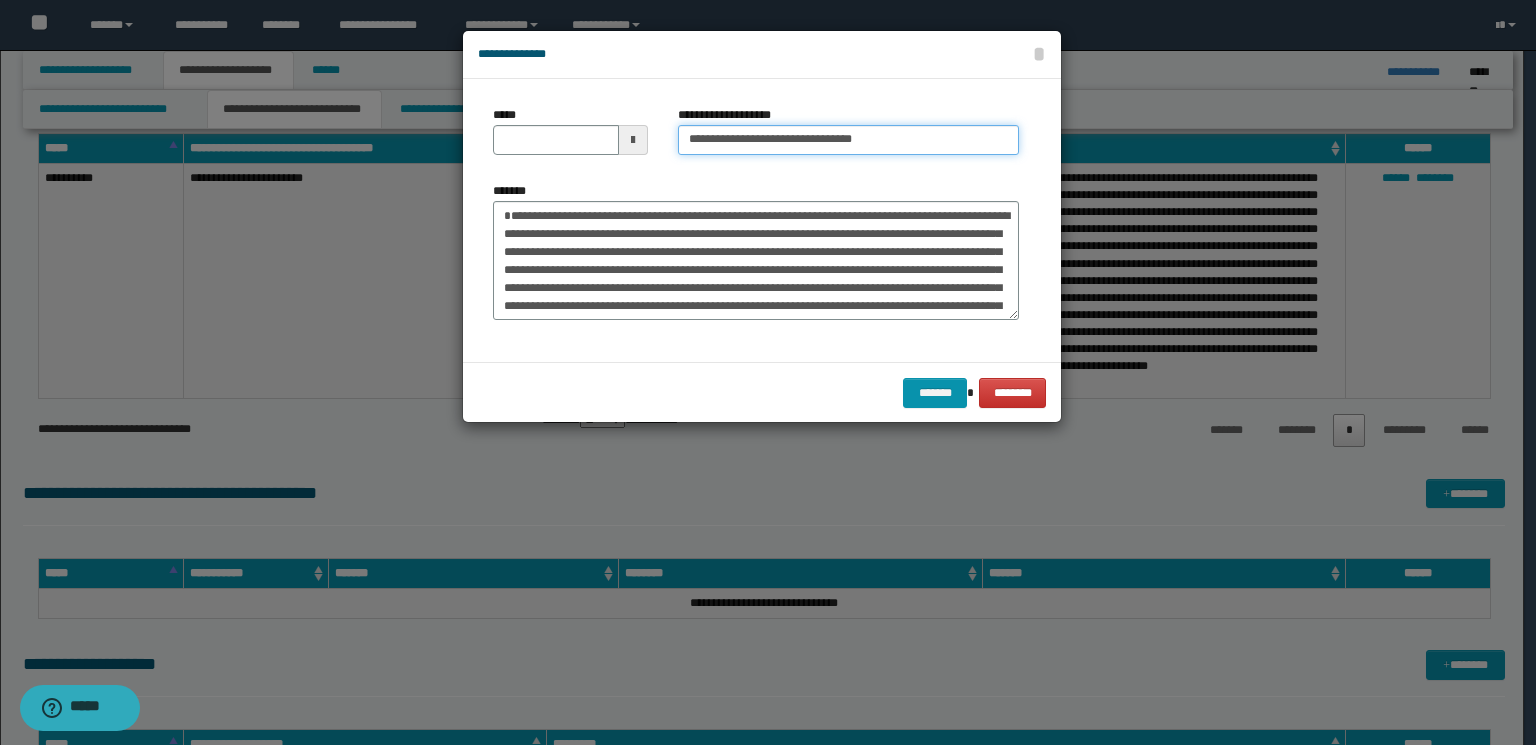 type 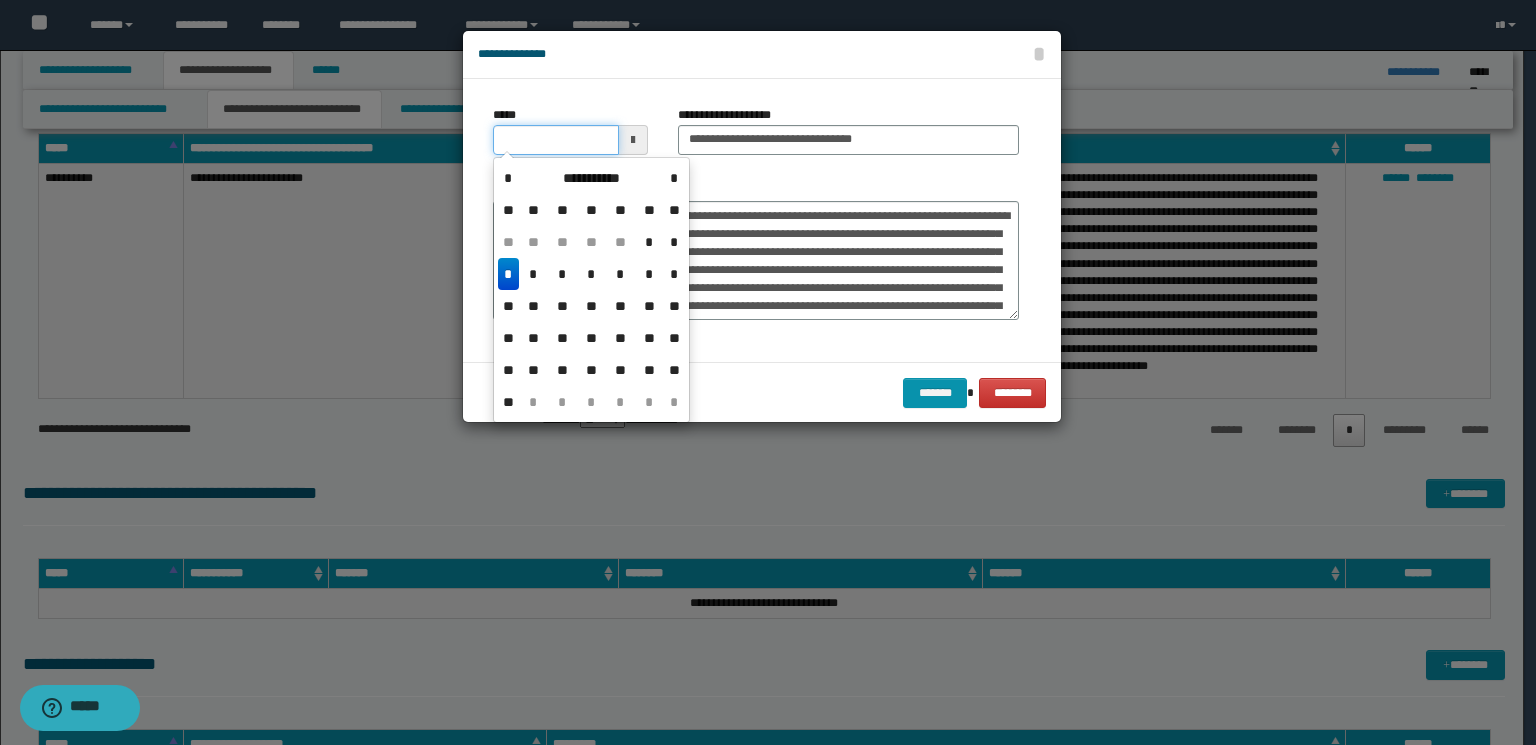 click on "*****" at bounding box center [556, 140] 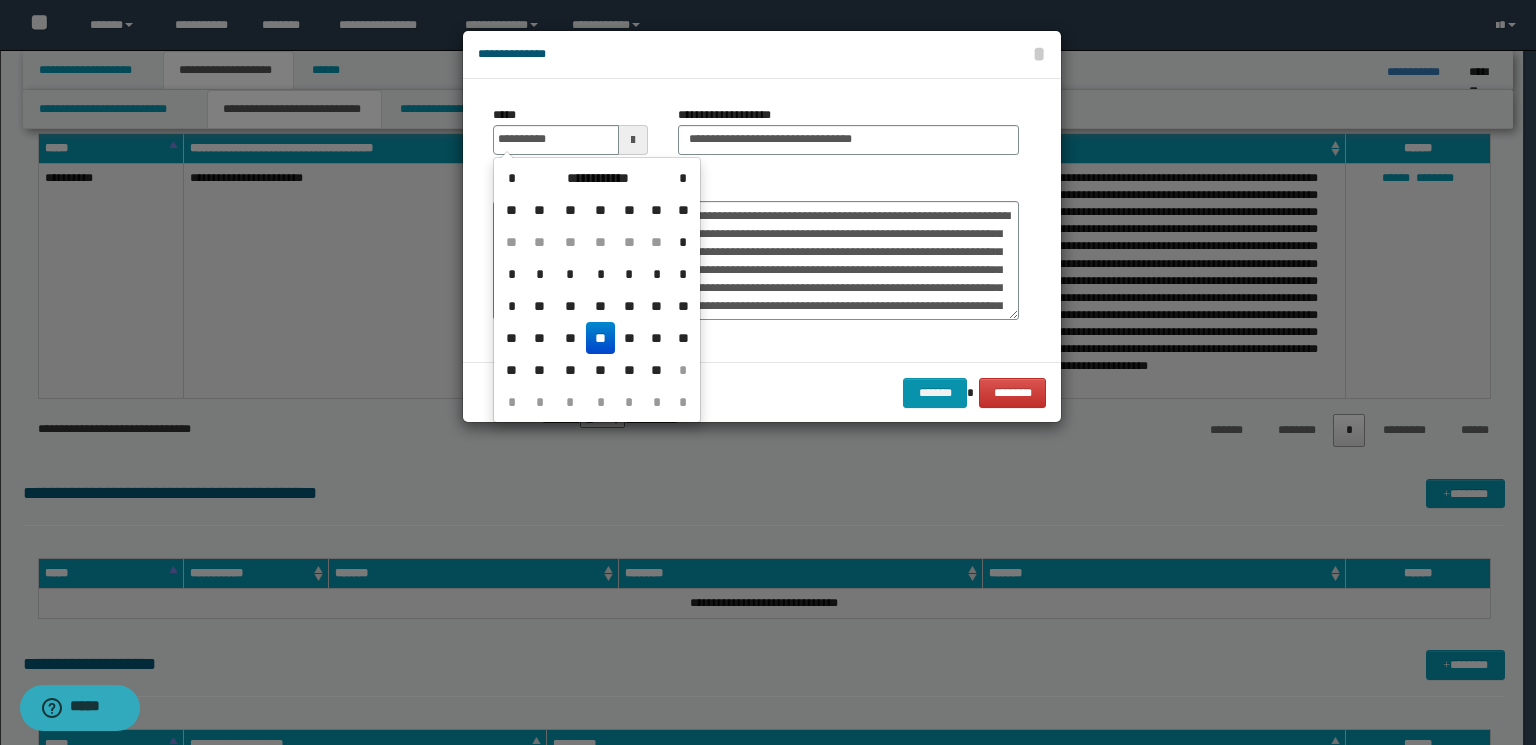 type on "**********" 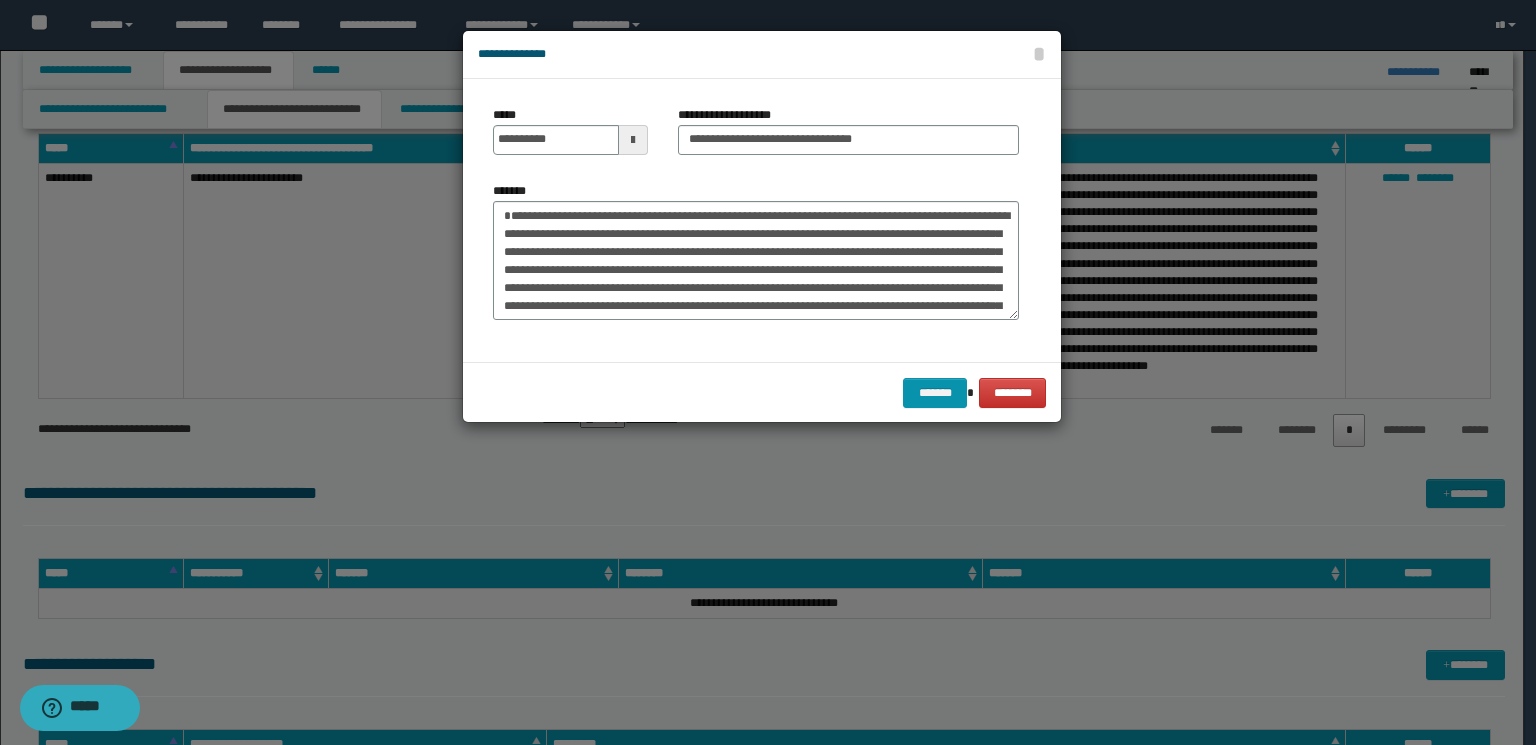 click on "*******
********" at bounding box center [762, 392] 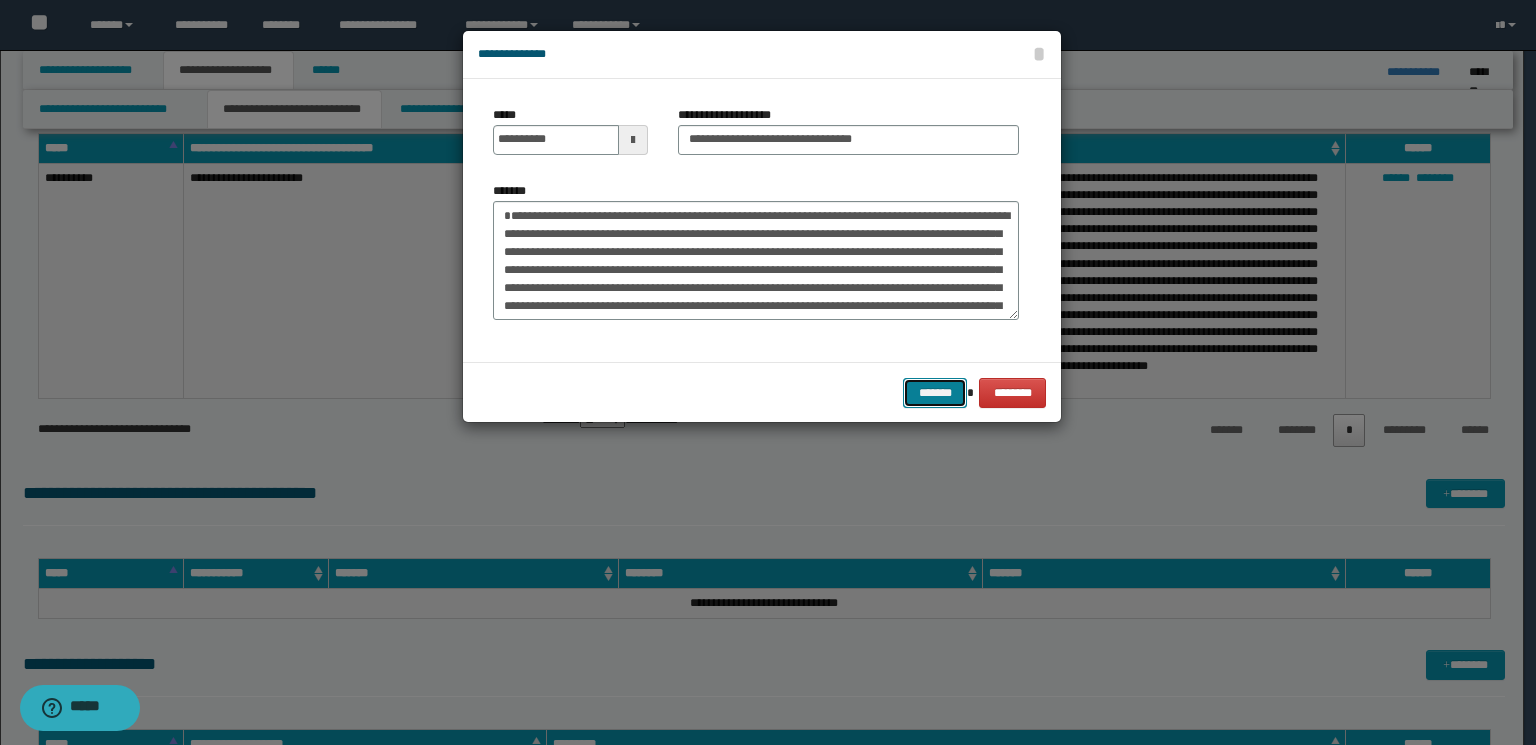 click on "*******" at bounding box center [935, 393] 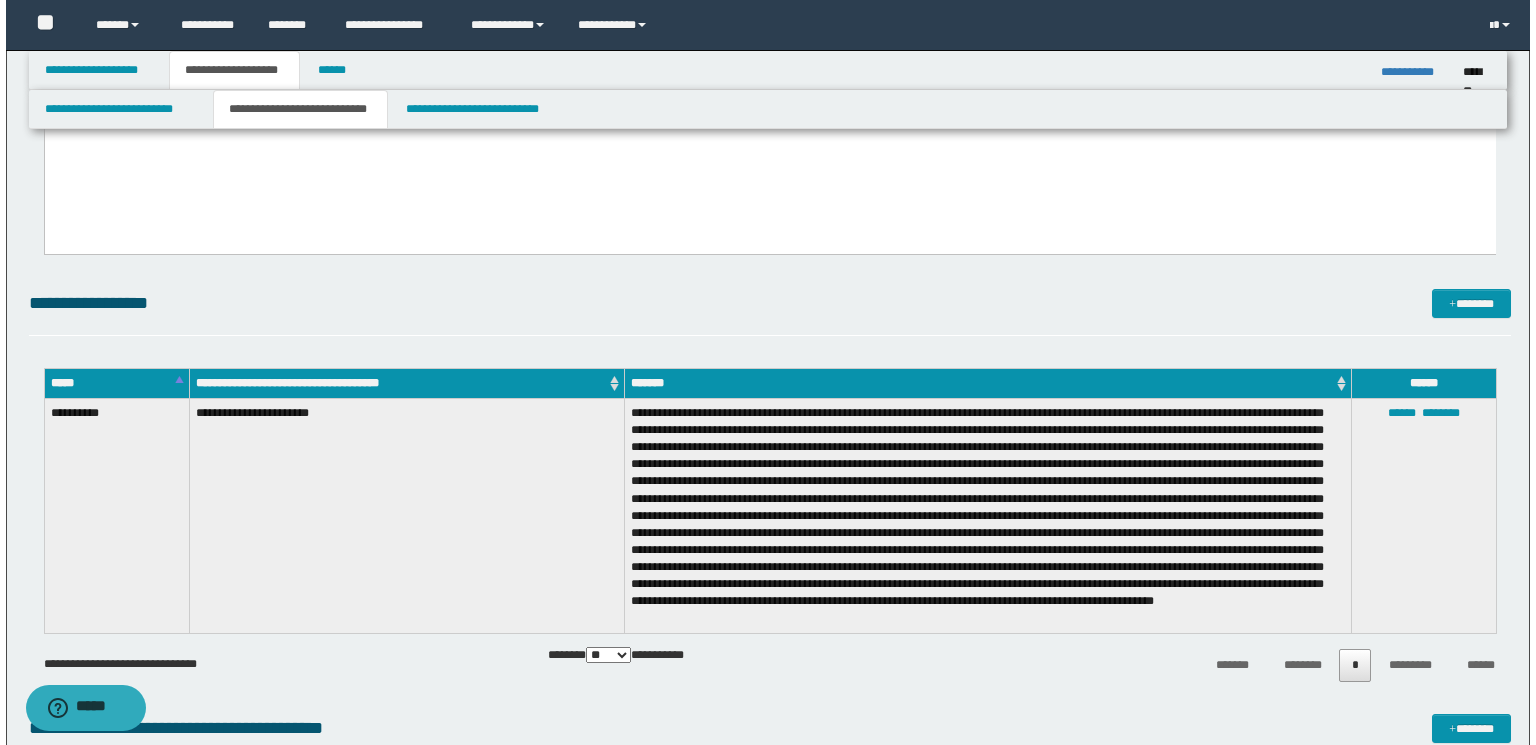 scroll, scrollTop: 1217, scrollLeft: 0, axis: vertical 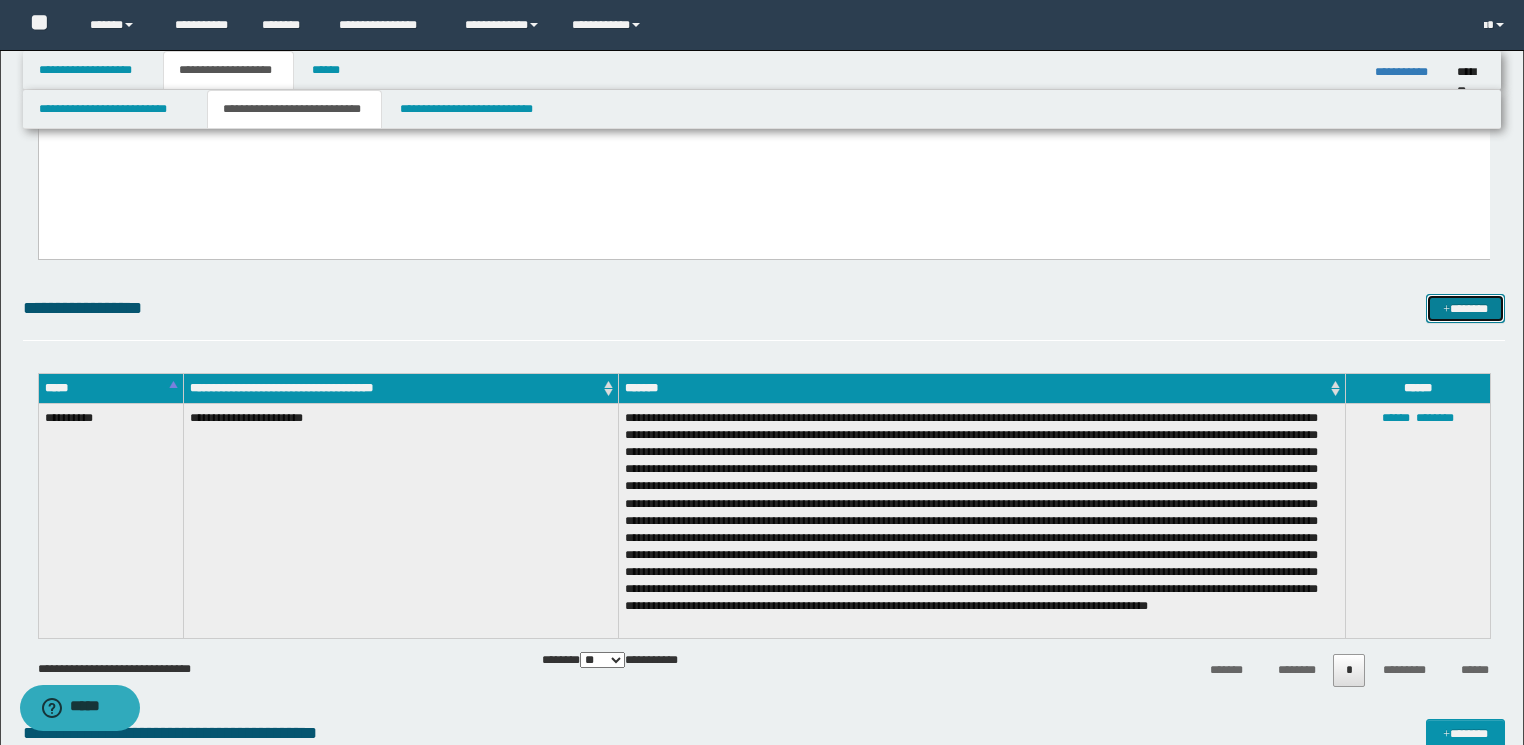 click on "*******" at bounding box center (1465, 309) 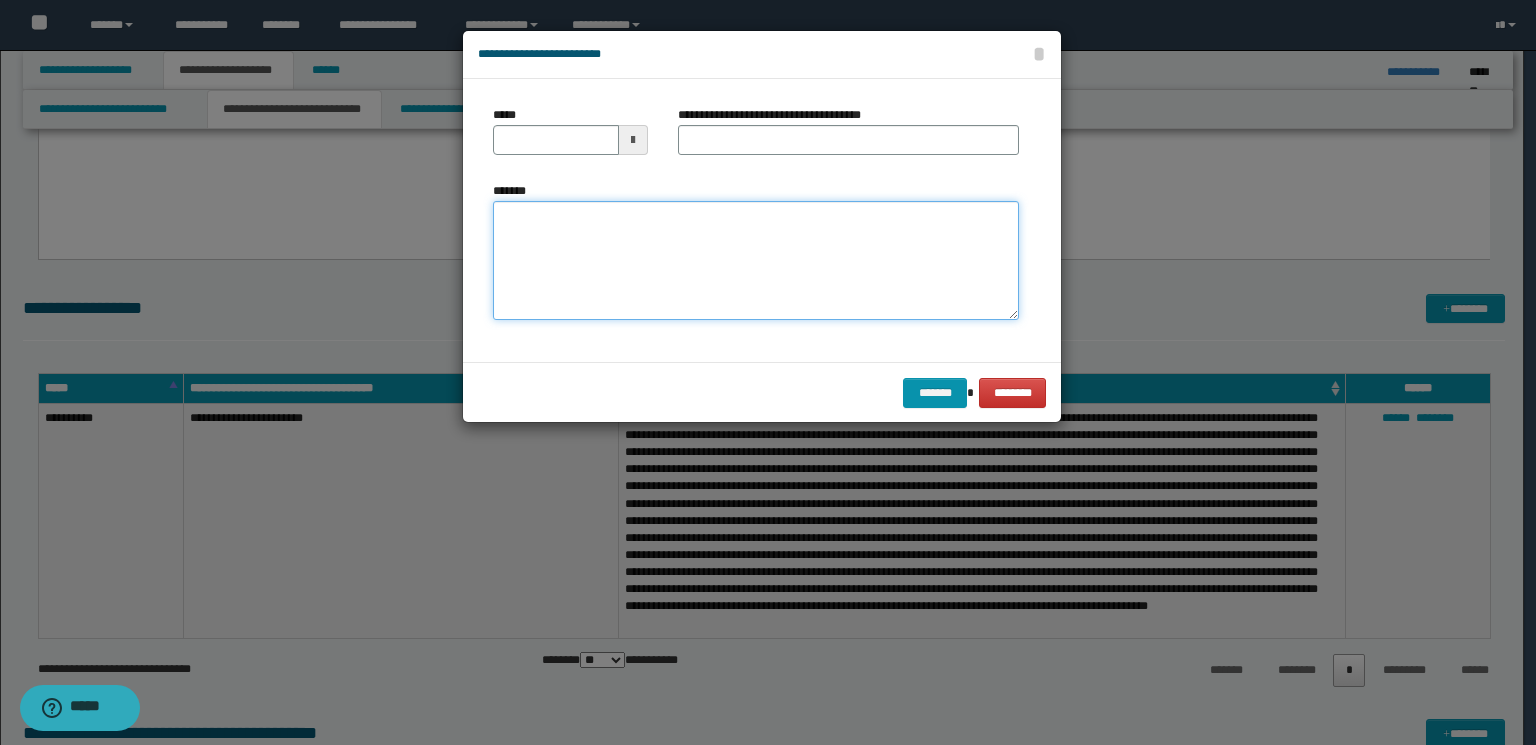 click on "*******" at bounding box center [756, 261] 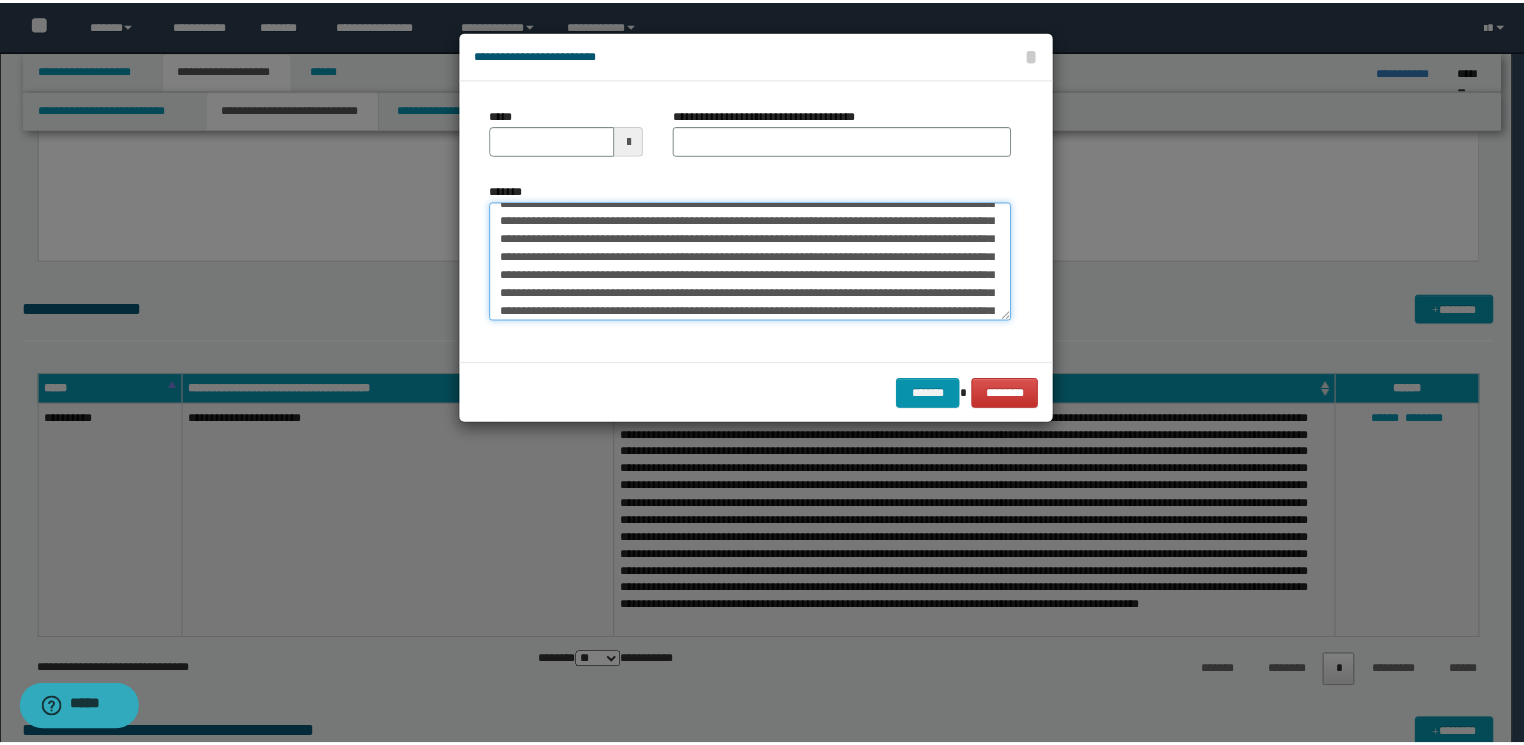 scroll, scrollTop: 0, scrollLeft: 0, axis: both 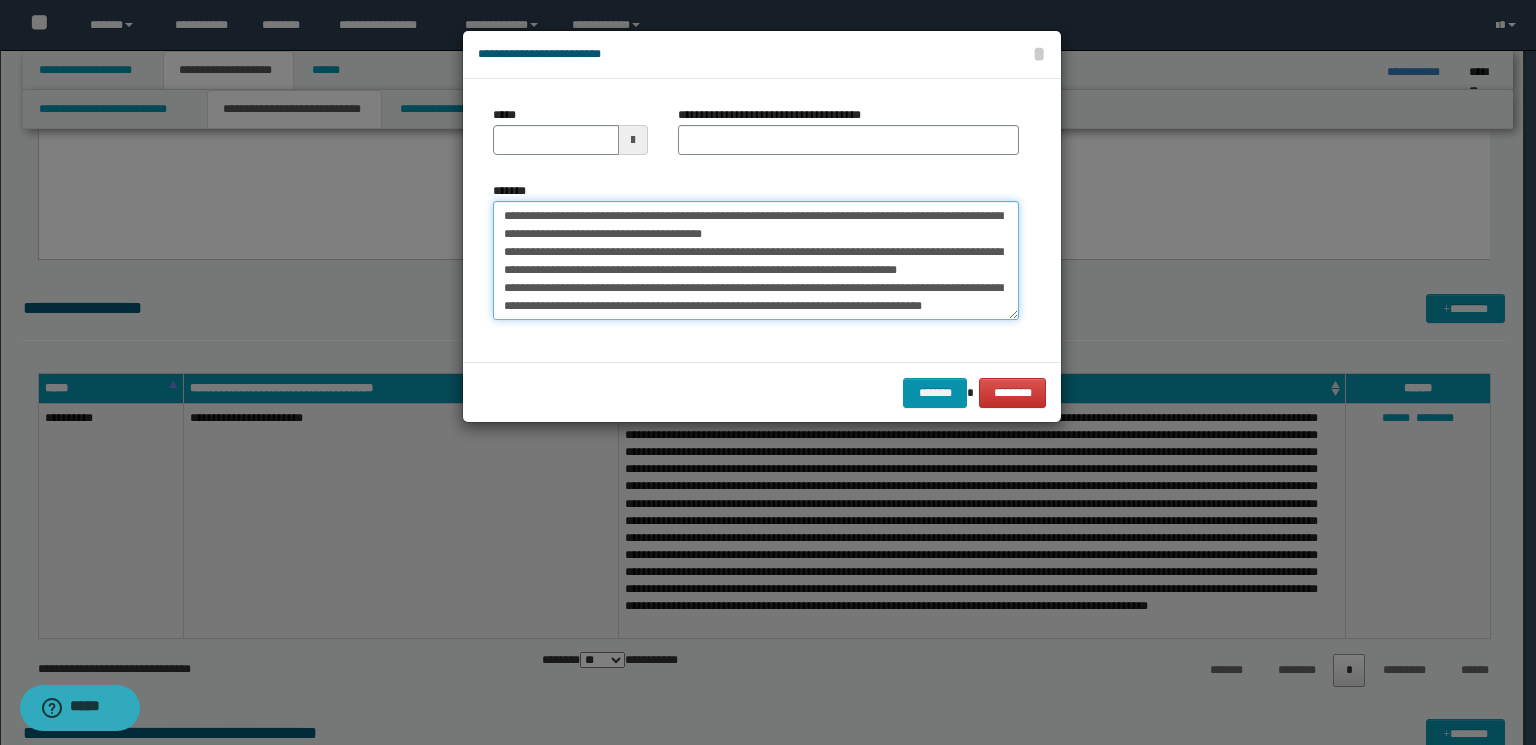 drag, startPoint x: 701, startPoint y: 211, endPoint x: 292, endPoint y: 210, distance: 409.00122 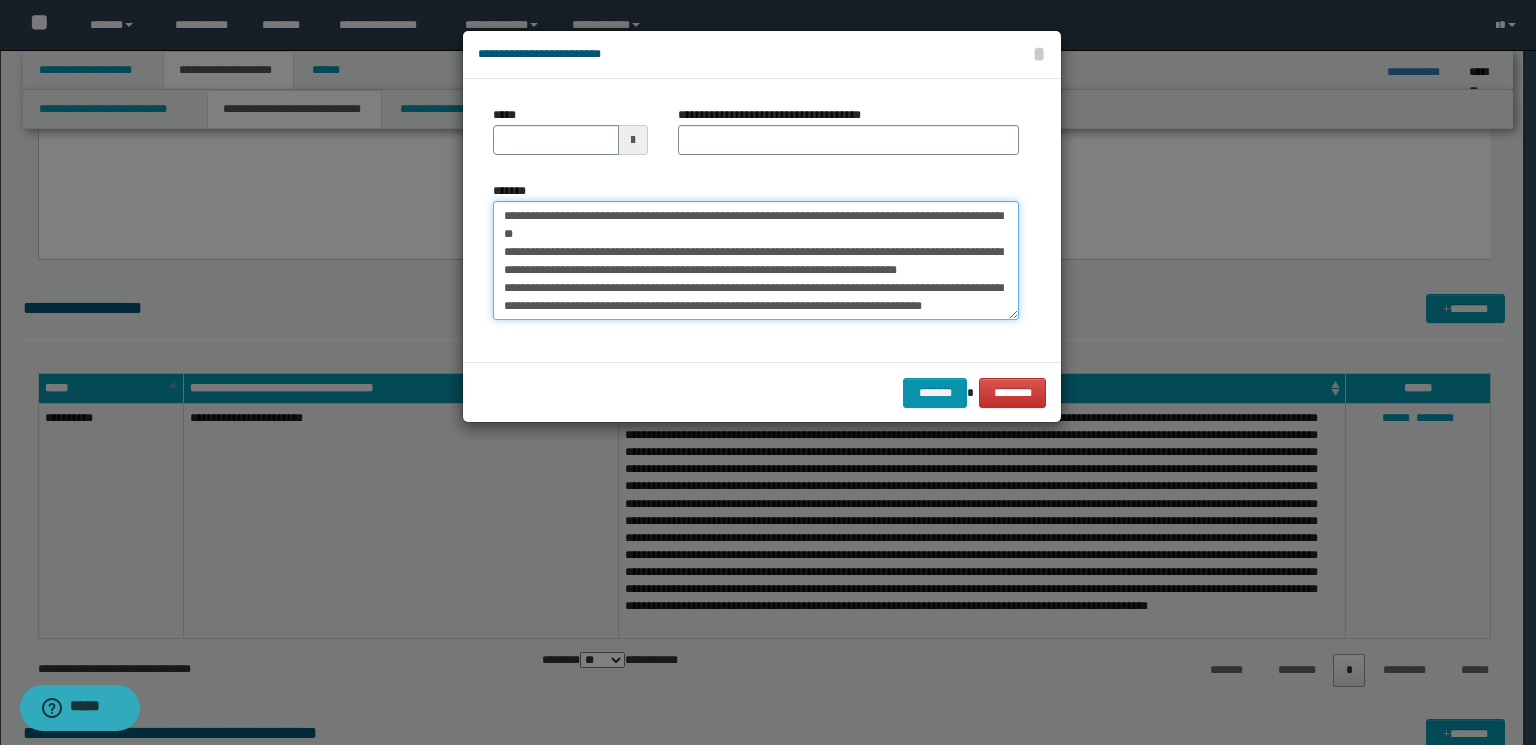 type on "**********" 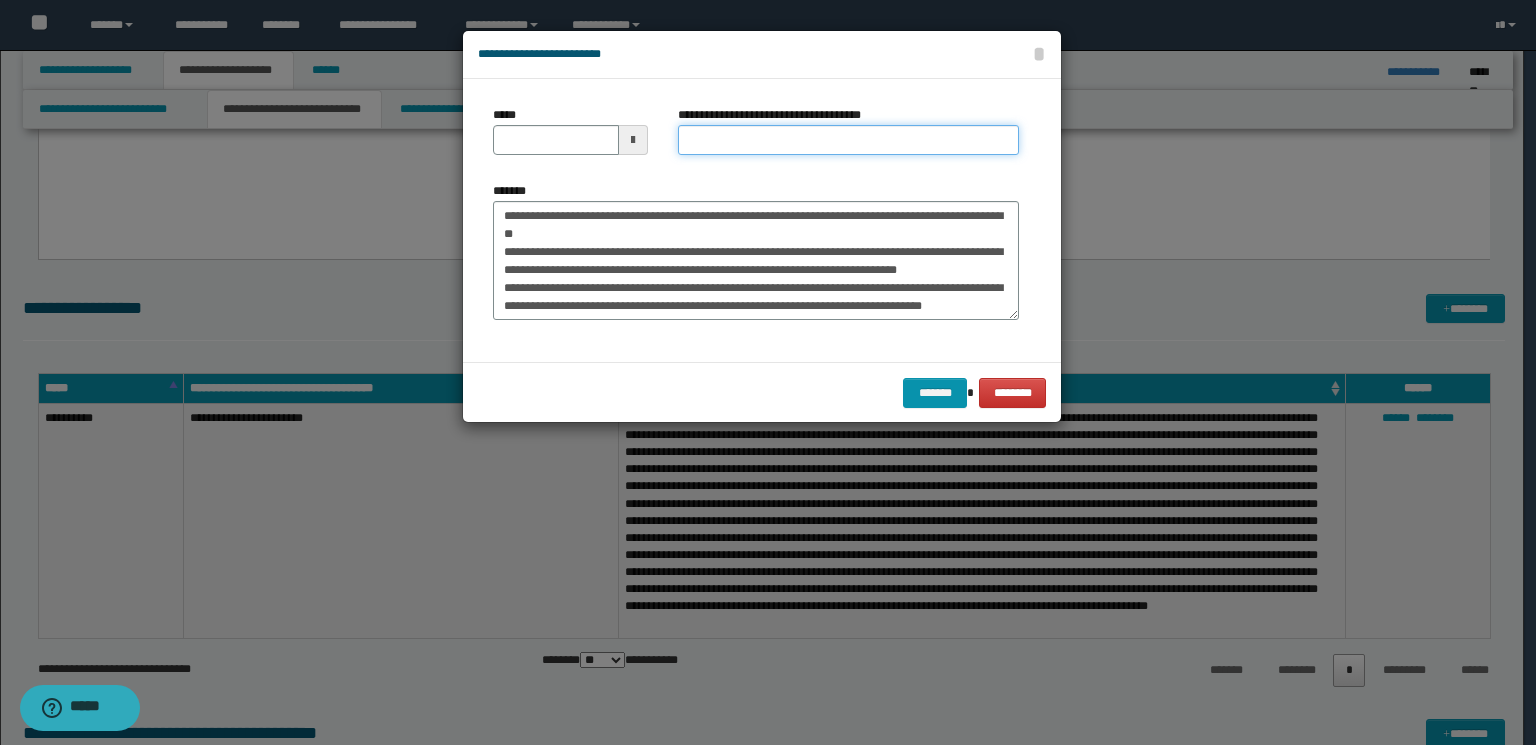 drag, startPoint x: 714, startPoint y: 133, endPoint x: 734, endPoint y: 140, distance: 21.189621 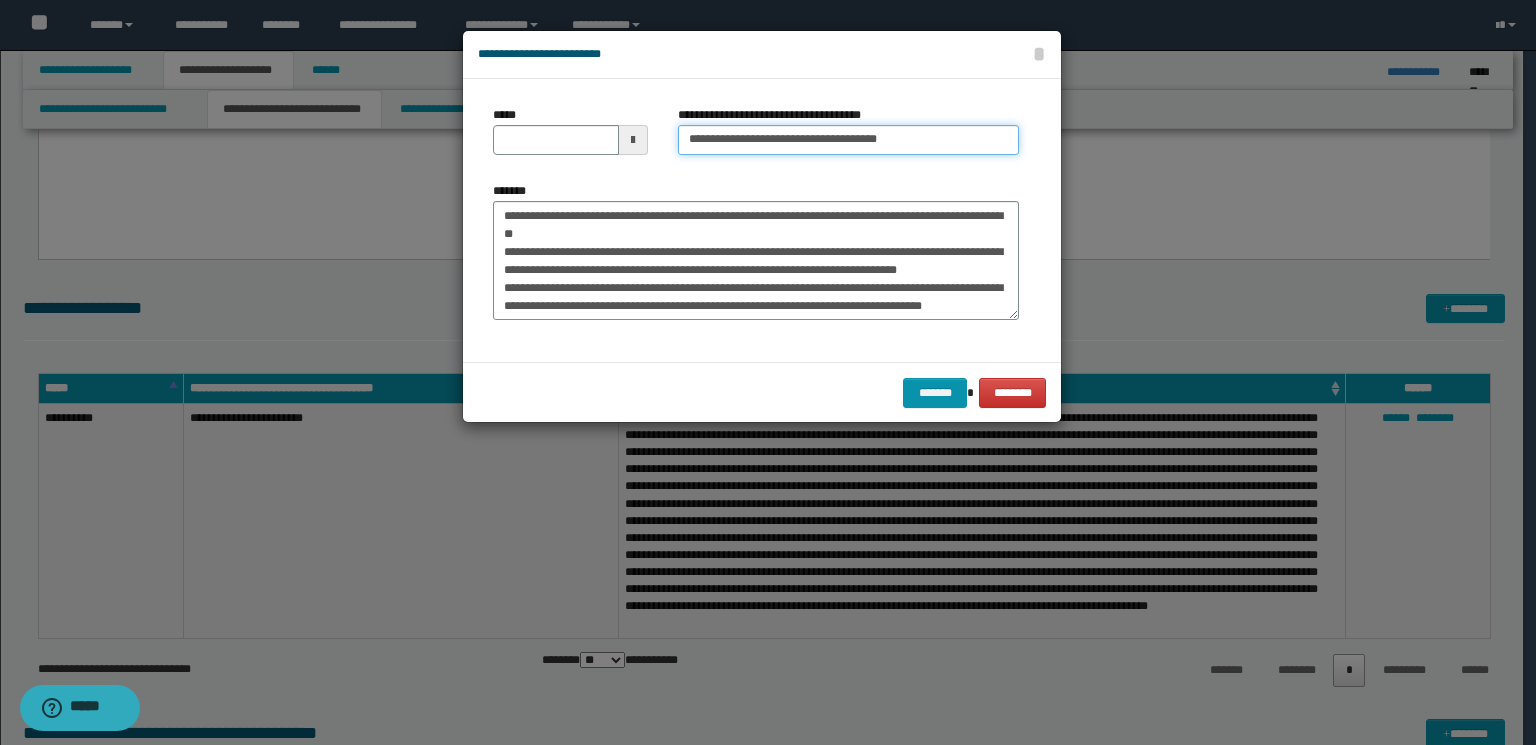 drag, startPoint x: 911, startPoint y: 136, endPoint x: 815, endPoint y: 140, distance: 96.0833 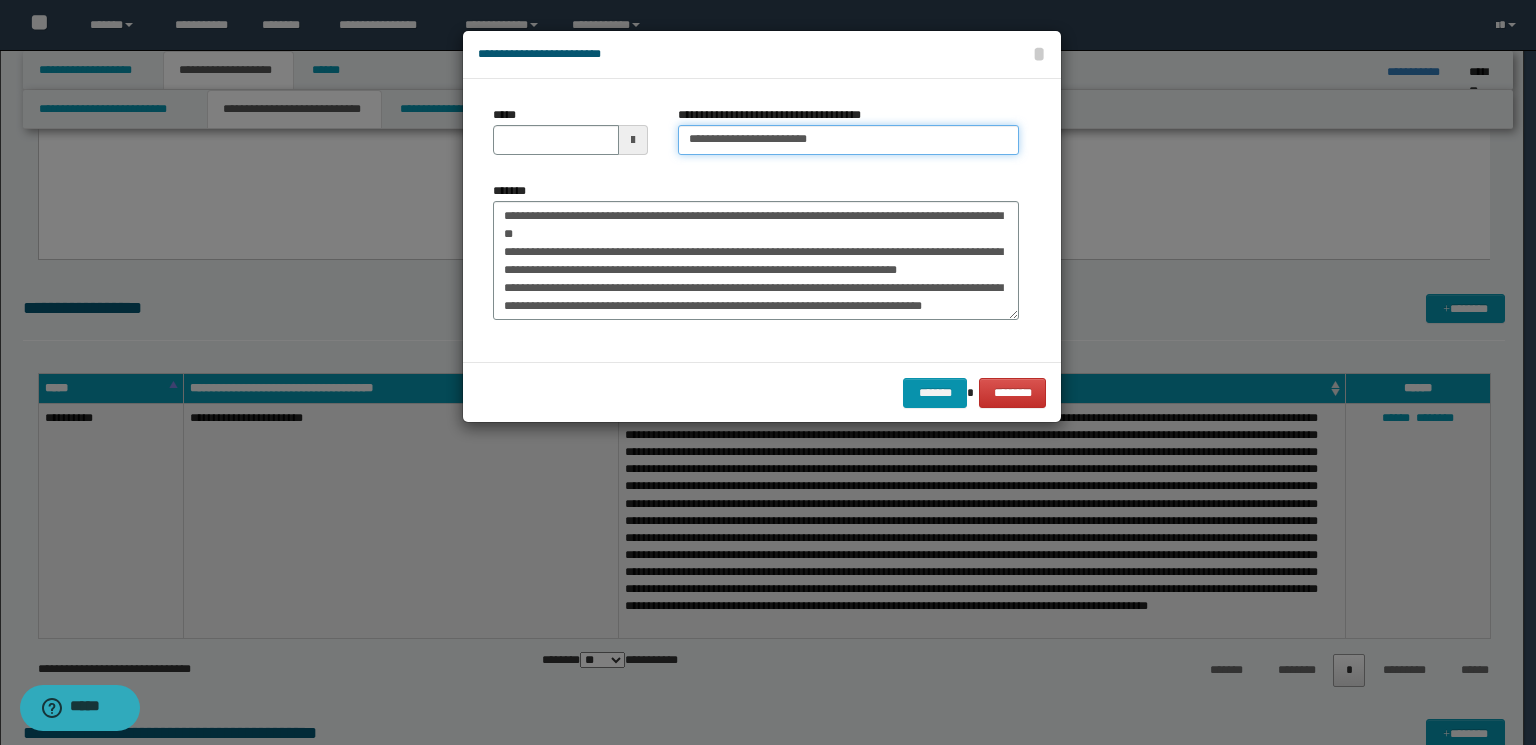 type 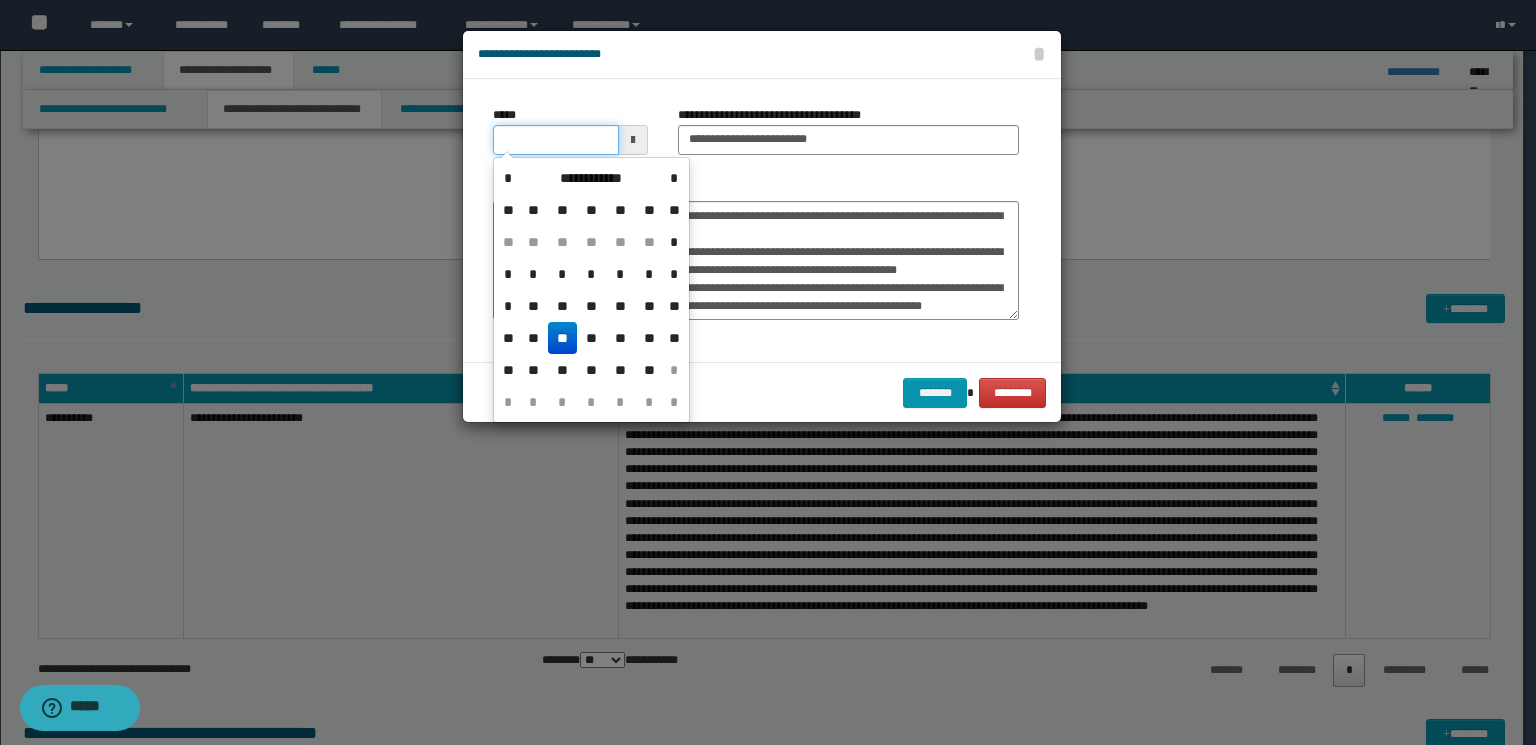 click on "*****" at bounding box center (556, 140) 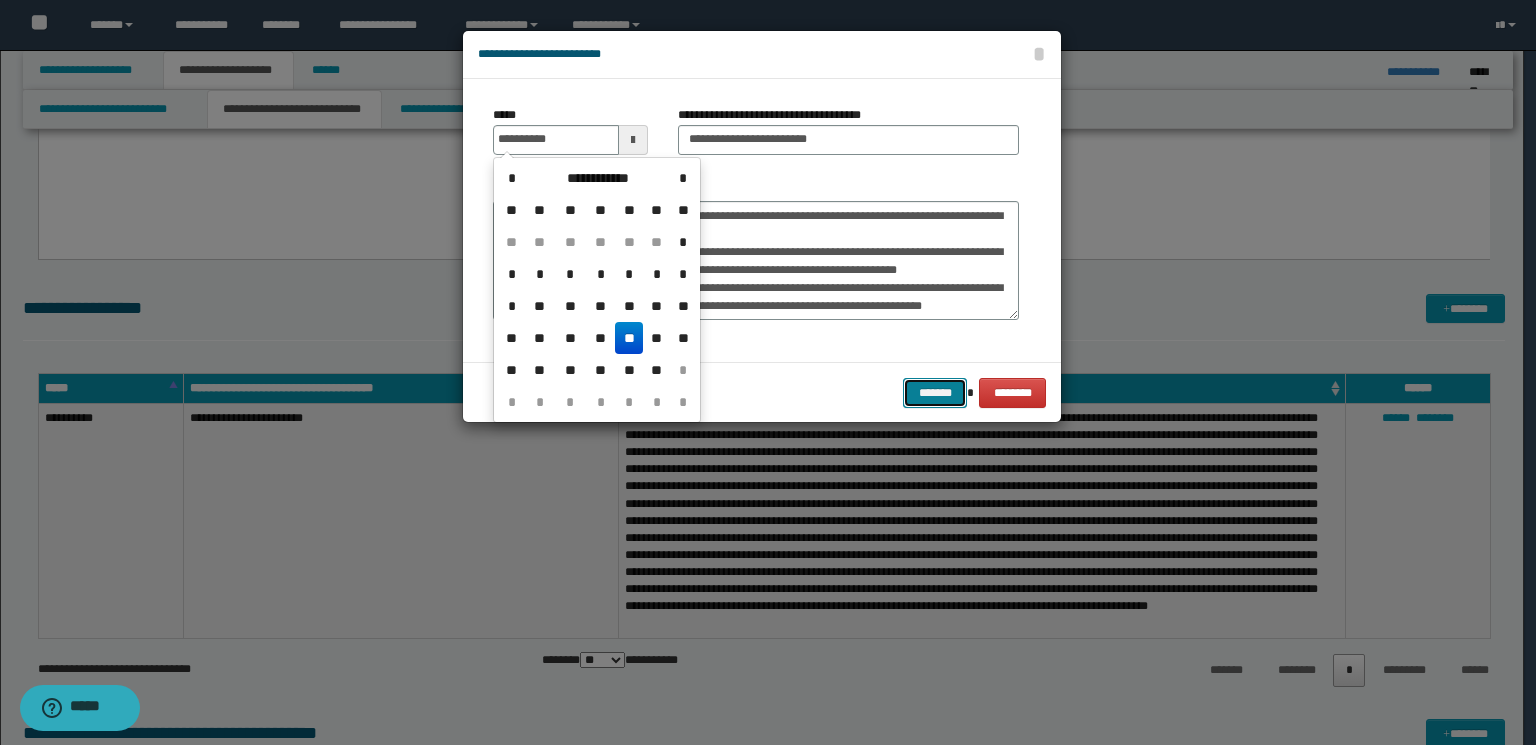 type on "**********" 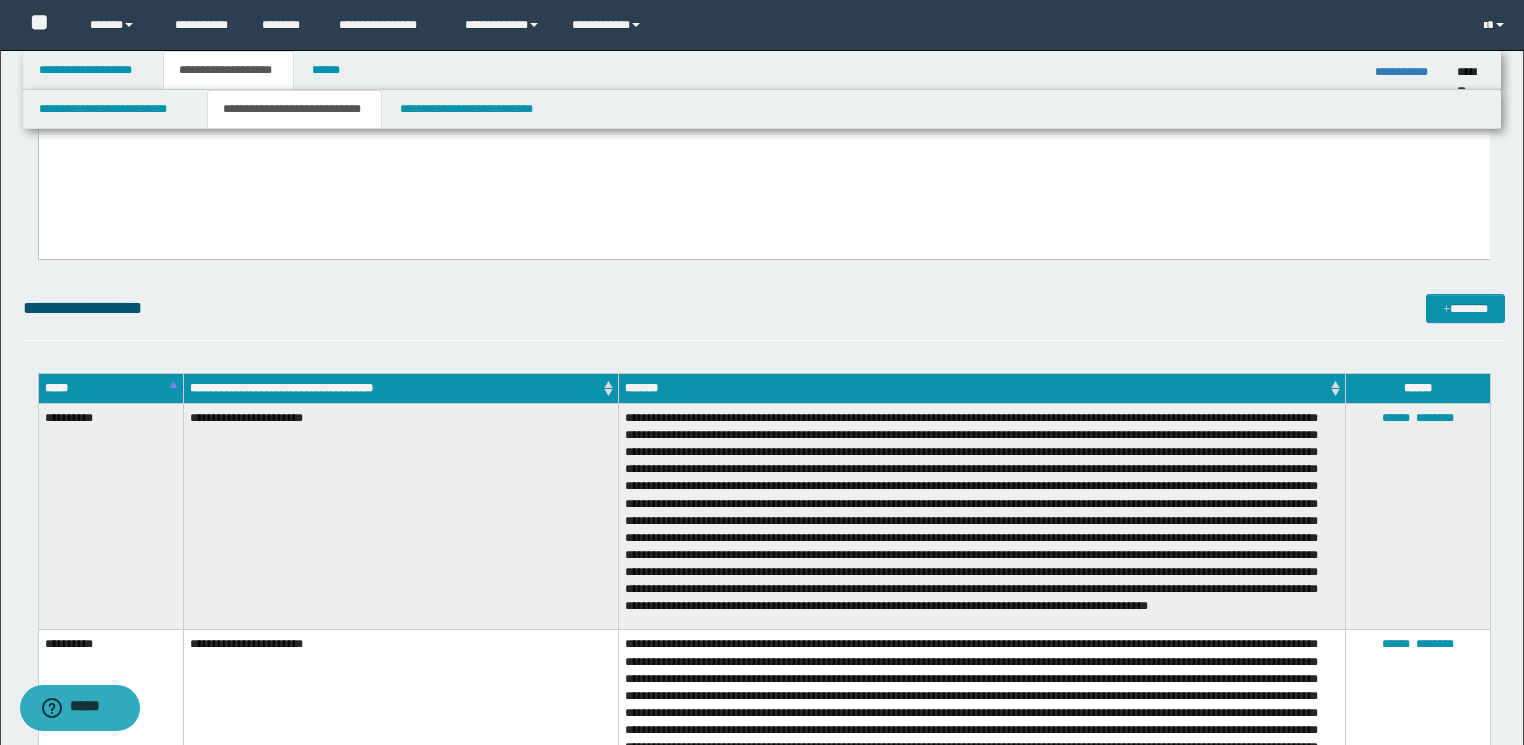 click on "**********" at bounding box center [764, 317] 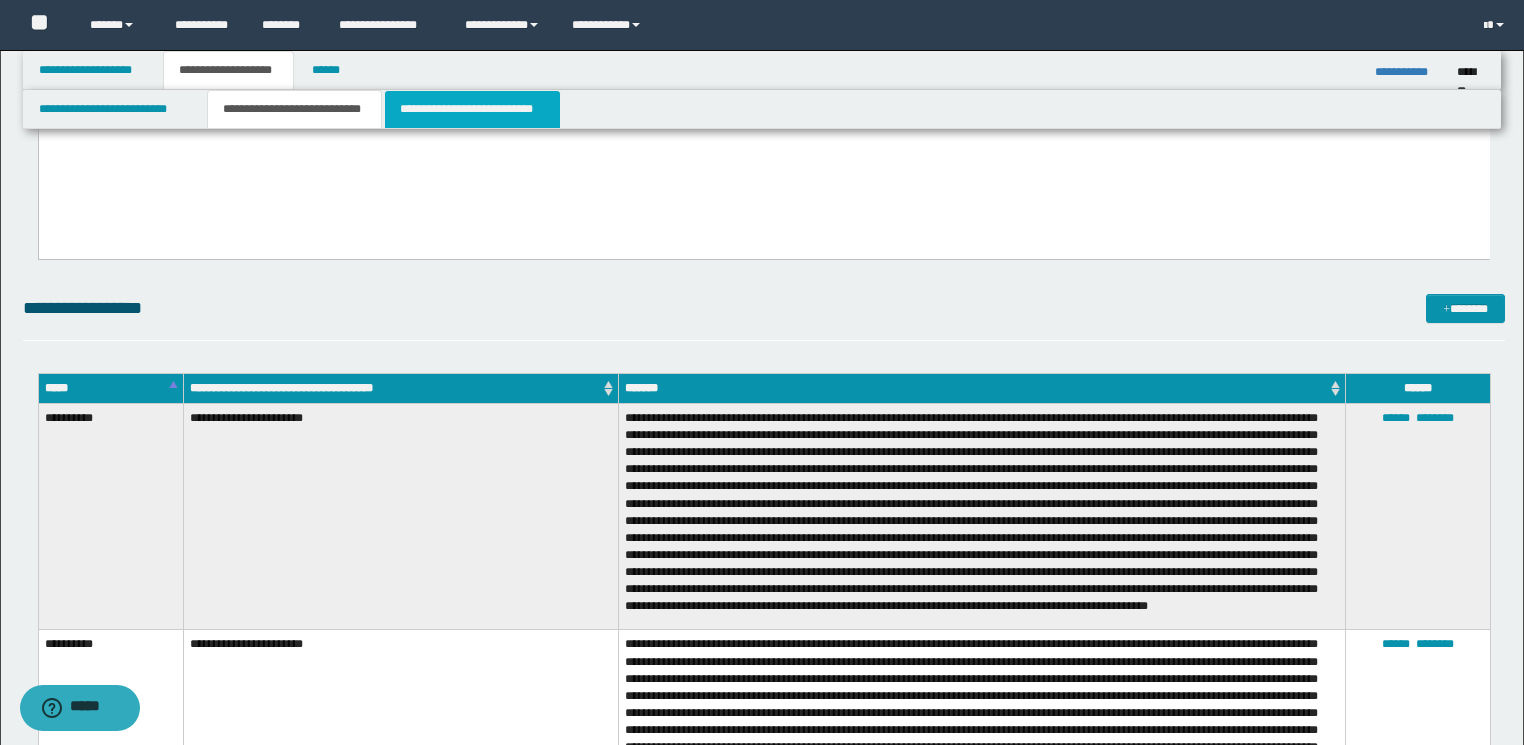 click on "**********" at bounding box center (472, 109) 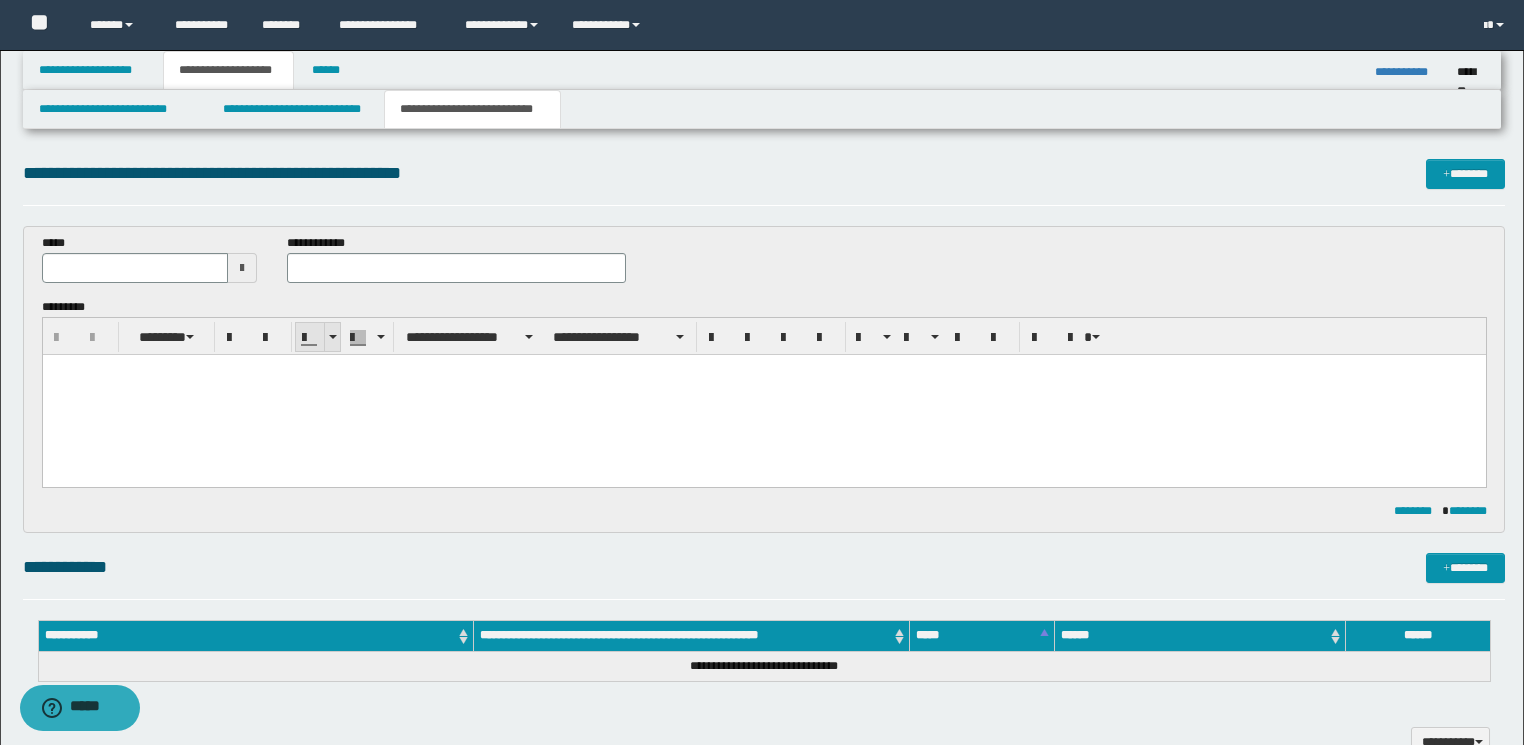 scroll, scrollTop: 0, scrollLeft: 0, axis: both 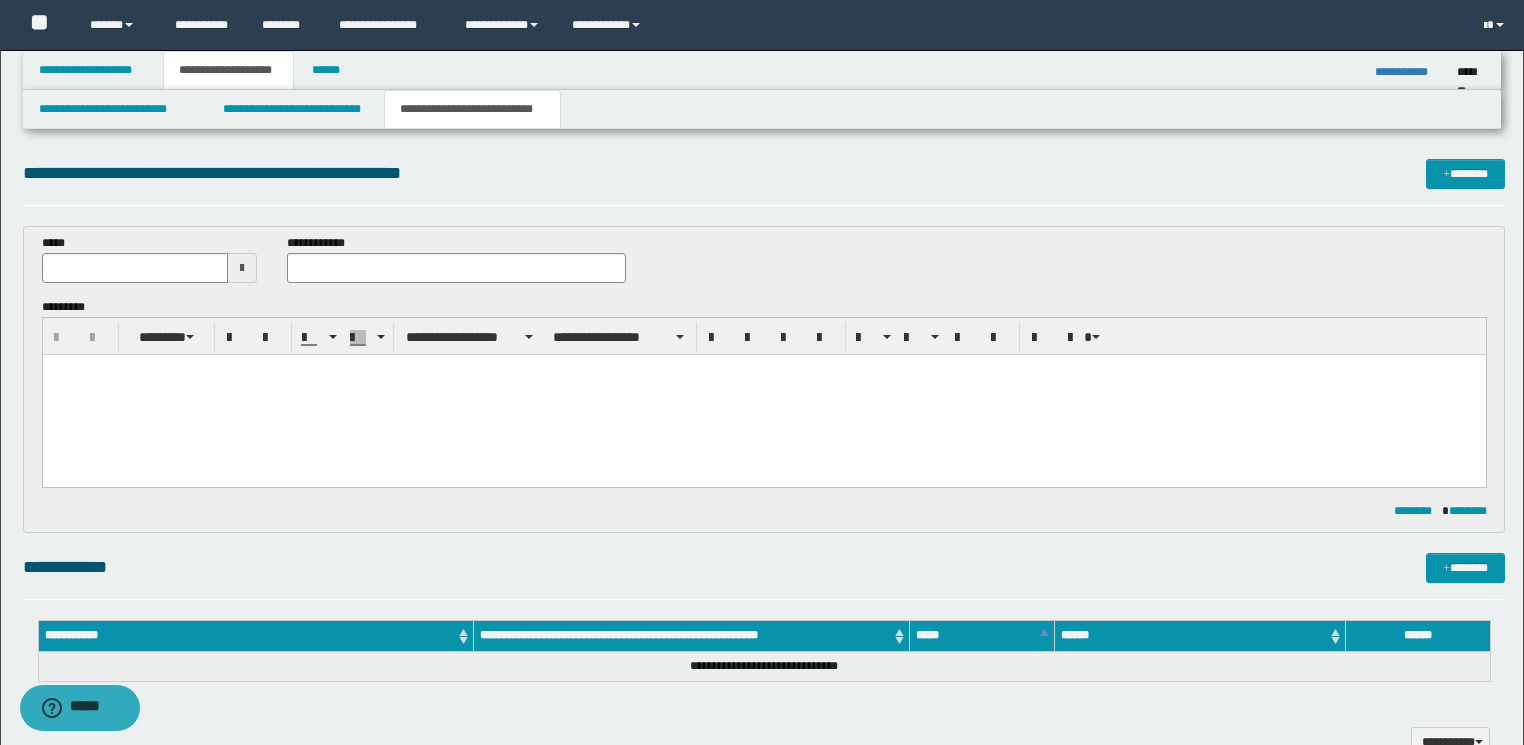 click at bounding box center [763, 369] 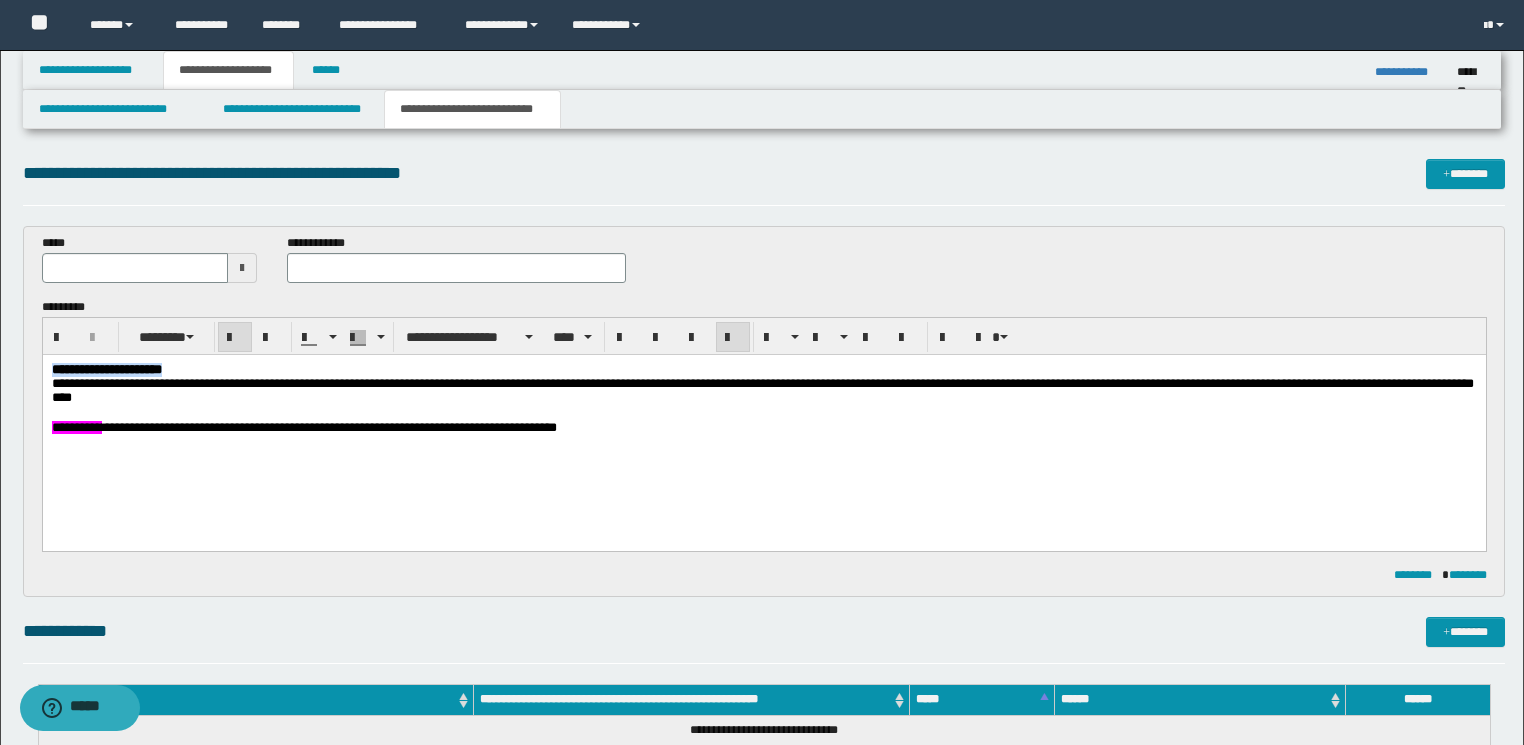 drag, startPoint x: 227, startPoint y: 367, endPoint x: 0, endPoint y: 344, distance: 228.16222 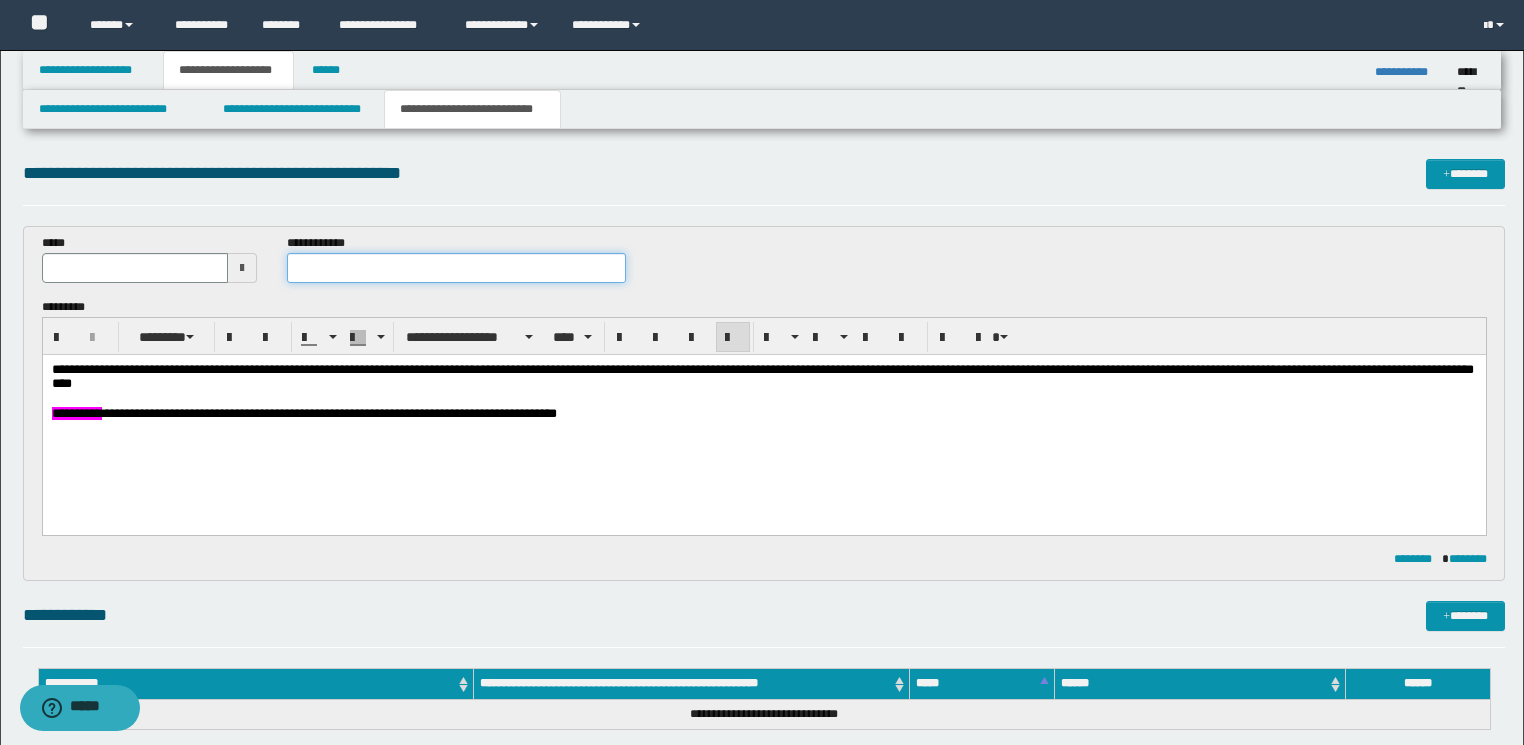 click at bounding box center [456, 268] 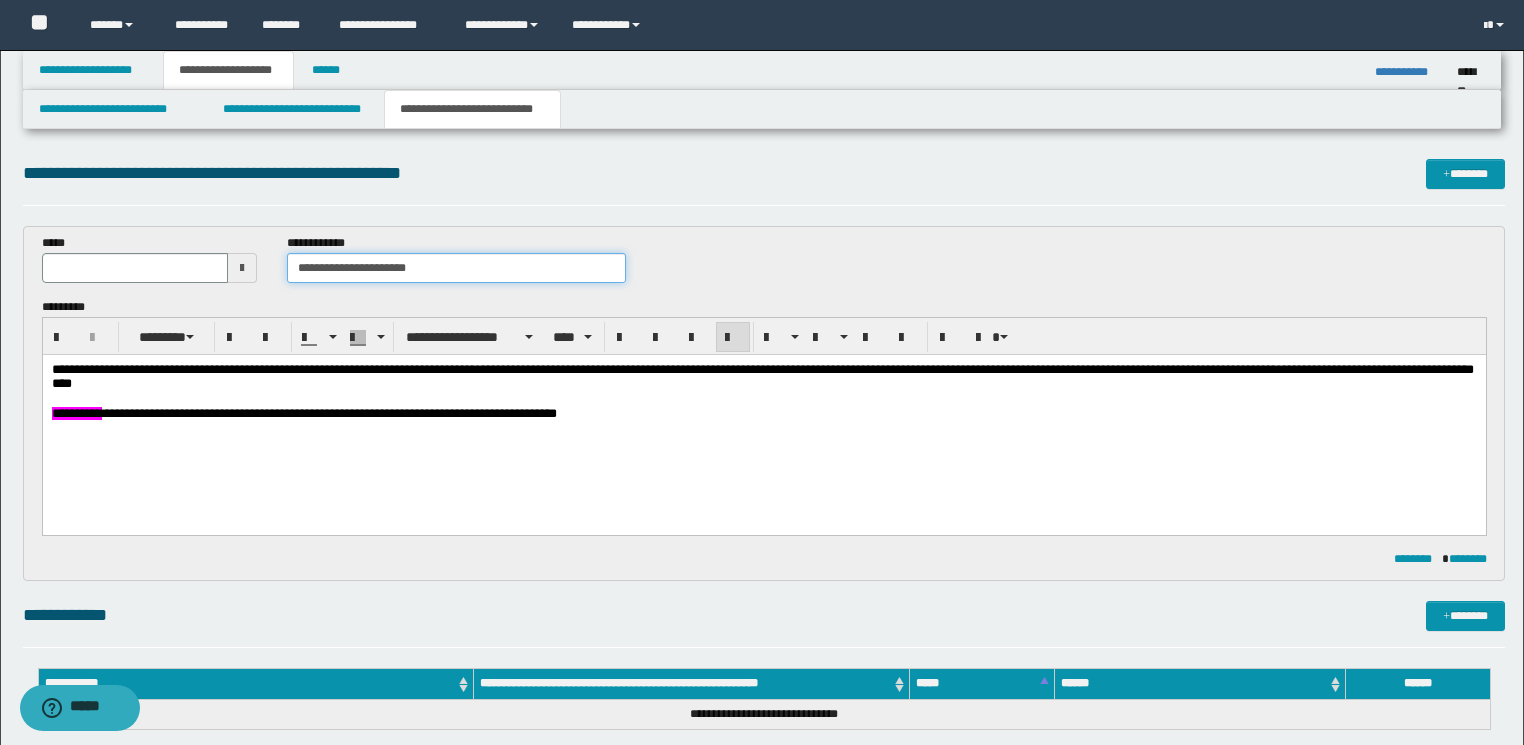 drag, startPoint x: 327, startPoint y: 267, endPoint x: 290, endPoint y: 268, distance: 37.01351 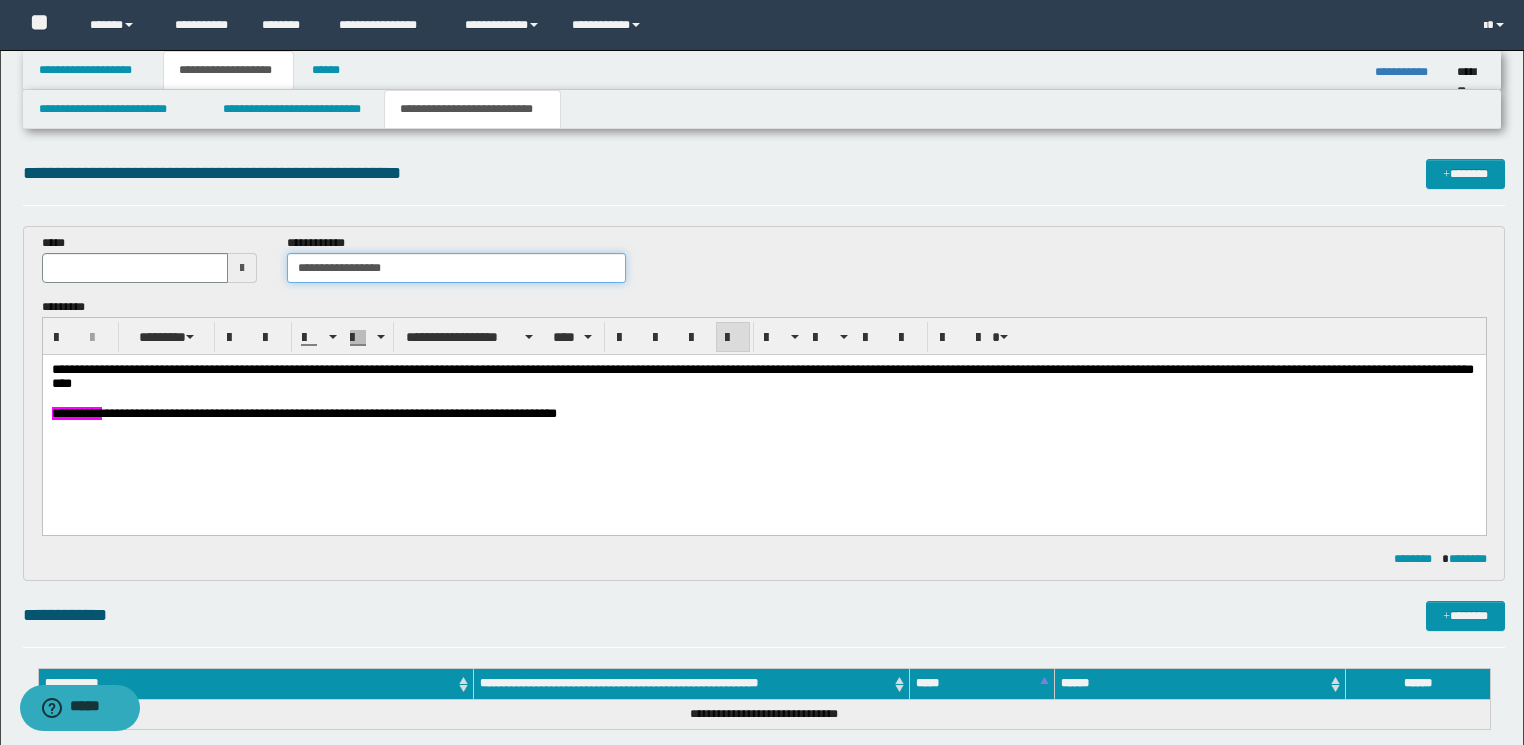 click on "**********" at bounding box center [456, 268] 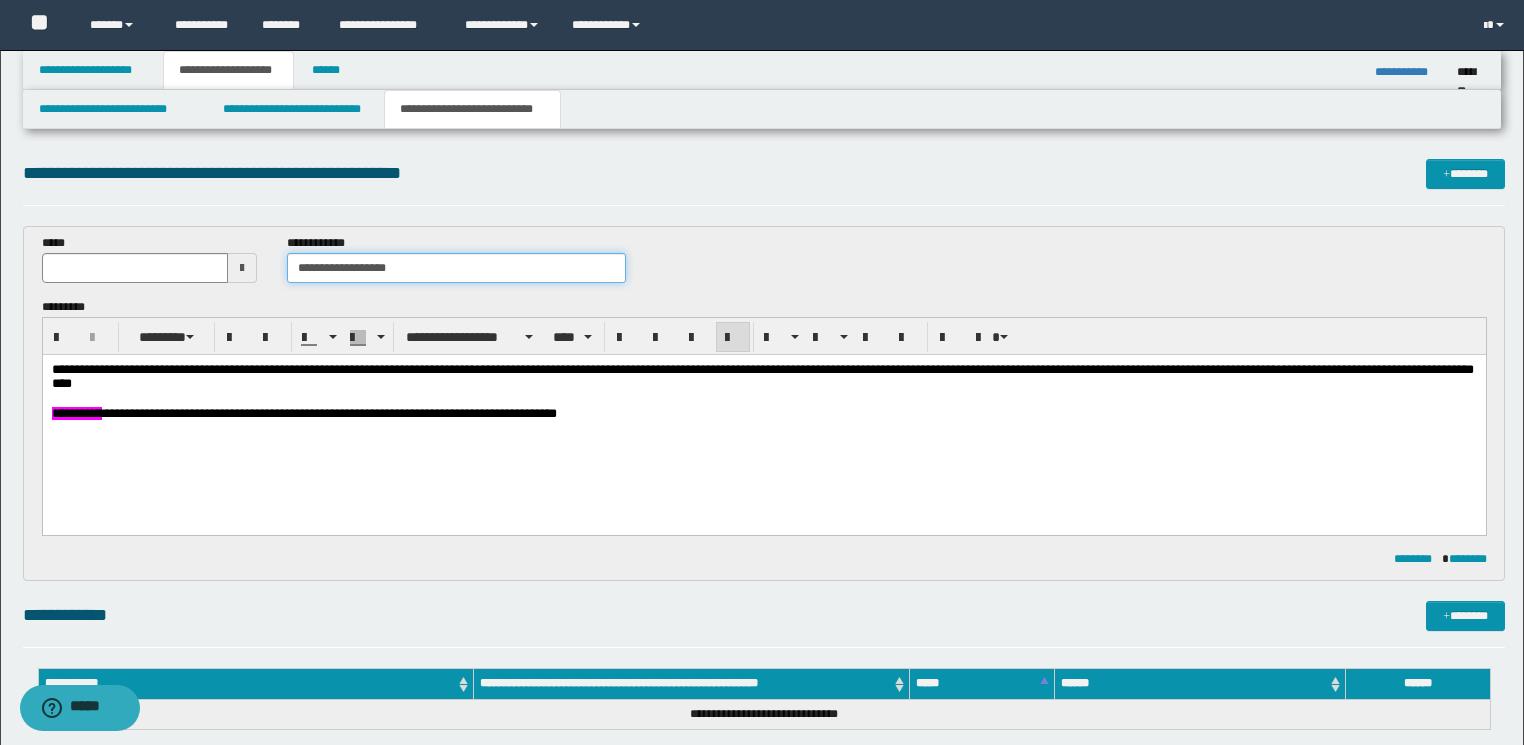 paste on "******" 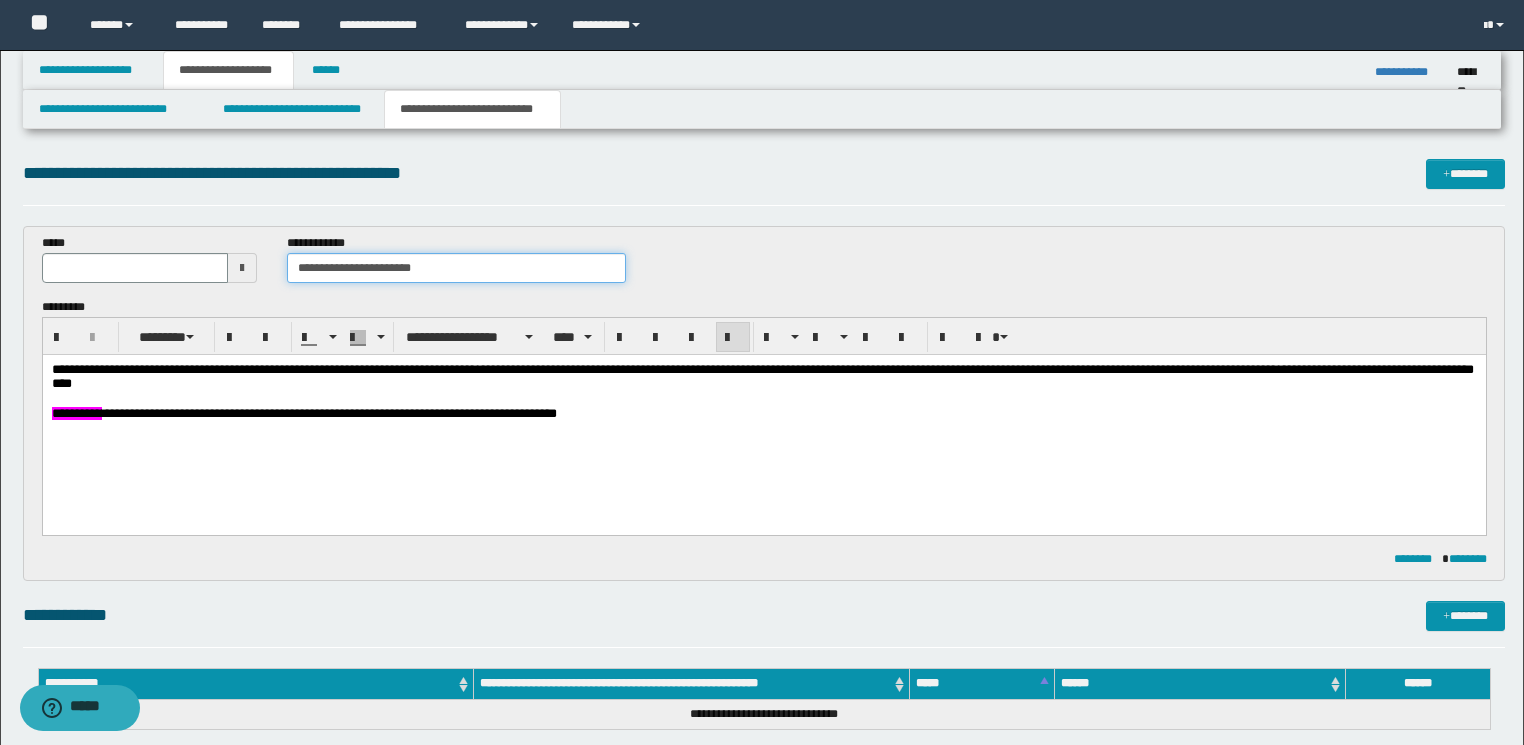 type 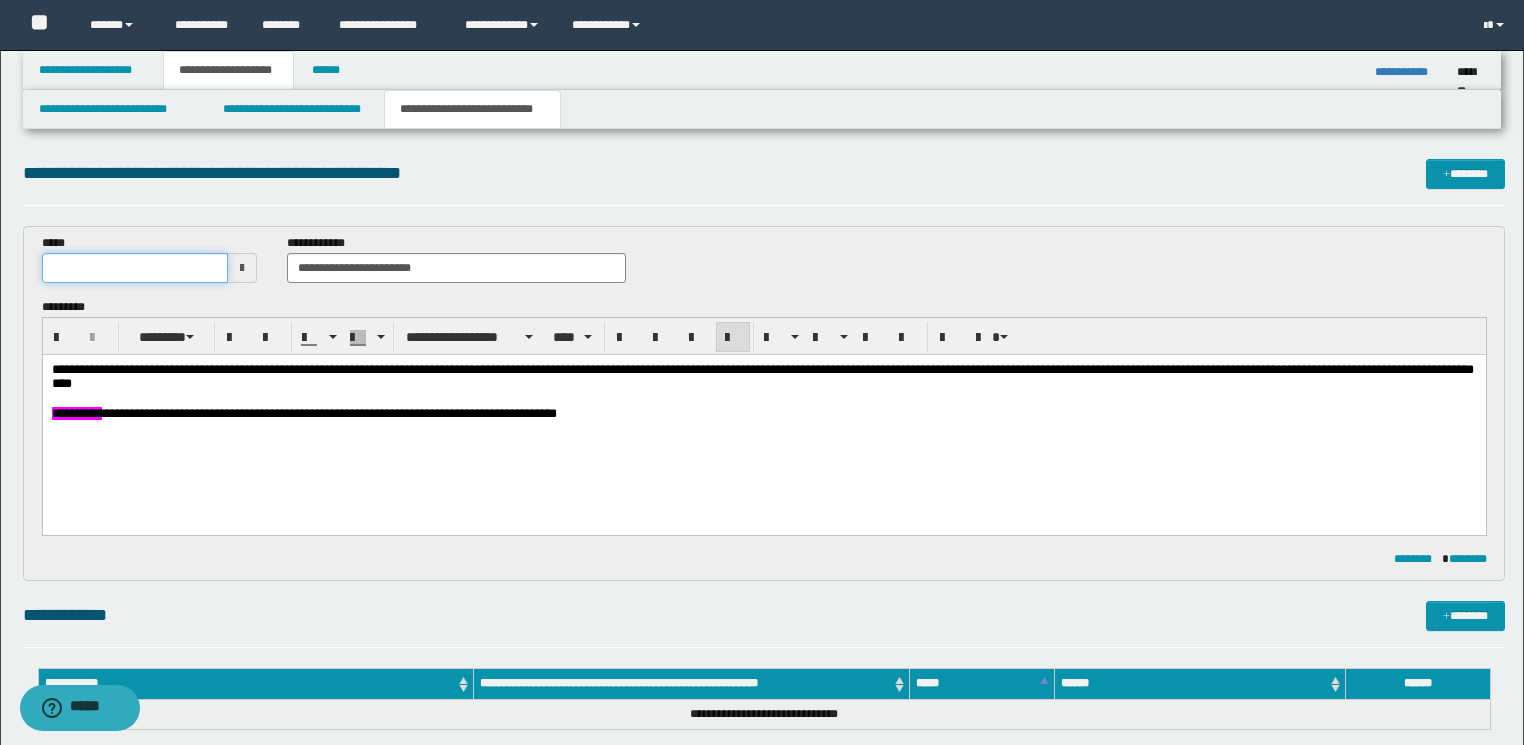 click at bounding box center (135, 268) 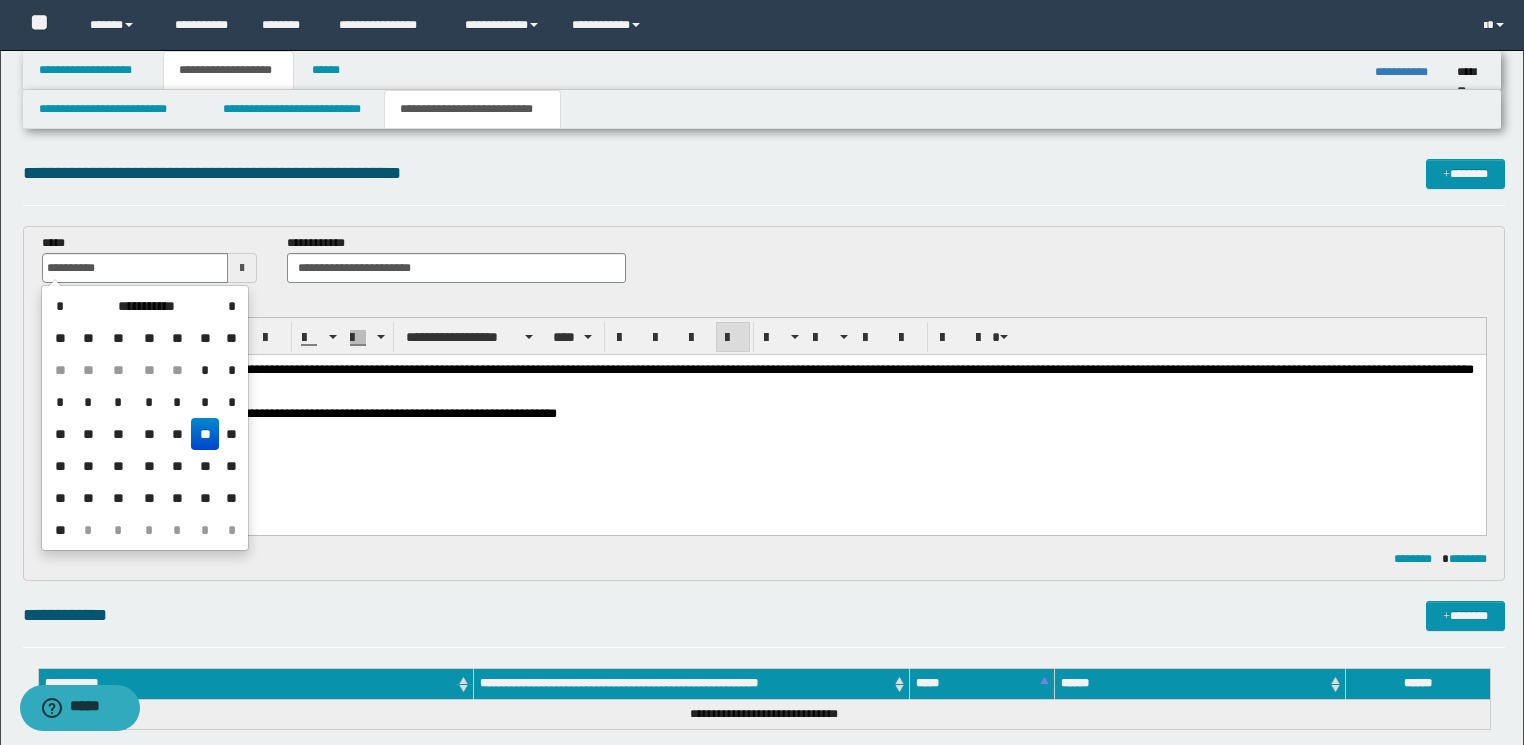click on "**********" at bounding box center [763, 416] 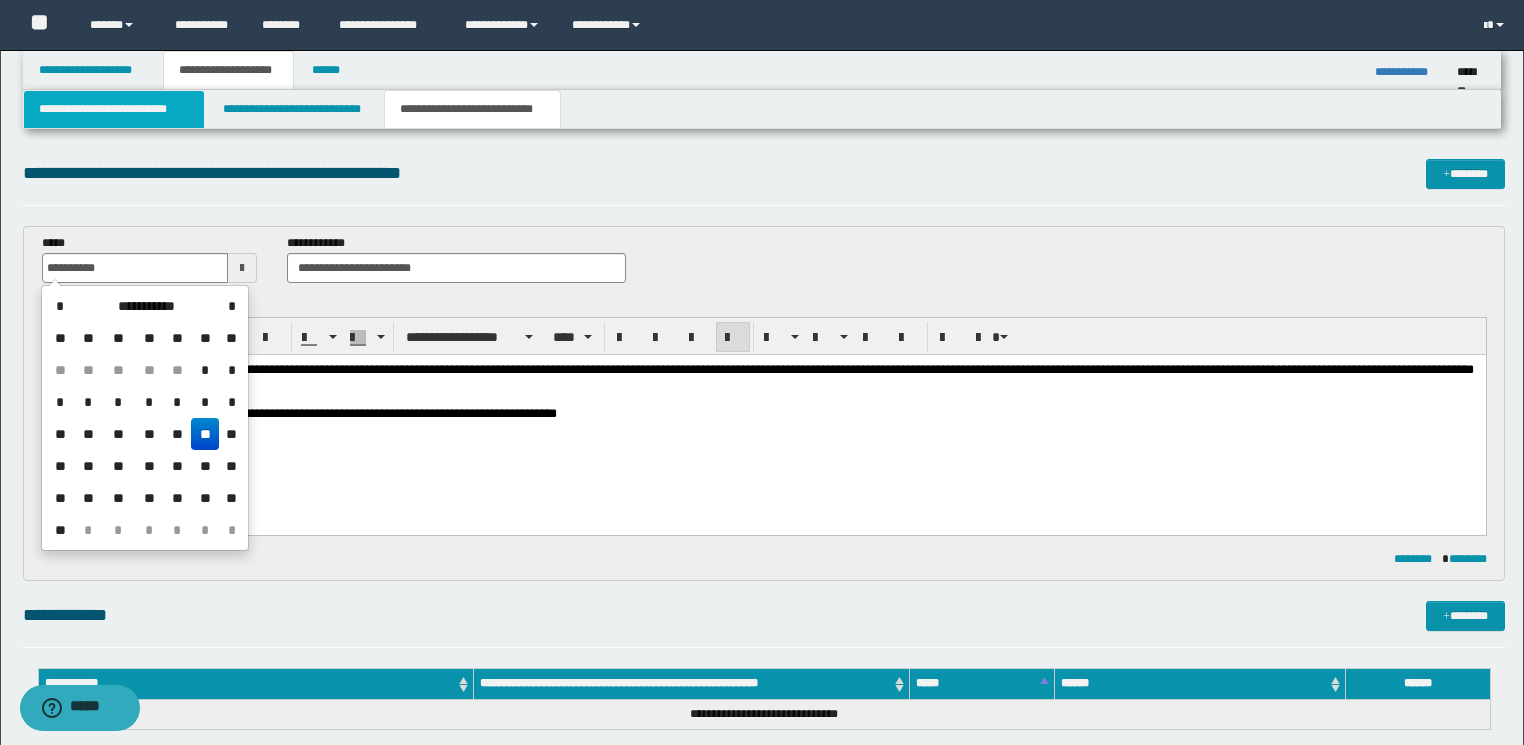 type on "**********" 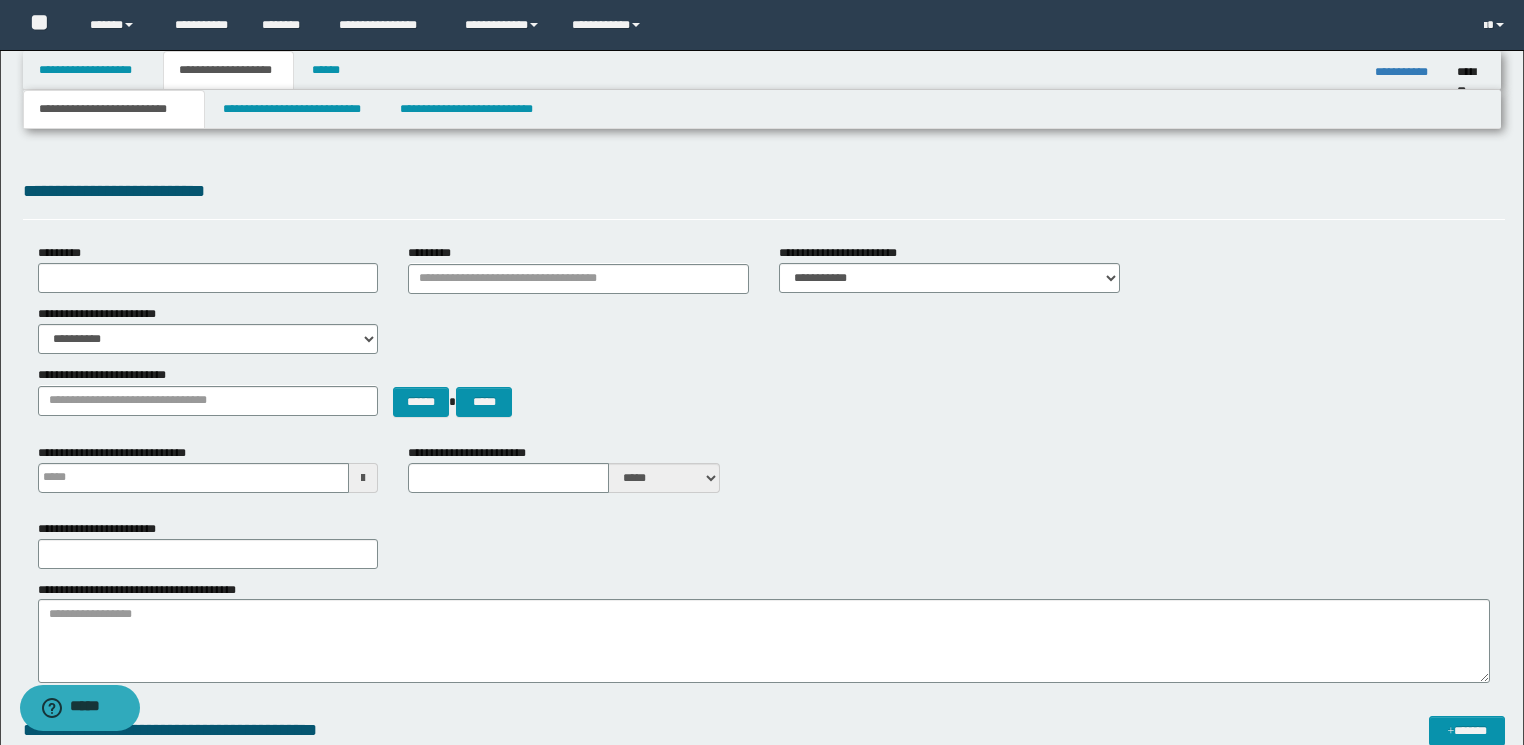 type 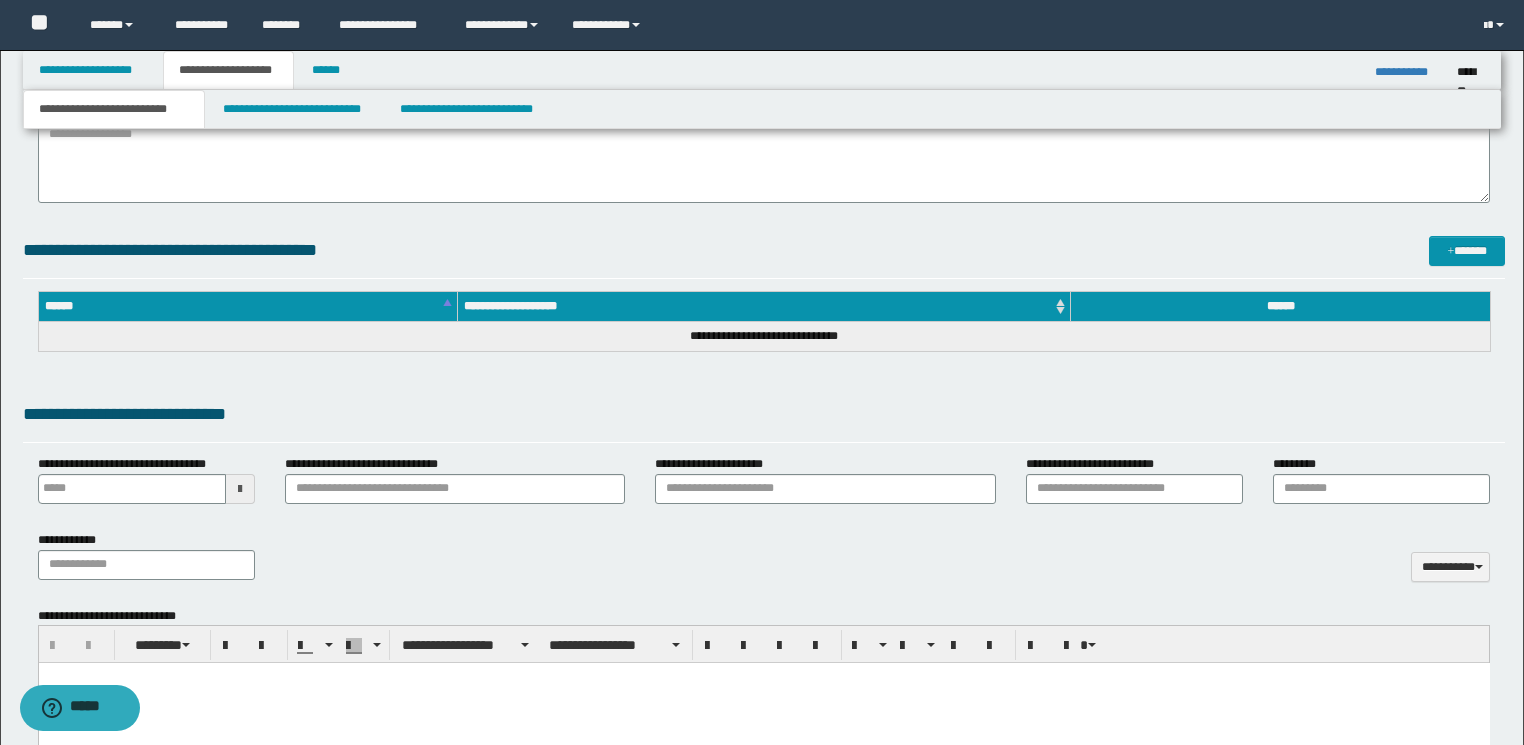 scroll, scrollTop: 640, scrollLeft: 0, axis: vertical 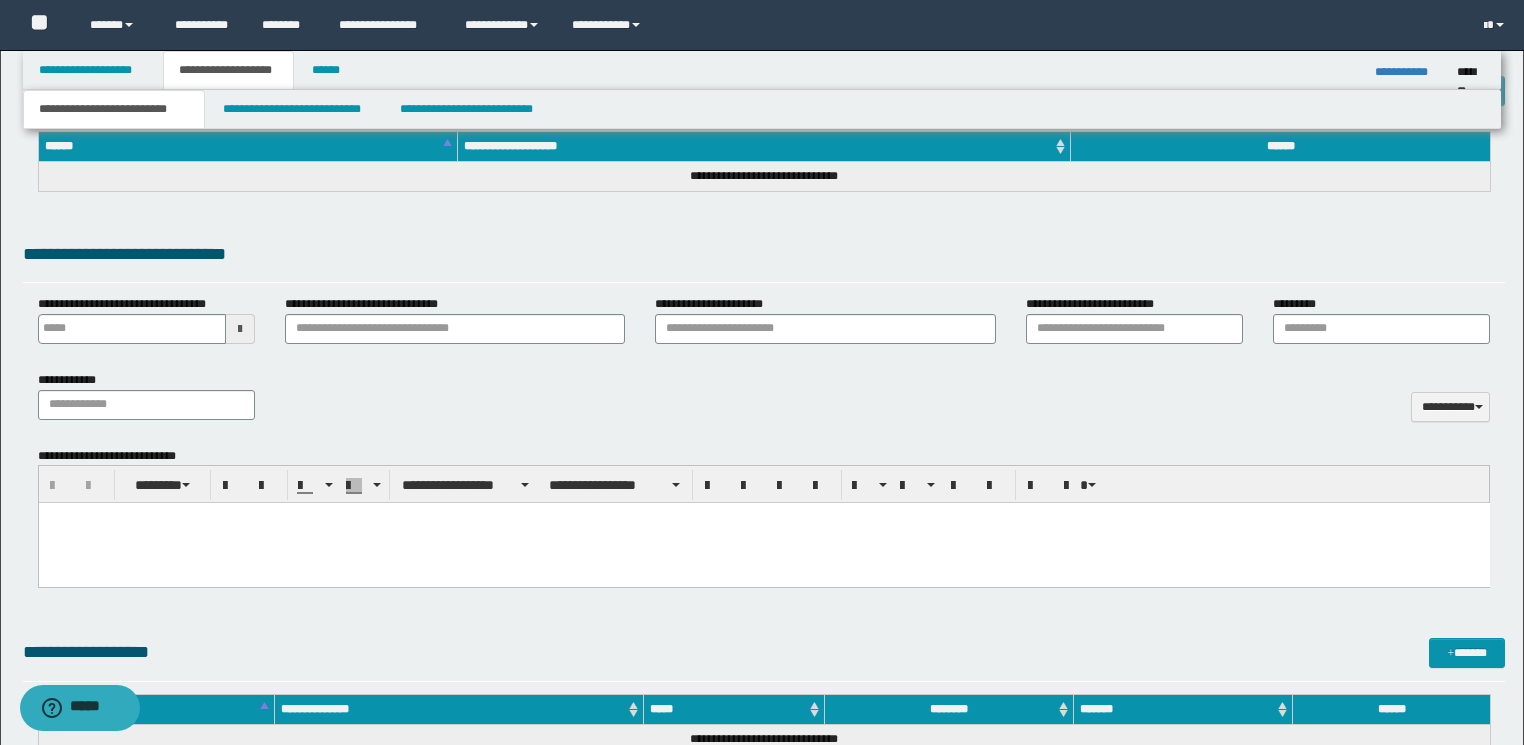 click at bounding box center (763, 543) 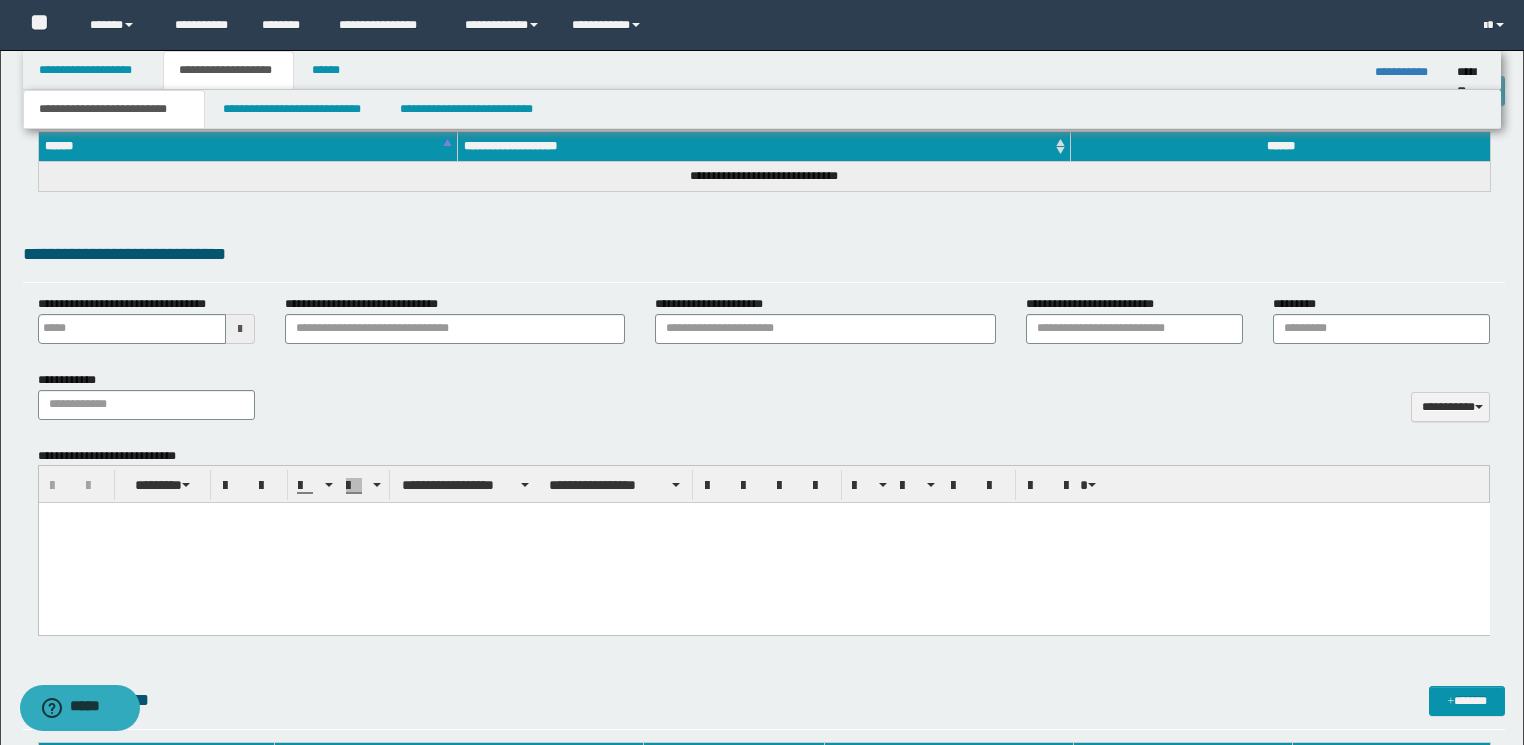 paste 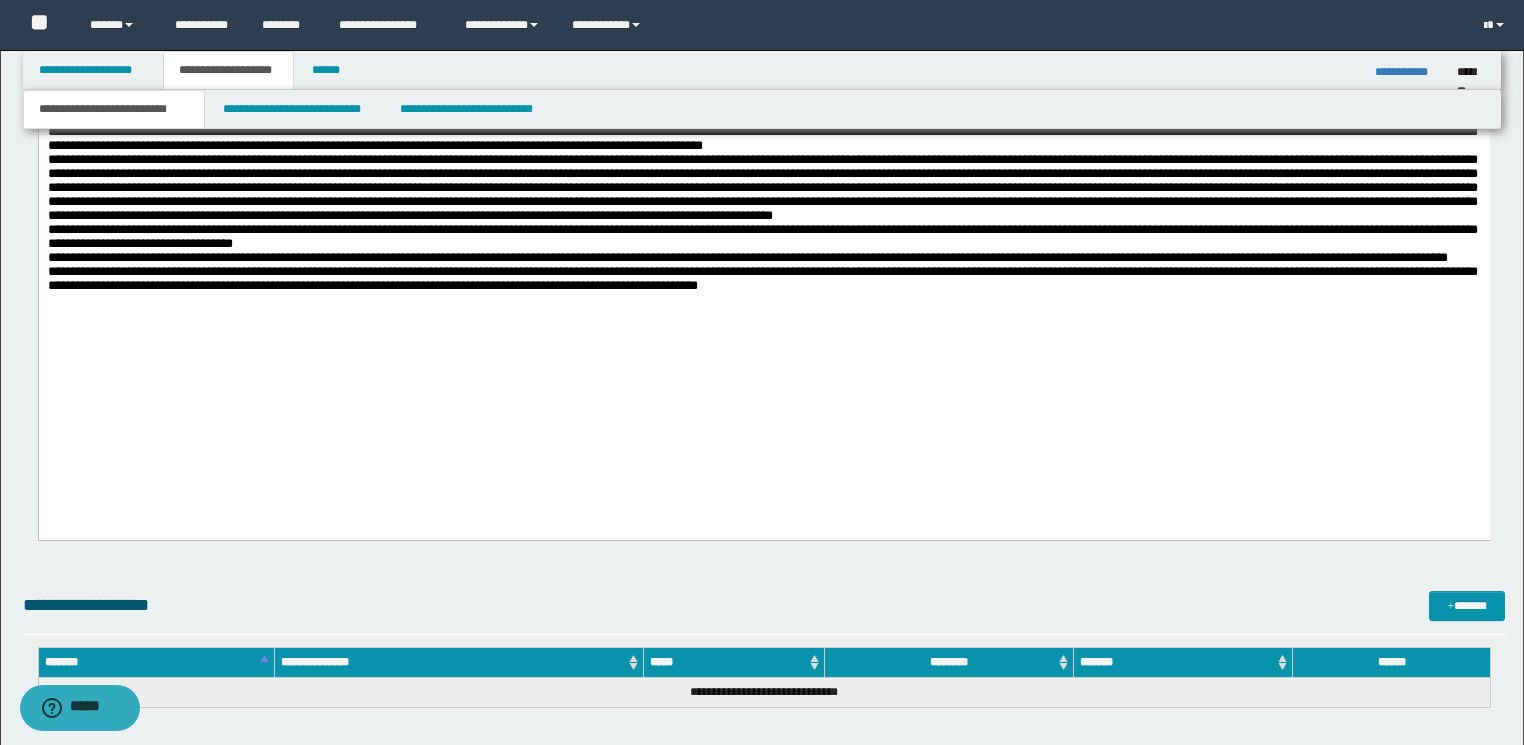 scroll, scrollTop: 1920, scrollLeft: 0, axis: vertical 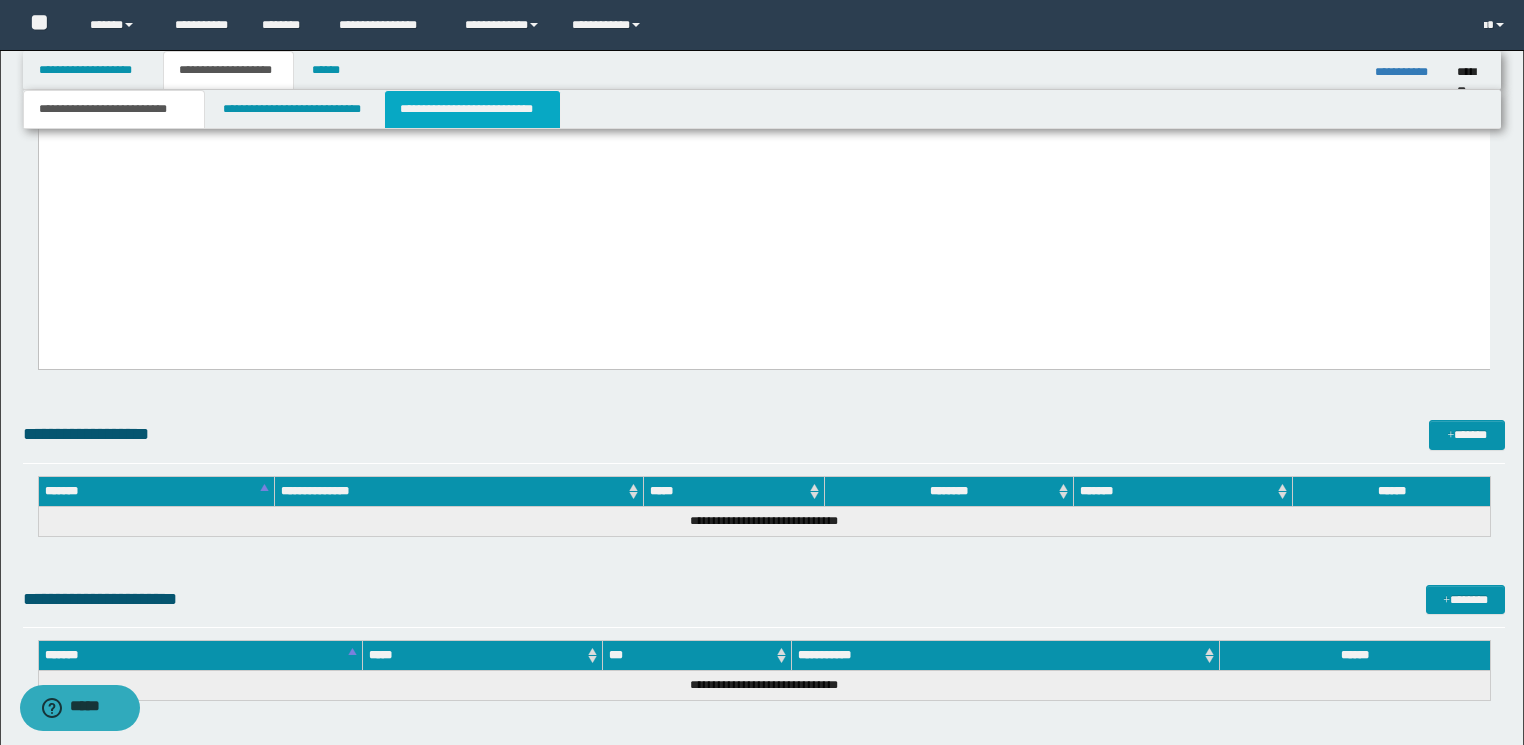click on "**********" at bounding box center (472, 109) 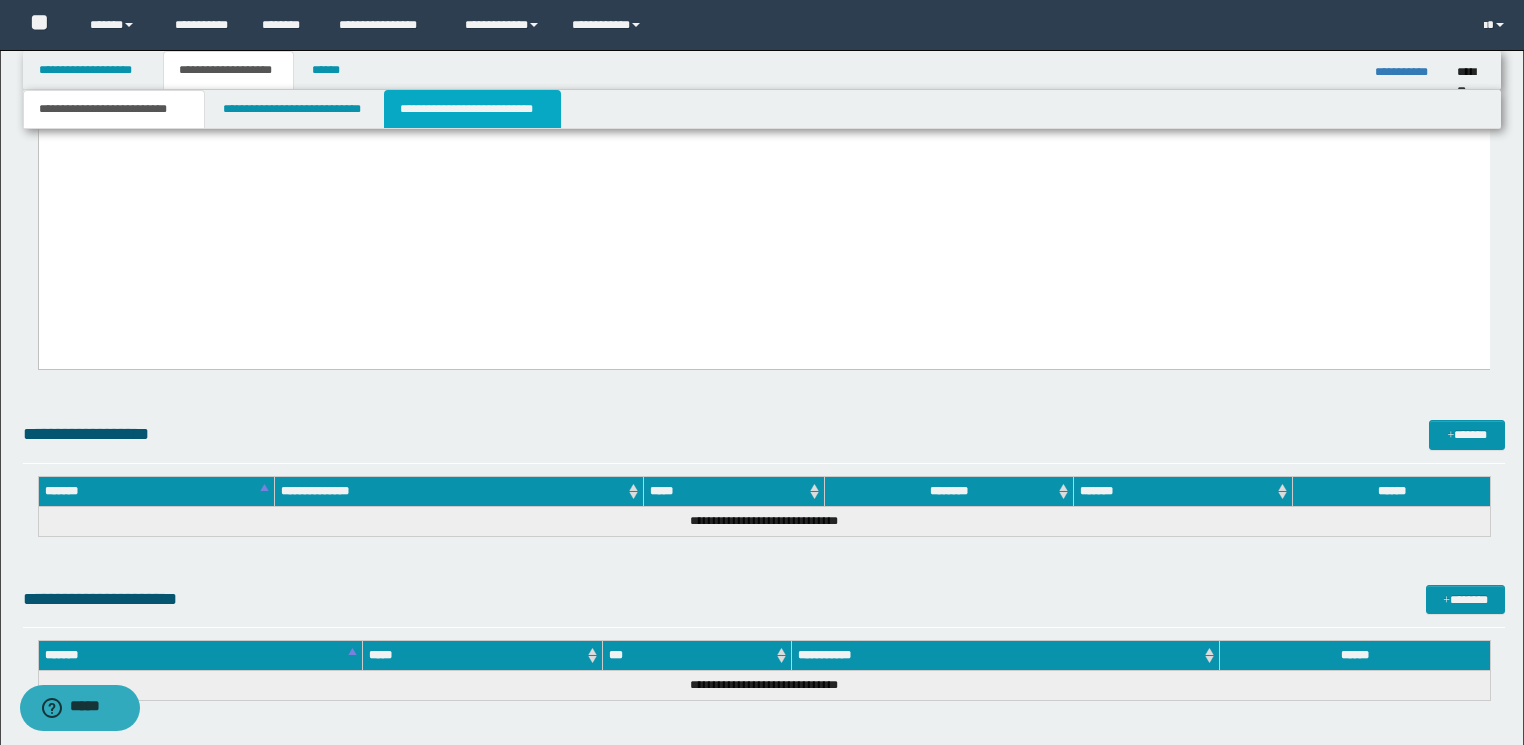 scroll, scrollTop: 767, scrollLeft: 0, axis: vertical 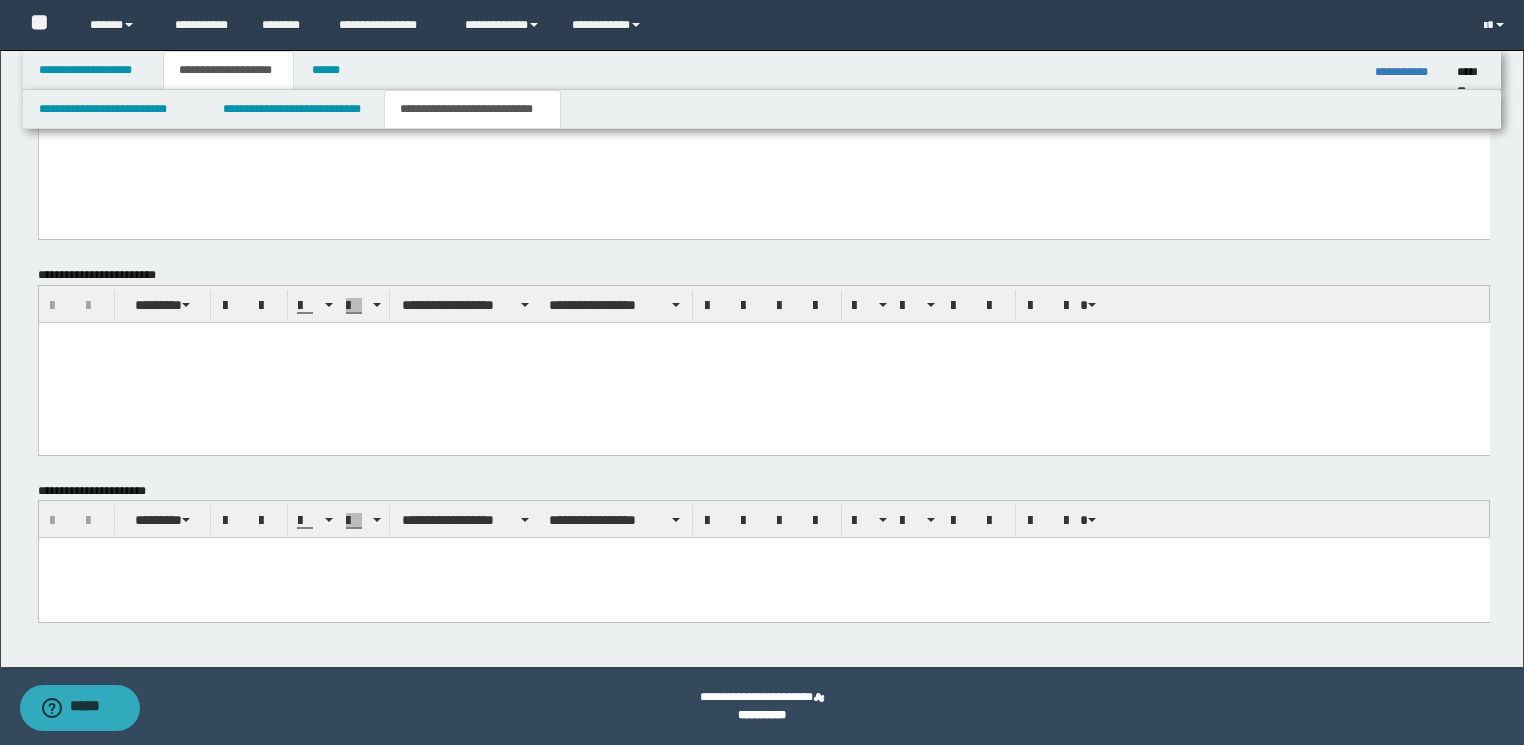 click at bounding box center [763, 362] 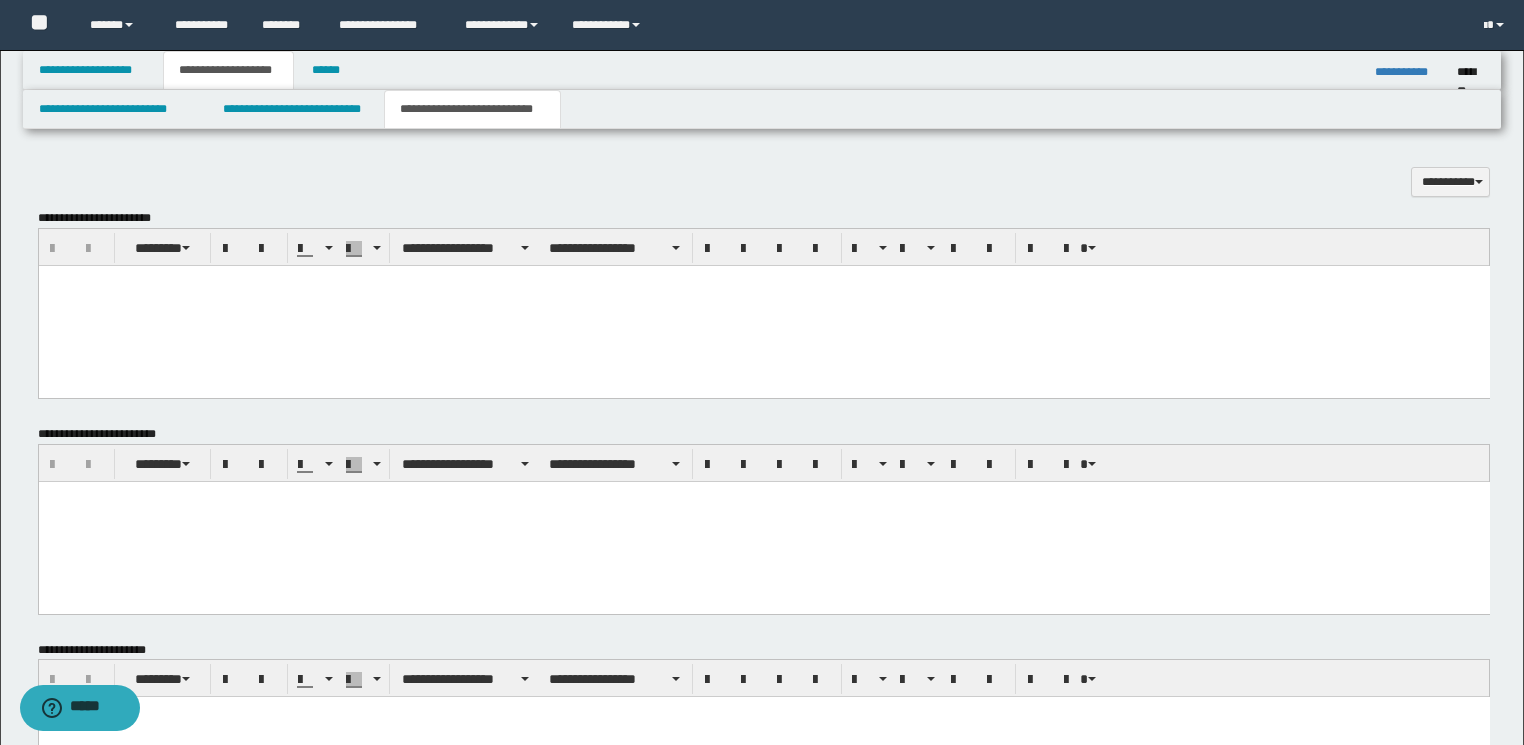 scroll, scrollTop: 607, scrollLeft: 0, axis: vertical 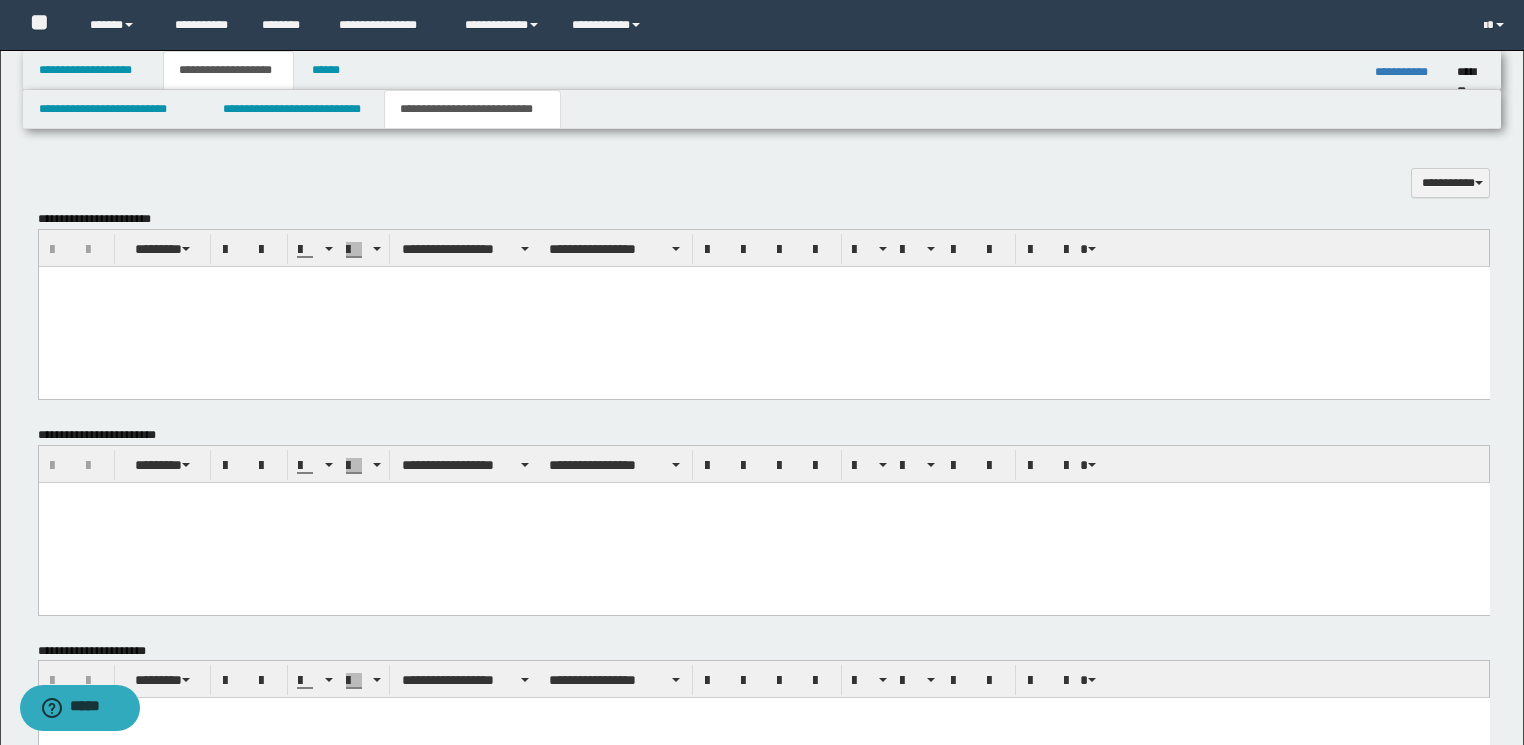 click at bounding box center (763, 306) 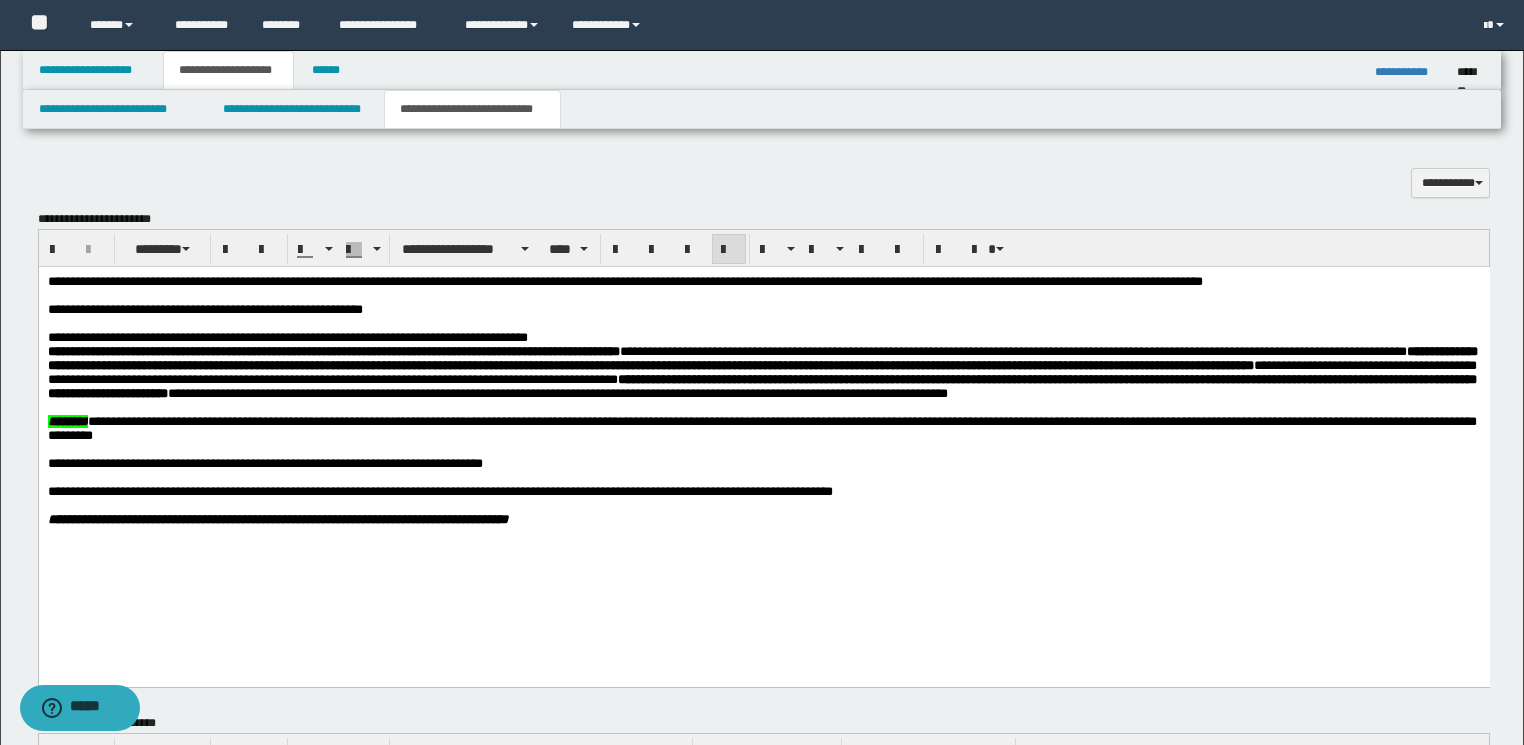 click on "**********" at bounding box center [762, 337] 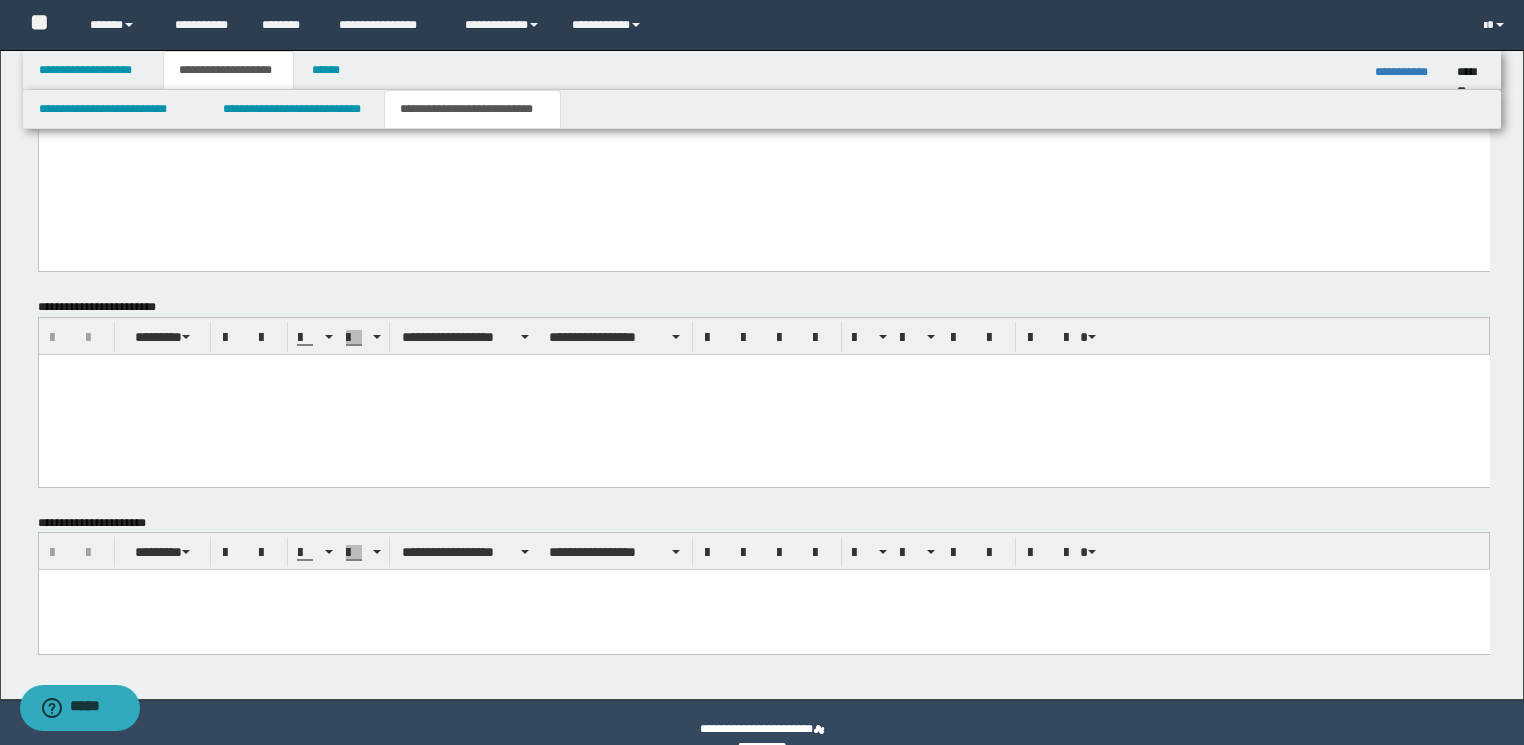 drag, startPoint x: 1047, startPoint y: 1226, endPoint x: 991, endPoint y: 624, distance: 604.59906 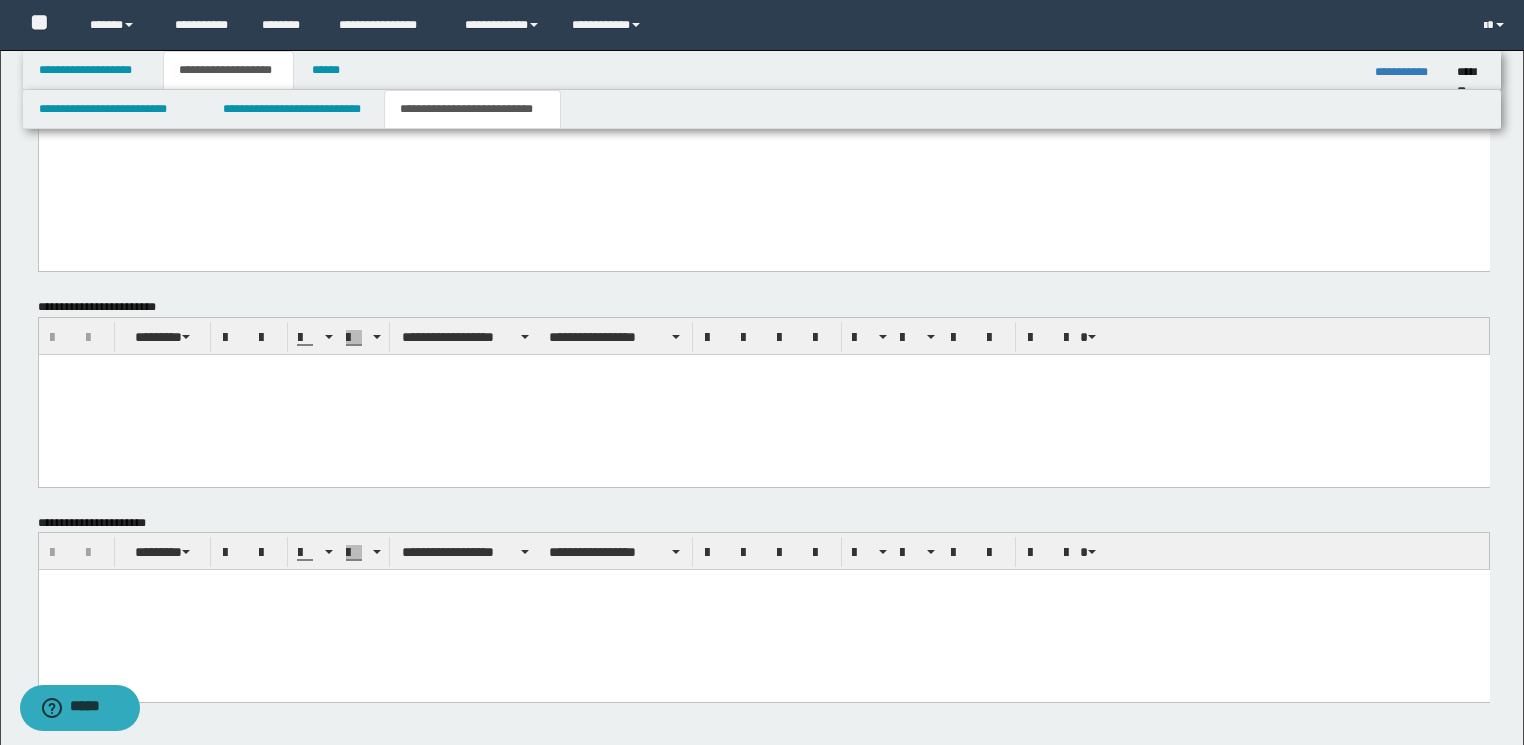paste 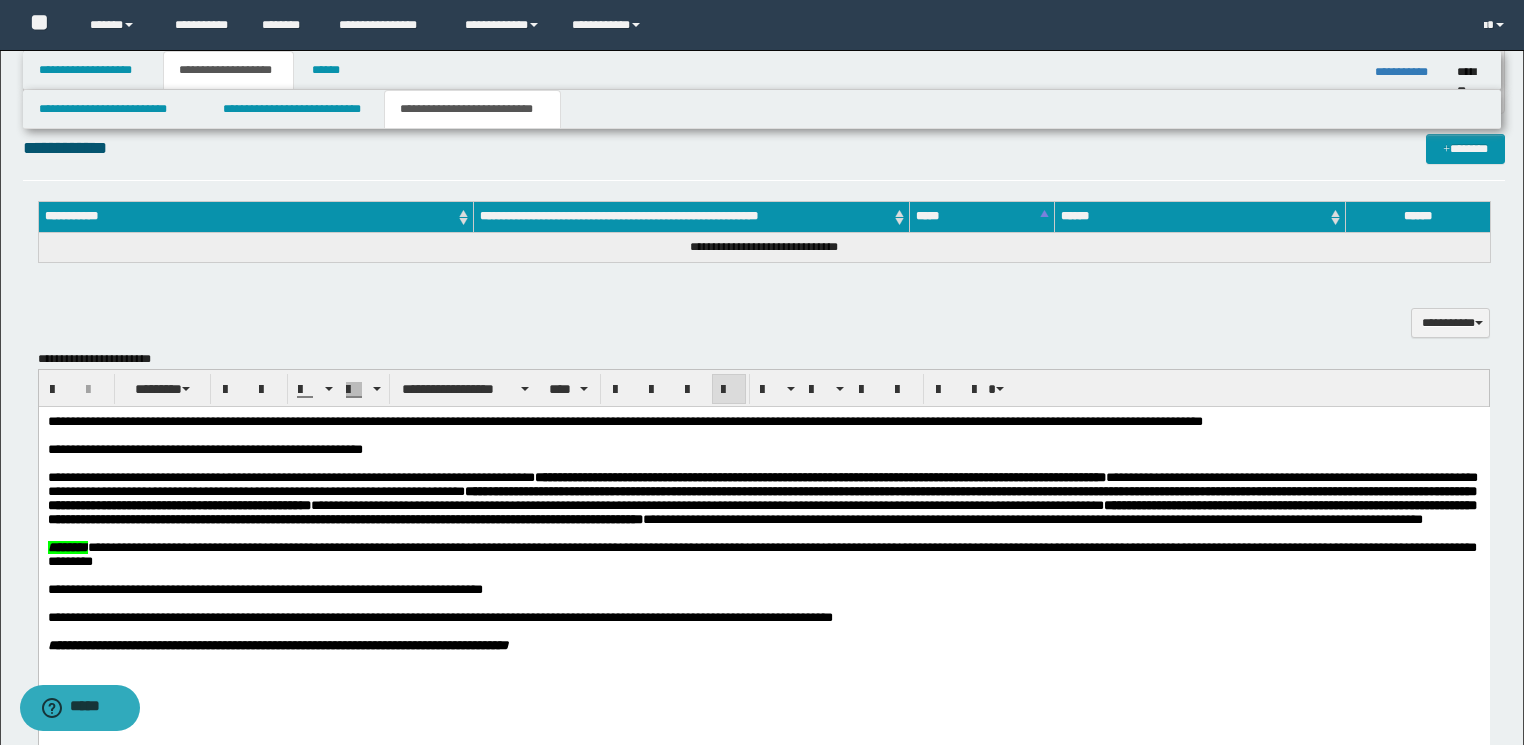scroll, scrollTop: 447, scrollLeft: 0, axis: vertical 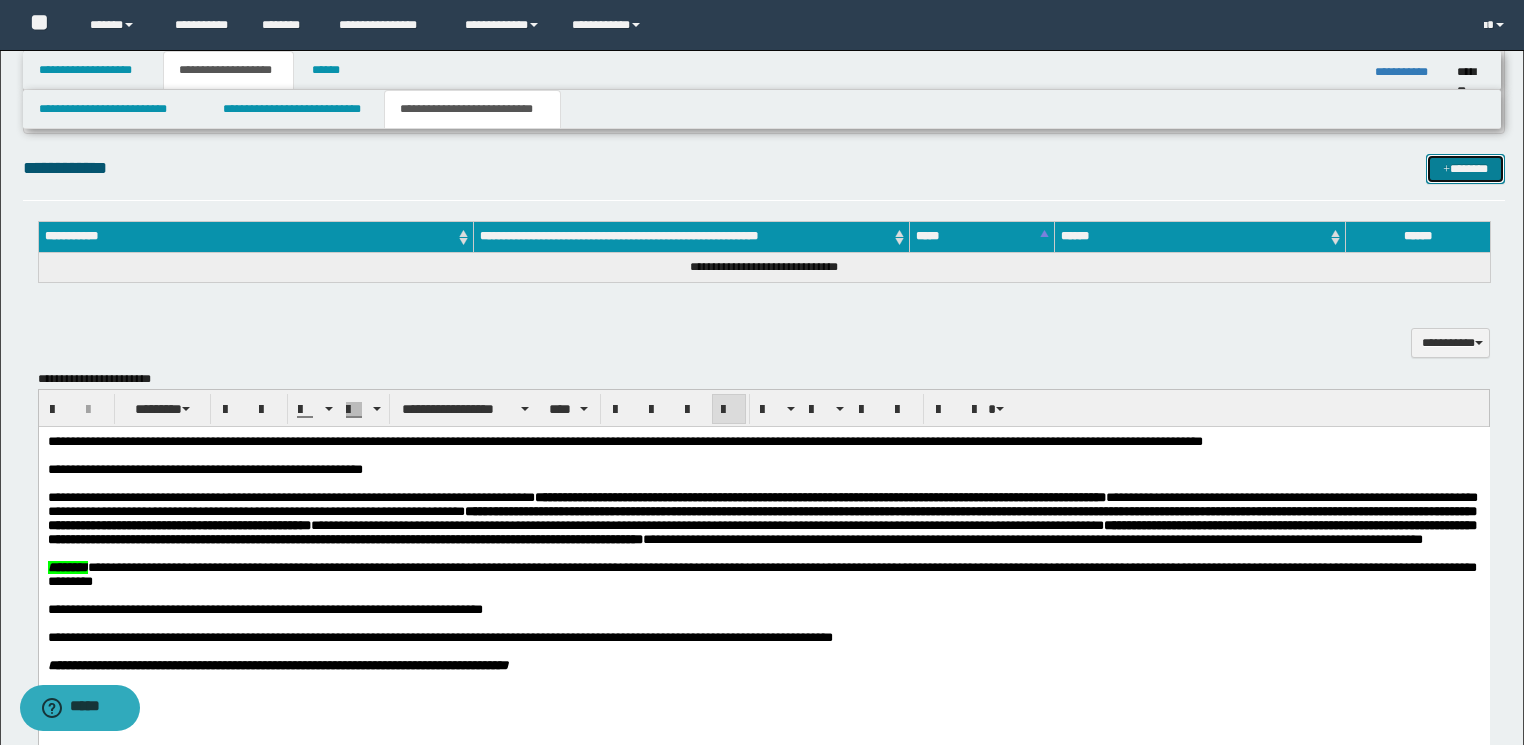 click on "*******" at bounding box center (1465, 169) 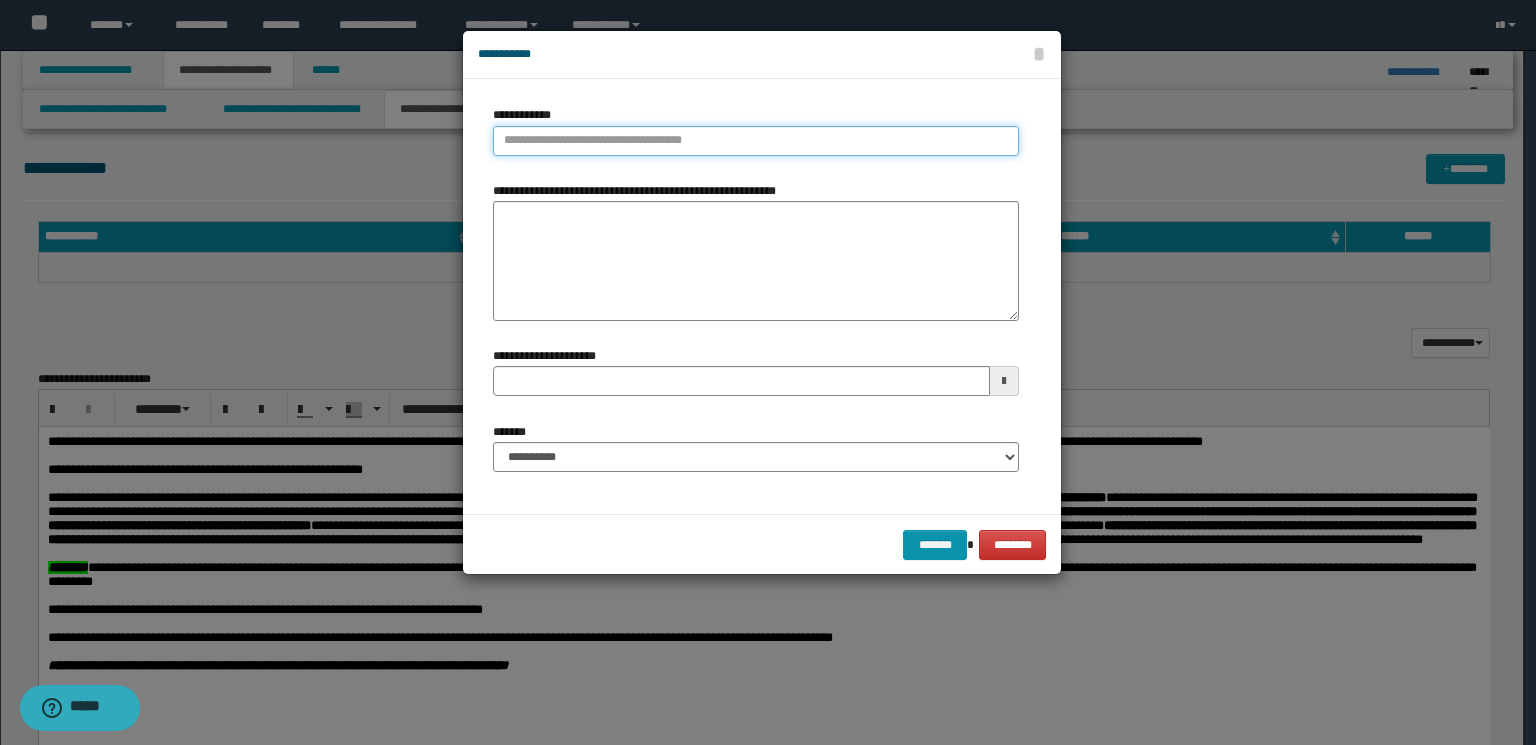 click on "**********" at bounding box center [756, 141] 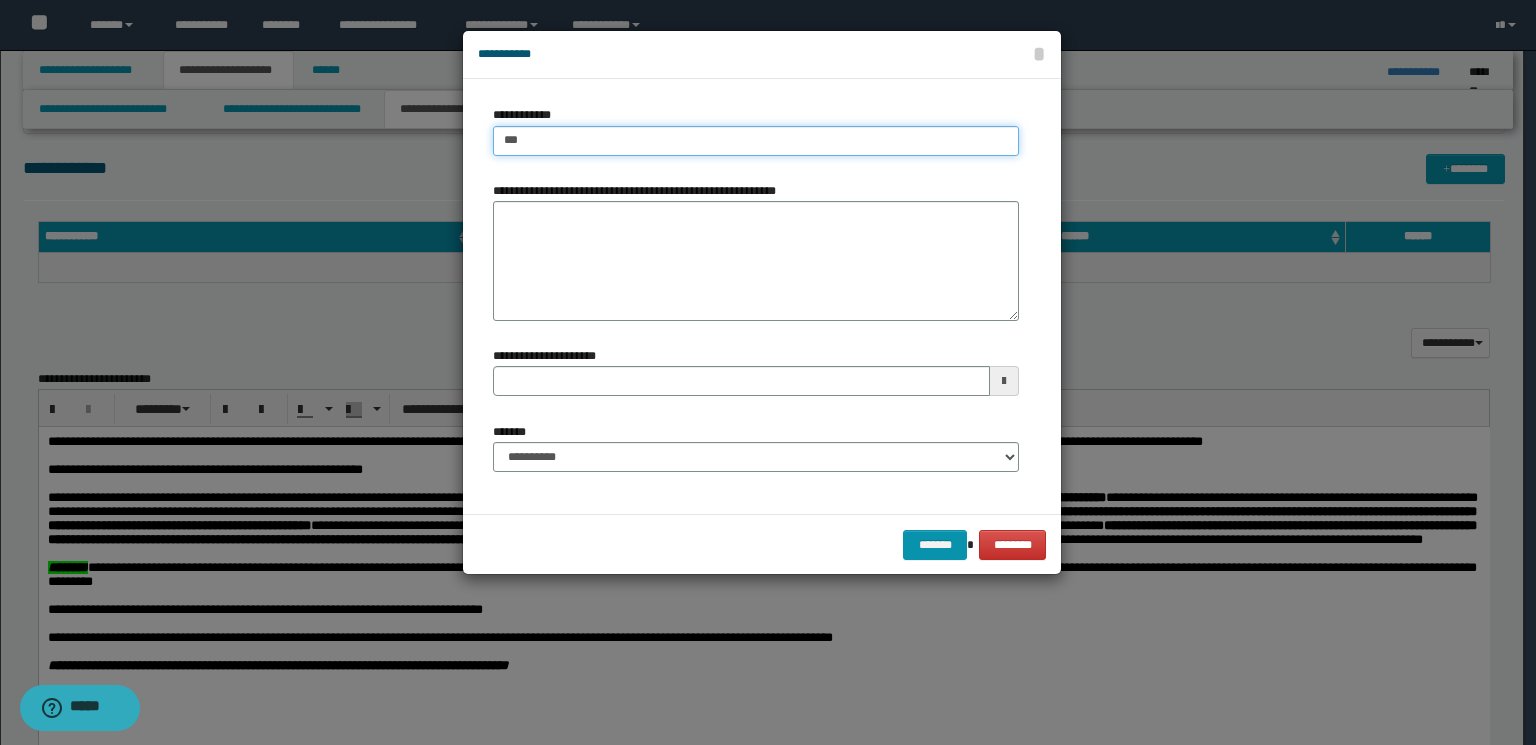 type on "****" 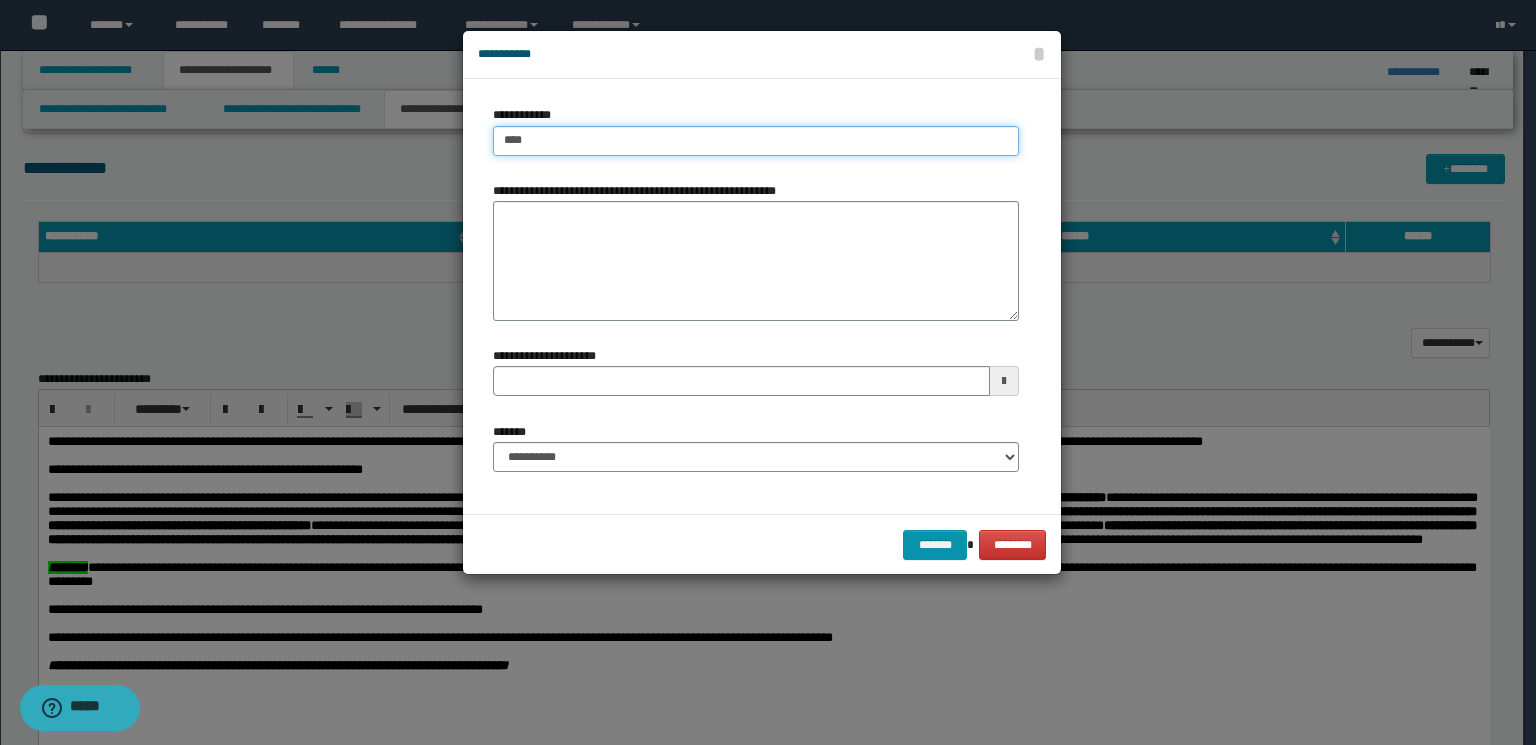 type on "****" 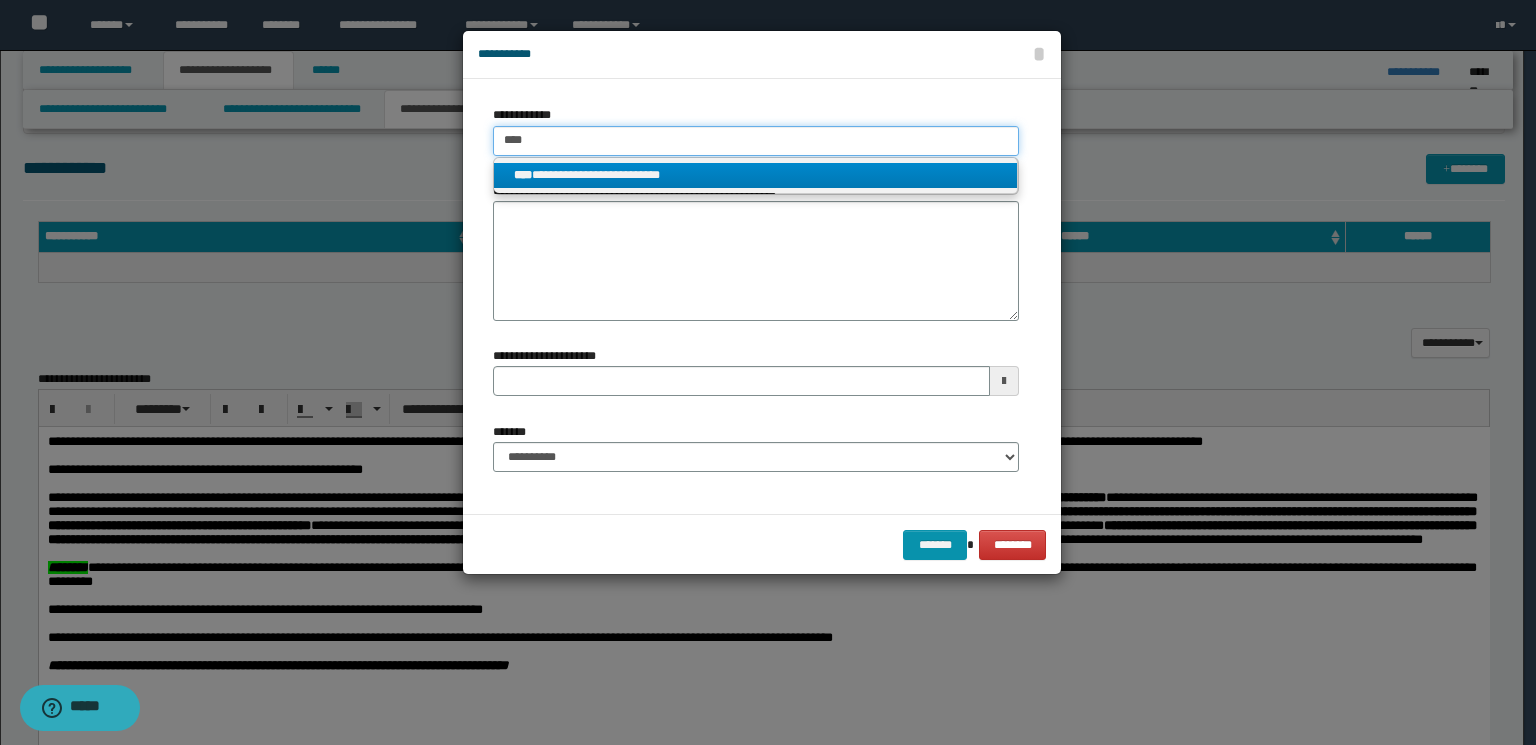 type on "****" 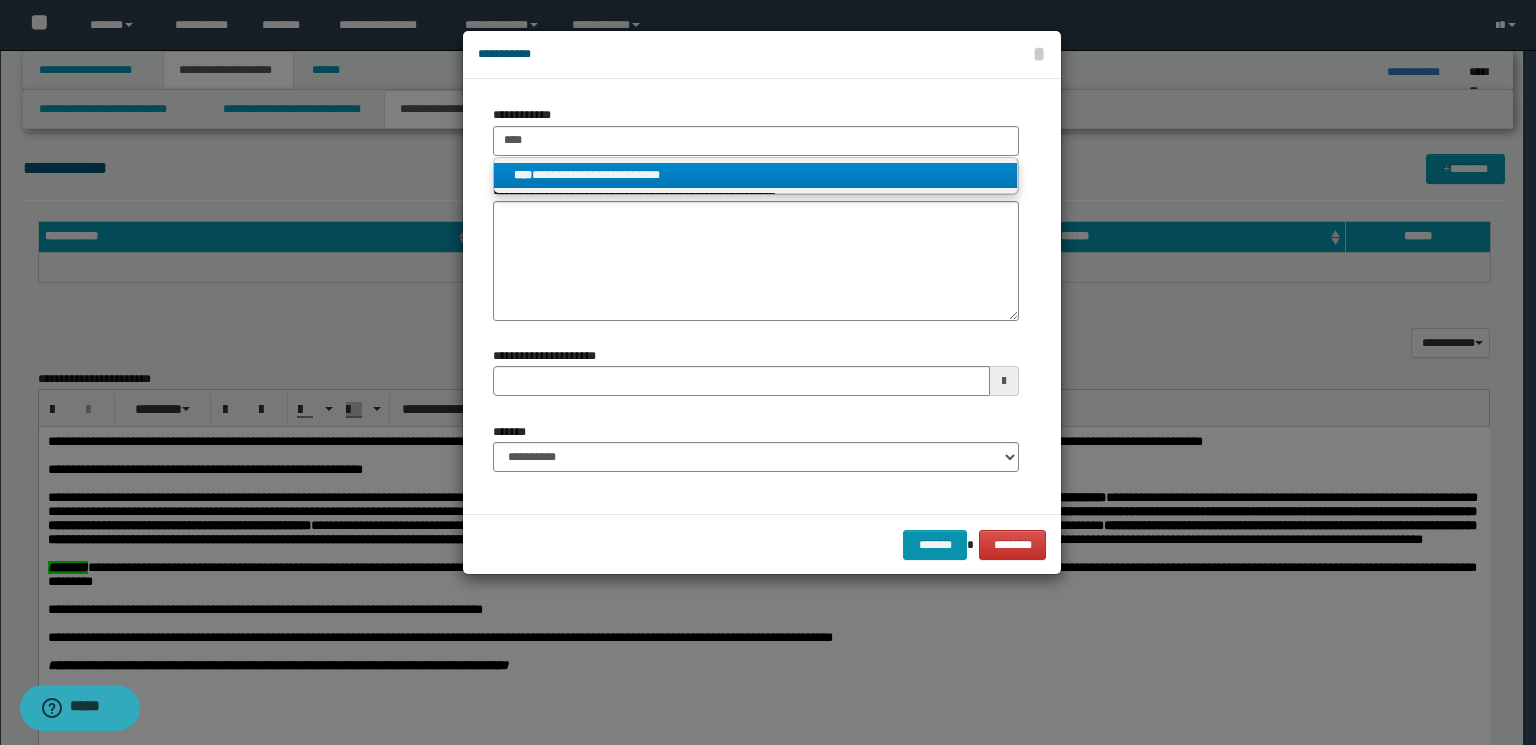 click on "**********" at bounding box center (756, 175) 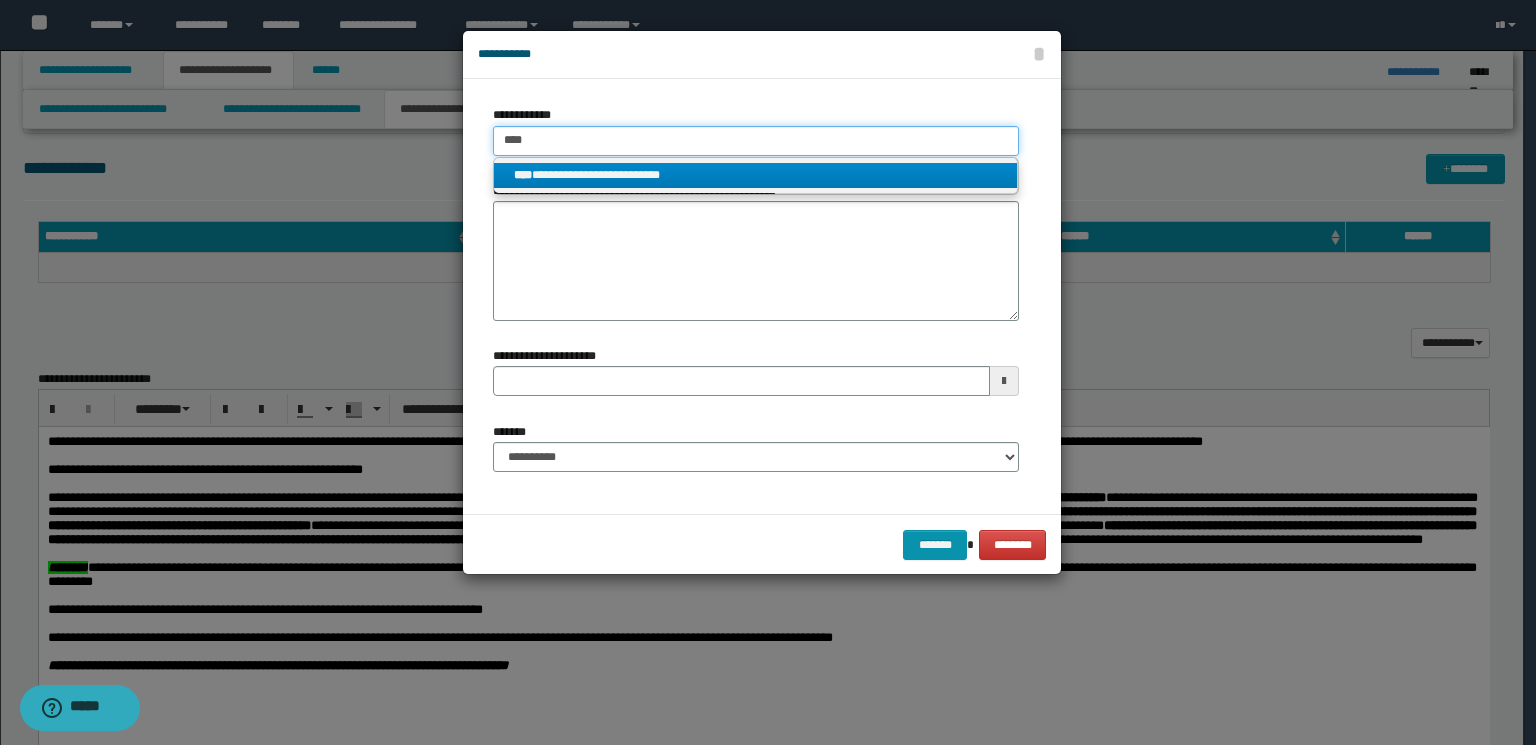 type 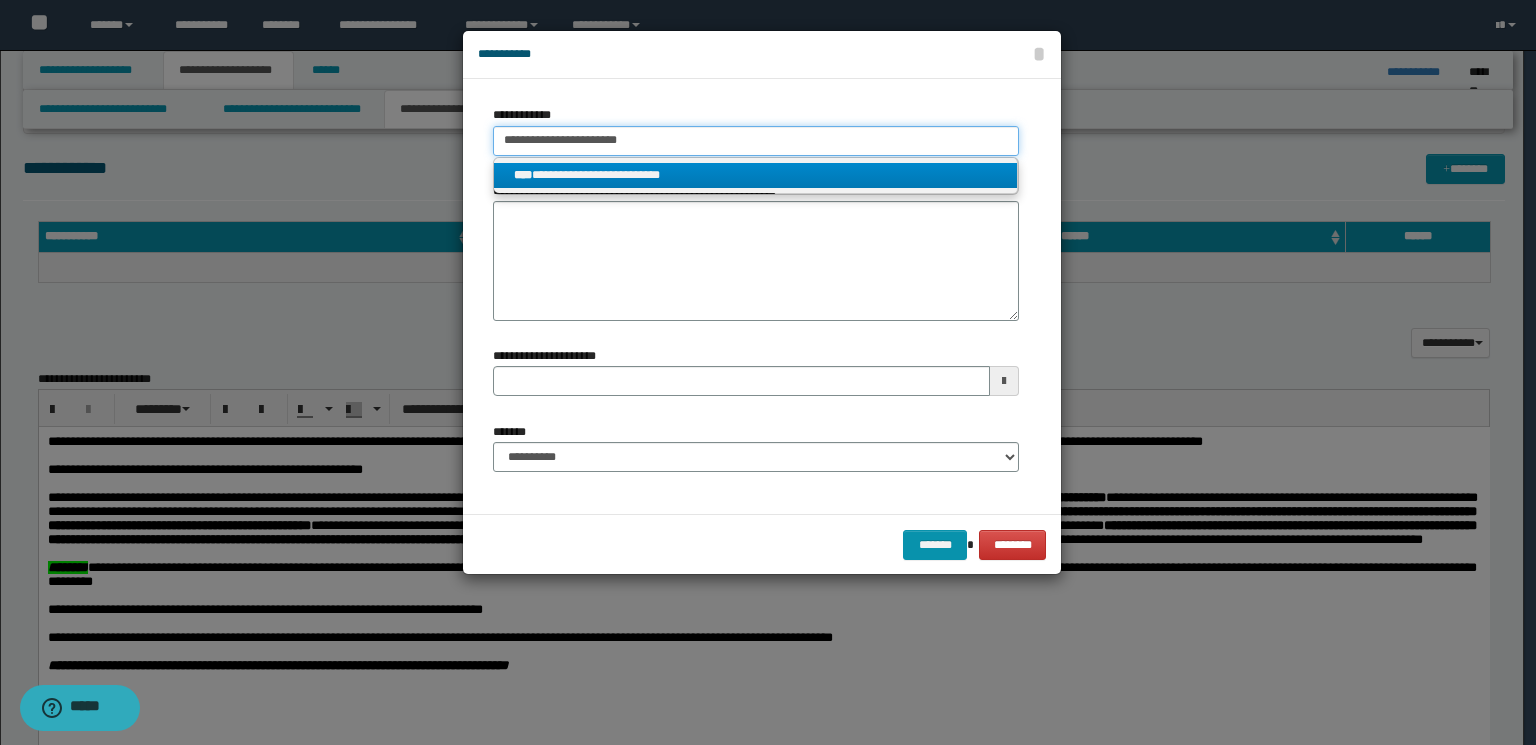 type 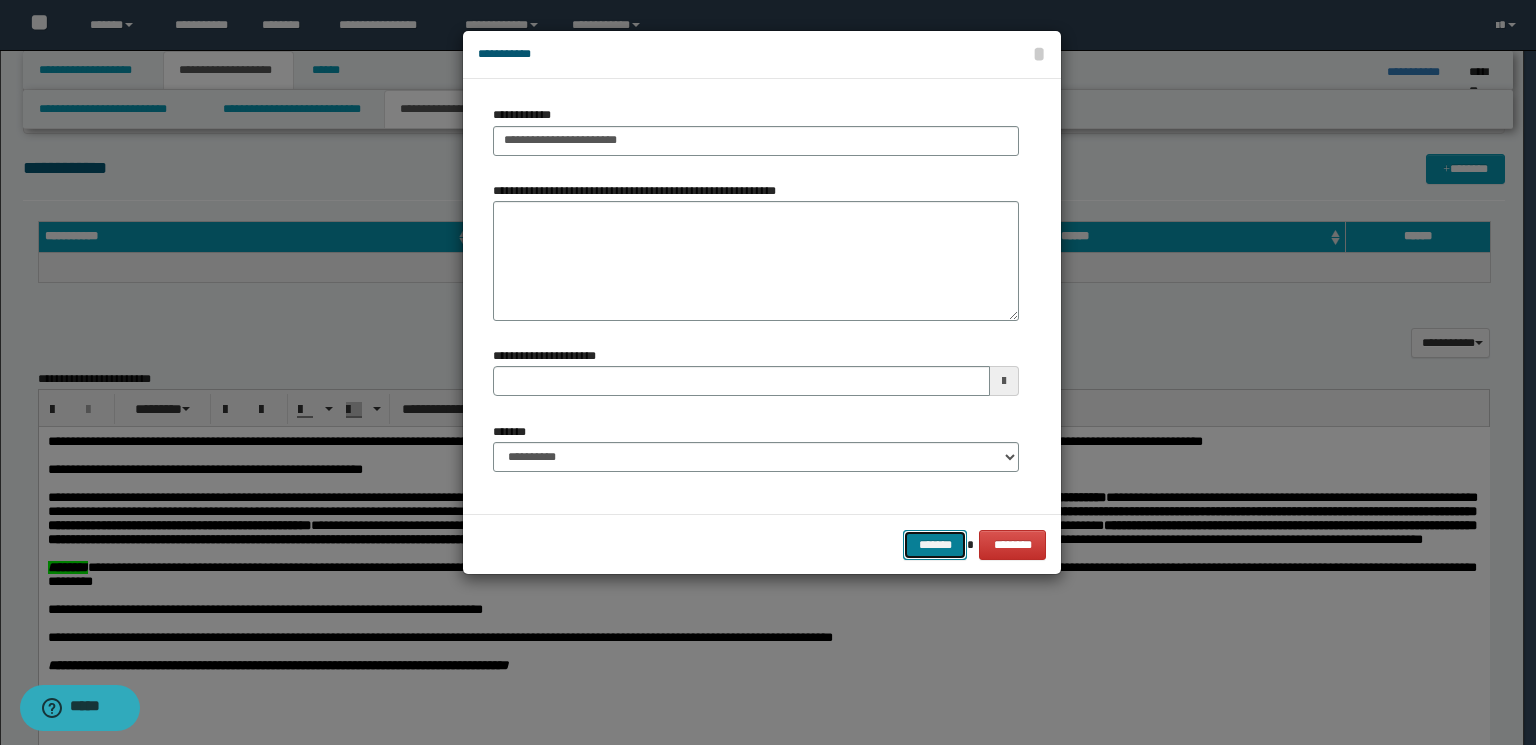 drag, startPoint x: 932, startPoint y: 538, endPoint x: 1458, endPoint y: 250, distance: 599.6832 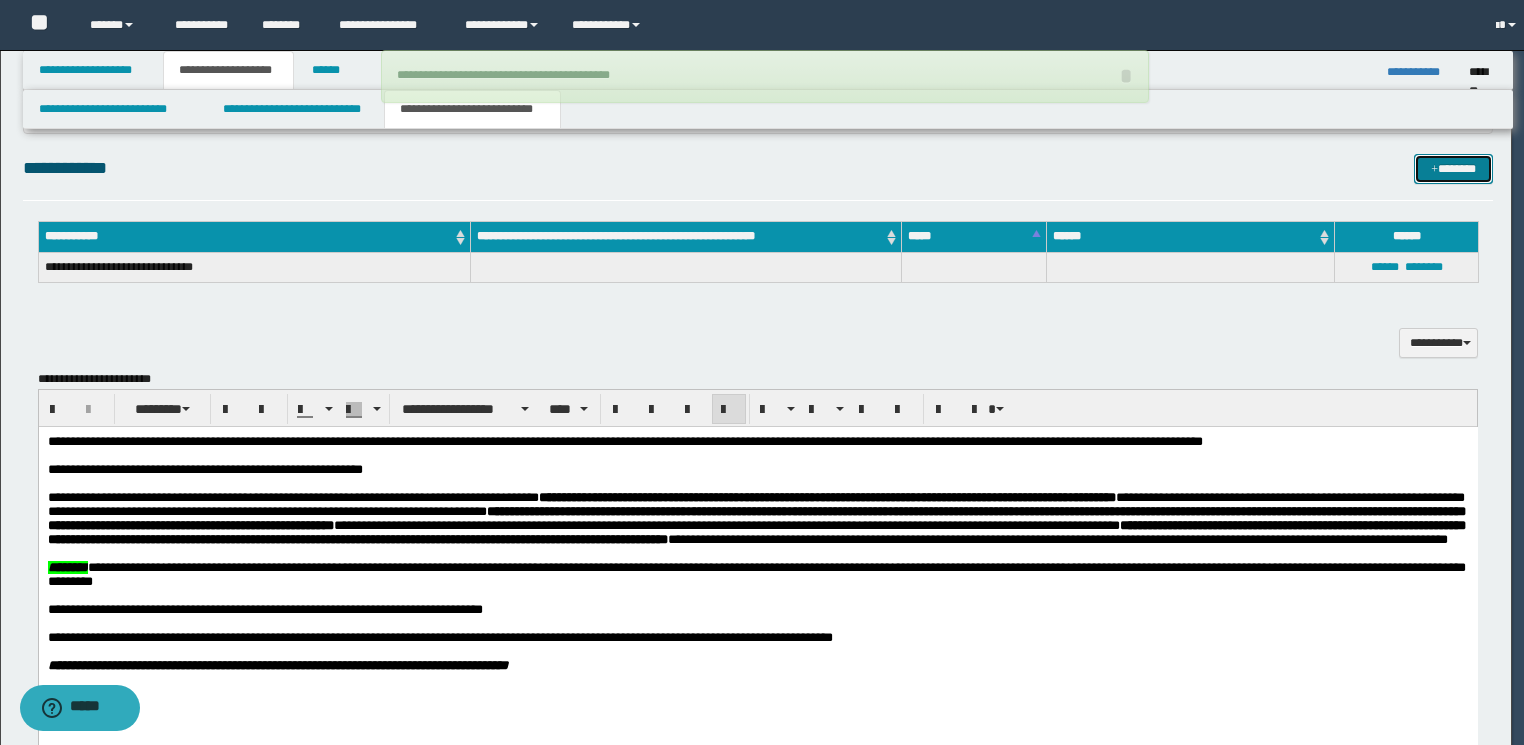 click on "*******" at bounding box center (1453, 169) 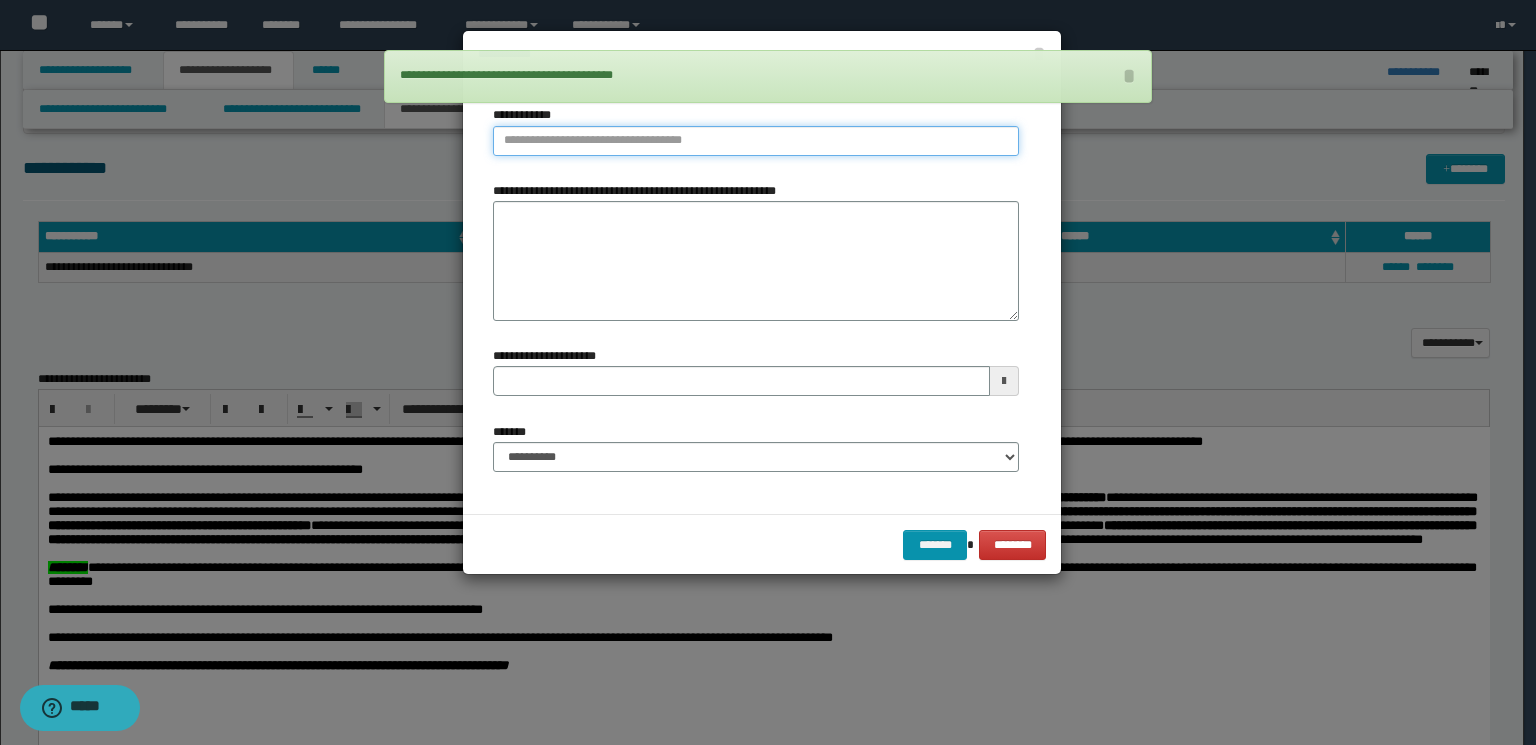 type on "**********" 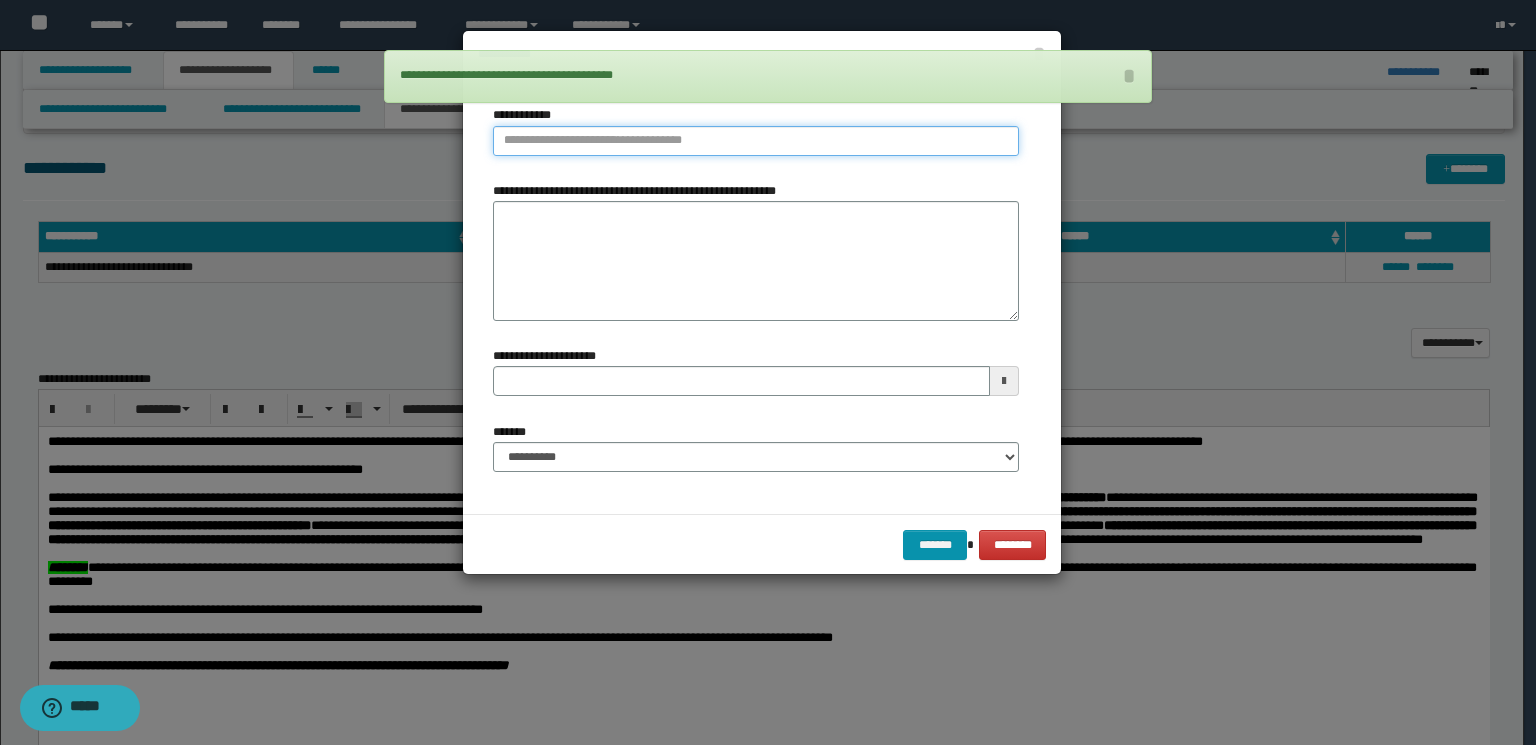 click on "**********" at bounding box center (756, 141) 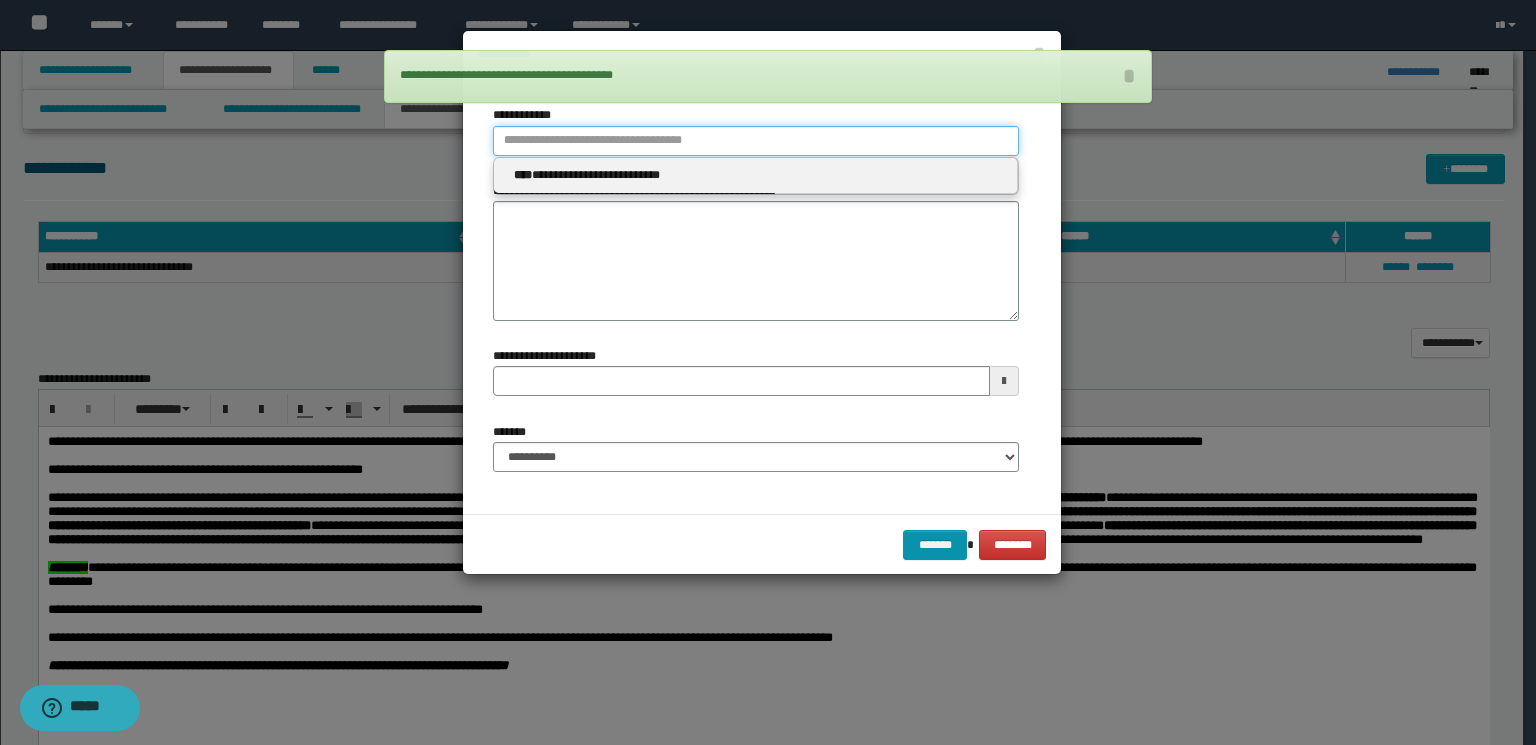 type 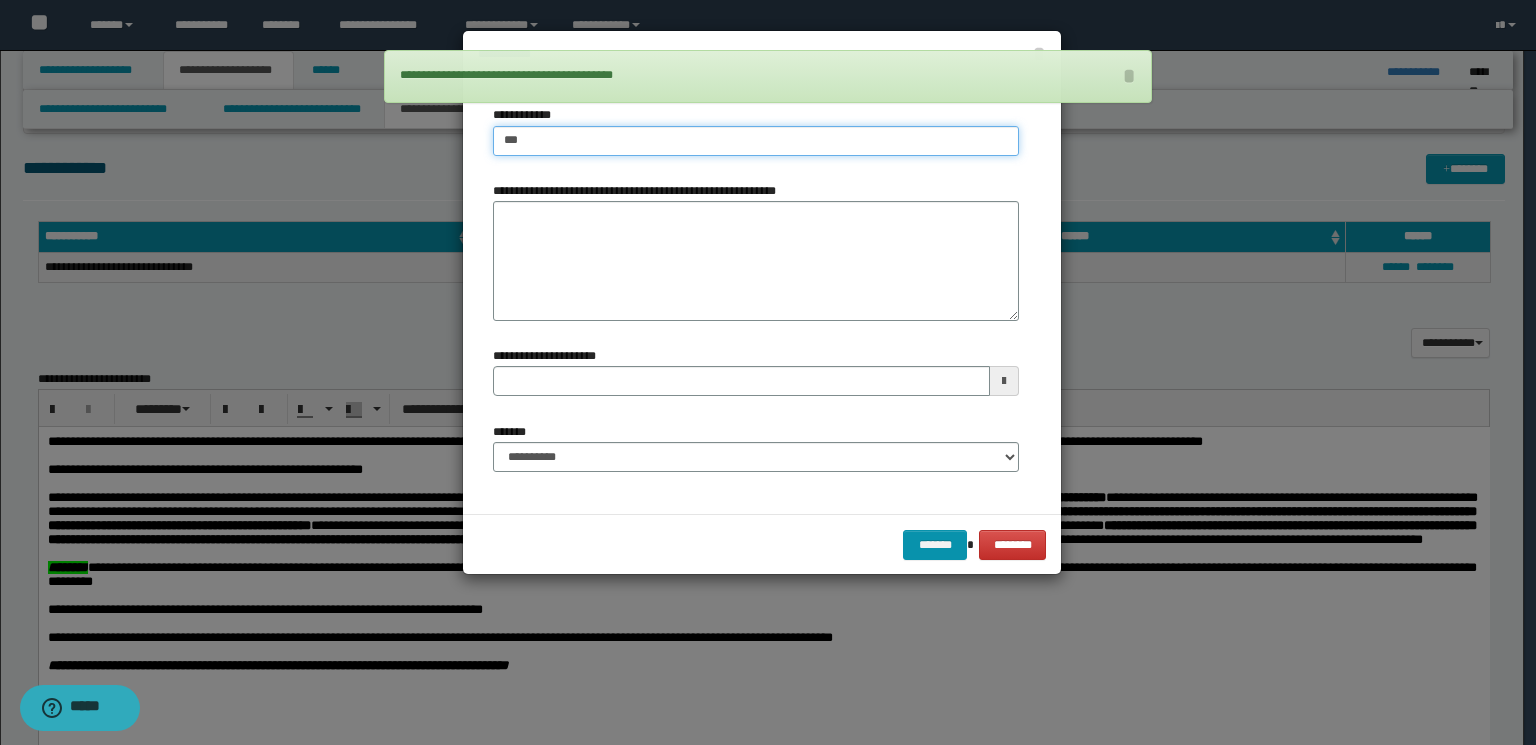 type on "****" 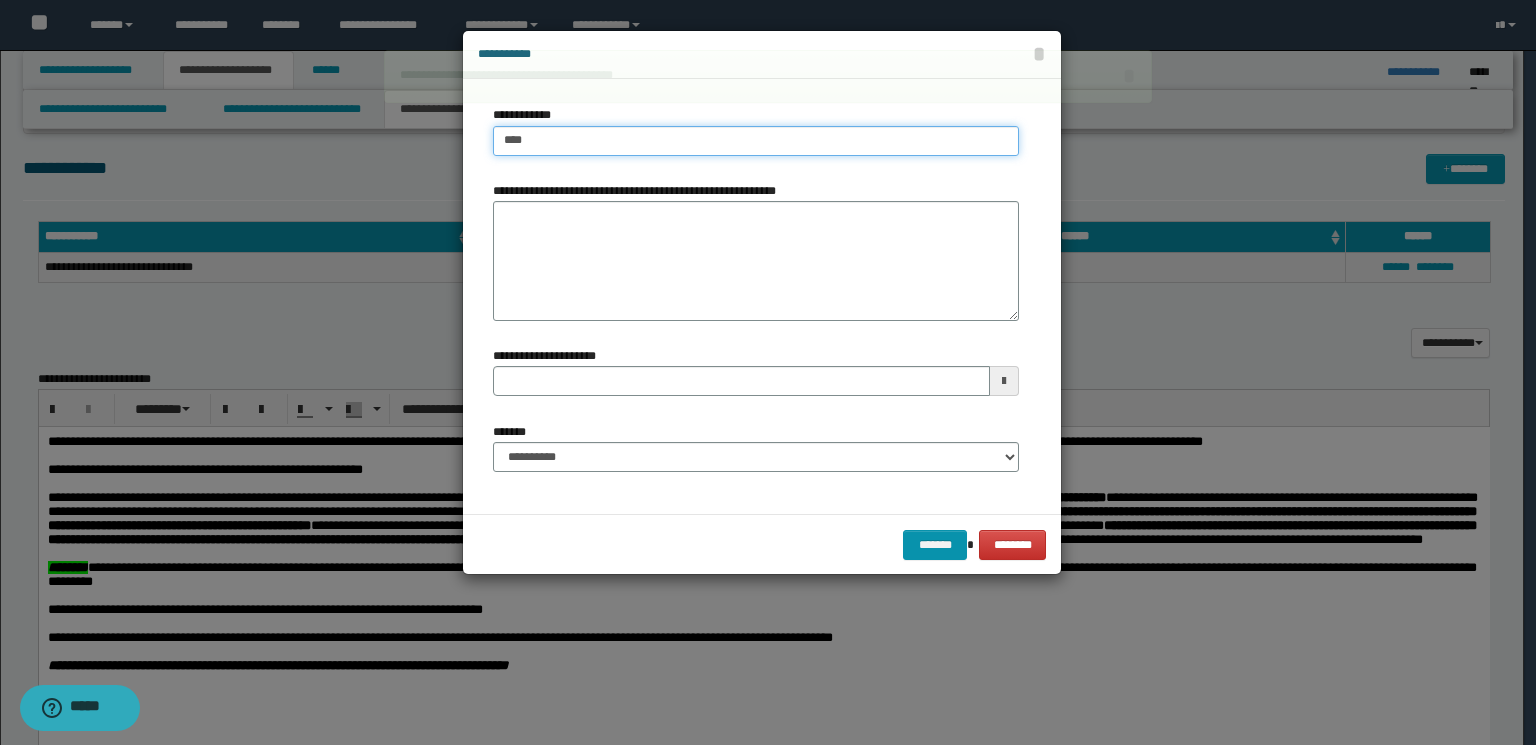 type on "****" 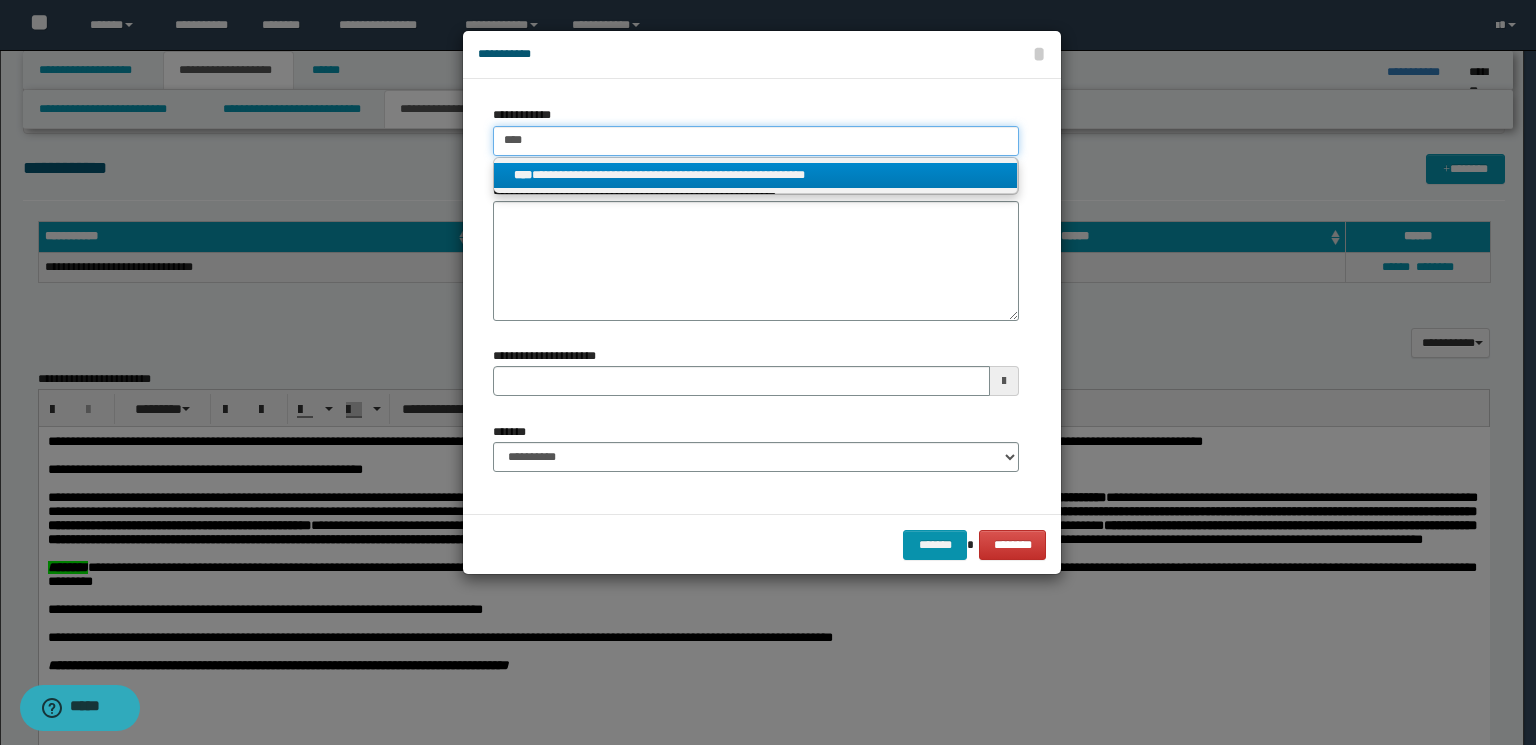 type on "****" 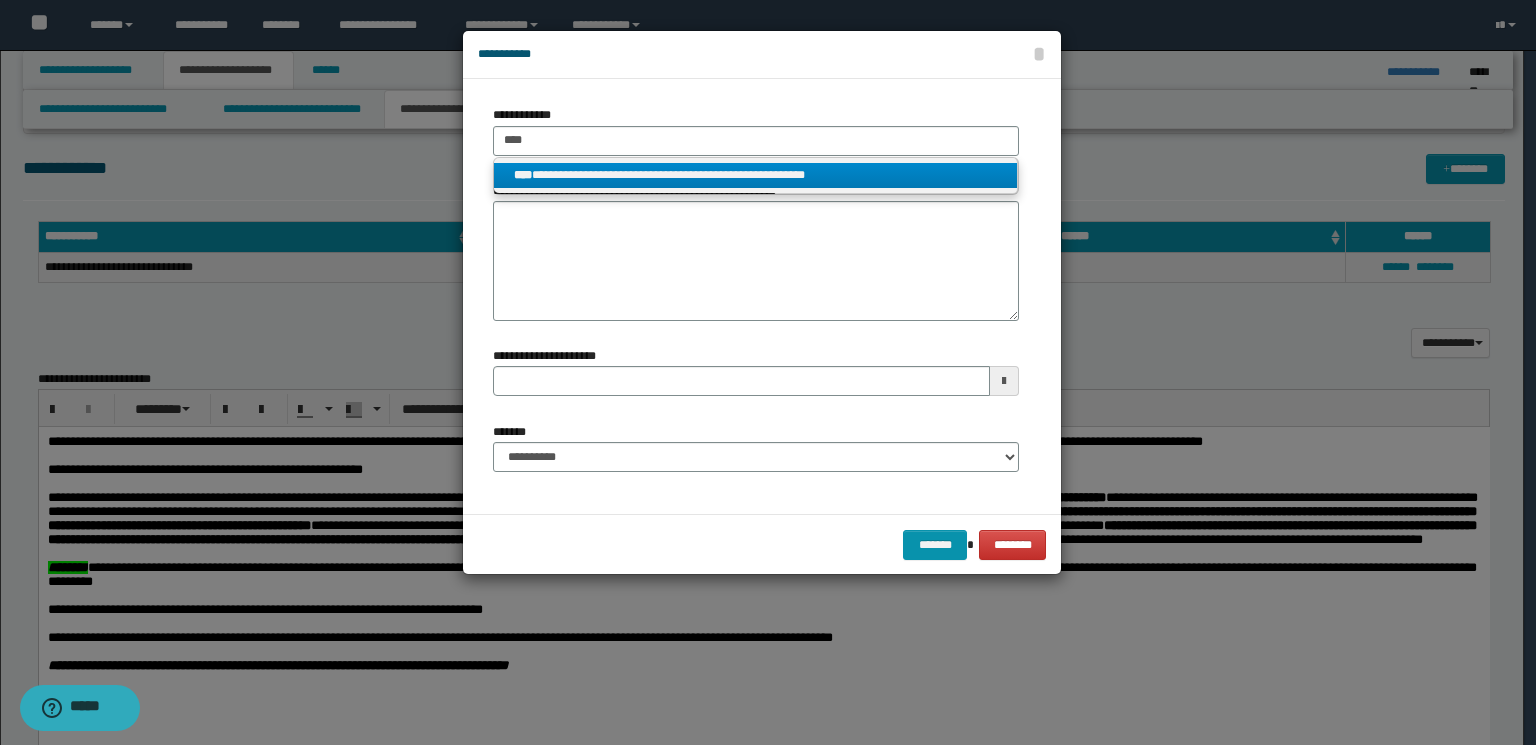click on "**********" at bounding box center (756, 175) 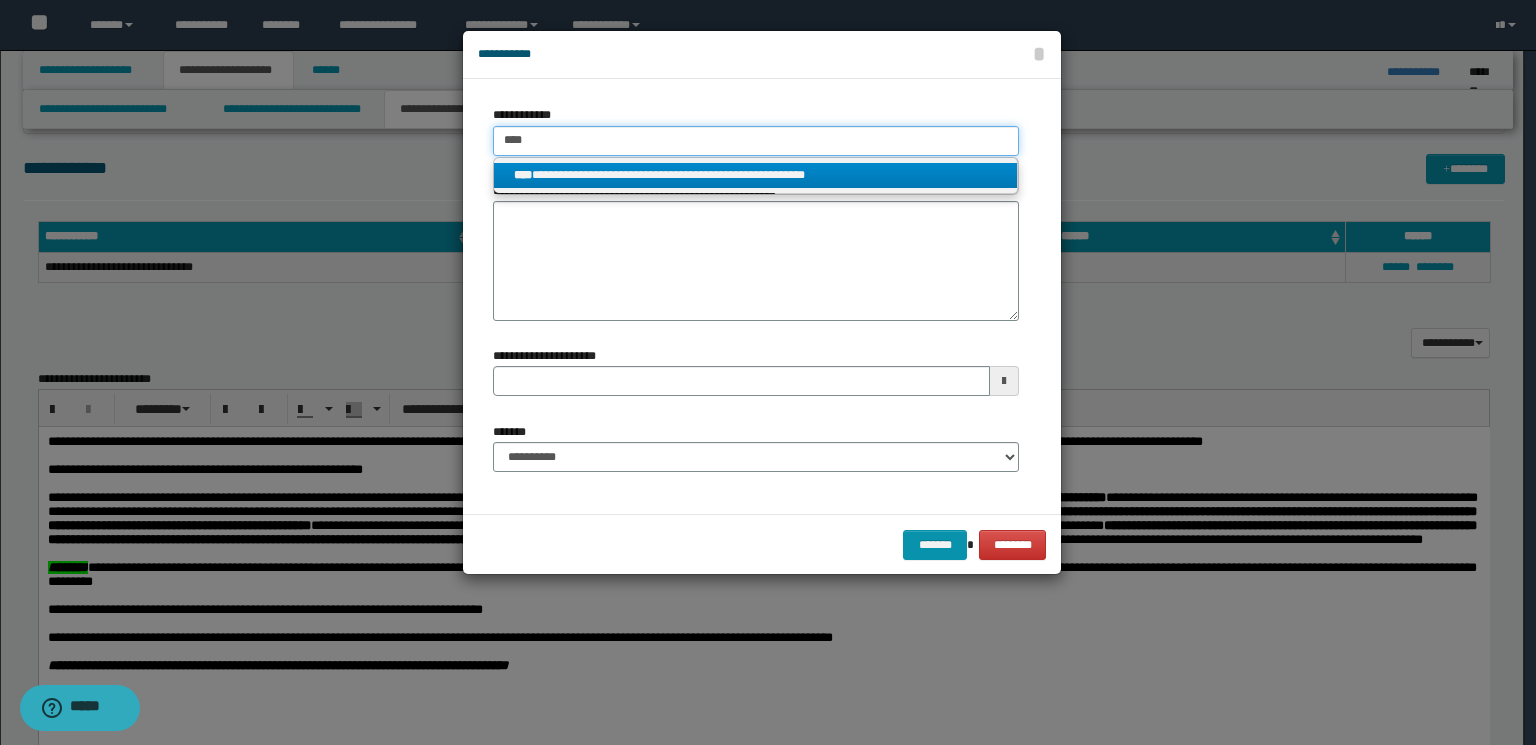 type 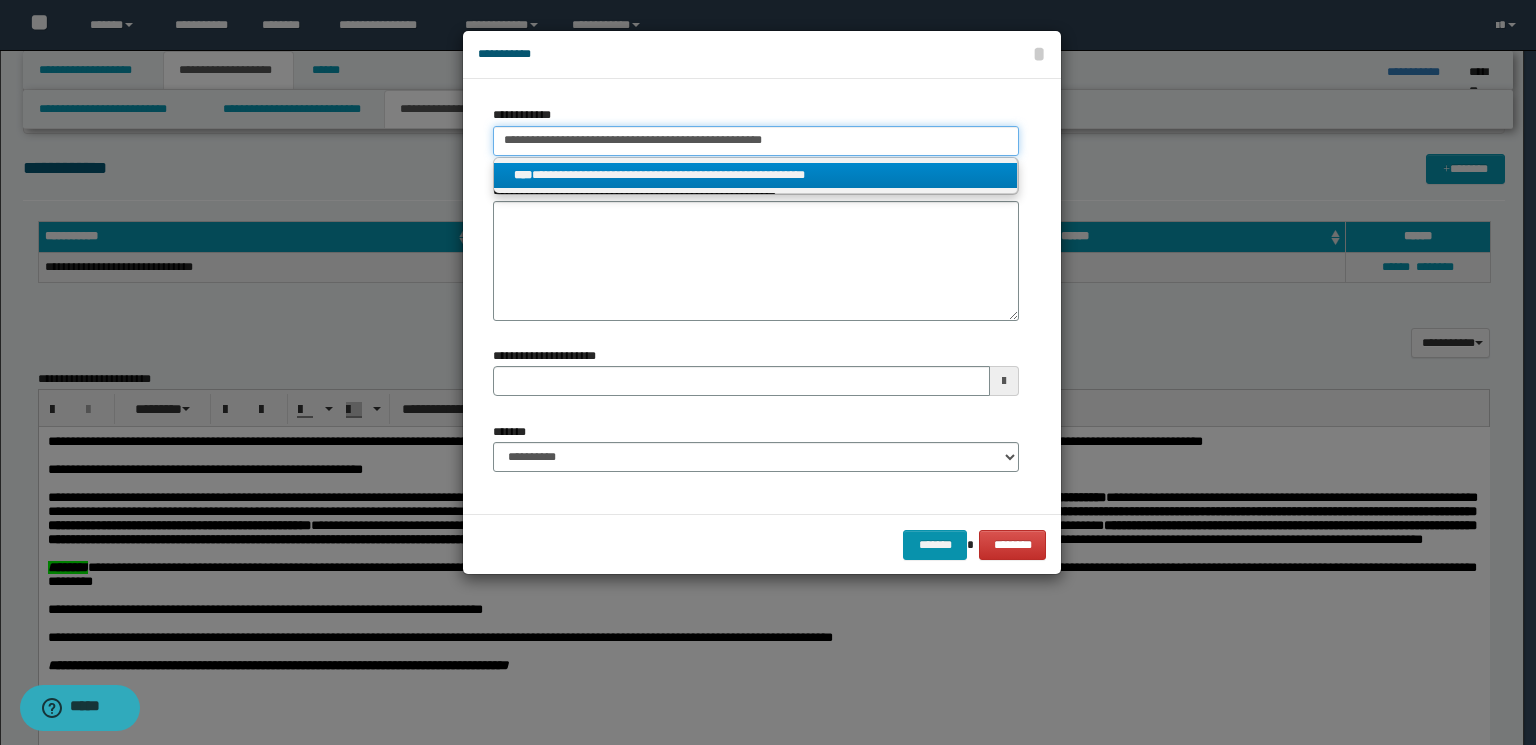 type 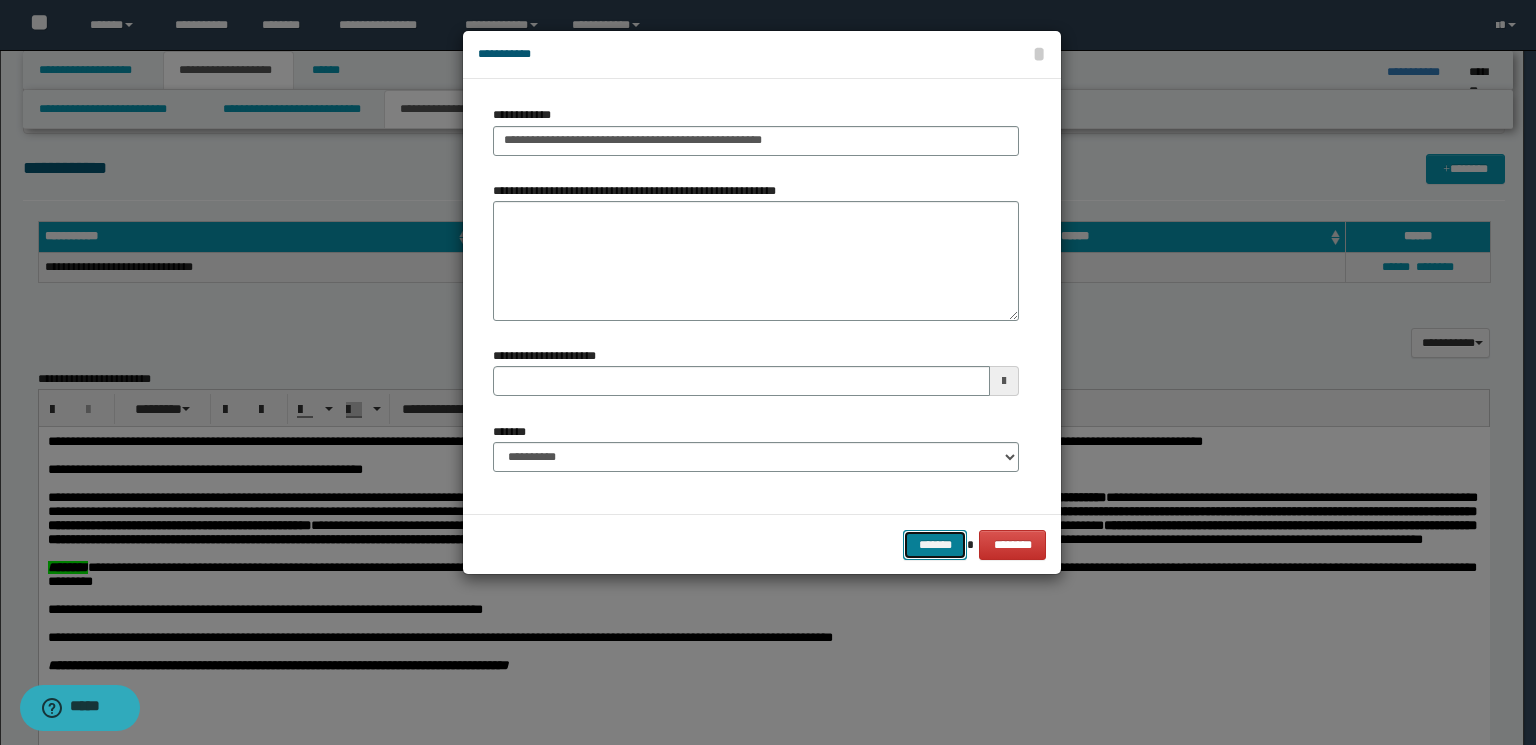 click on "*******" at bounding box center (935, 545) 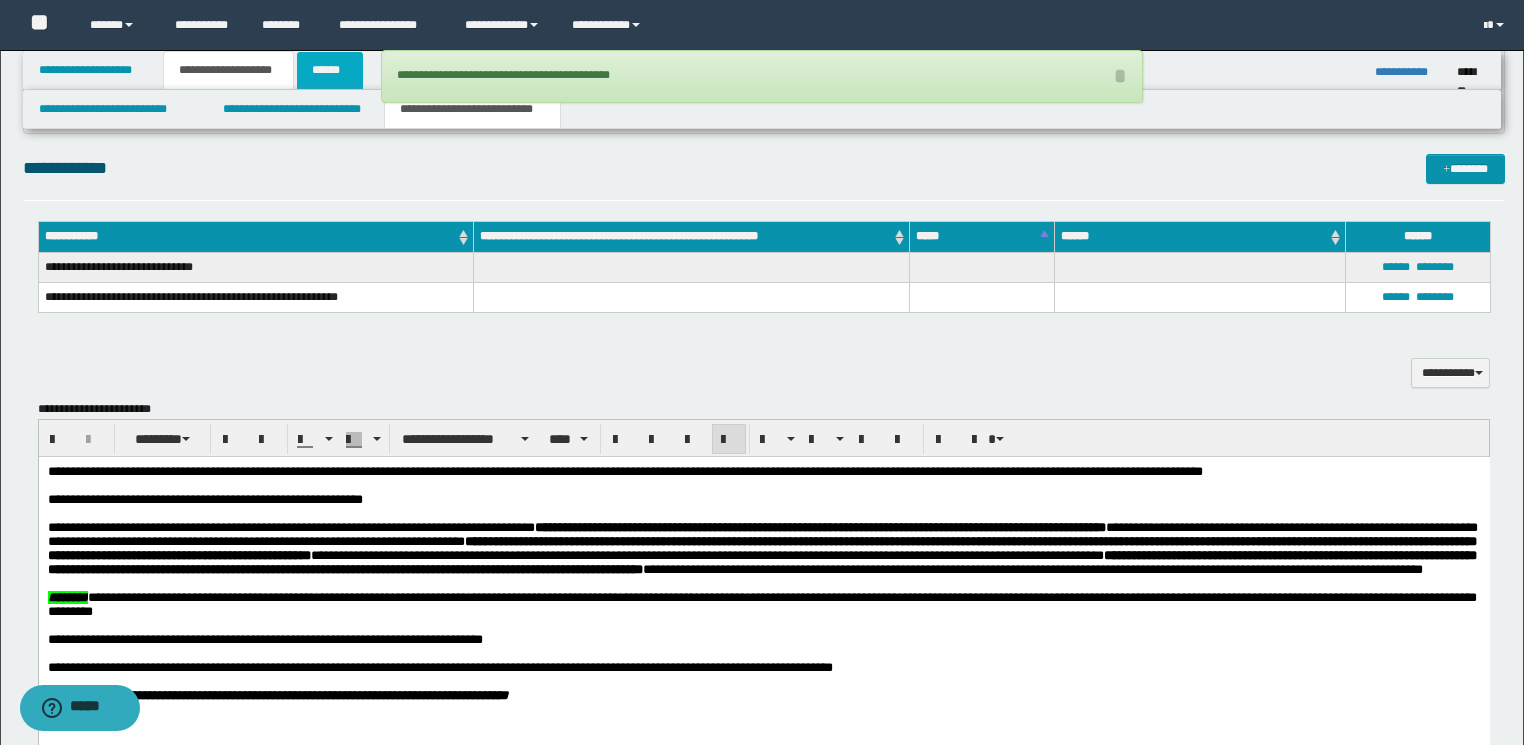 click on "******" at bounding box center (330, 70) 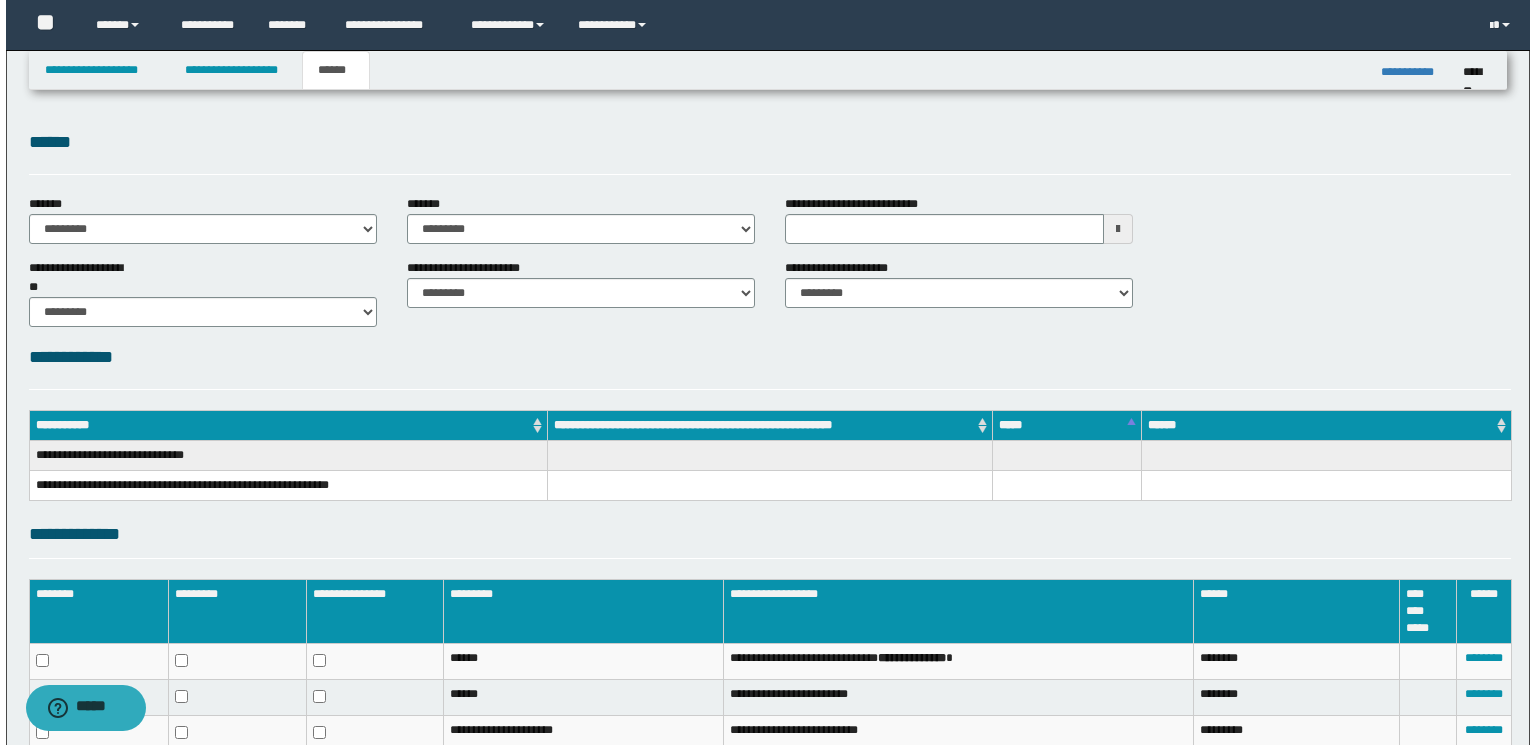 scroll, scrollTop: 232, scrollLeft: 0, axis: vertical 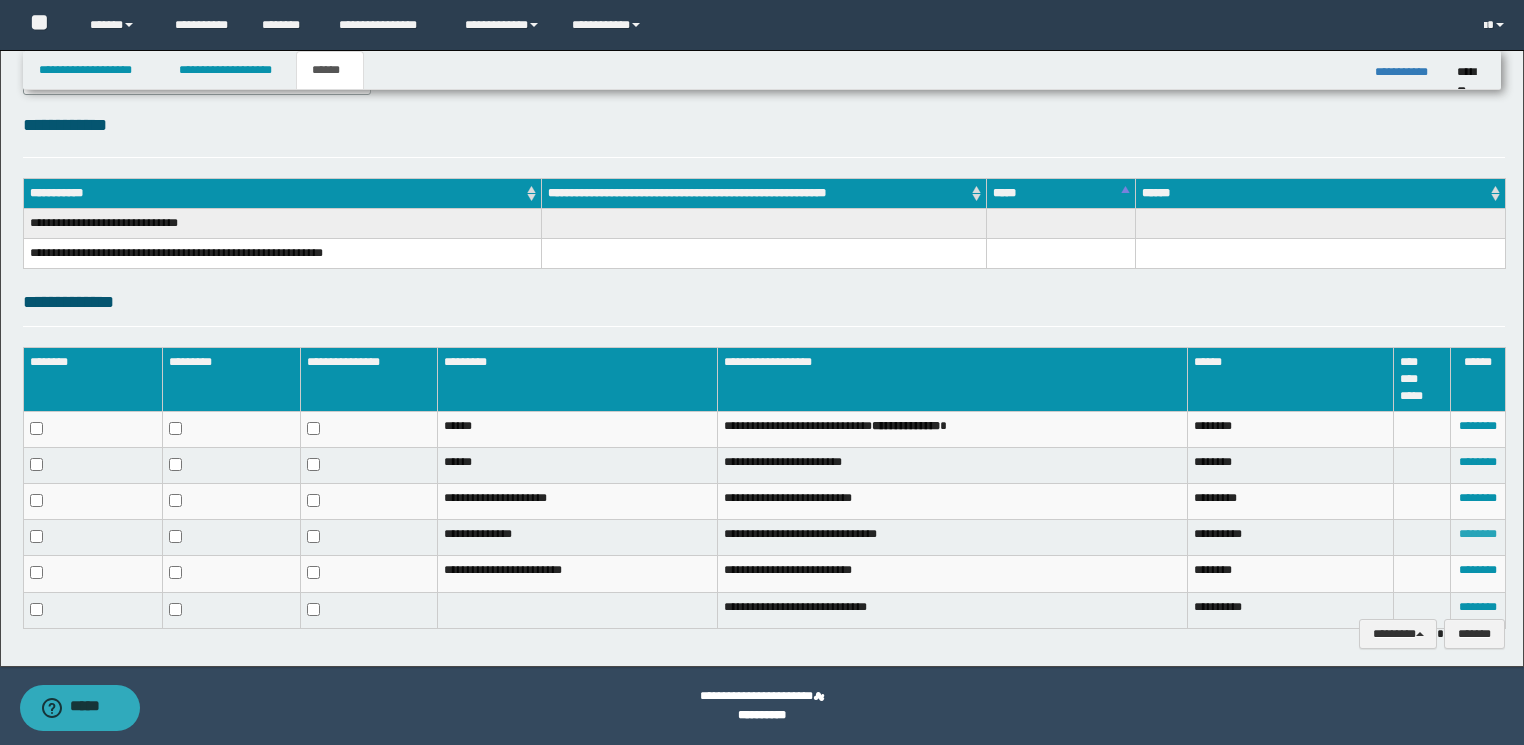click on "********" at bounding box center [1478, 534] 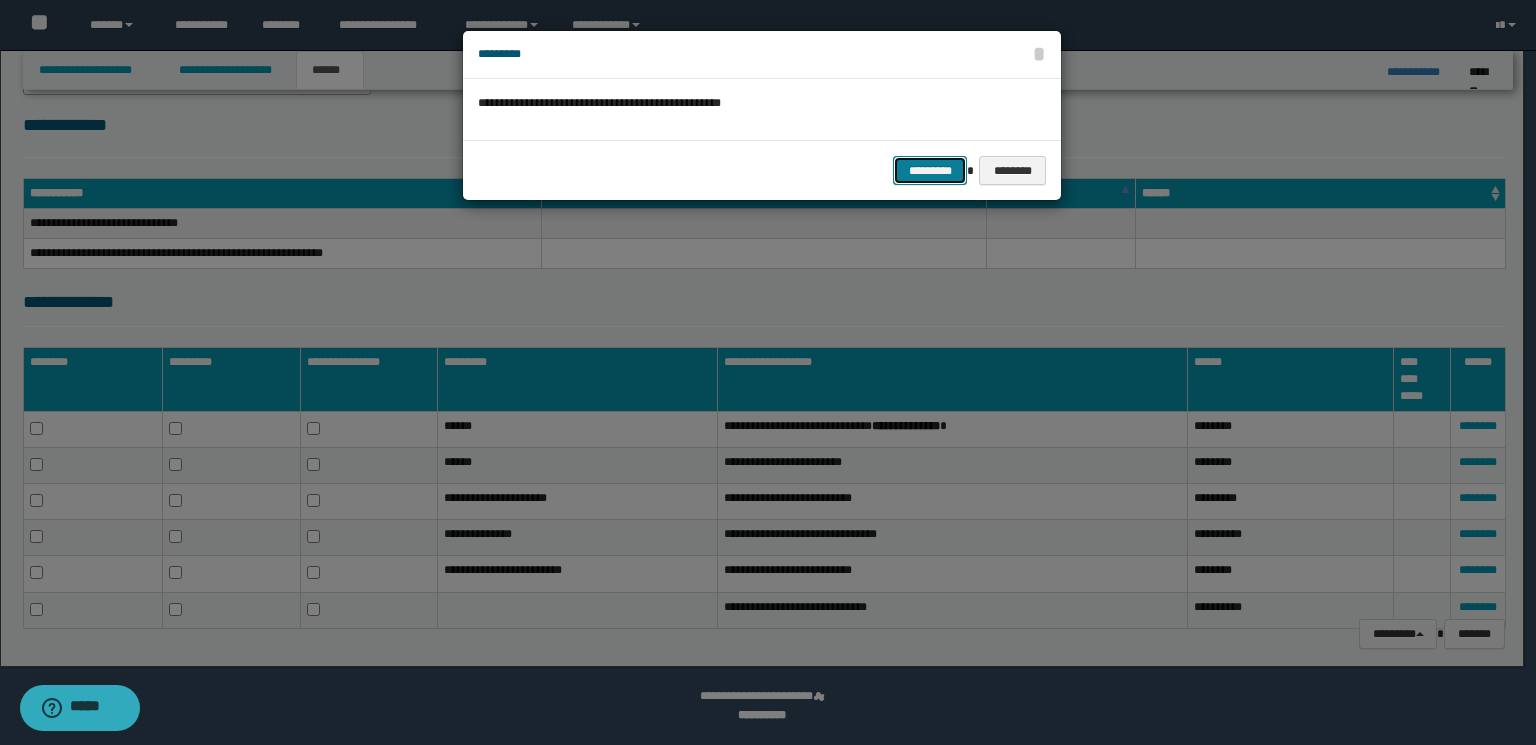 click on "*********" at bounding box center (930, 171) 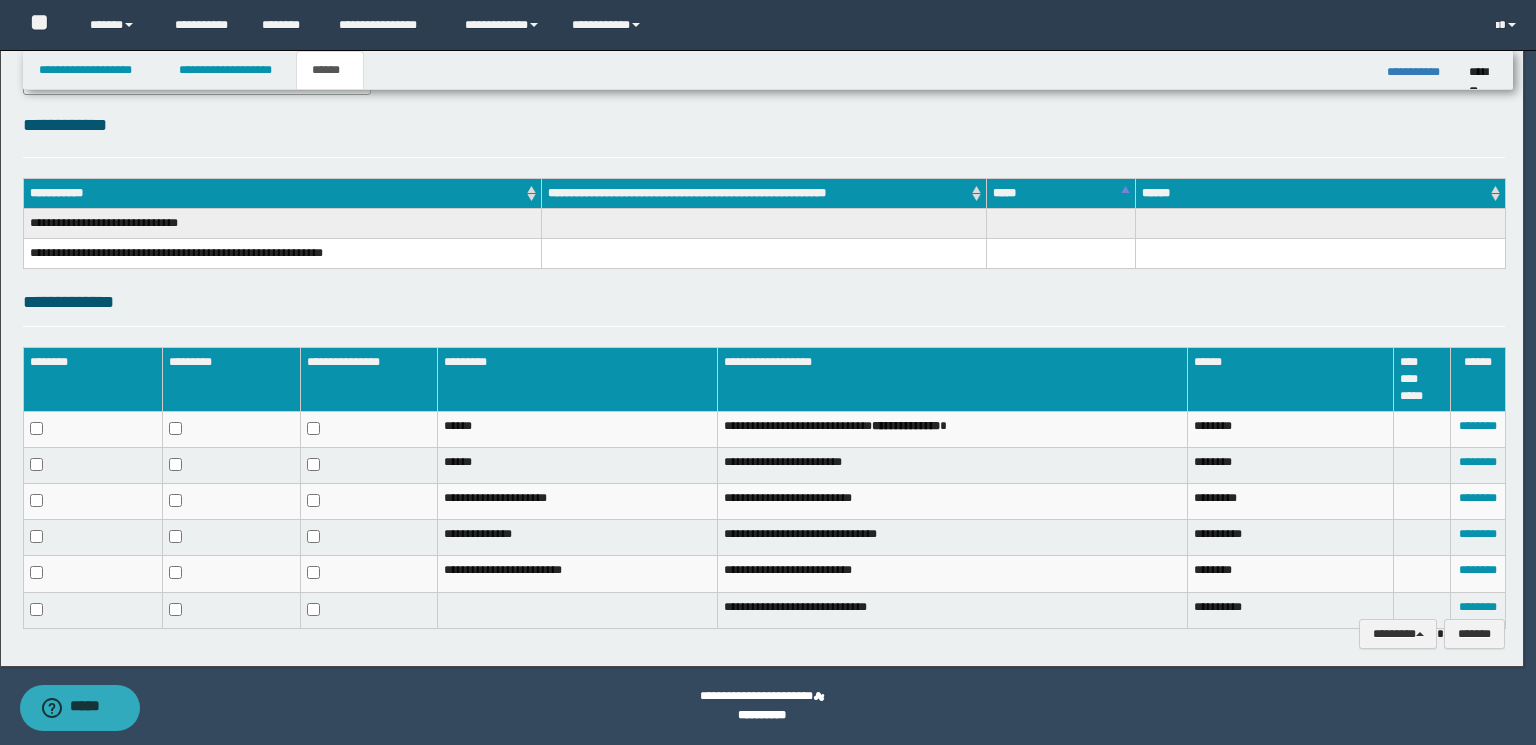 scroll, scrollTop: 216, scrollLeft: 0, axis: vertical 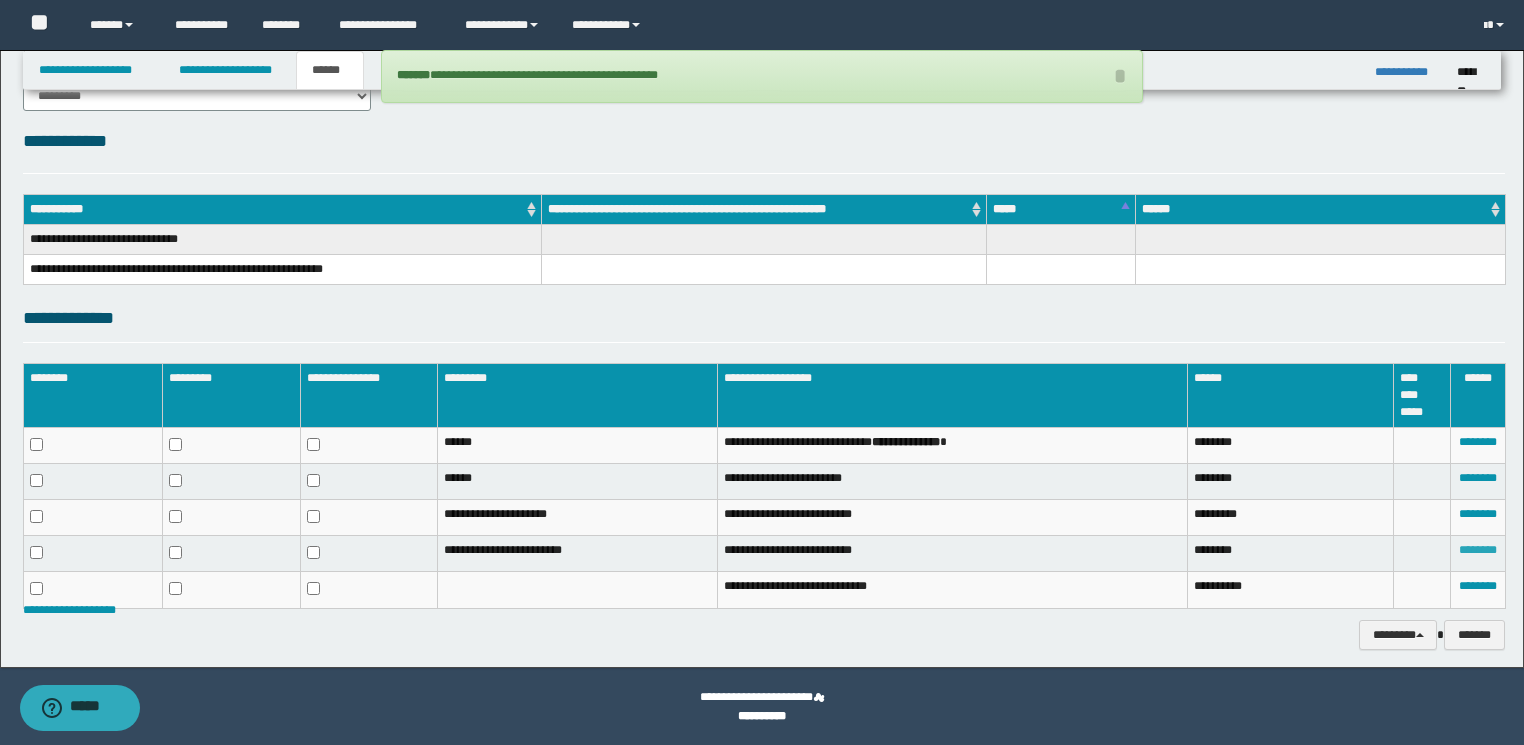click on "********" at bounding box center (1478, 550) 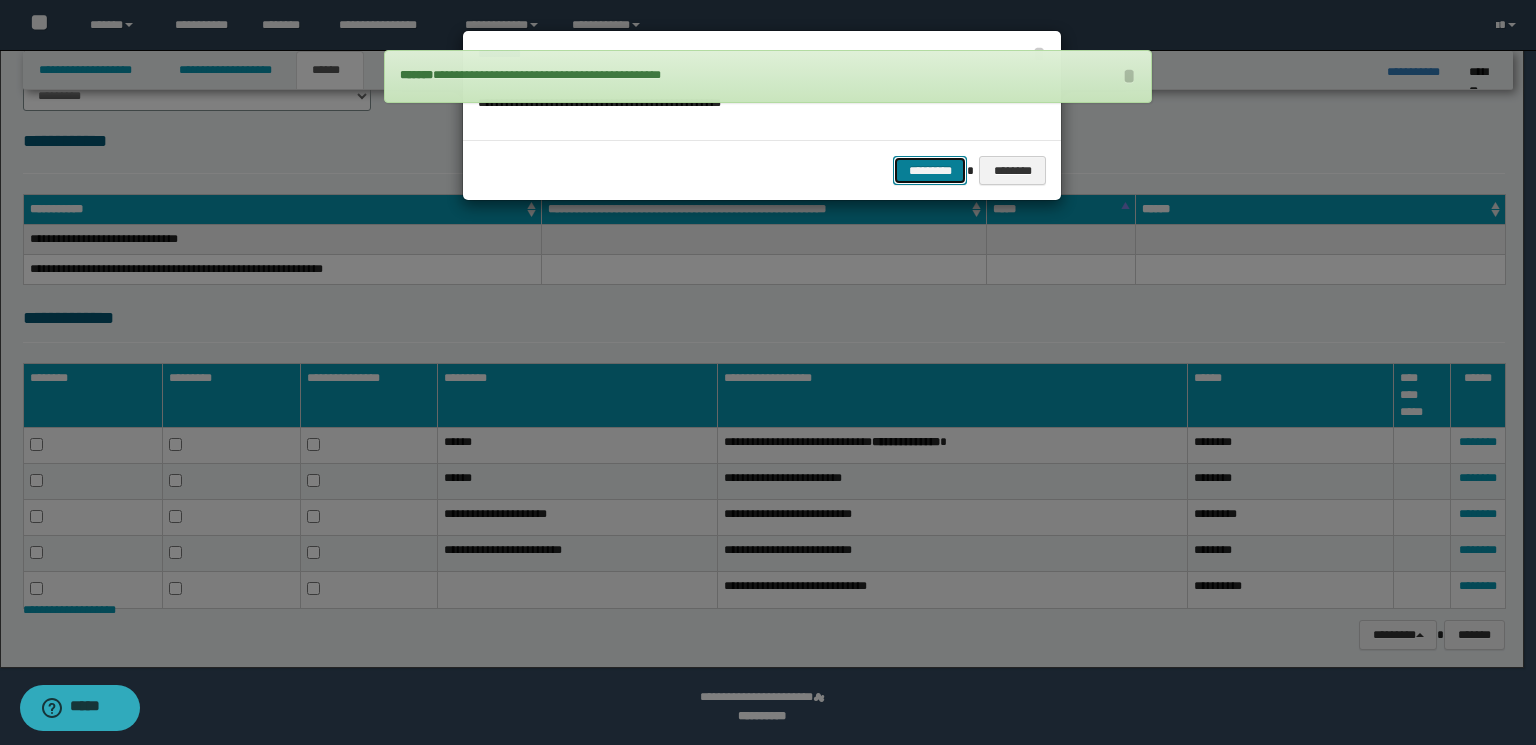 click on "*********" at bounding box center (930, 171) 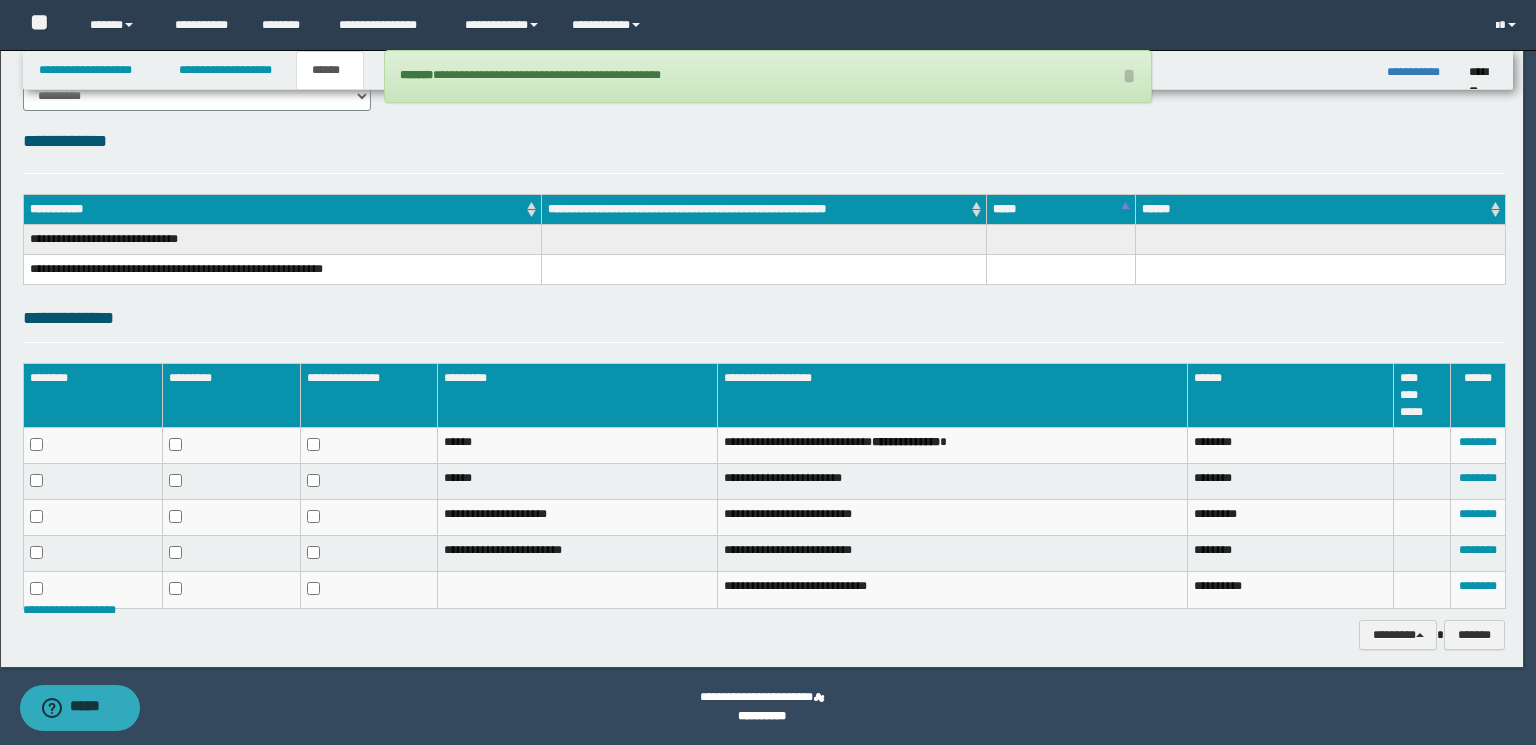scroll, scrollTop: 183, scrollLeft: 0, axis: vertical 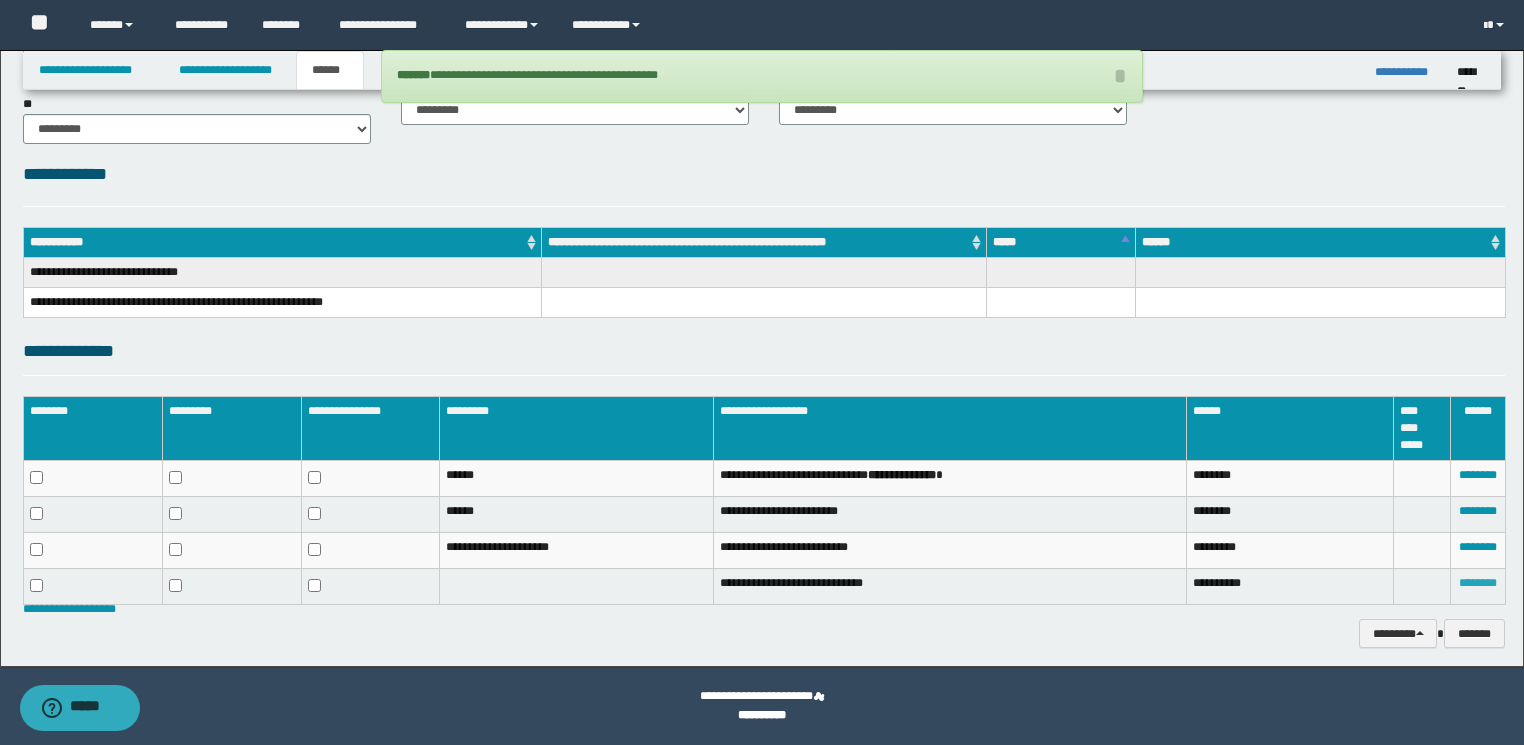 click on "********" at bounding box center (1478, 583) 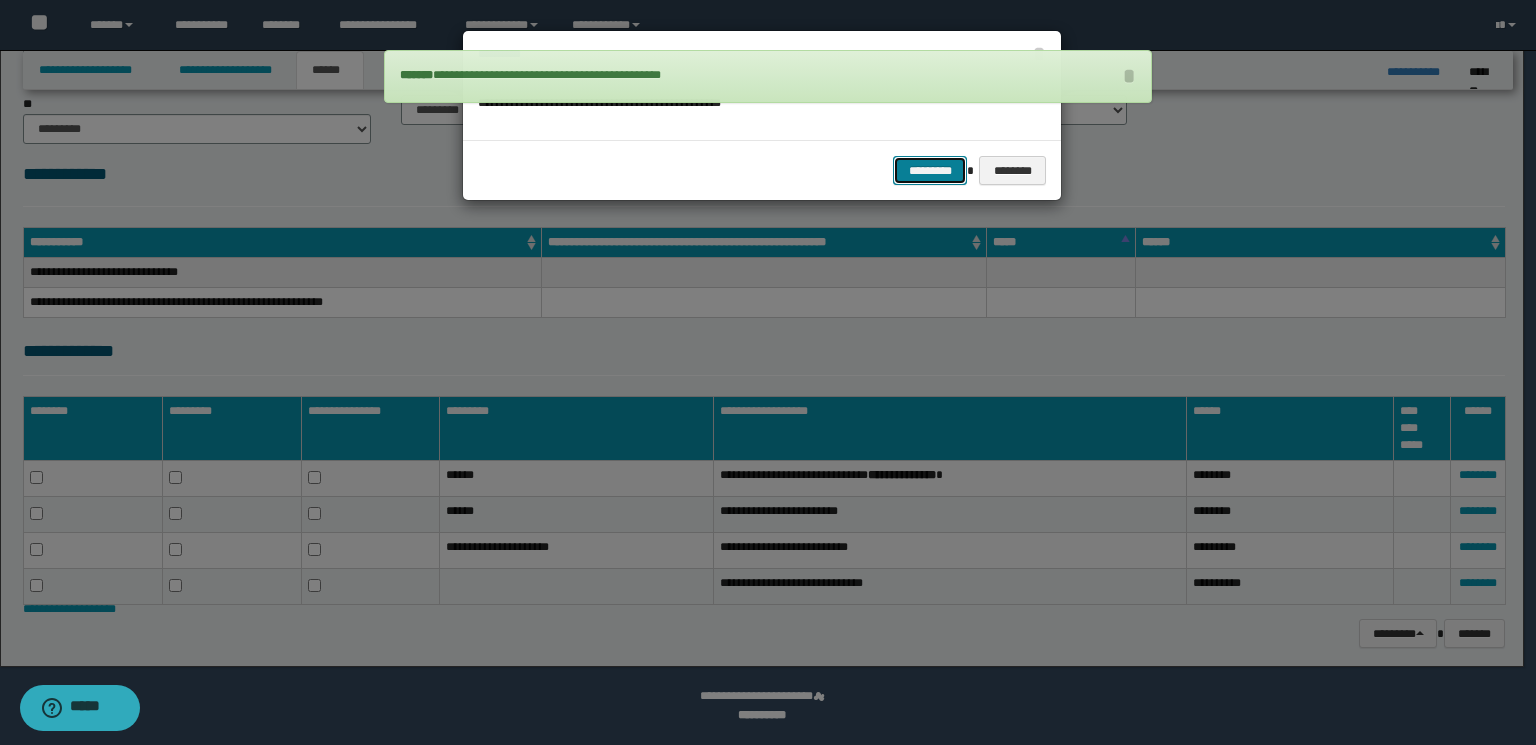 click on "*********" at bounding box center [930, 171] 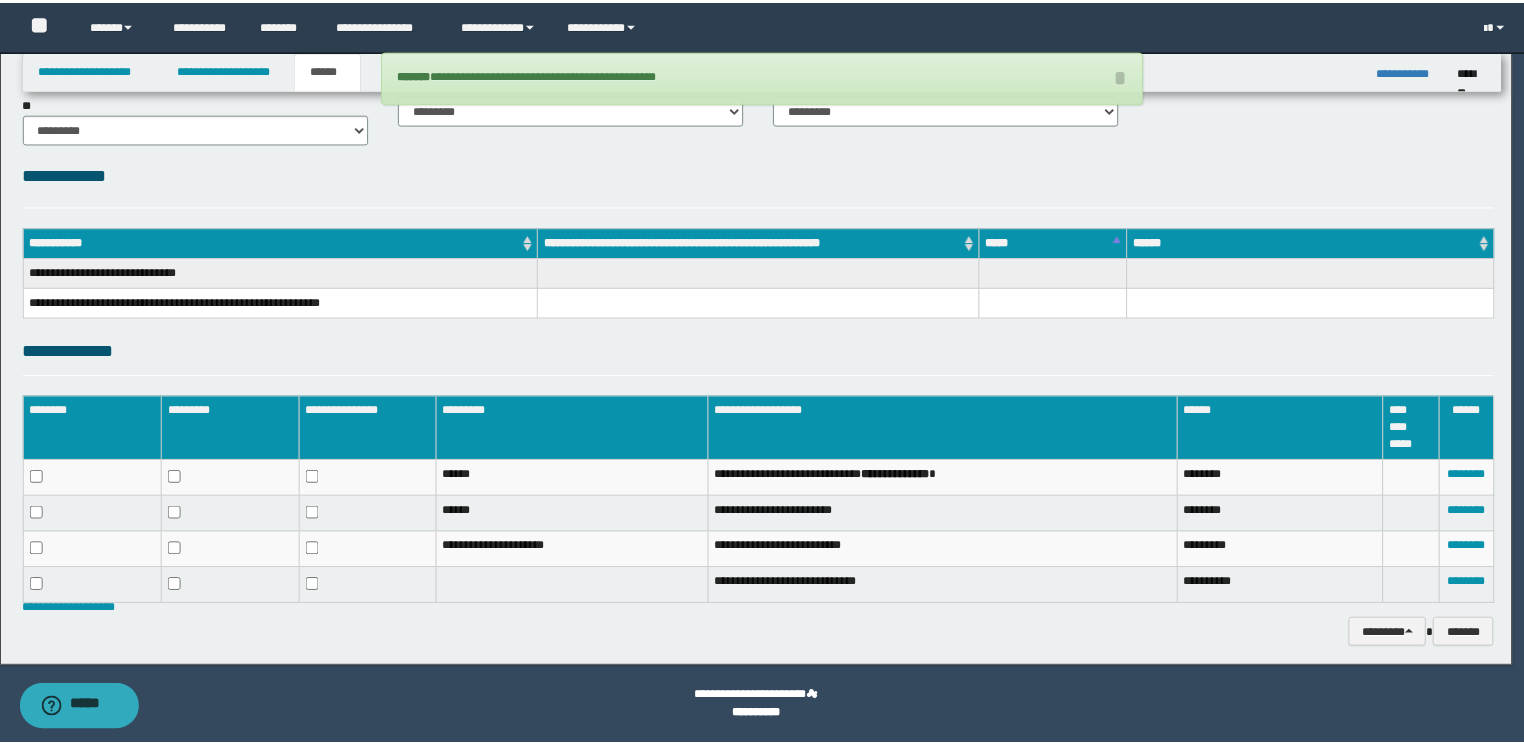 scroll, scrollTop: 148, scrollLeft: 0, axis: vertical 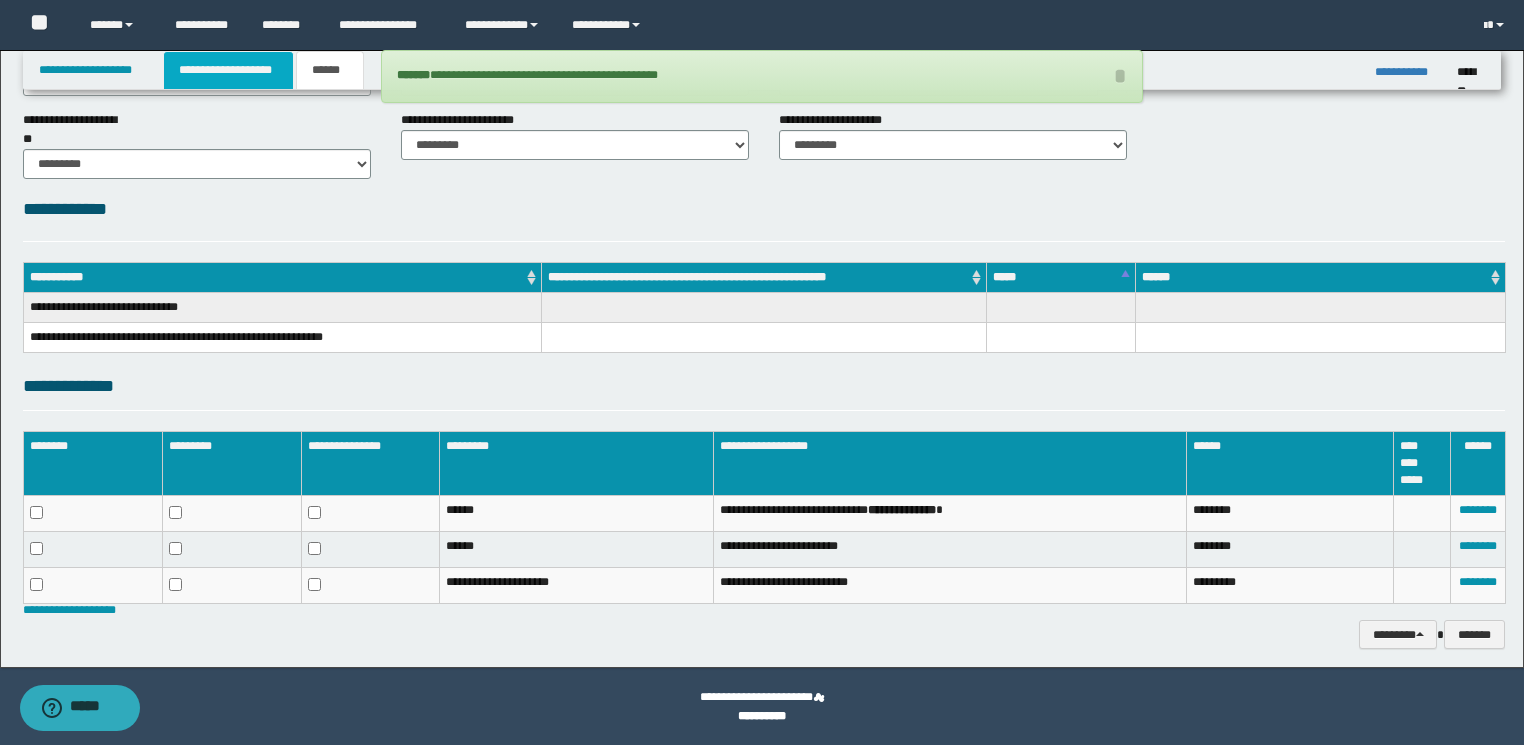 click on "**********" at bounding box center (228, 70) 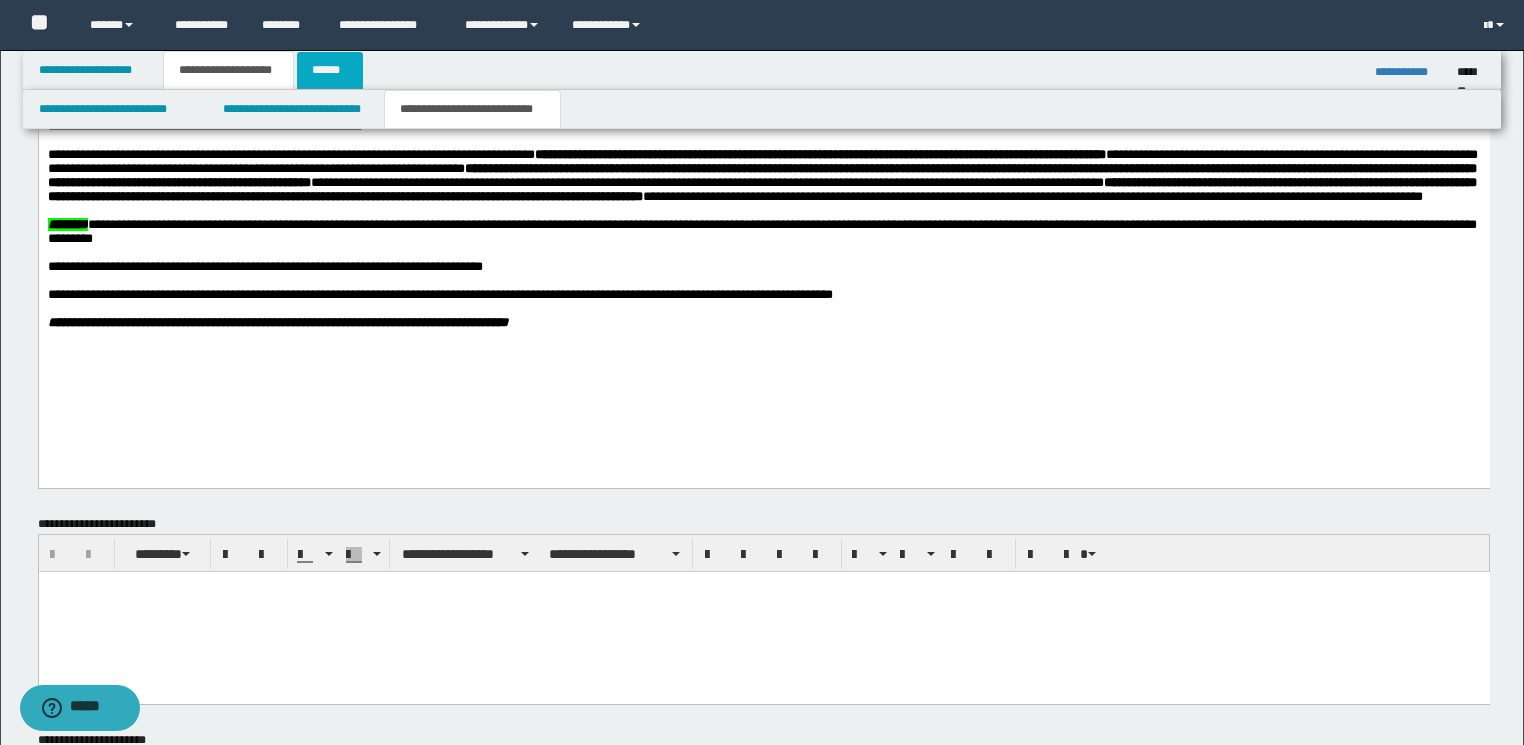 click on "******" at bounding box center [330, 70] 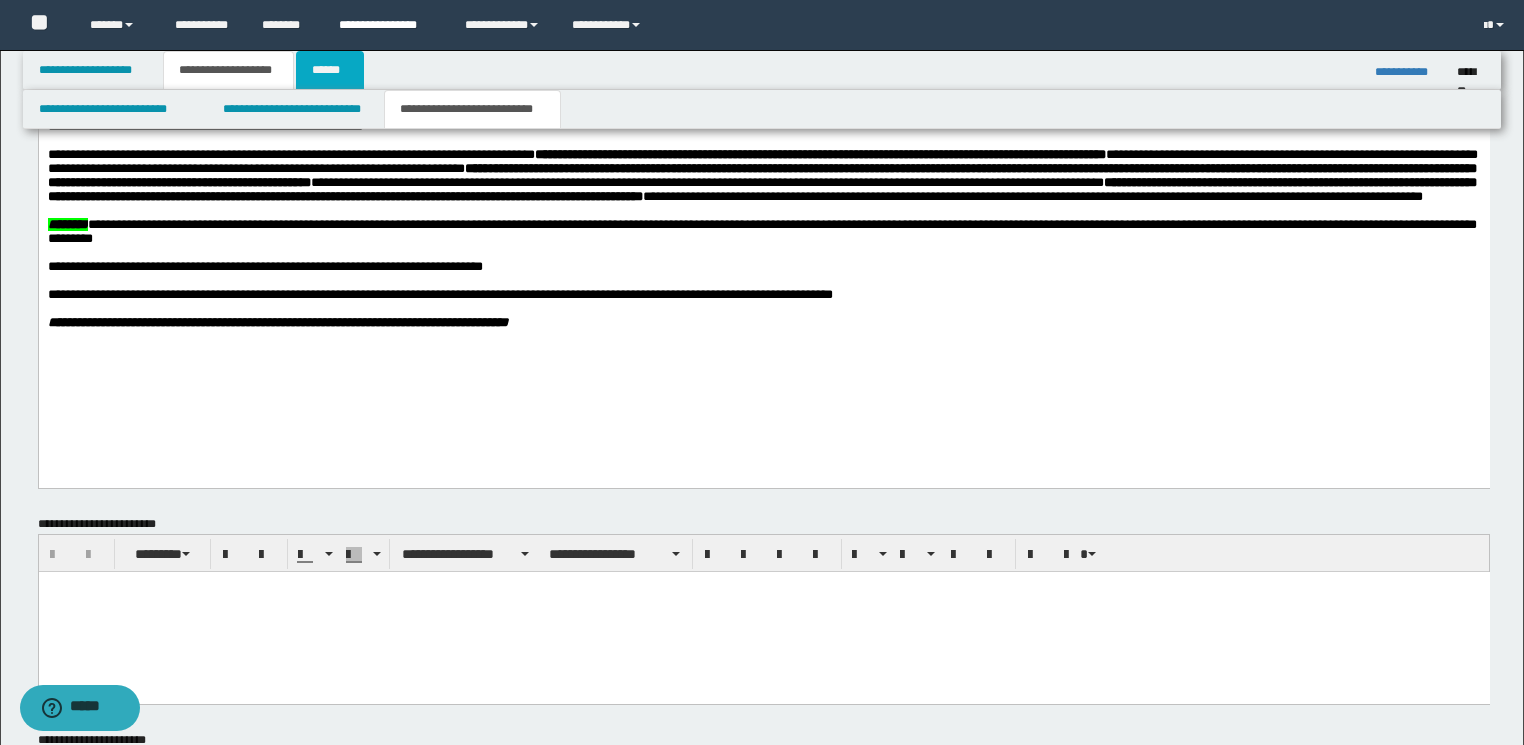 type 